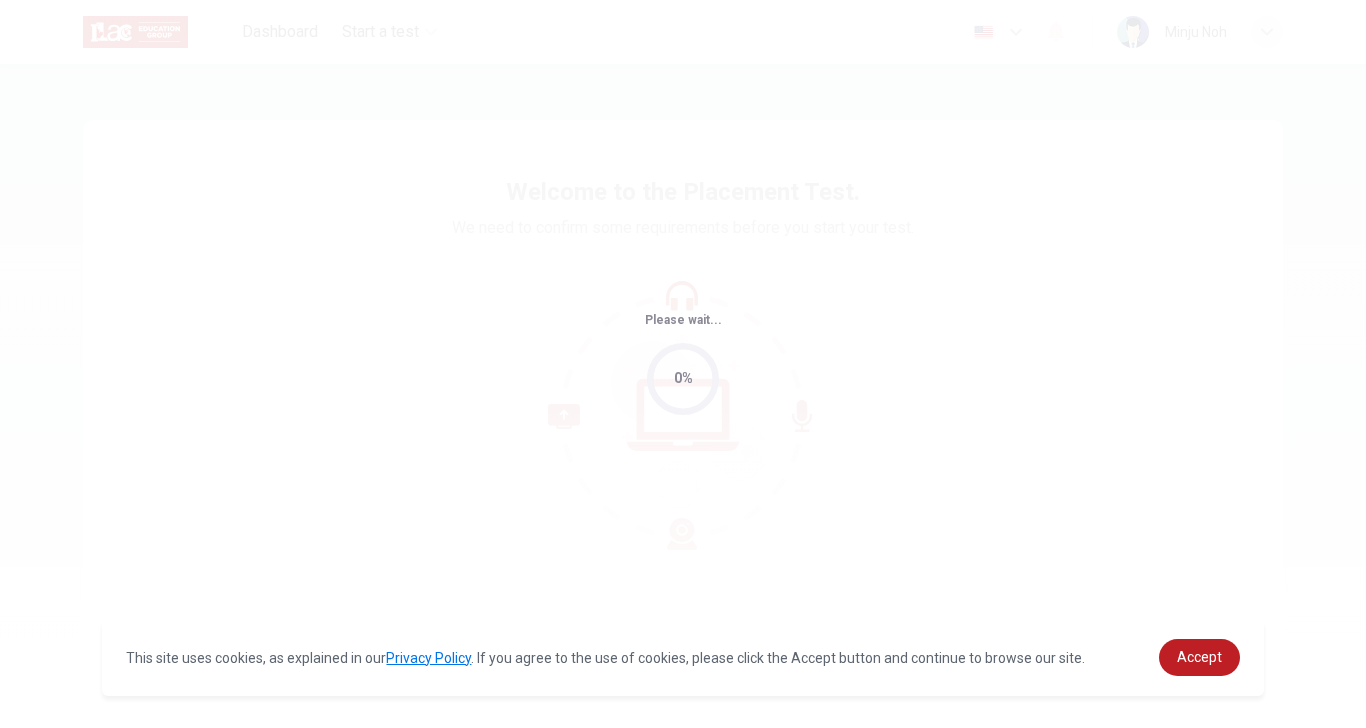 scroll, scrollTop: 0, scrollLeft: 0, axis: both 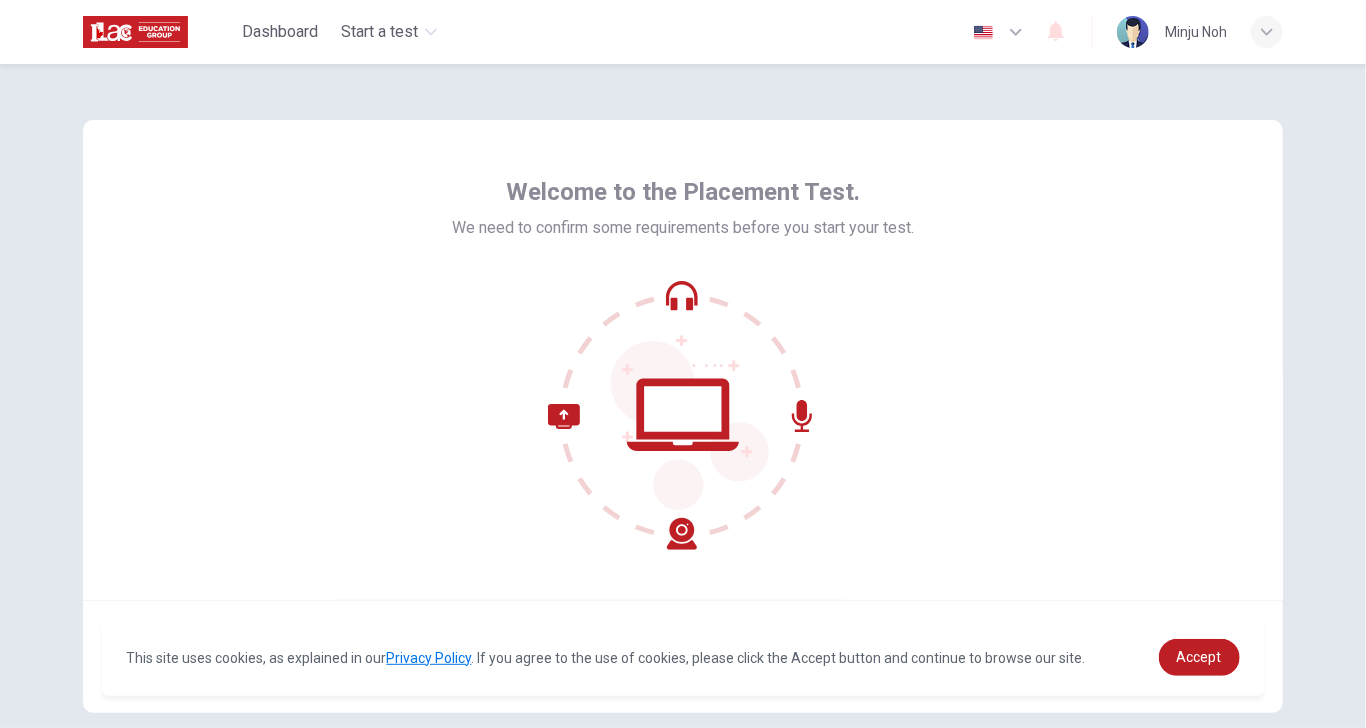 click on "Welcome to the Placement Test. We need to confirm some requirements before you start your test. Quit Next © Copyright 2025" at bounding box center [683, 396] 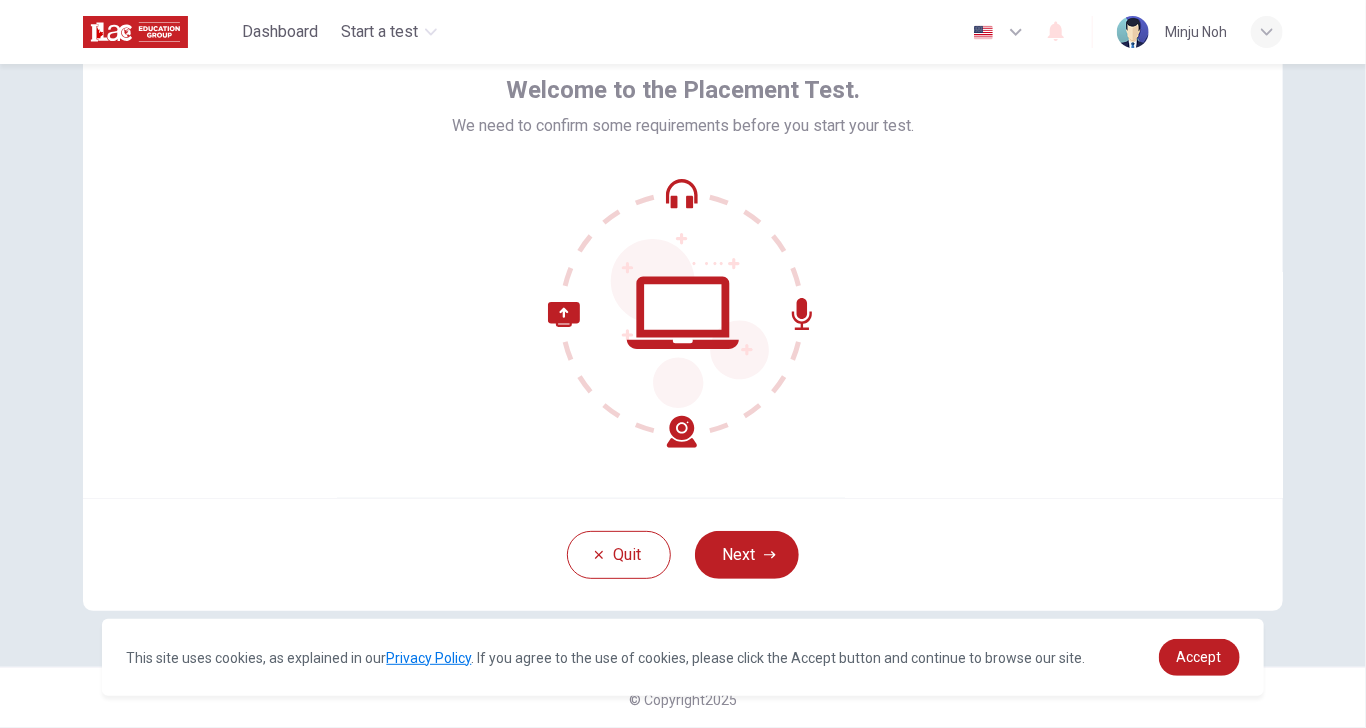 scroll, scrollTop: 104, scrollLeft: 0, axis: vertical 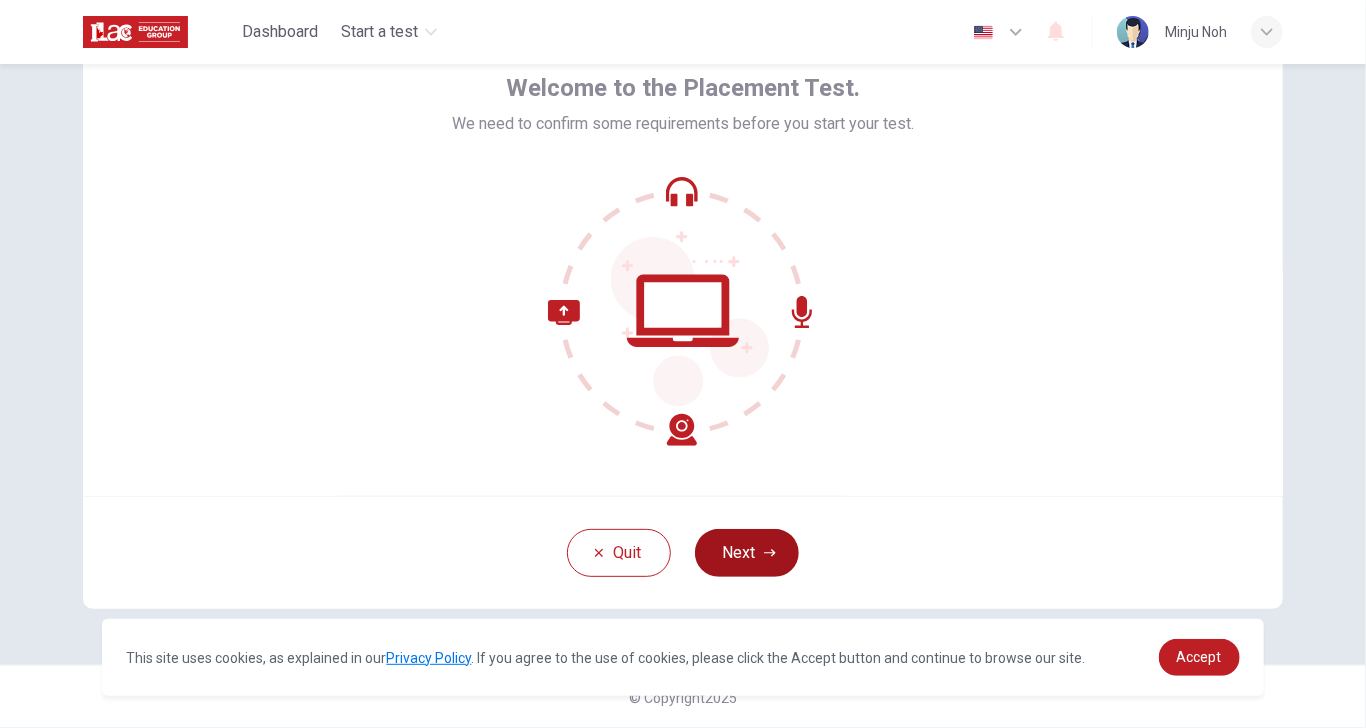 click on "Next" at bounding box center (747, 553) 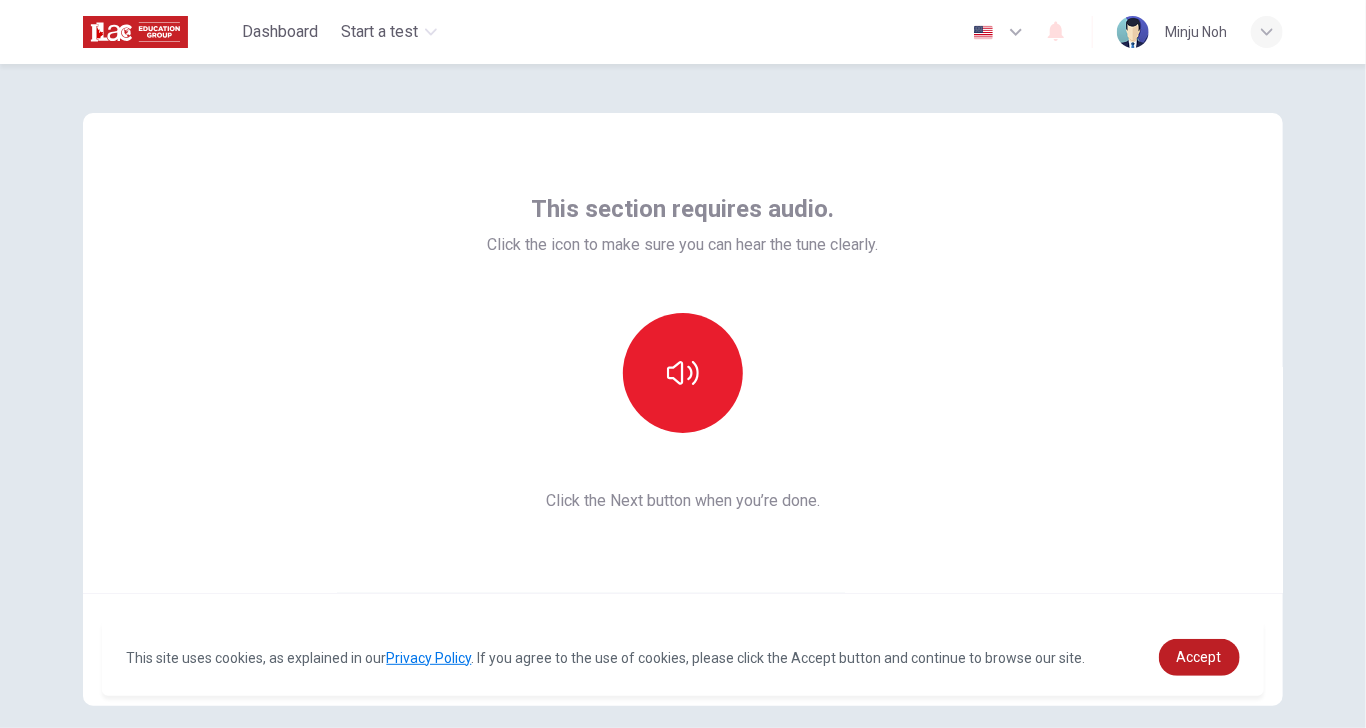 scroll, scrollTop: 4, scrollLeft: 0, axis: vertical 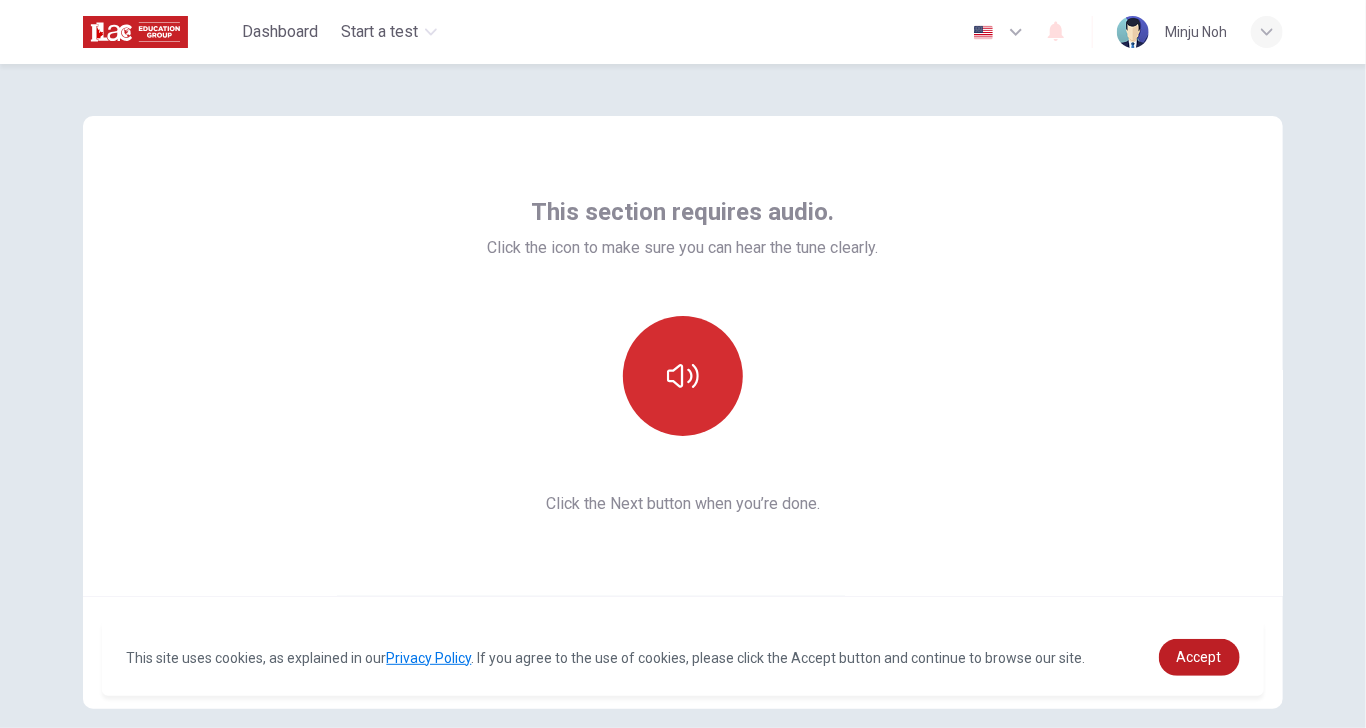 click at bounding box center (683, 376) 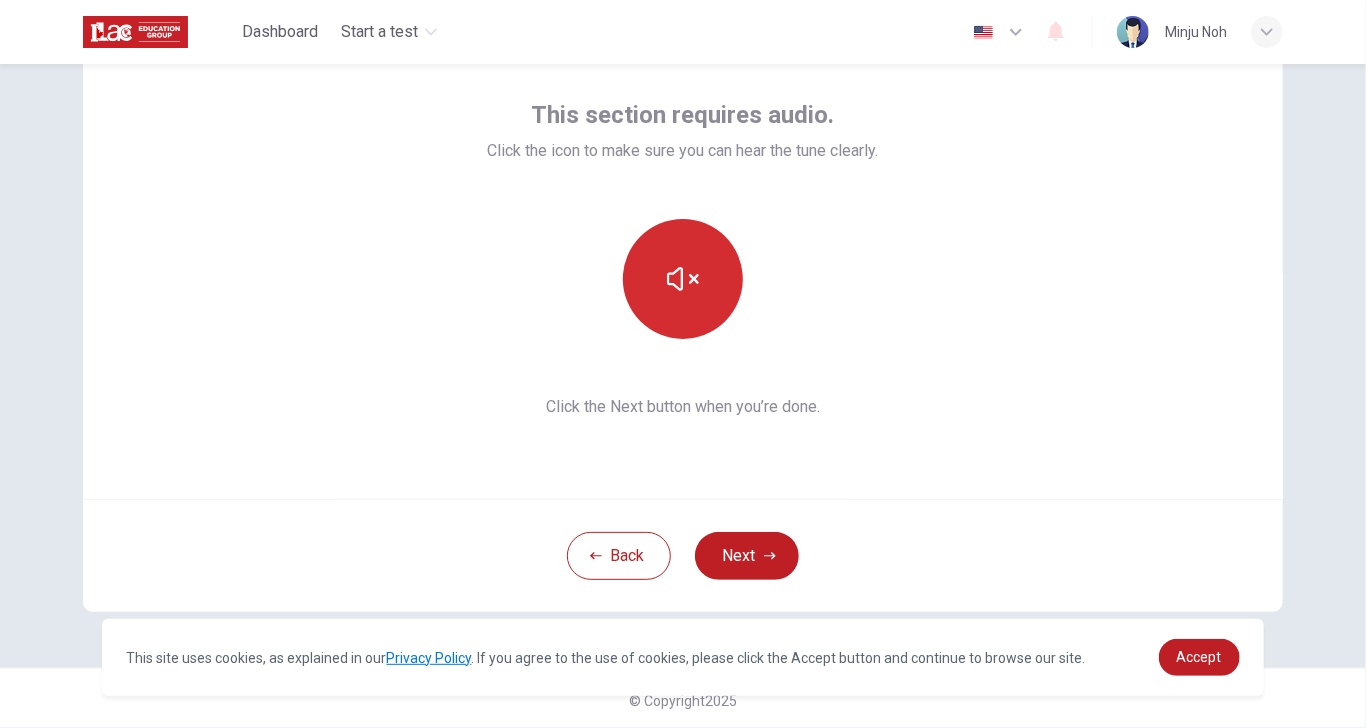 scroll, scrollTop: 104, scrollLeft: 0, axis: vertical 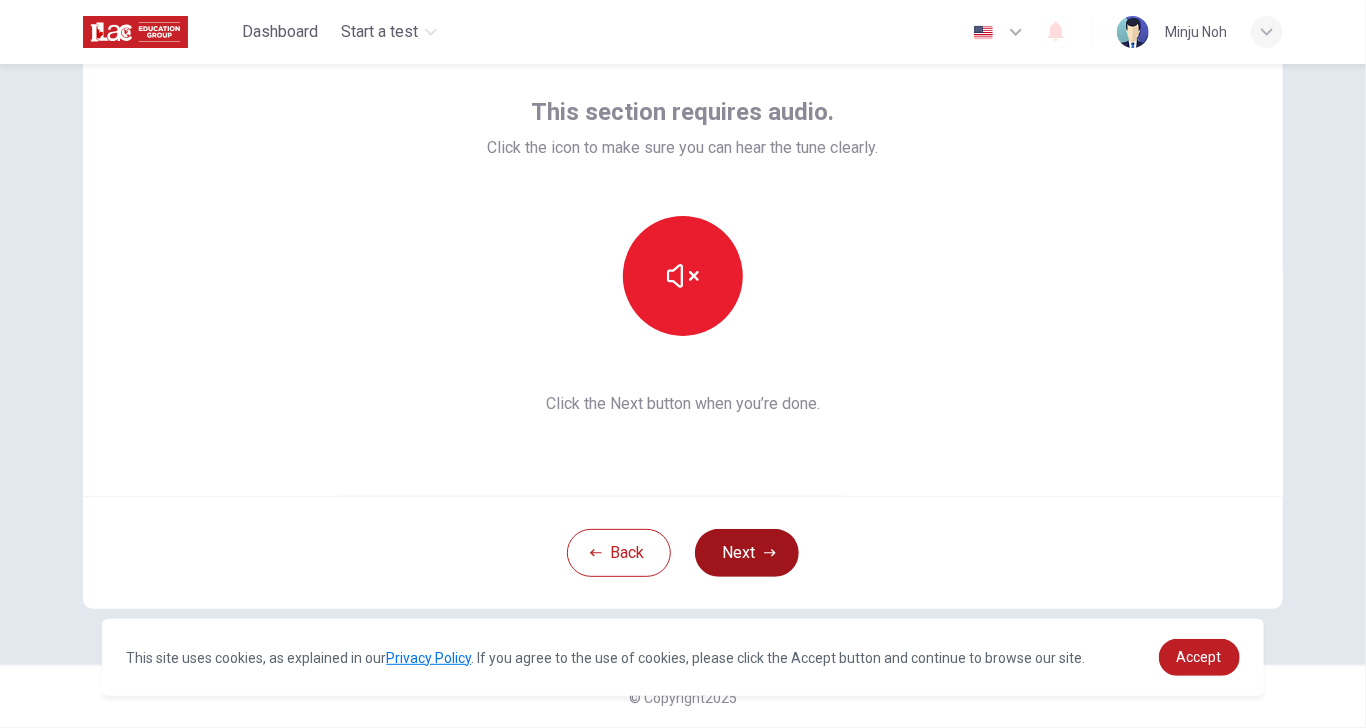 click on "Next" at bounding box center [747, 553] 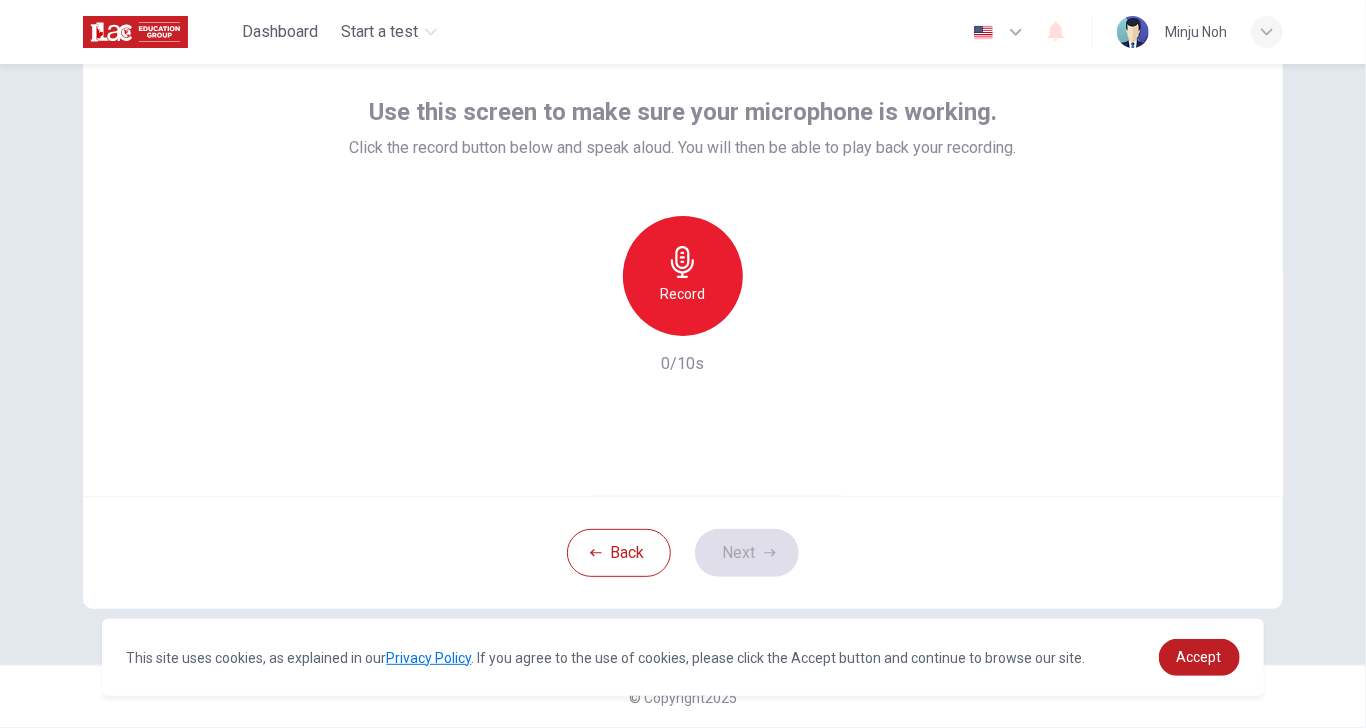 click on "Record" at bounding box center [683, 294] 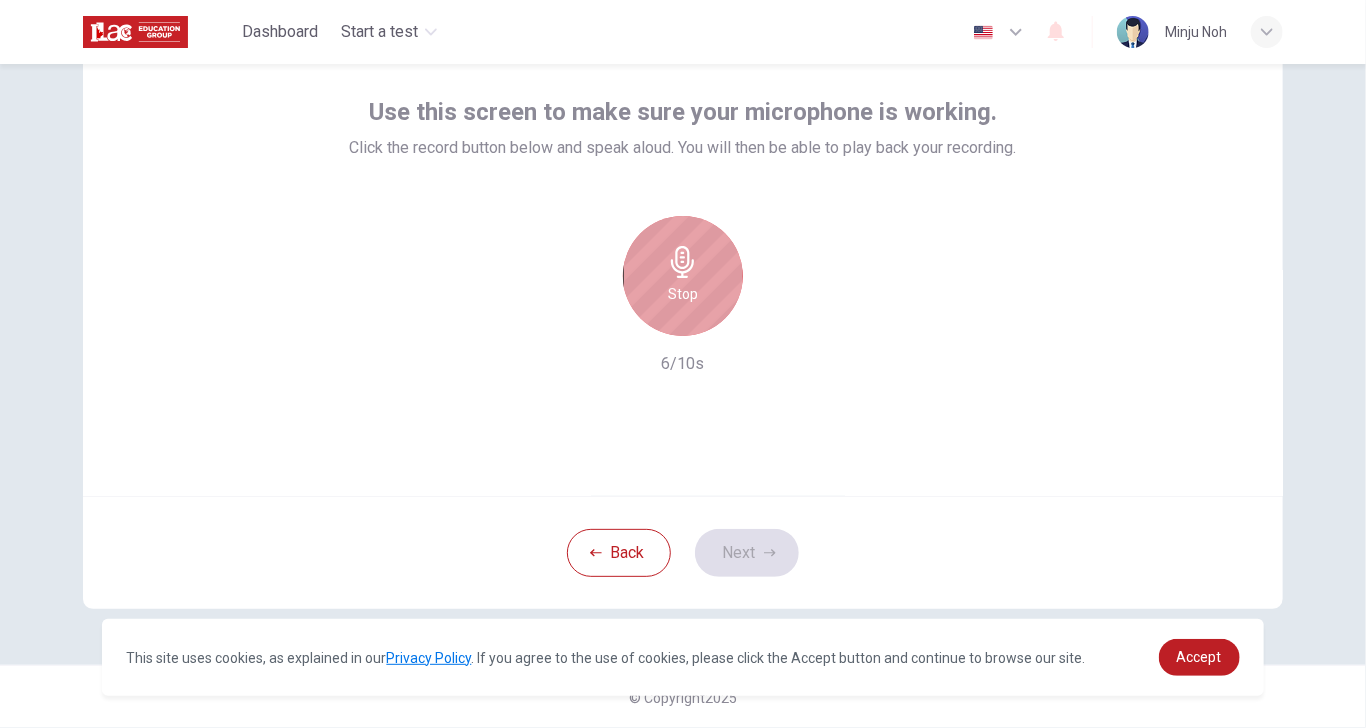click on "Stop" at bounding box center [683, 276] 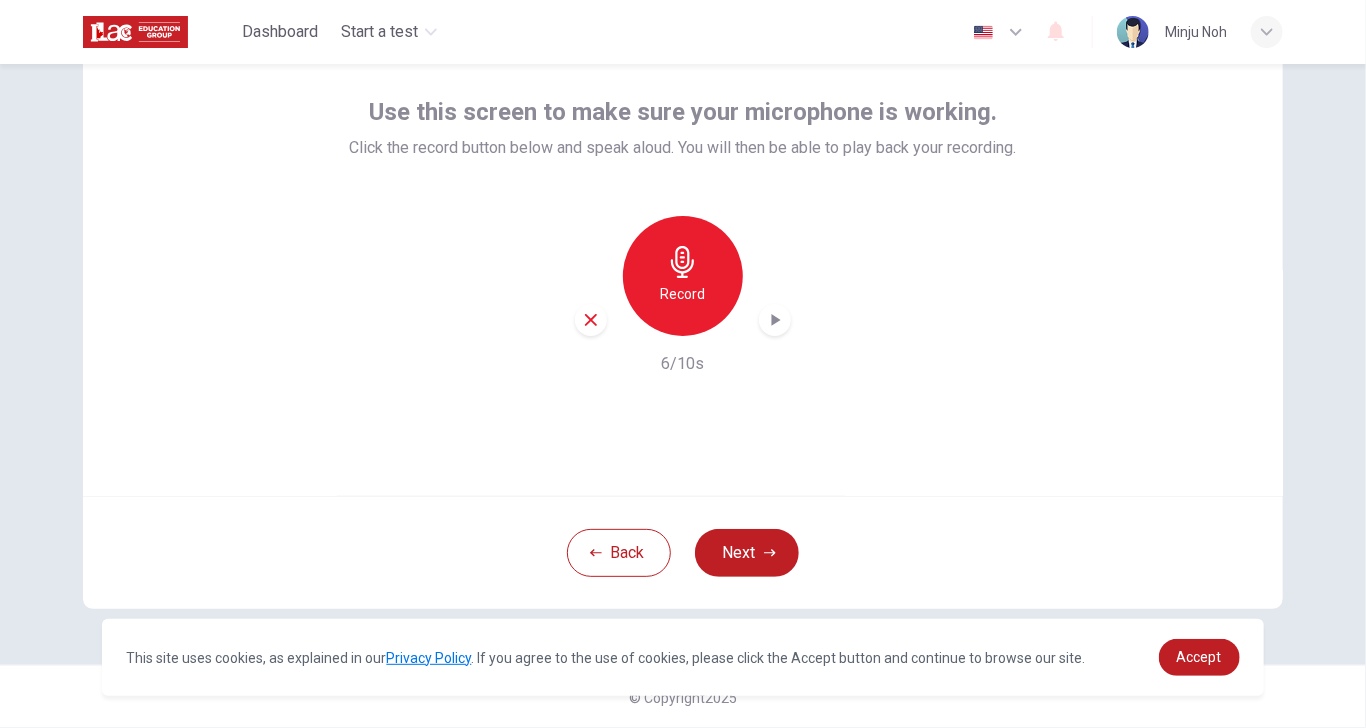 click 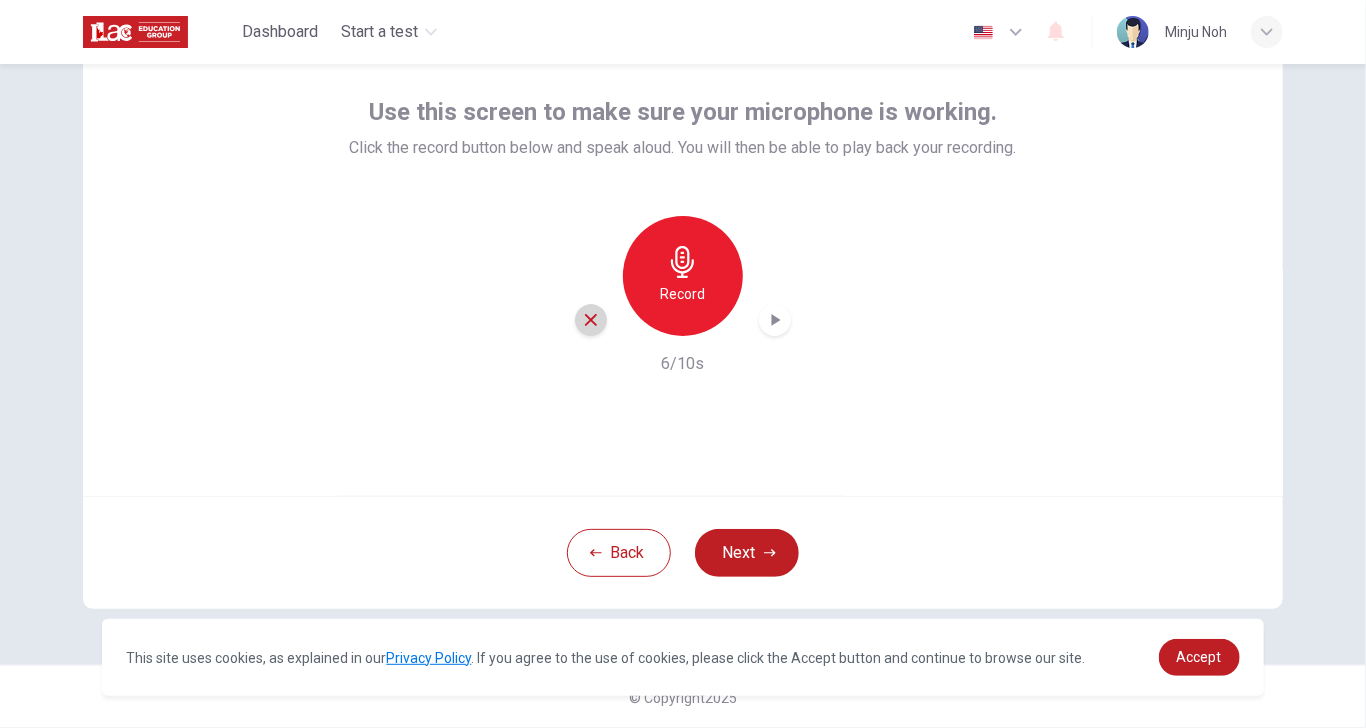 click 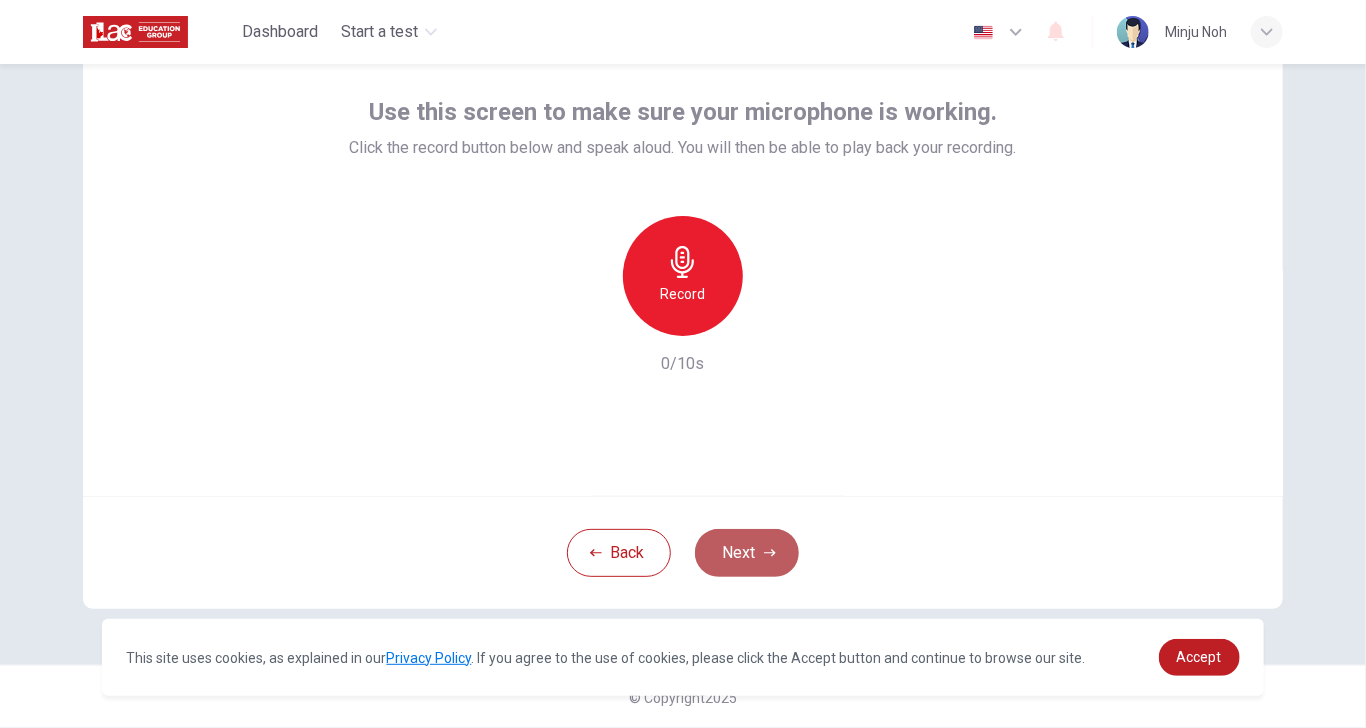 click on "Next" at bounding box center [747, 553] 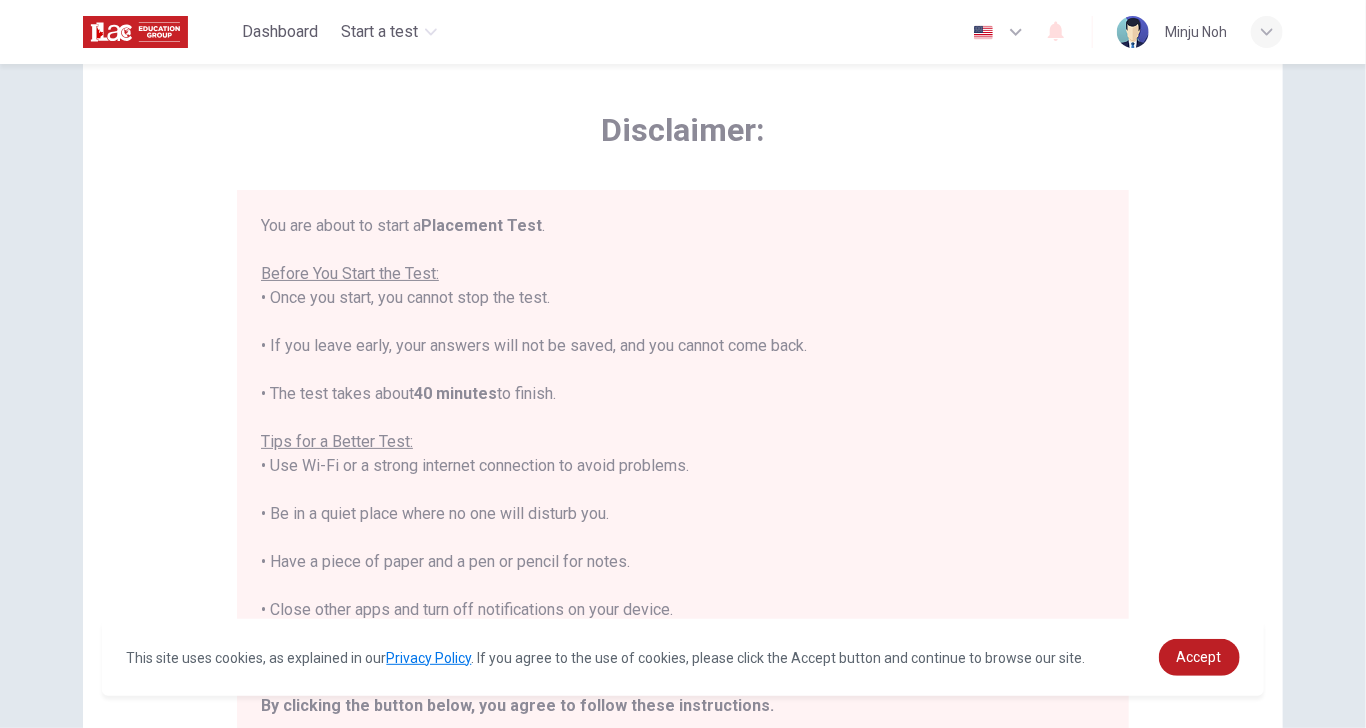 scroll, scrollTop: 0, scrollLeft: 0, axis: both 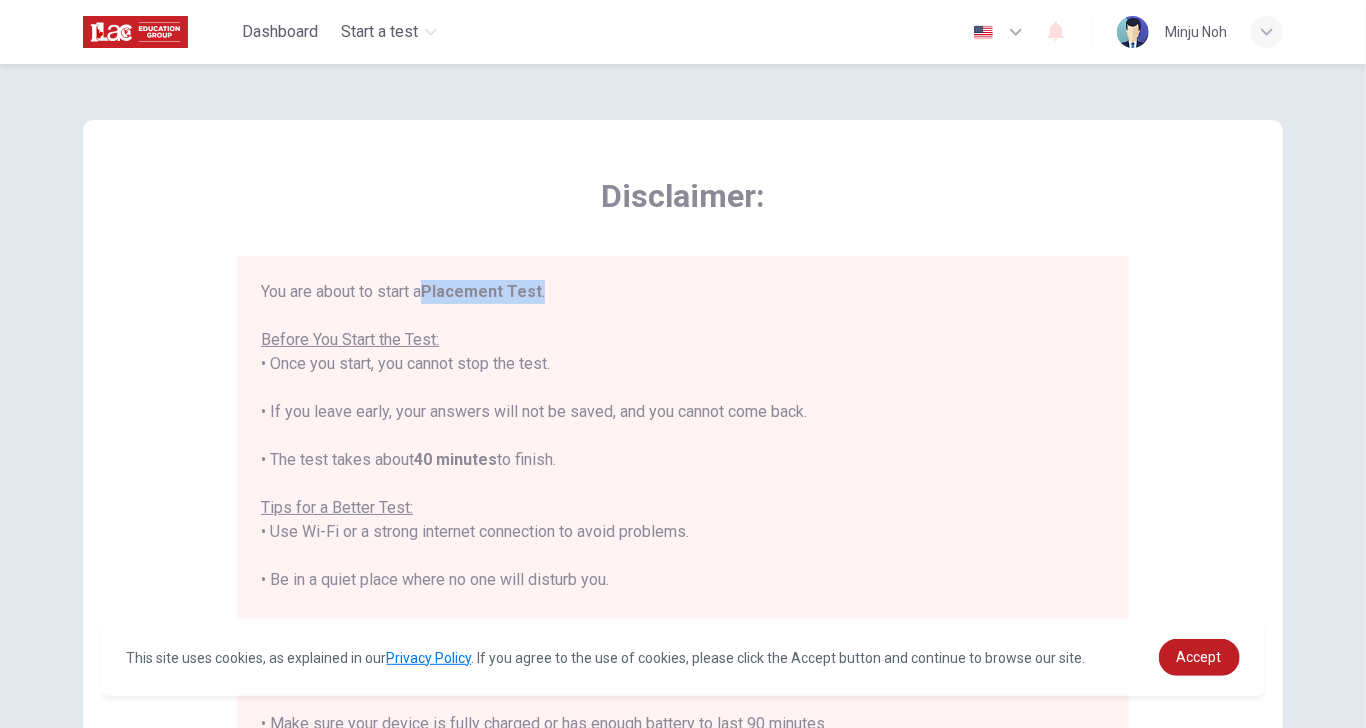 drag, startPoint x: 430, startPoint y: 293, endPoint x: 556, endPoint y: 297, distance: 126.06348 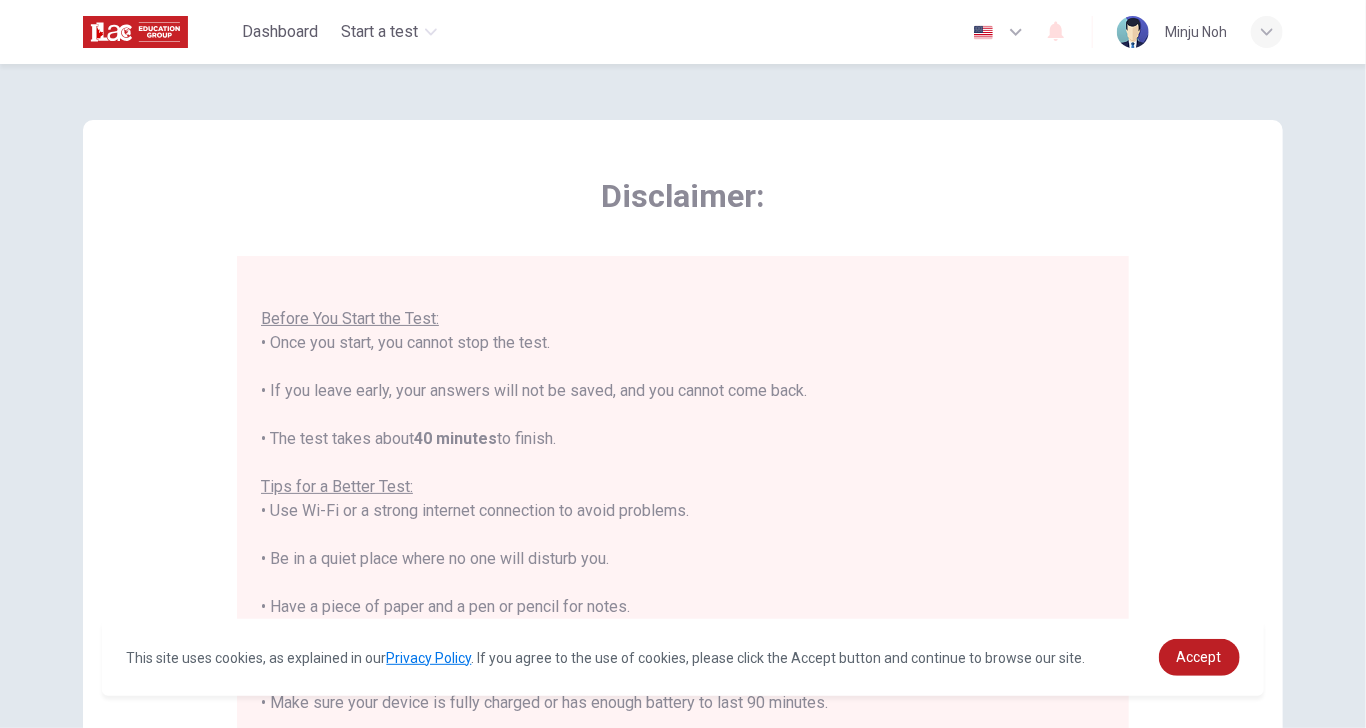 scroll, scrollTop: 22, scrollLeft: 0, axis: vertical 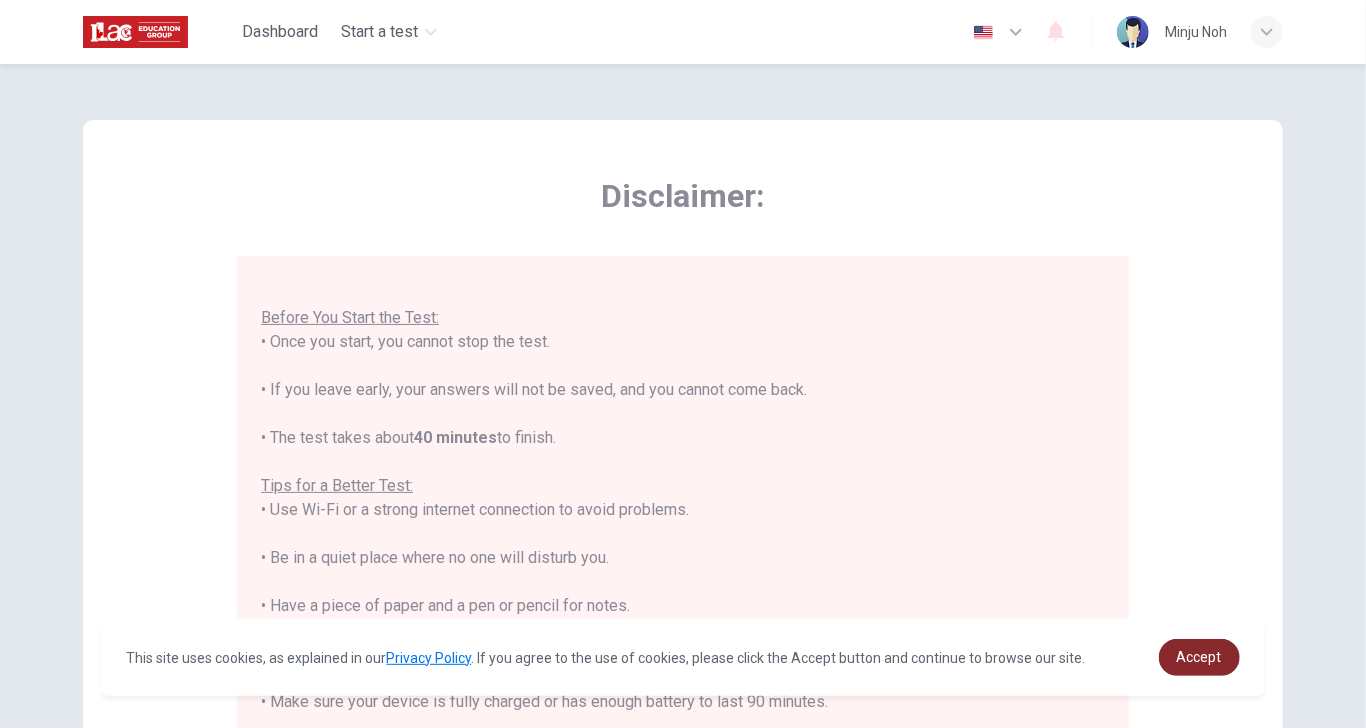 click on "Accept" at bounding box center [1199, 657] 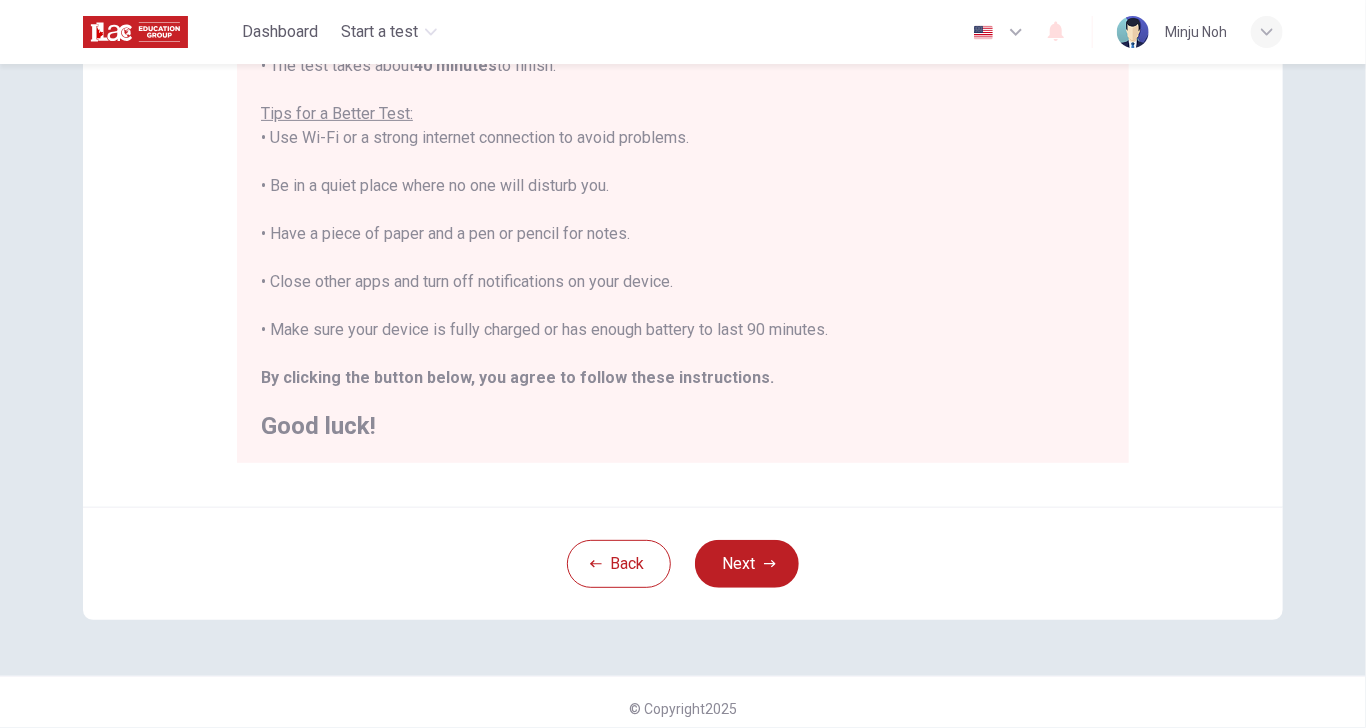scroll, scrollTop: 383, scrollLeft: 0, axis: vertical 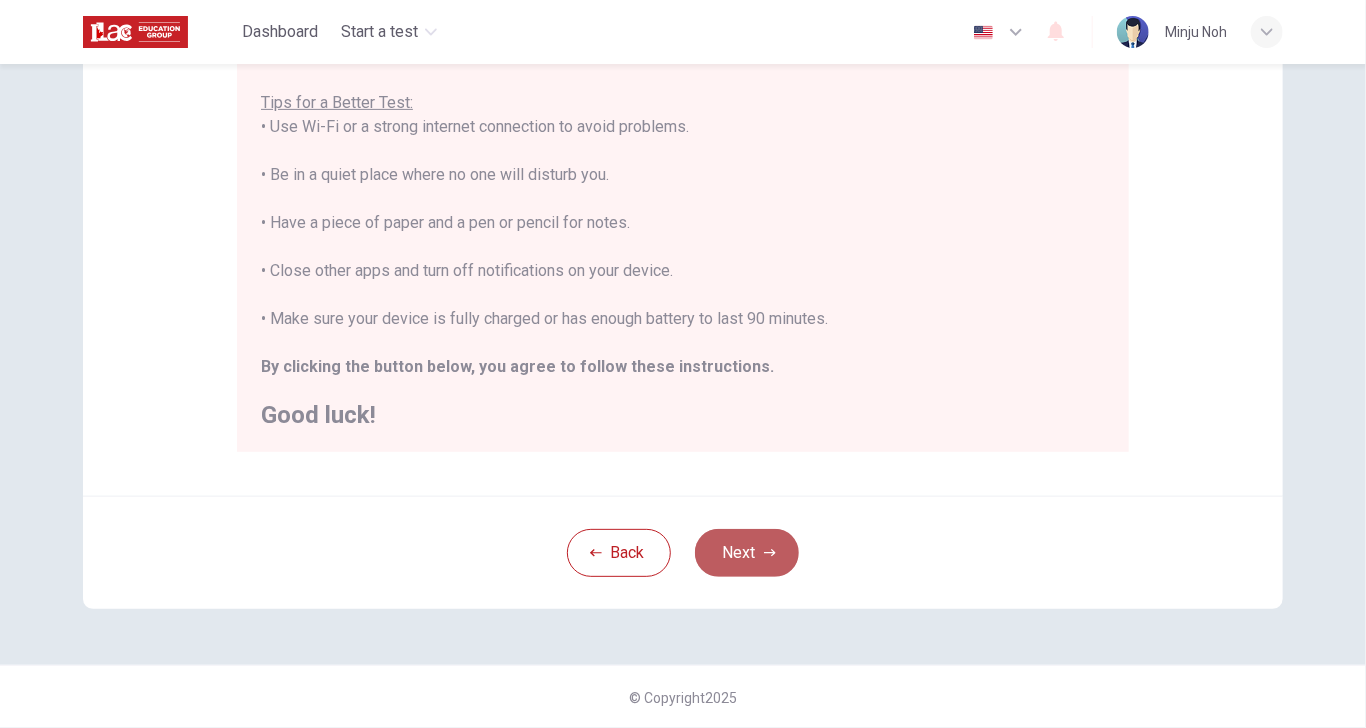 click on "Next" at bounding box center (747, 553) 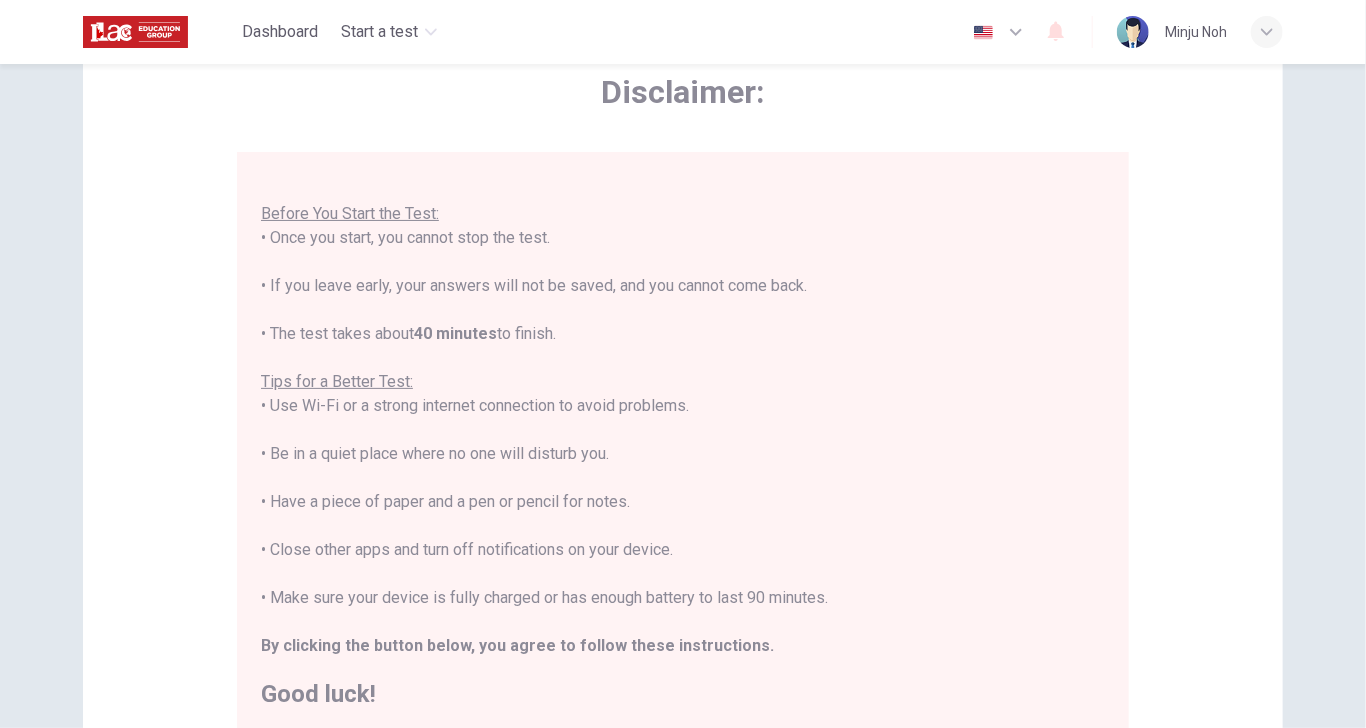 click on "Next" at bounding box center (747, 832) 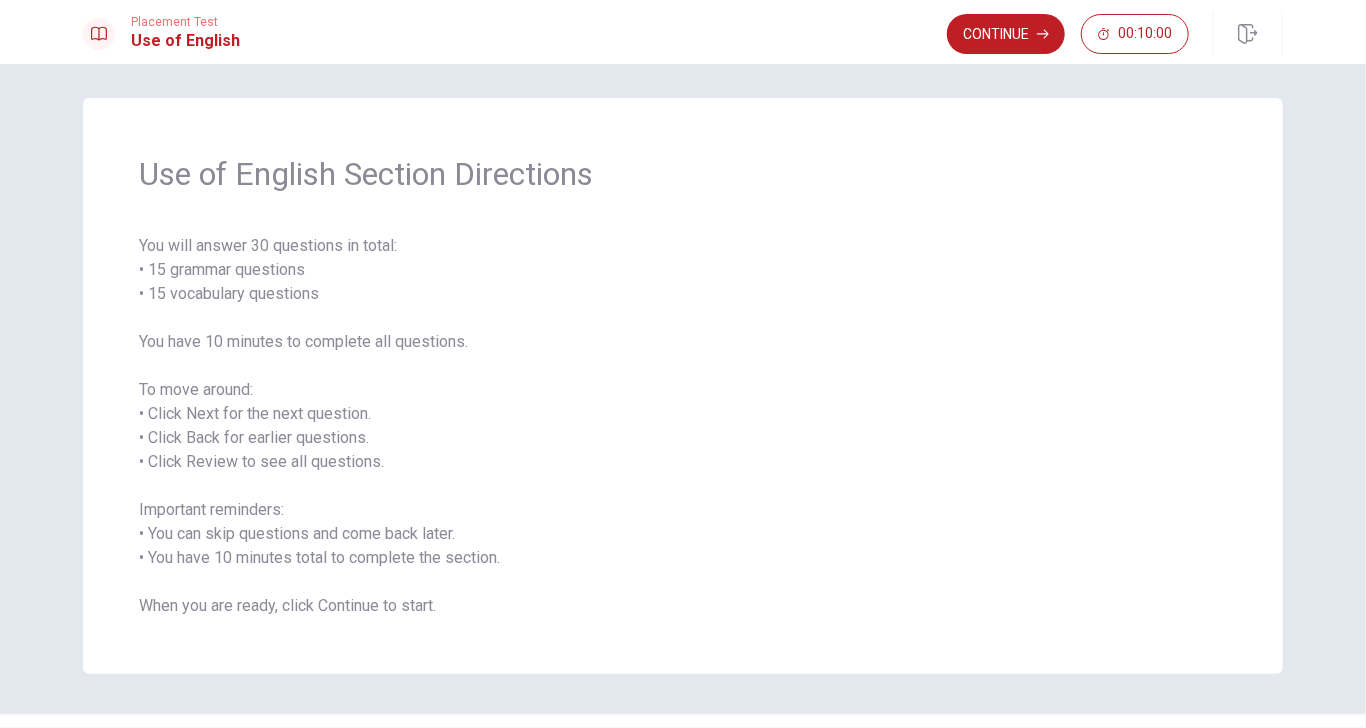 scroll, scrollTop: 0, scrollLeft: 0, axis: both 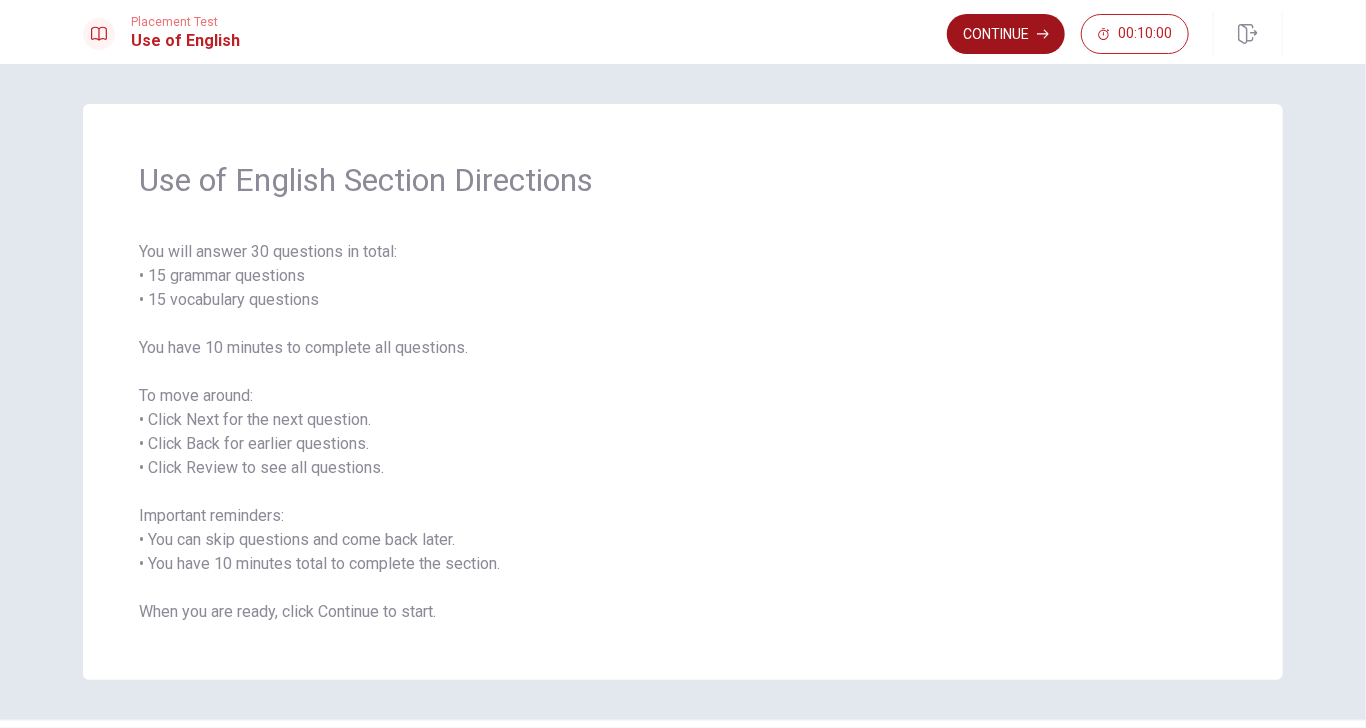 click on "Continue" at bounding box center [1006, 34] 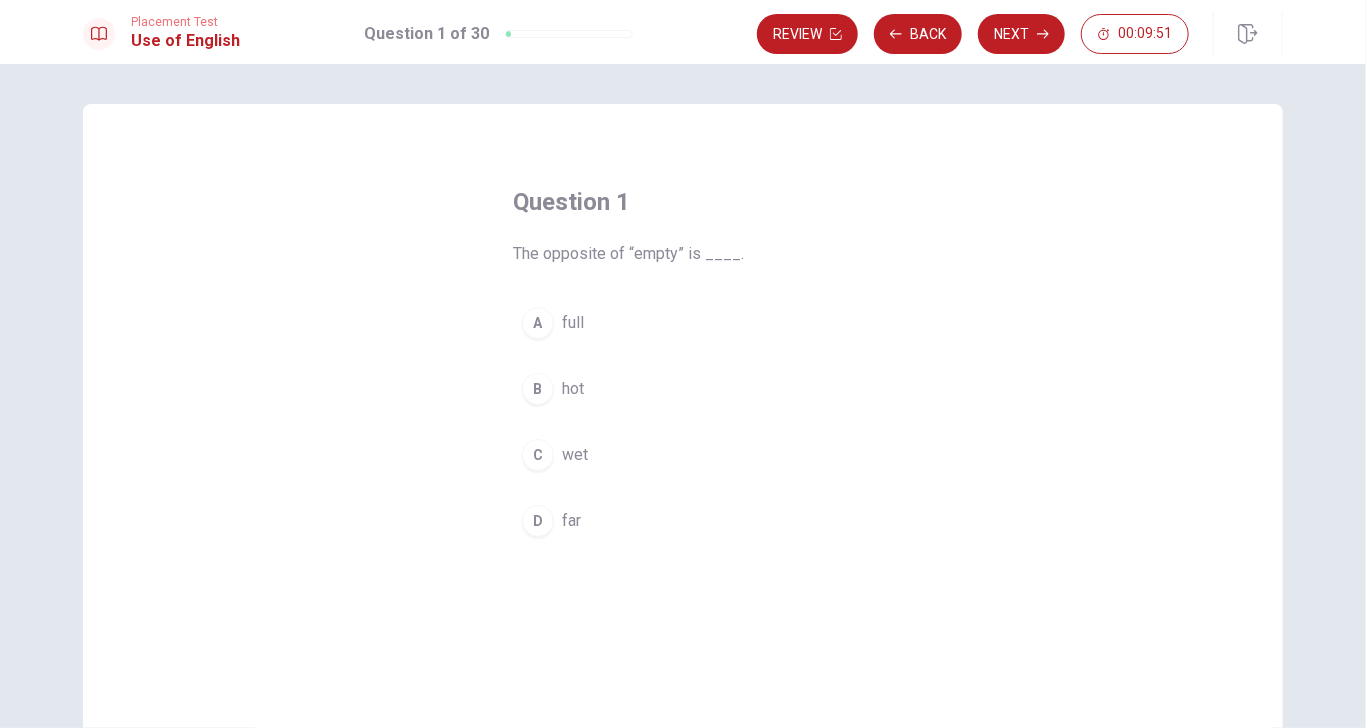 click on "full" at bounding box center (573, 323) 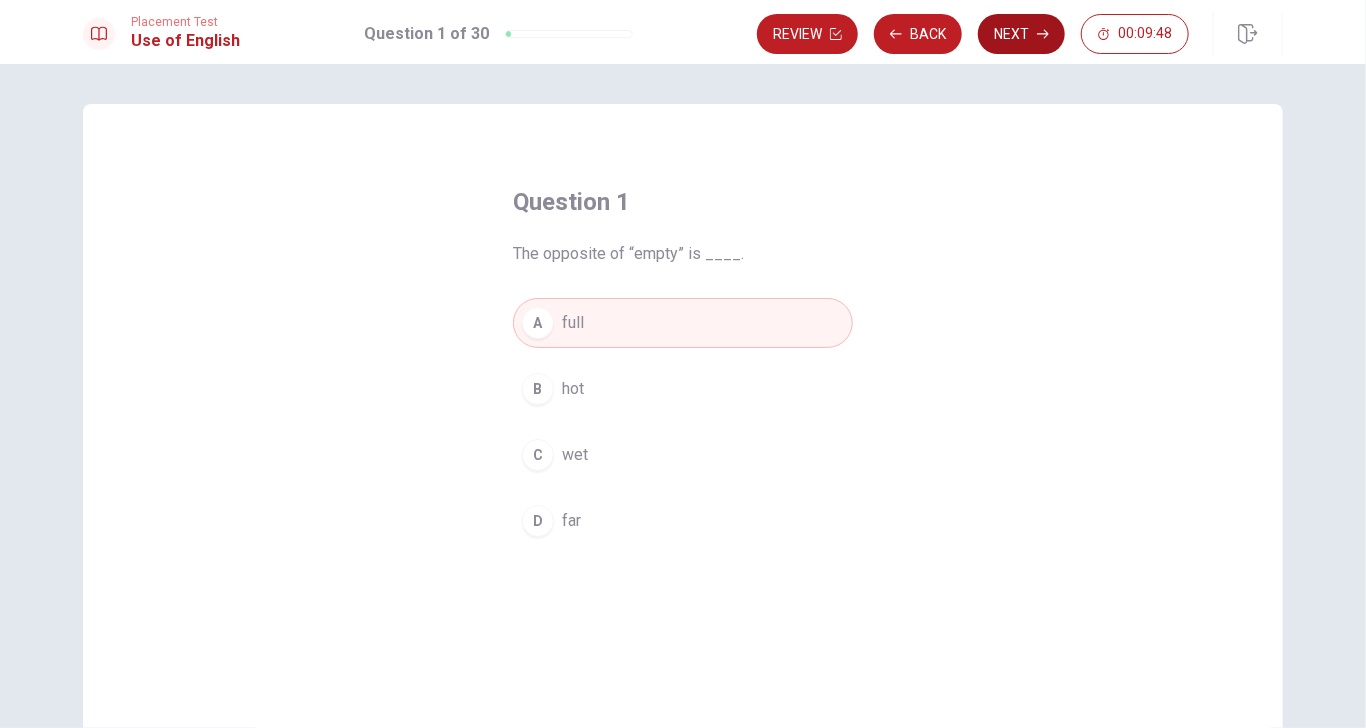 click on "Next" at bounding box center (1021, 34) 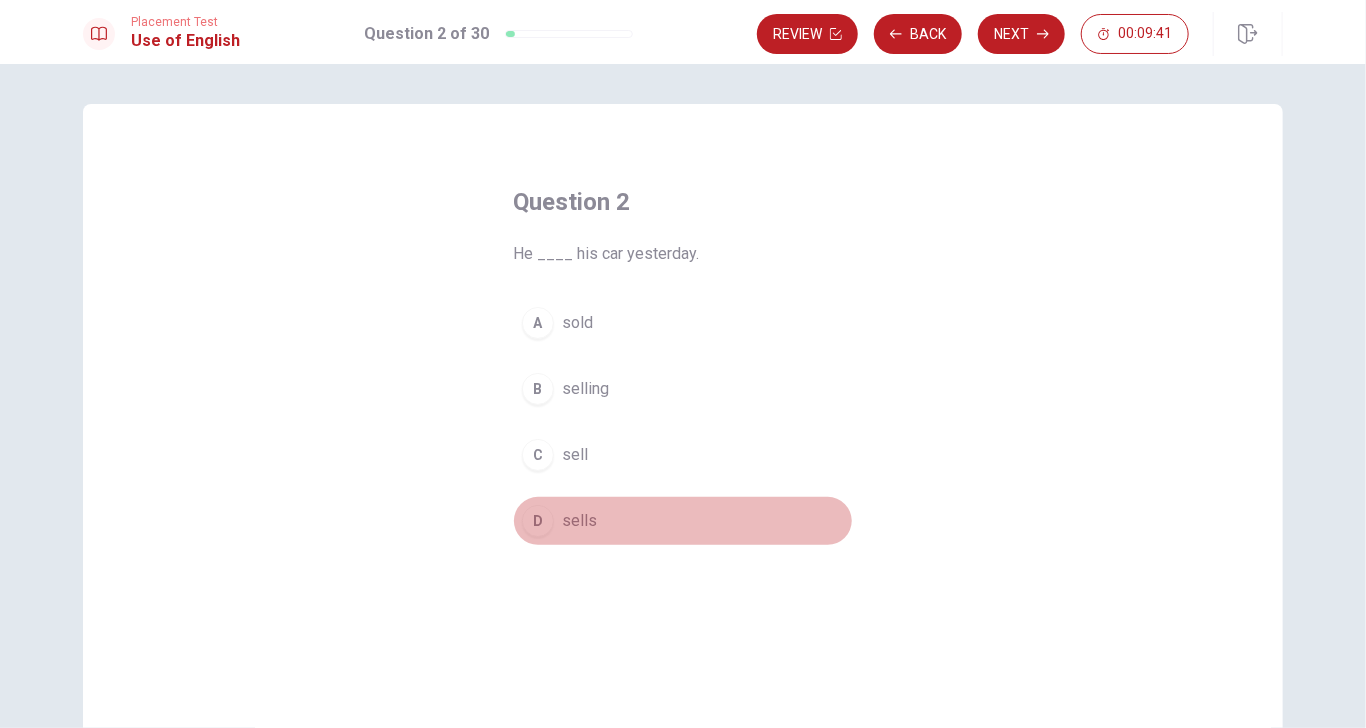 click on "sells" at bounding box center (579, 521) 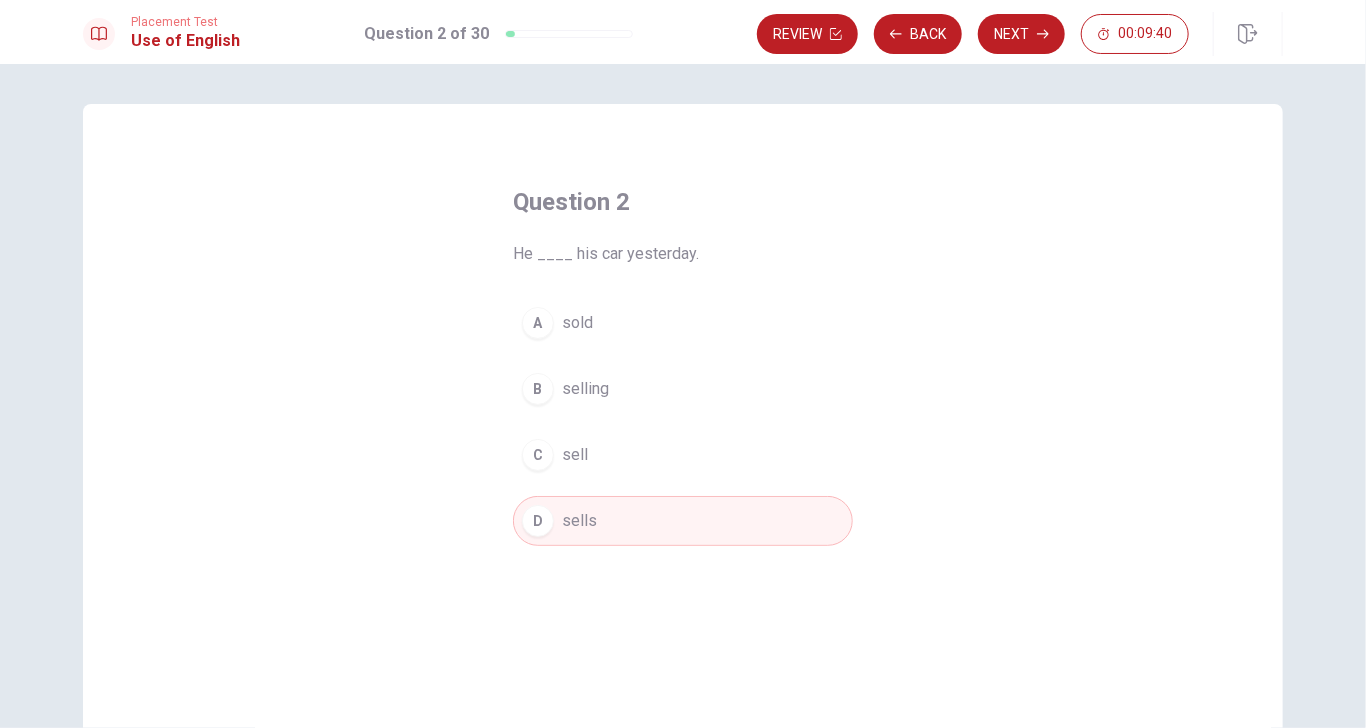 click on "A sold" at bounding box center (683, 323) 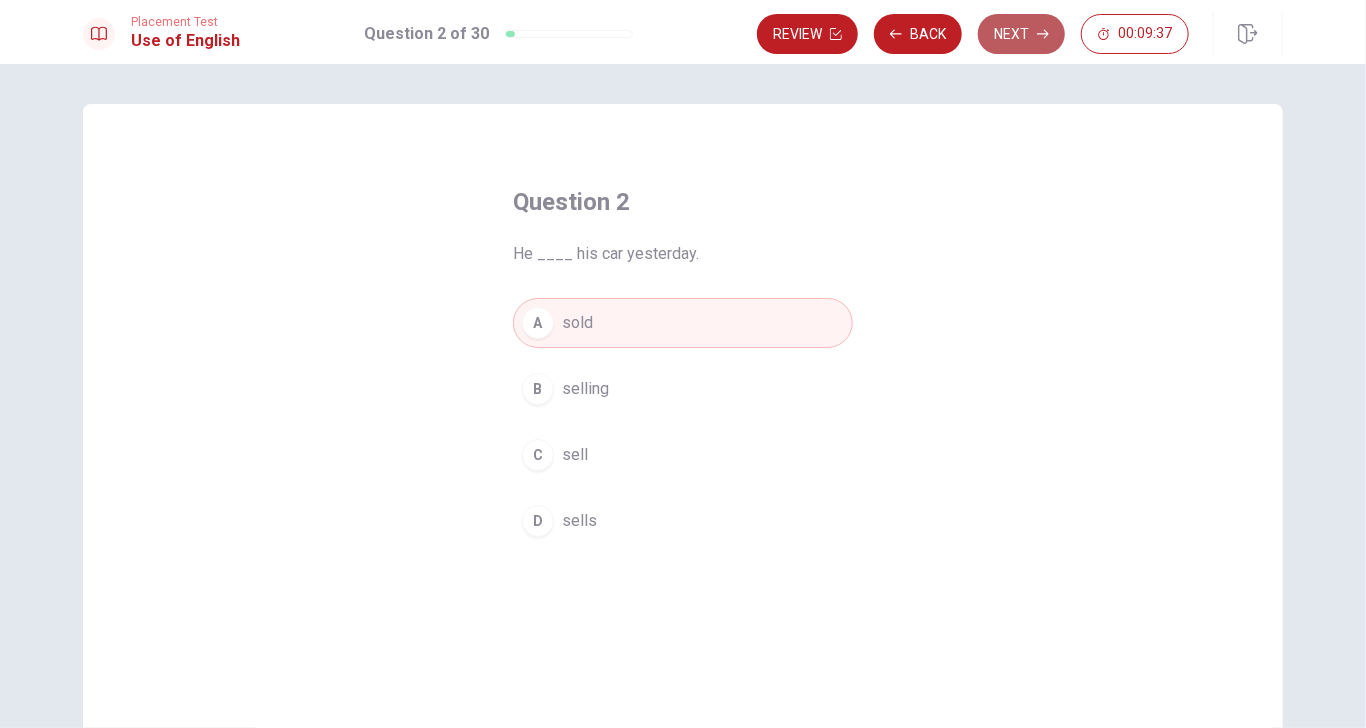 click on "Next" at bounding box center (1021, 34) 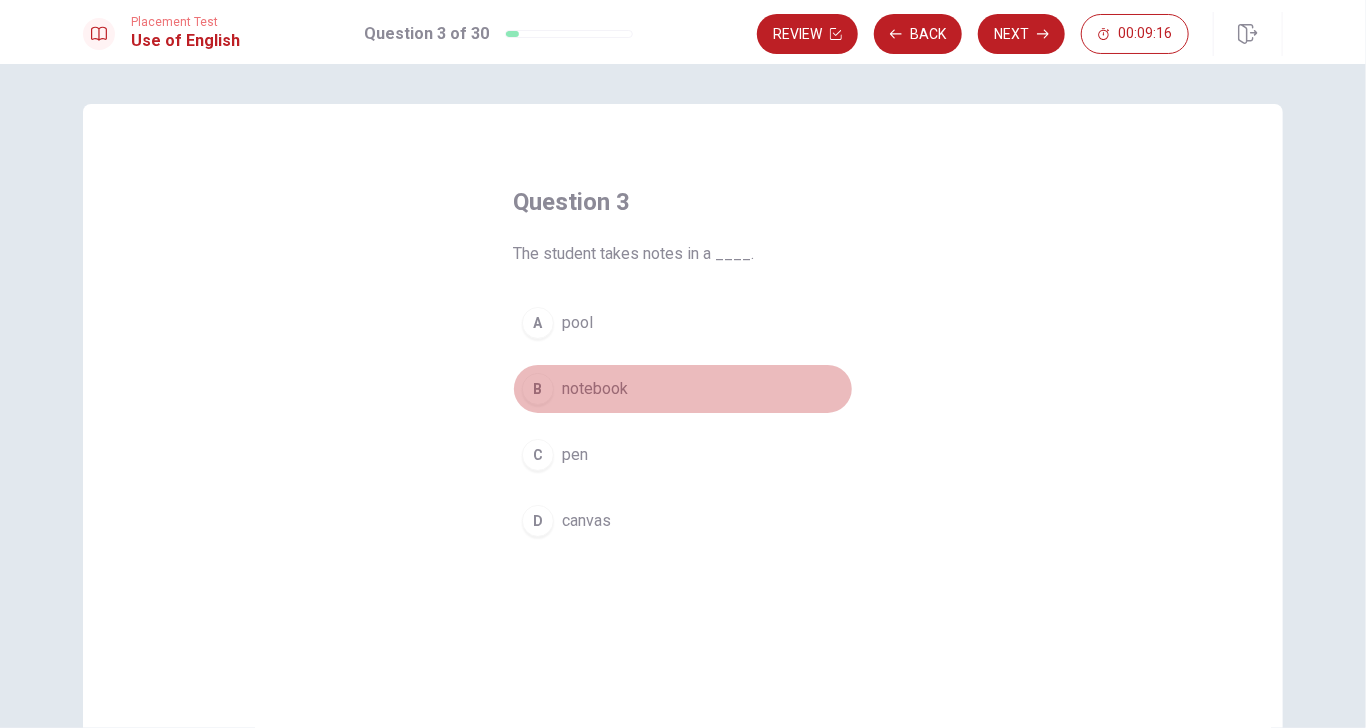 click on "notebook" at bounding box center (595, 389) 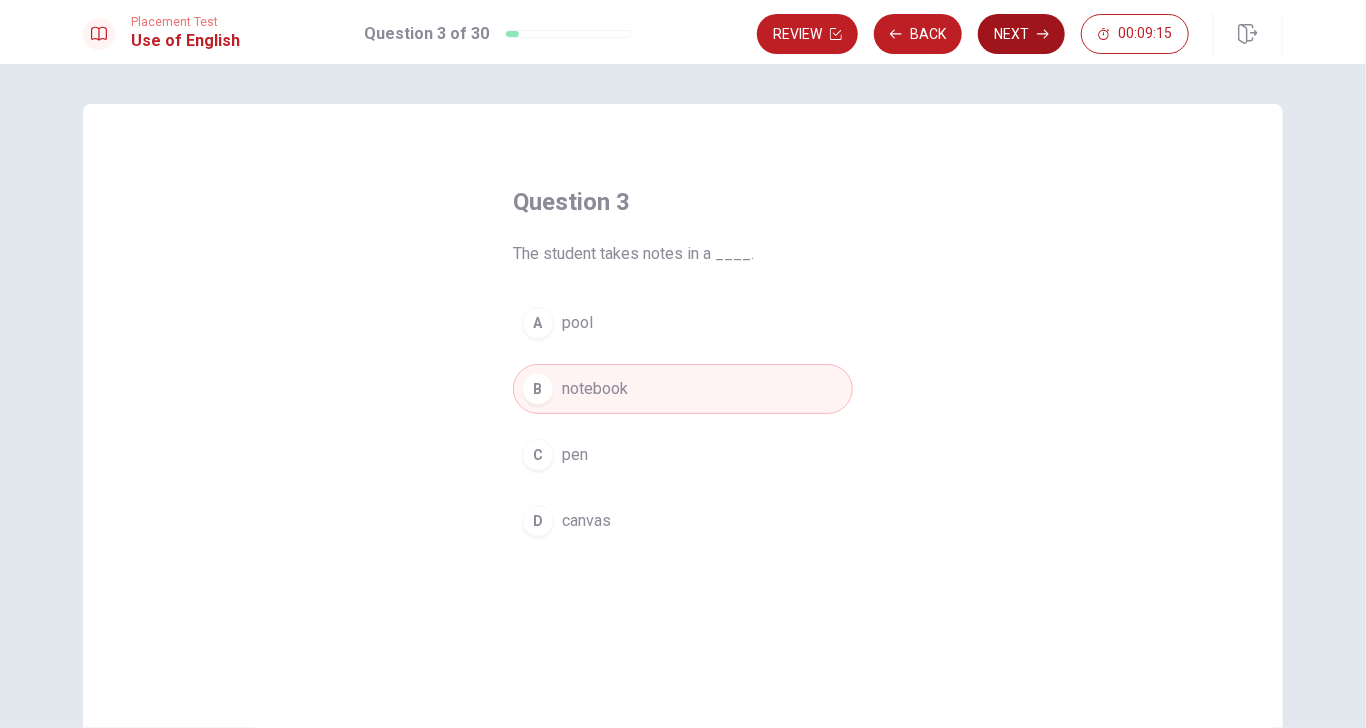 click on "Next" at bounding box center [1021, 34] 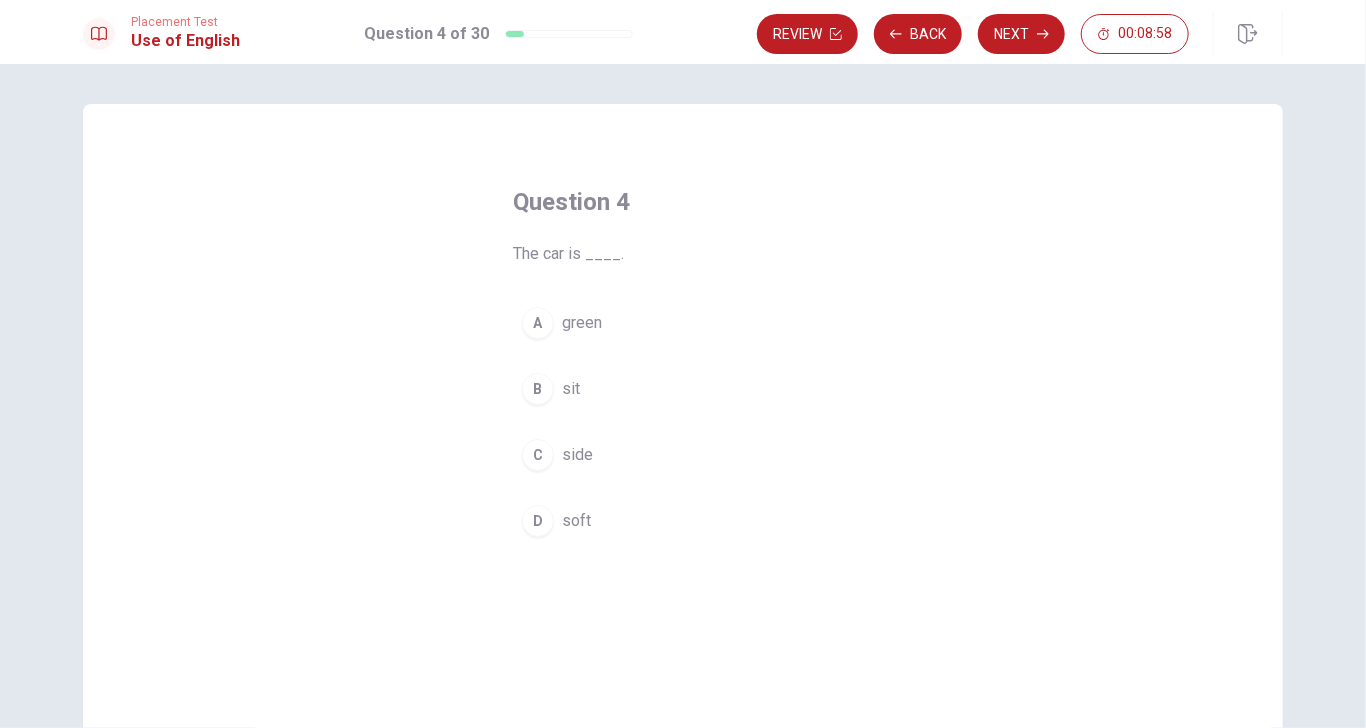 click on "A green" at bounding box center (683, 323) 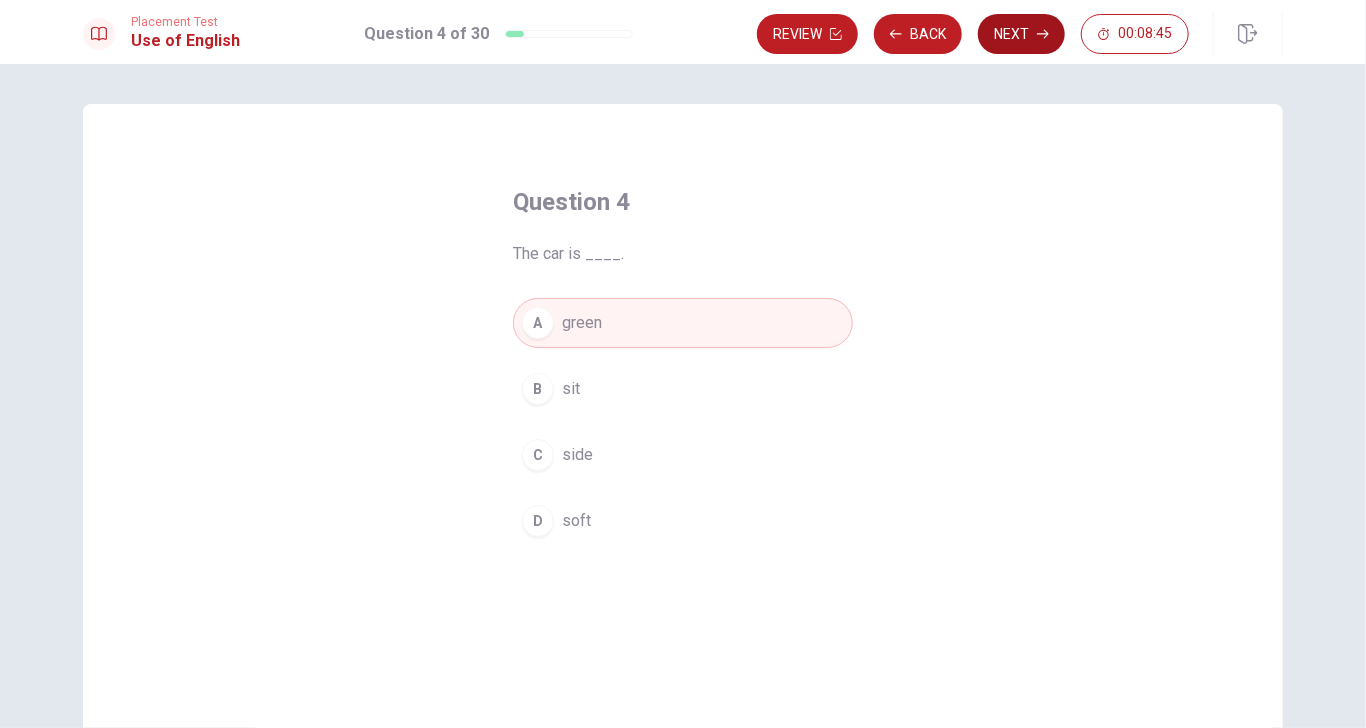 click on "Next" at bounding box center [1021, 34] 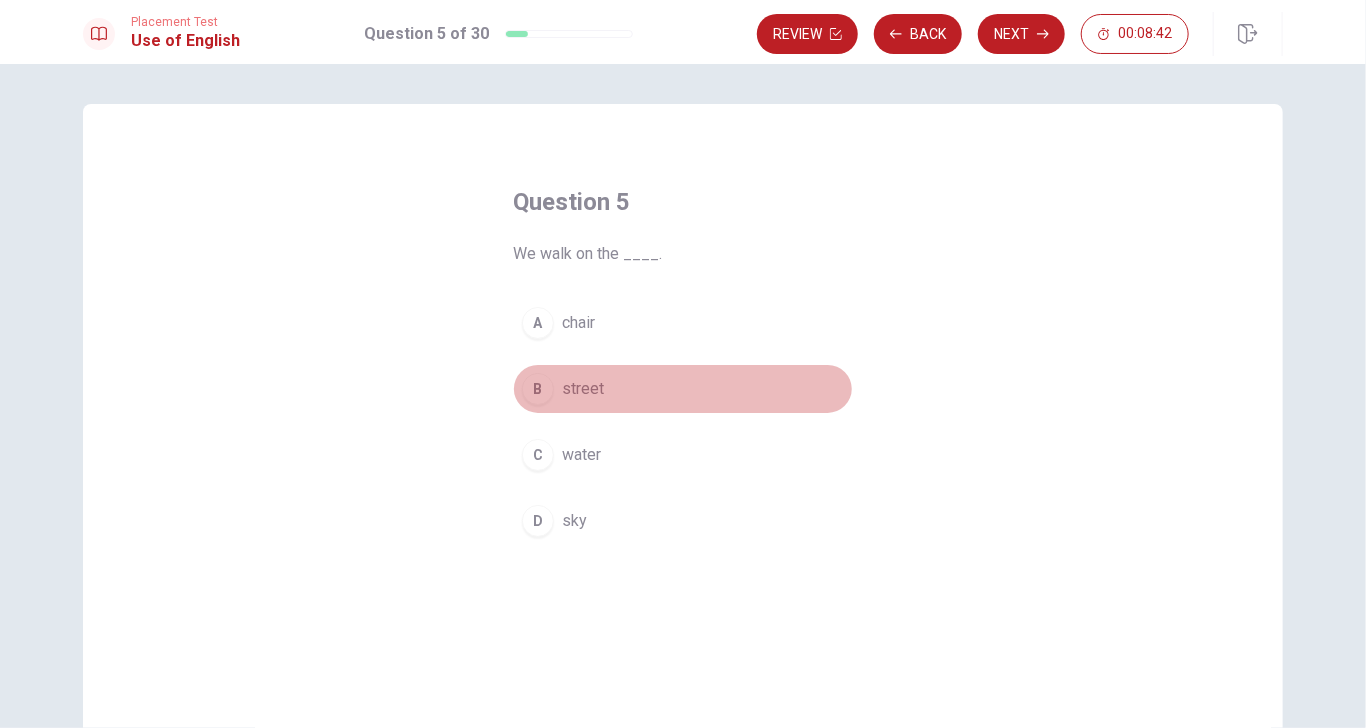 click on "B street" at bounding box center [683, 389] 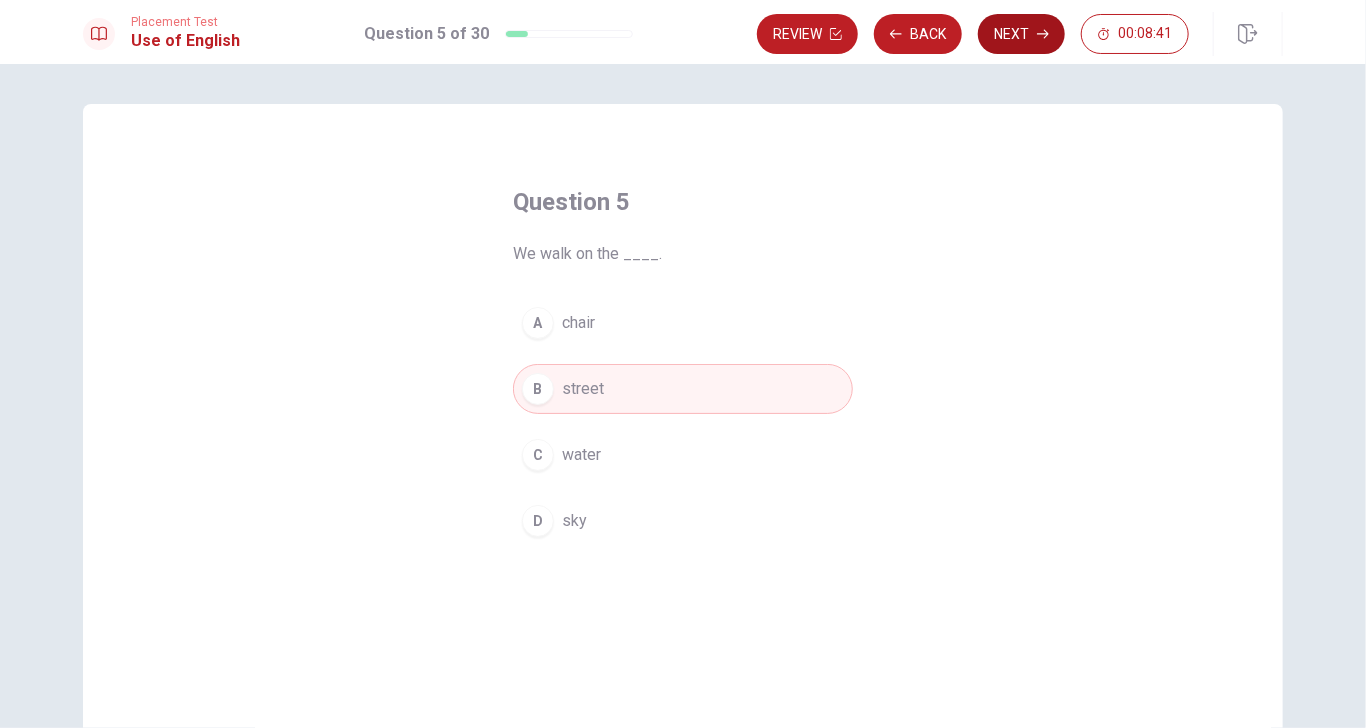 click 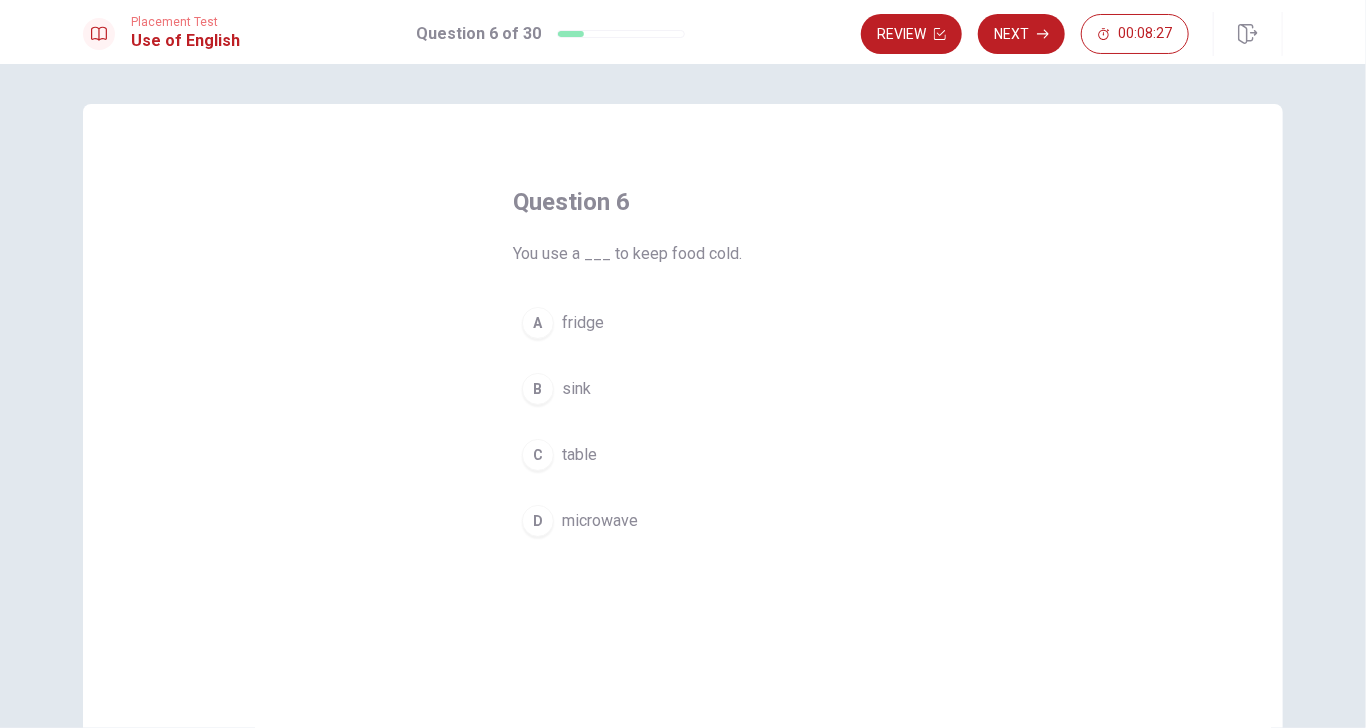 click on "A fridge" at bounding box center (683, 323) 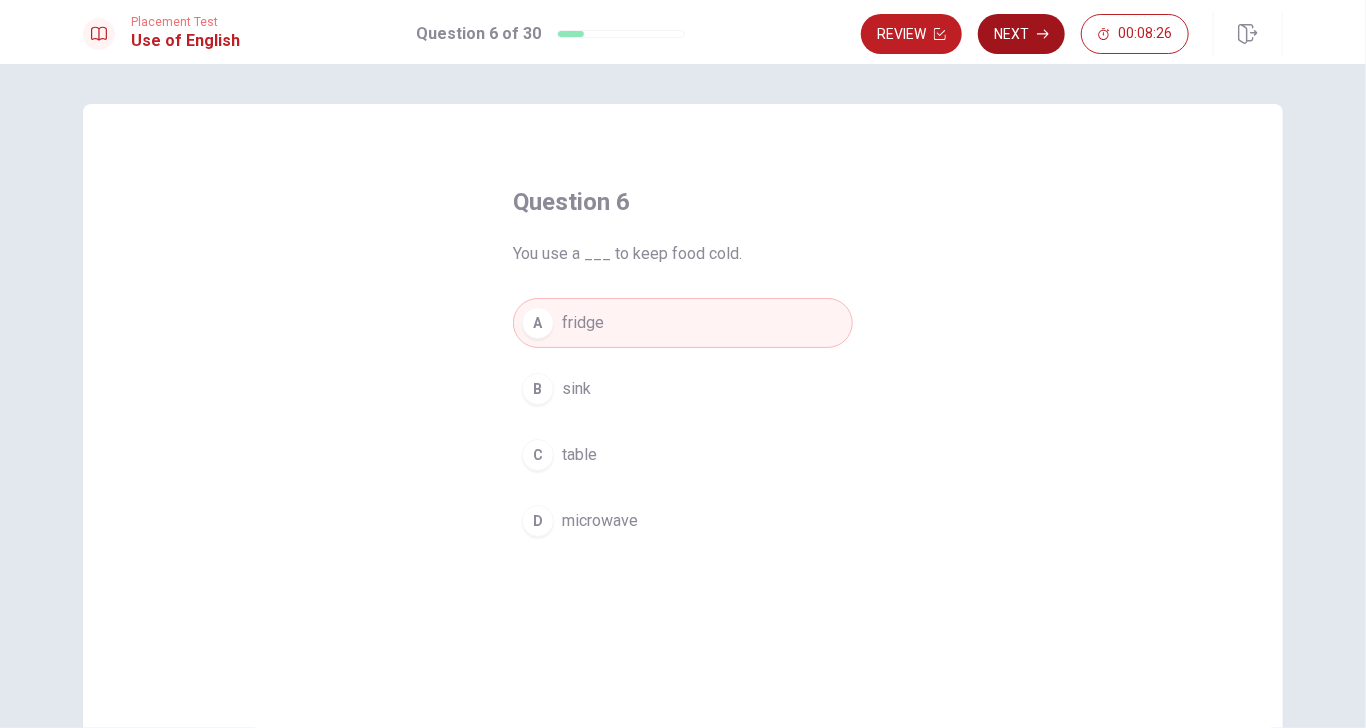 click on "Next" at bounding box center [1021, 34] 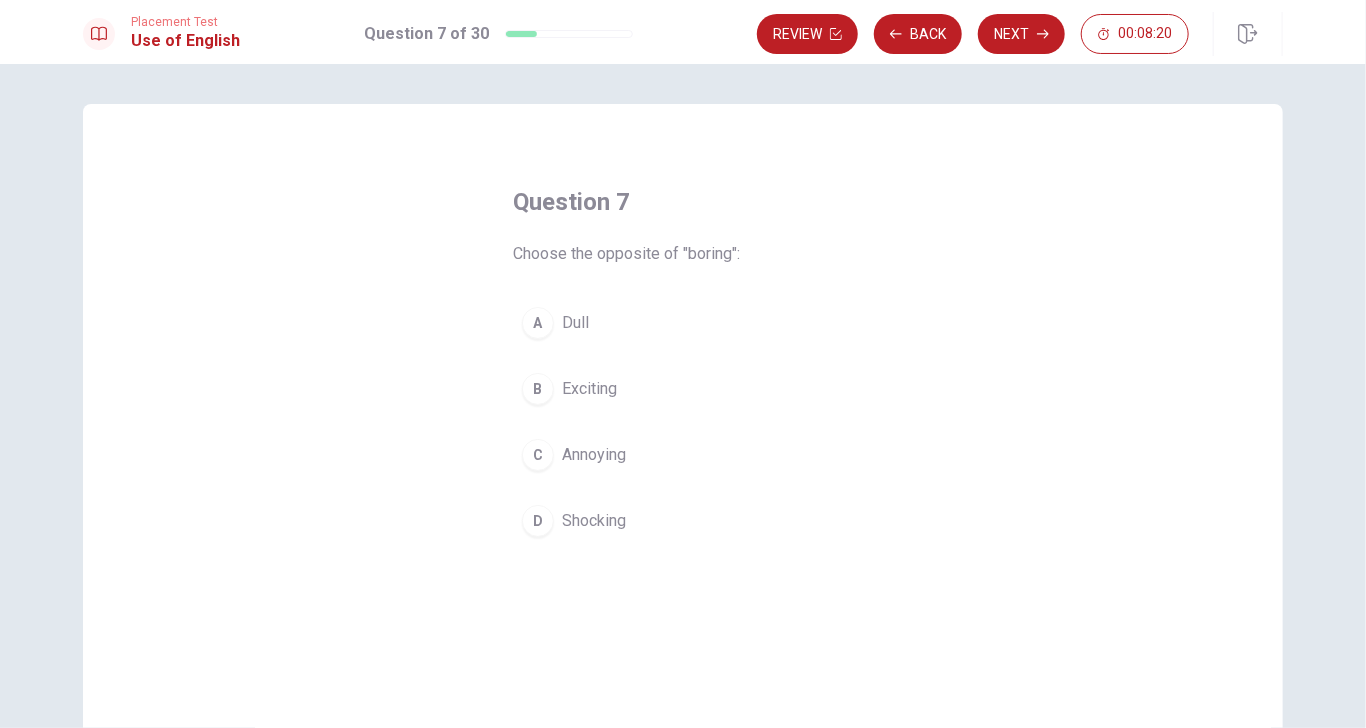click on "B Exciting" at bounding box center [683, 389] 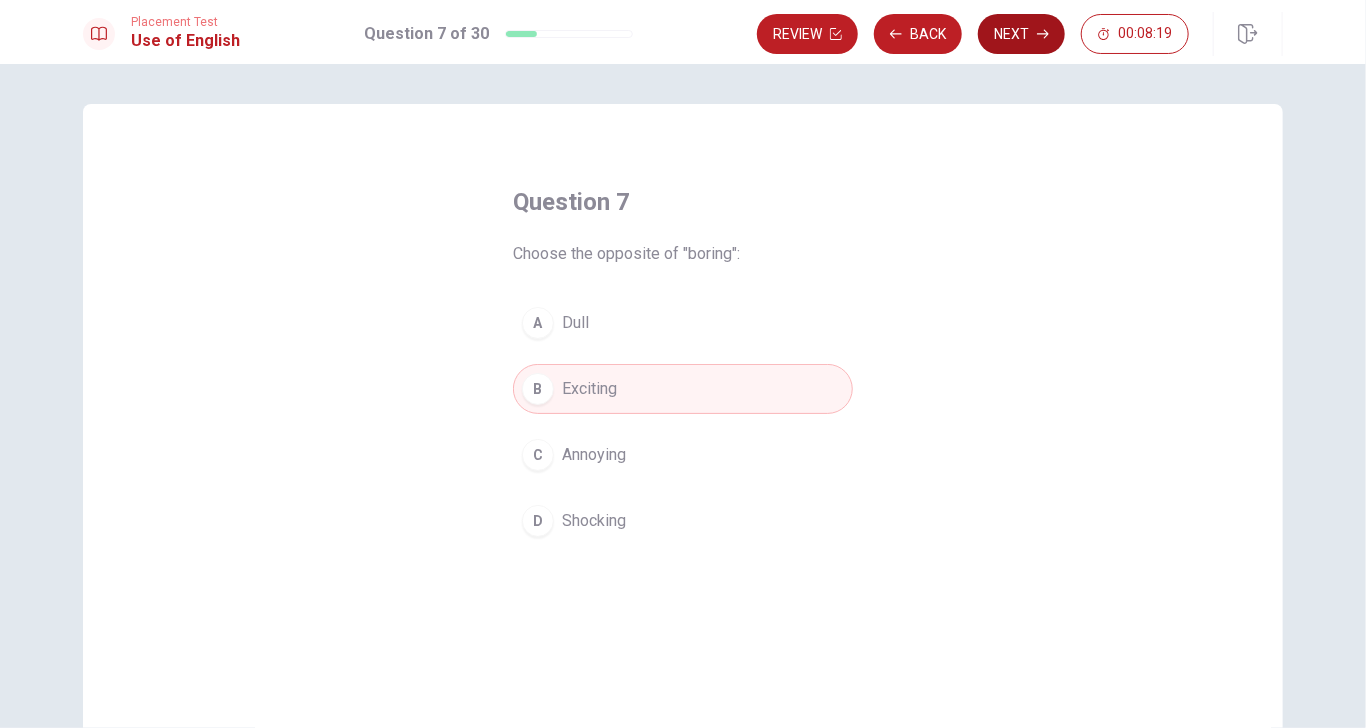 click on "Next" at bounding box center (1021, 34) 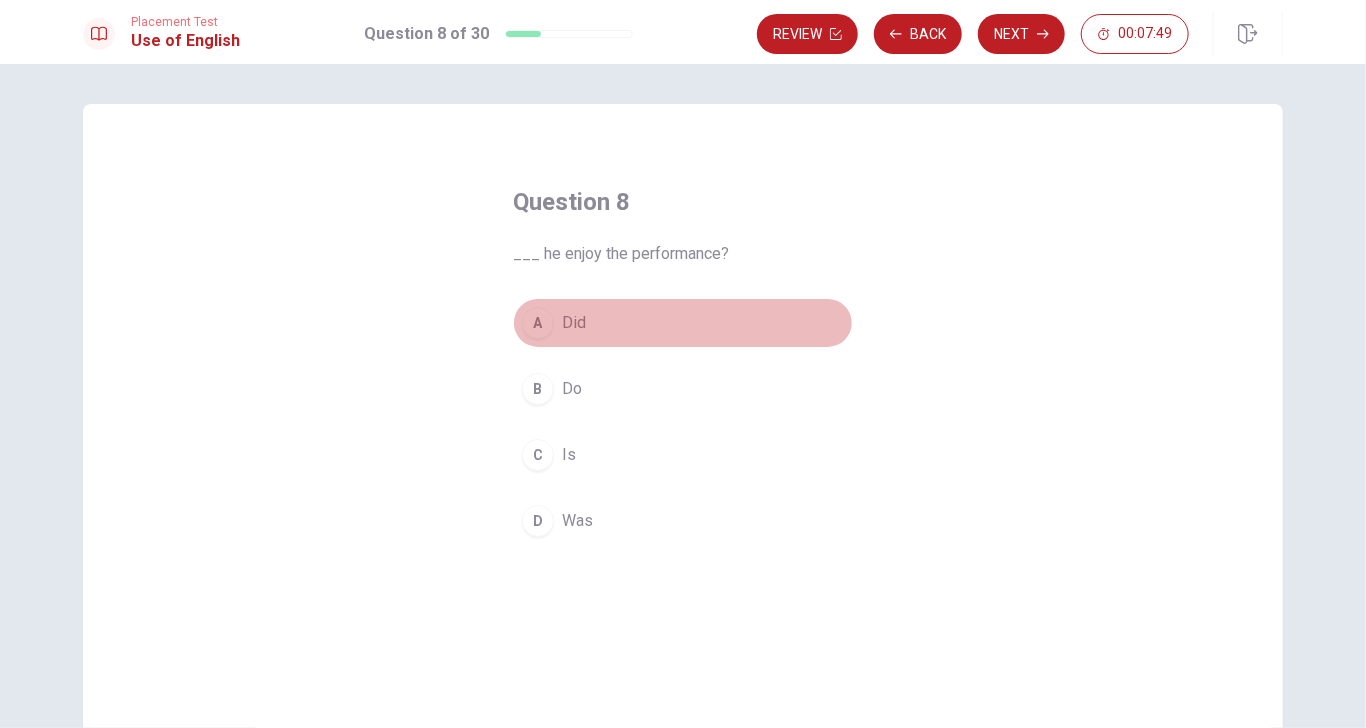 click on "Did" at bounding box center [574, 323] 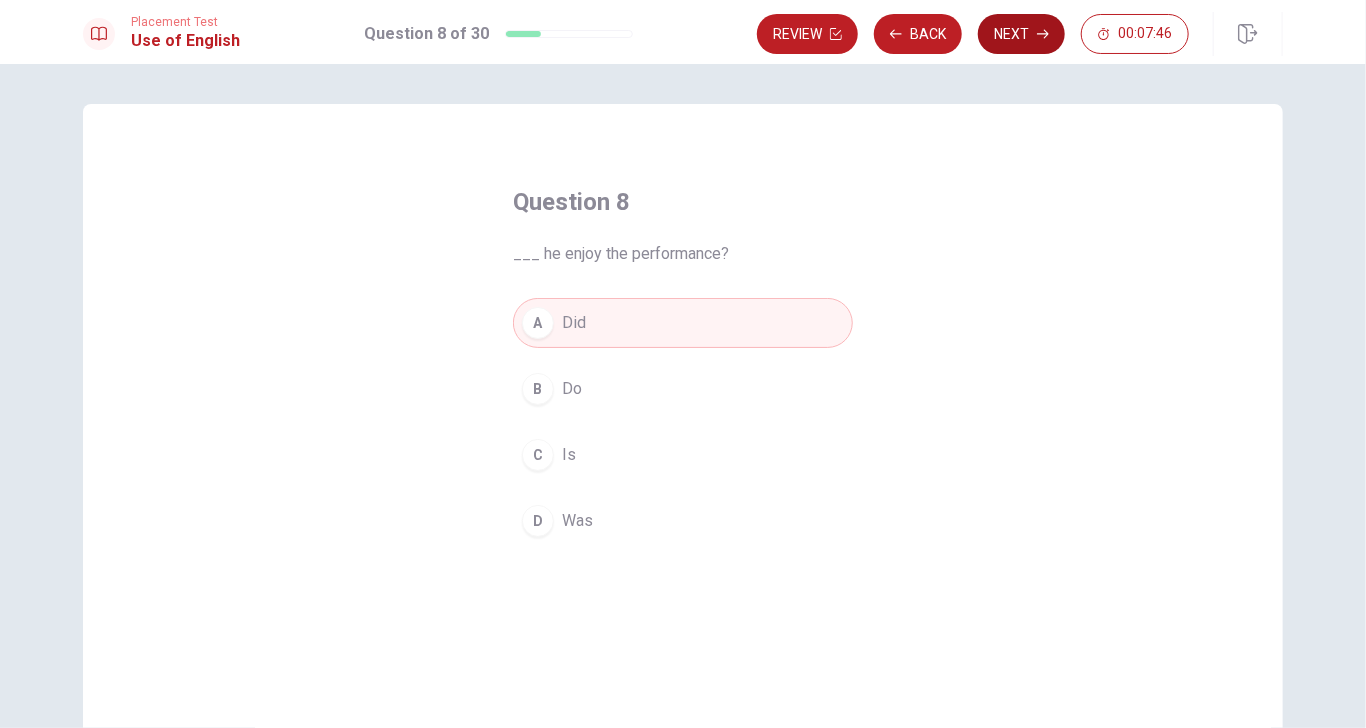 click on "Next" at bounding box center (1021, 34) 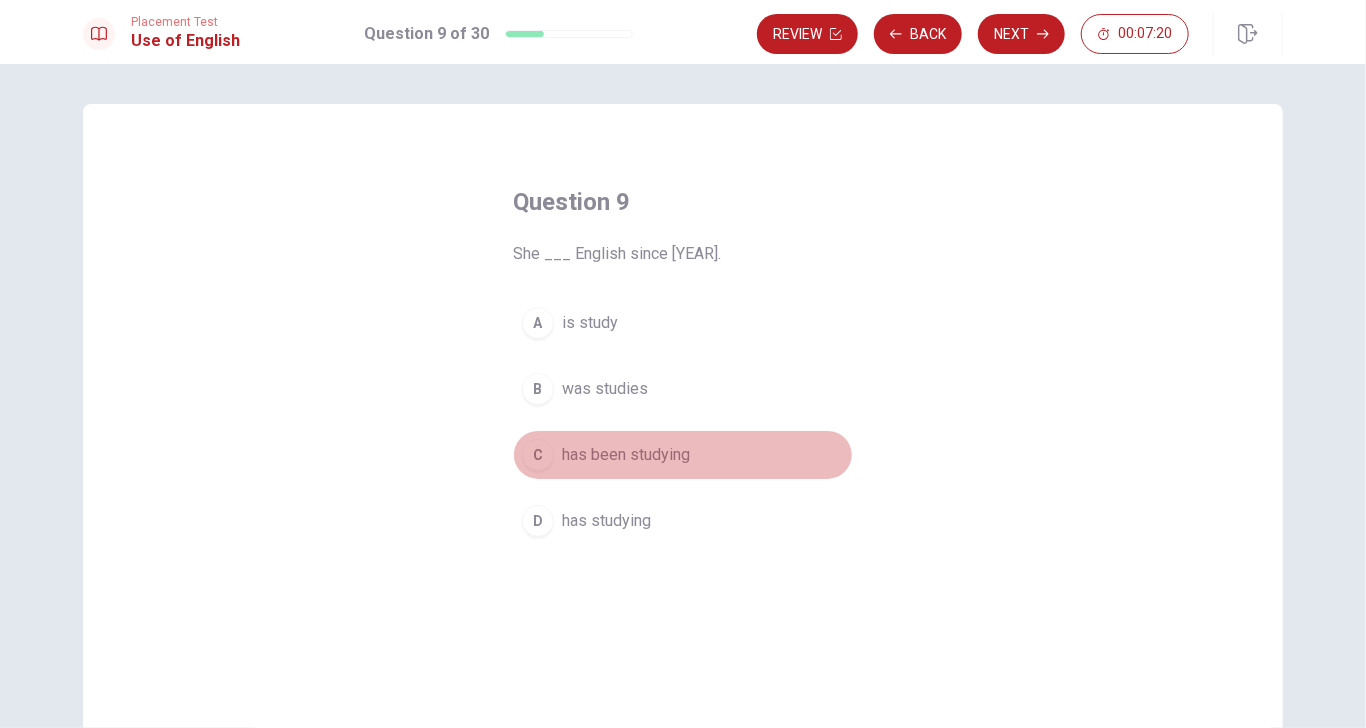 click on "has been studying" at bounding box center [626, 455] 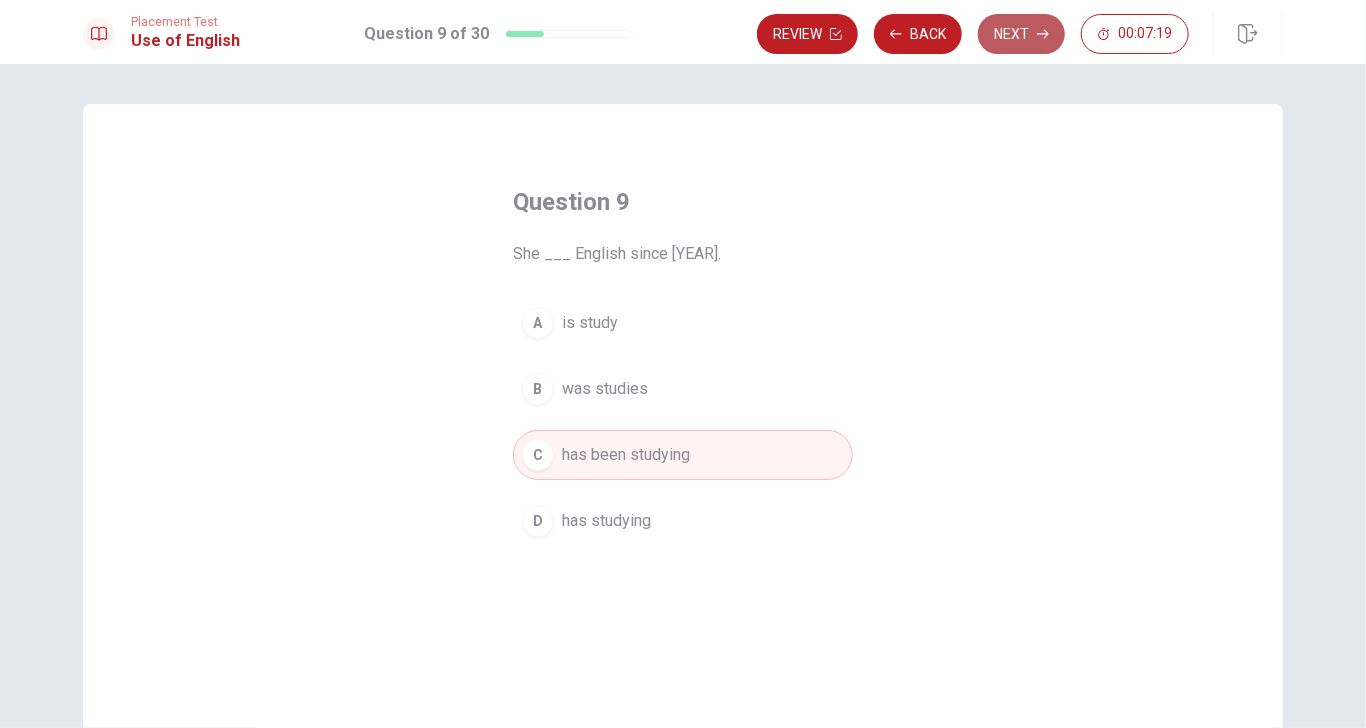 click on "Next" at bounding box center [1021, 34] 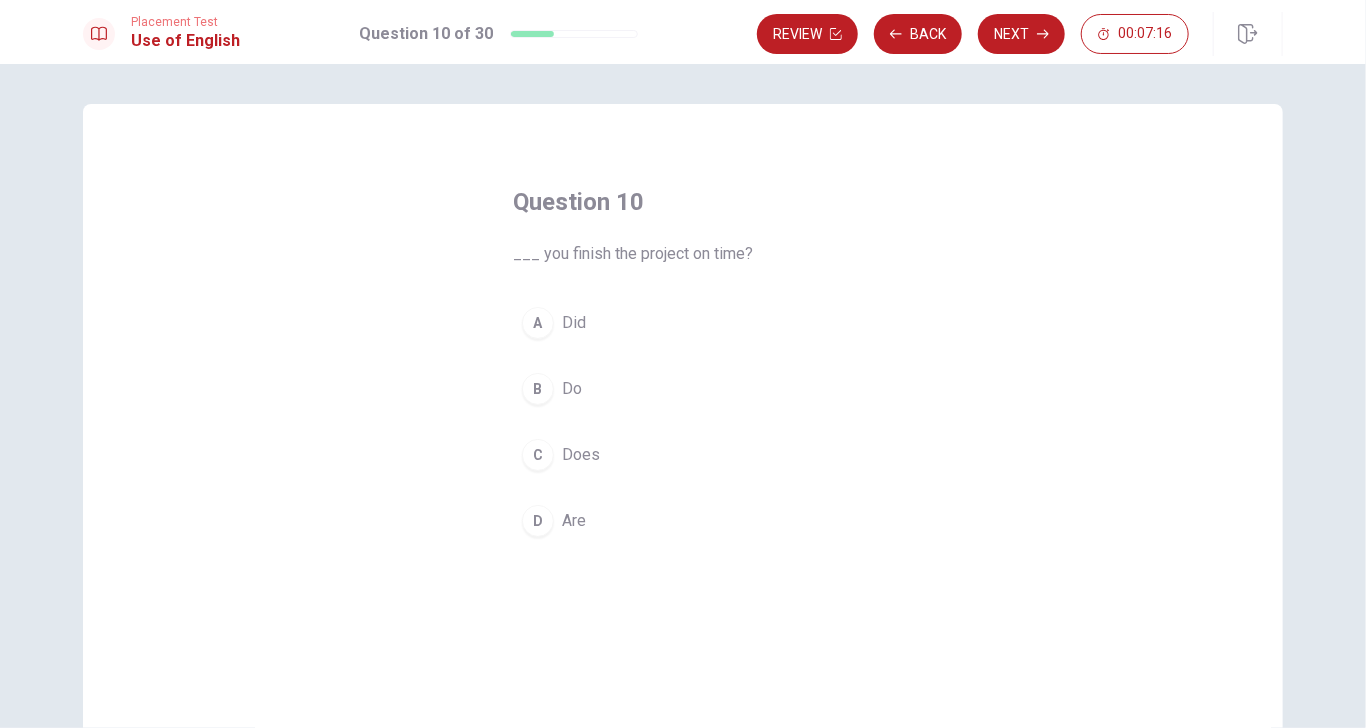 click on "A Did" at bounding box center [683, 323] 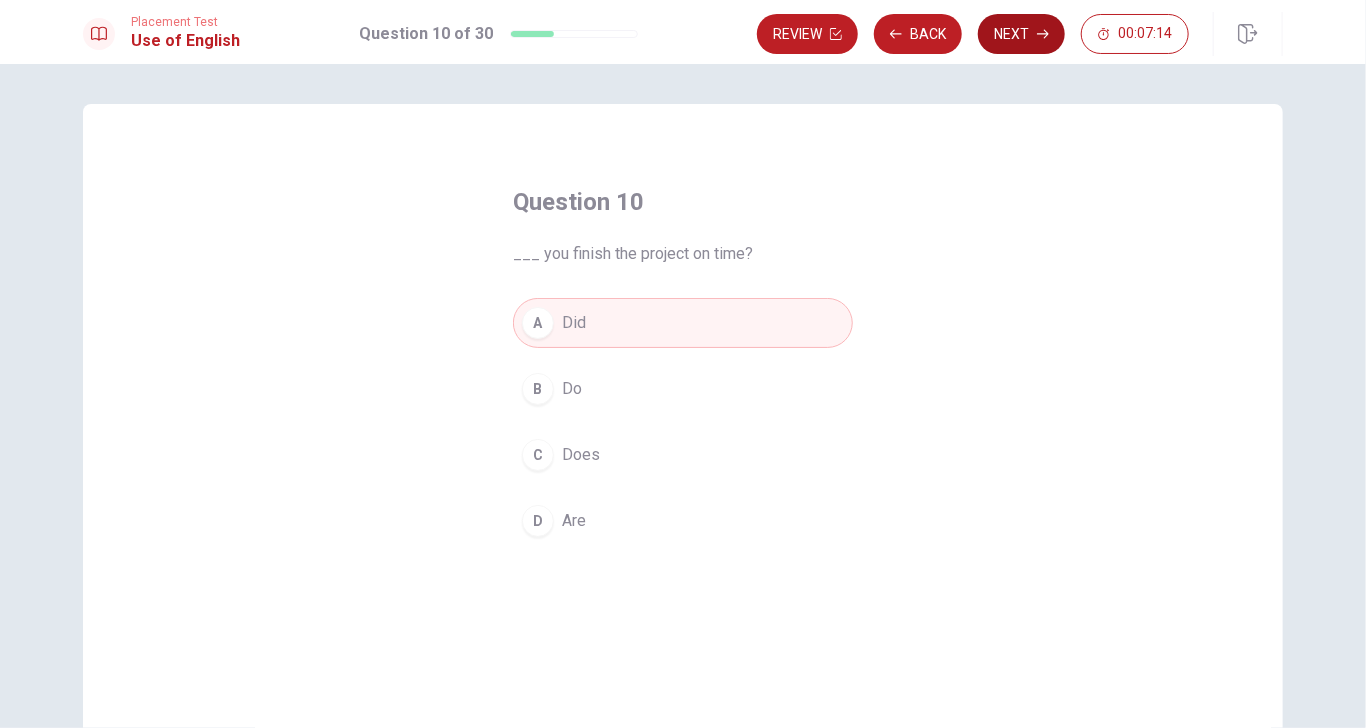 click on "Next" at bounding box center (1021, 34) 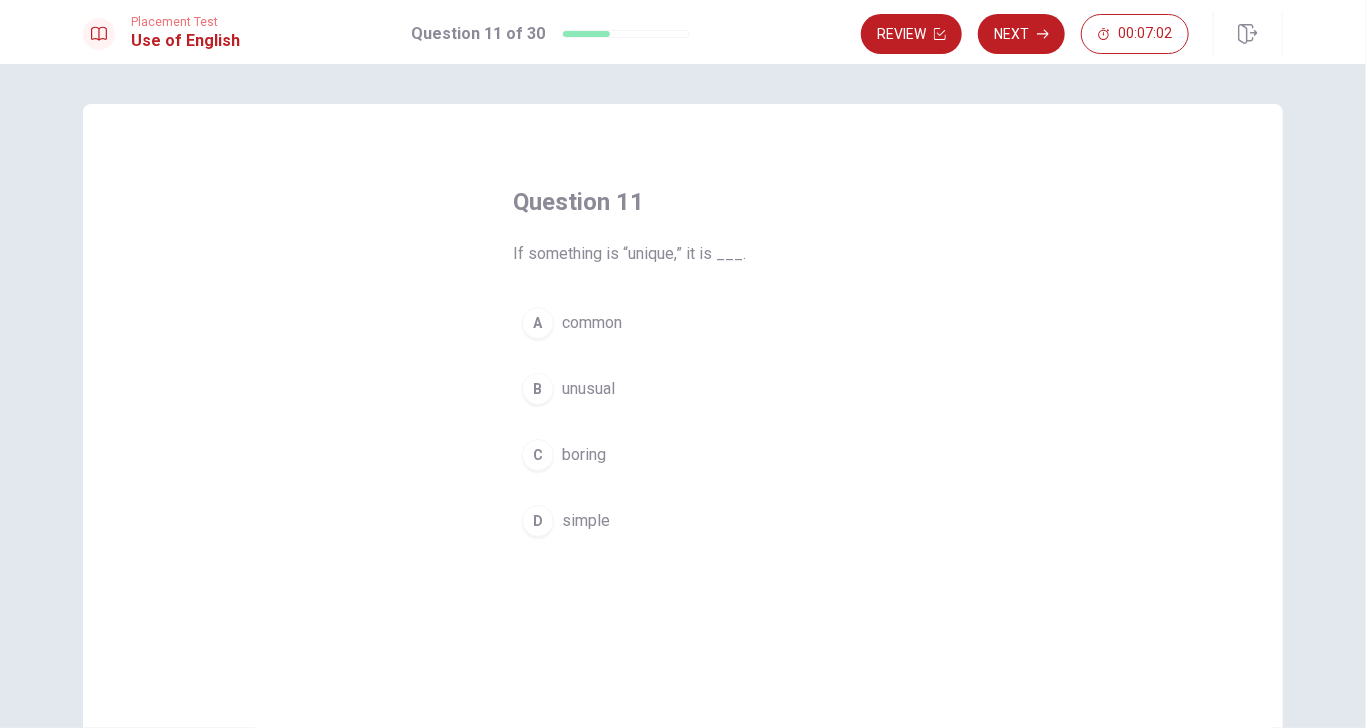 click on "B unusual" at bounding box center [683, 389] 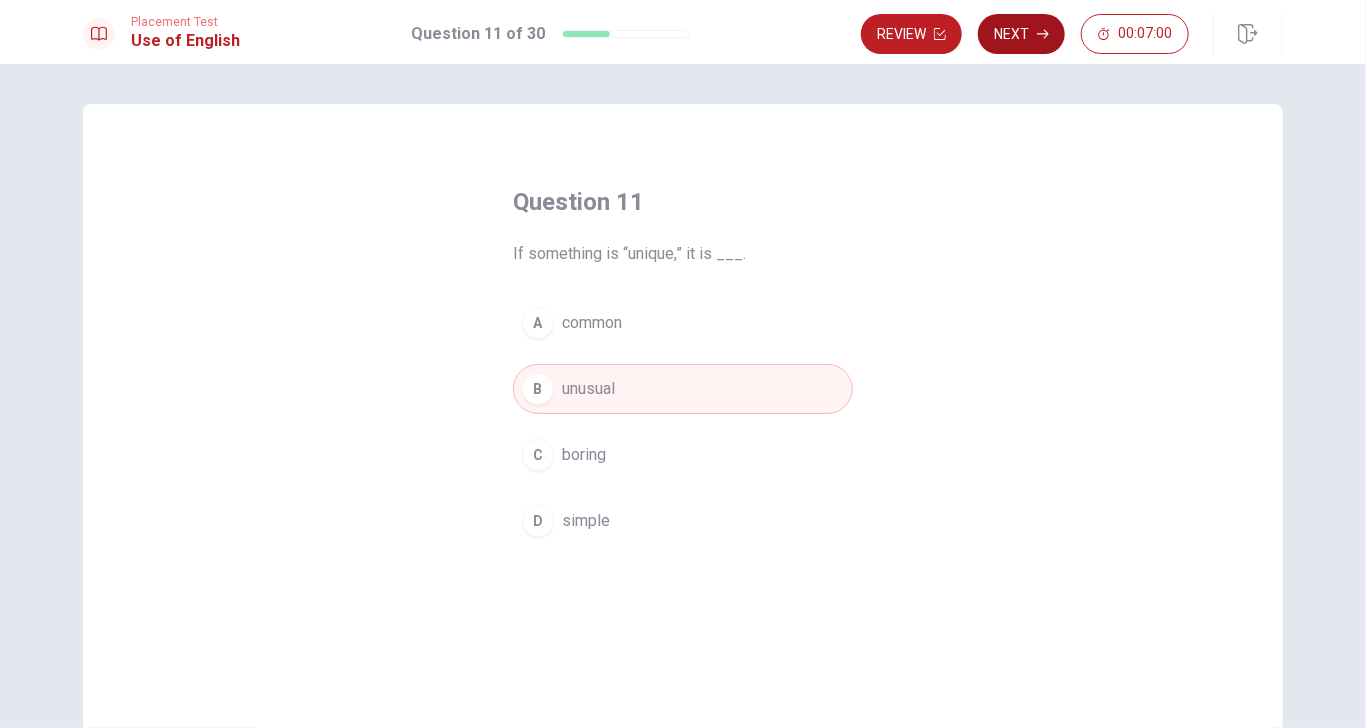 click on "Next" at bounding box center [1021, 34] 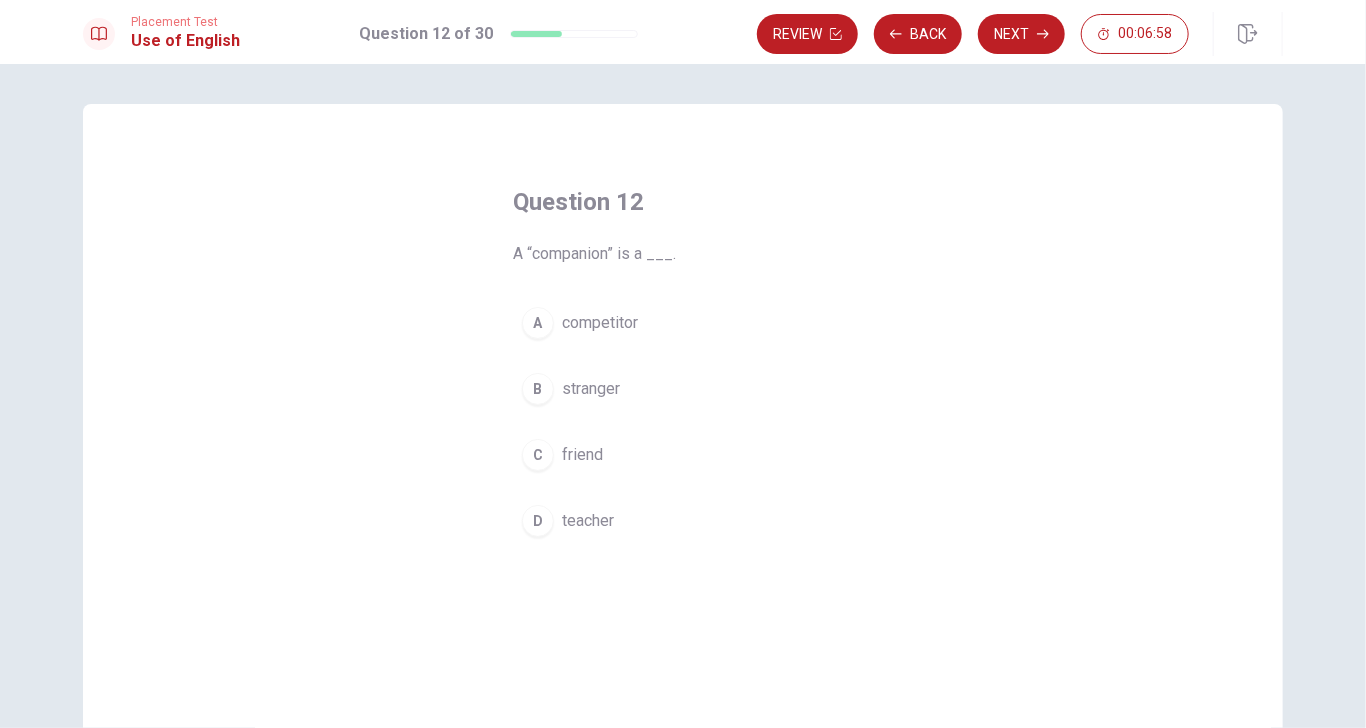 drag, startPoint x: 545, startPoint y: 254, endPoint x: 618, endPoint y: 261, distance: 73.33485 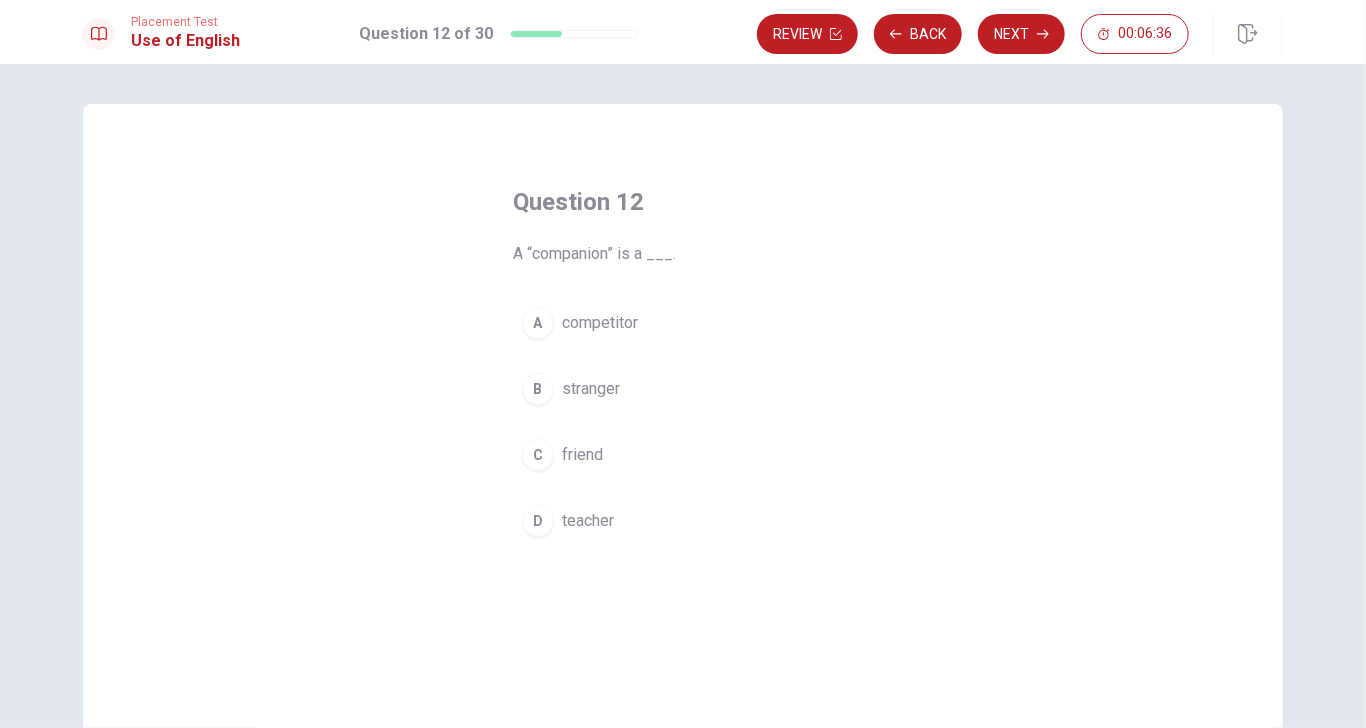 click on "C friend" at bounding box center [683, 455] 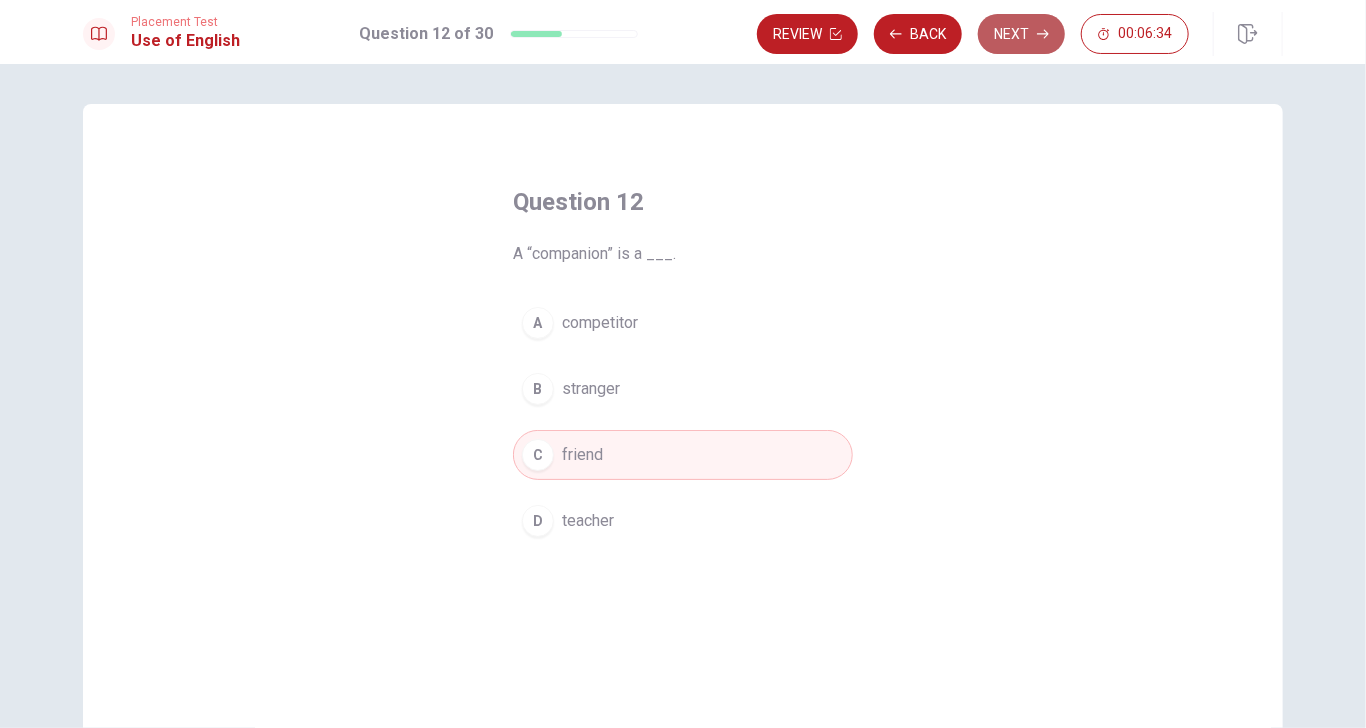 click 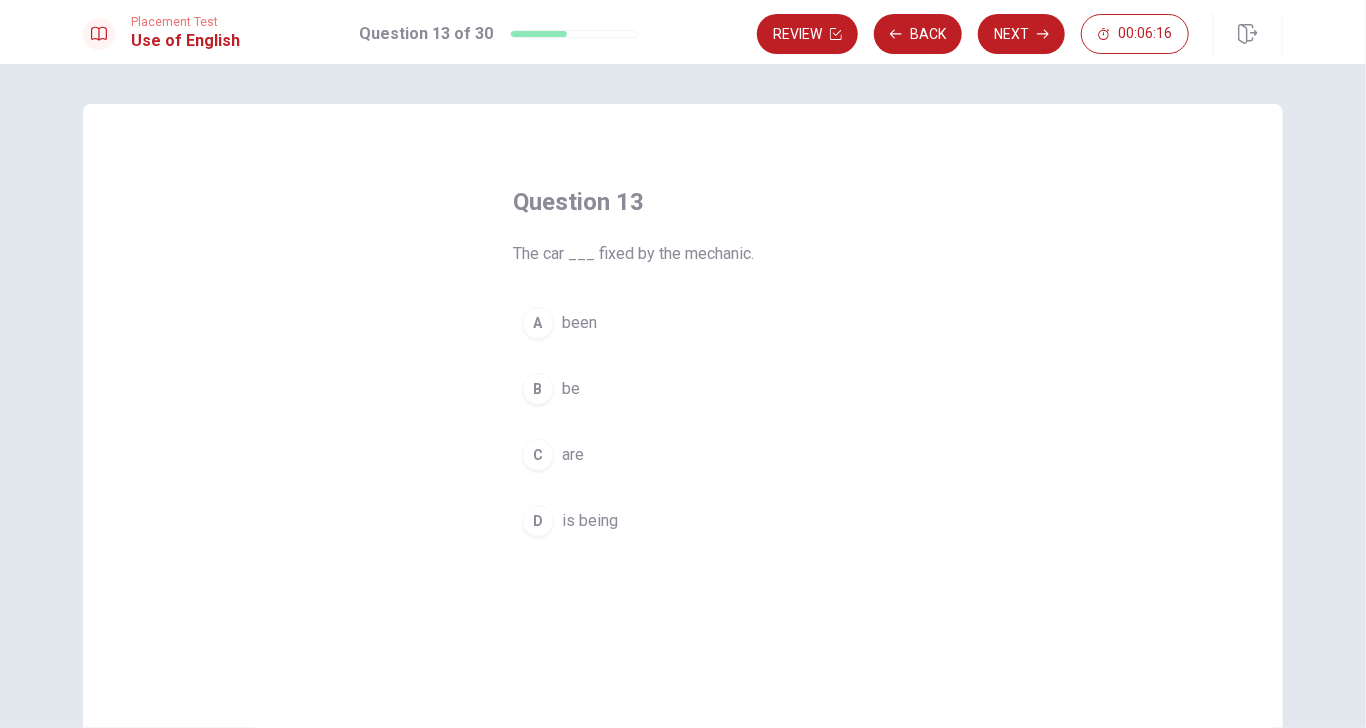 click on "A been" at bounding box center (683, 323) 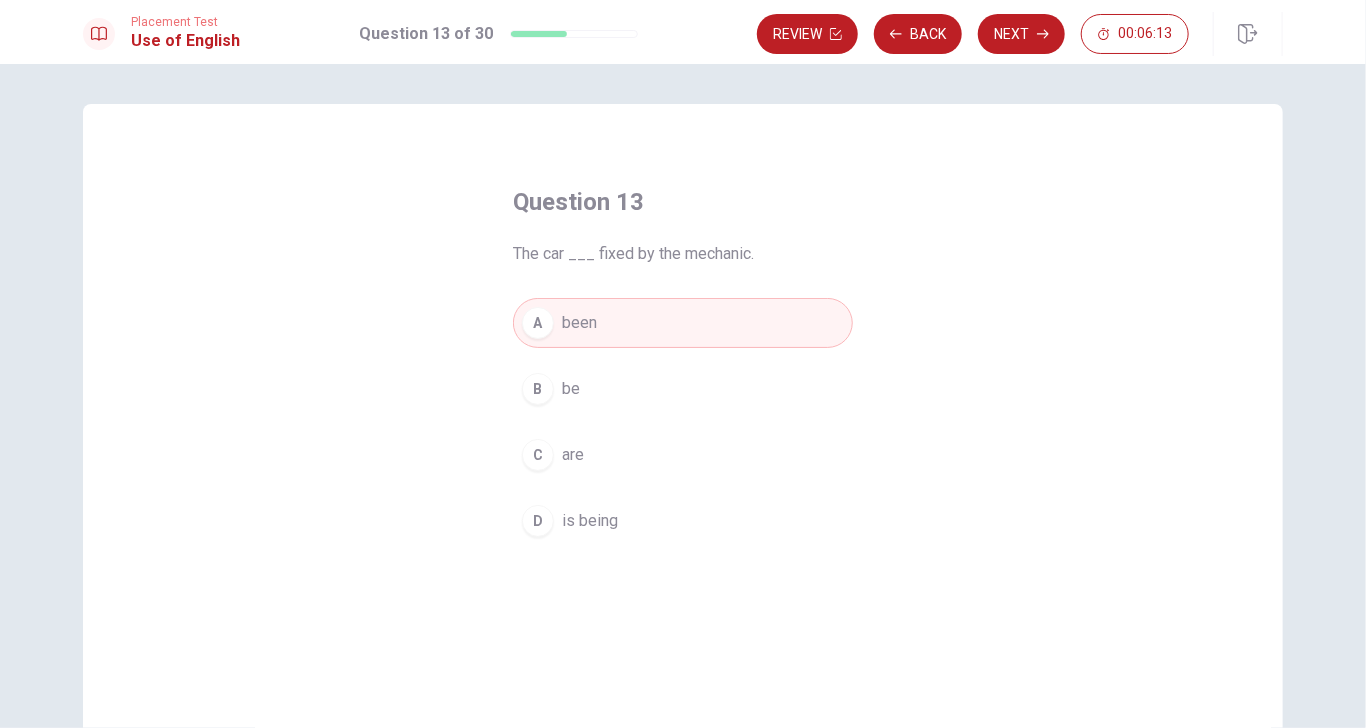 click on "D is being" at bounding box center (683, 521) 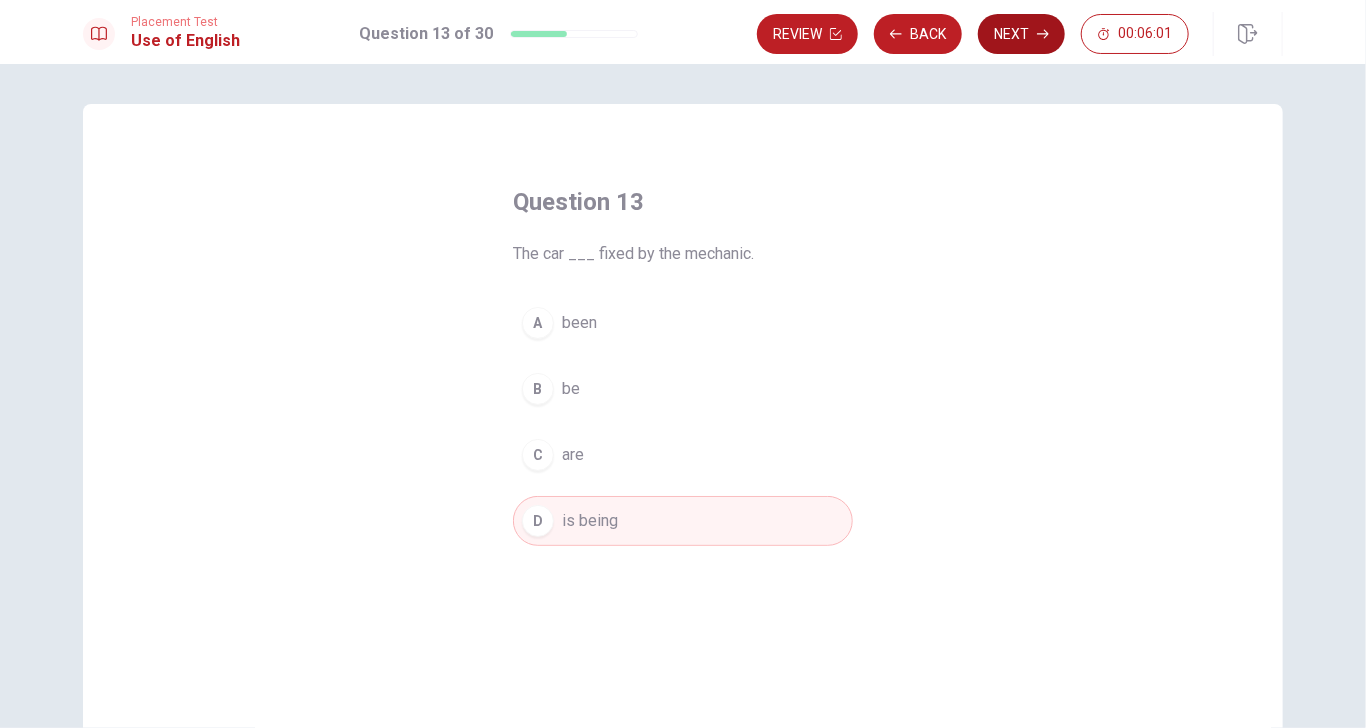 click on "Next" at bounding box center (1021, 34) 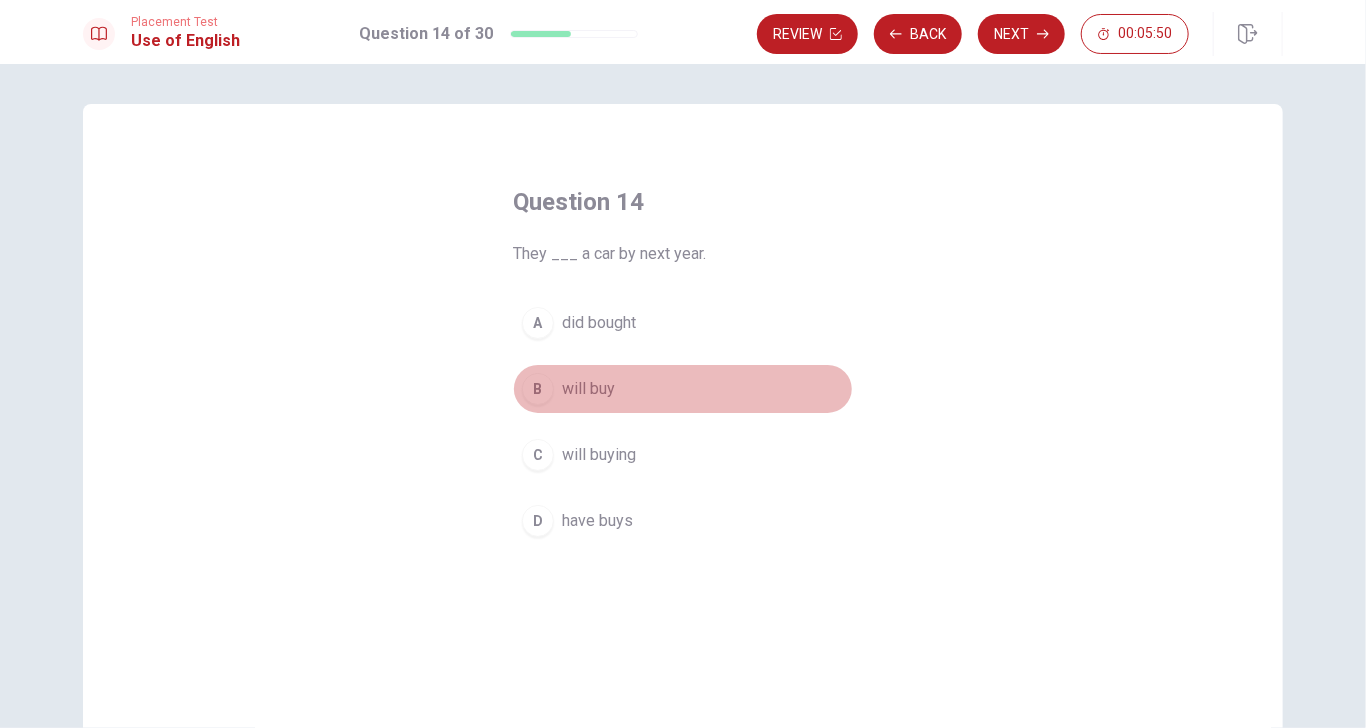 click on "B will buy" at bounding box center [683, 389] 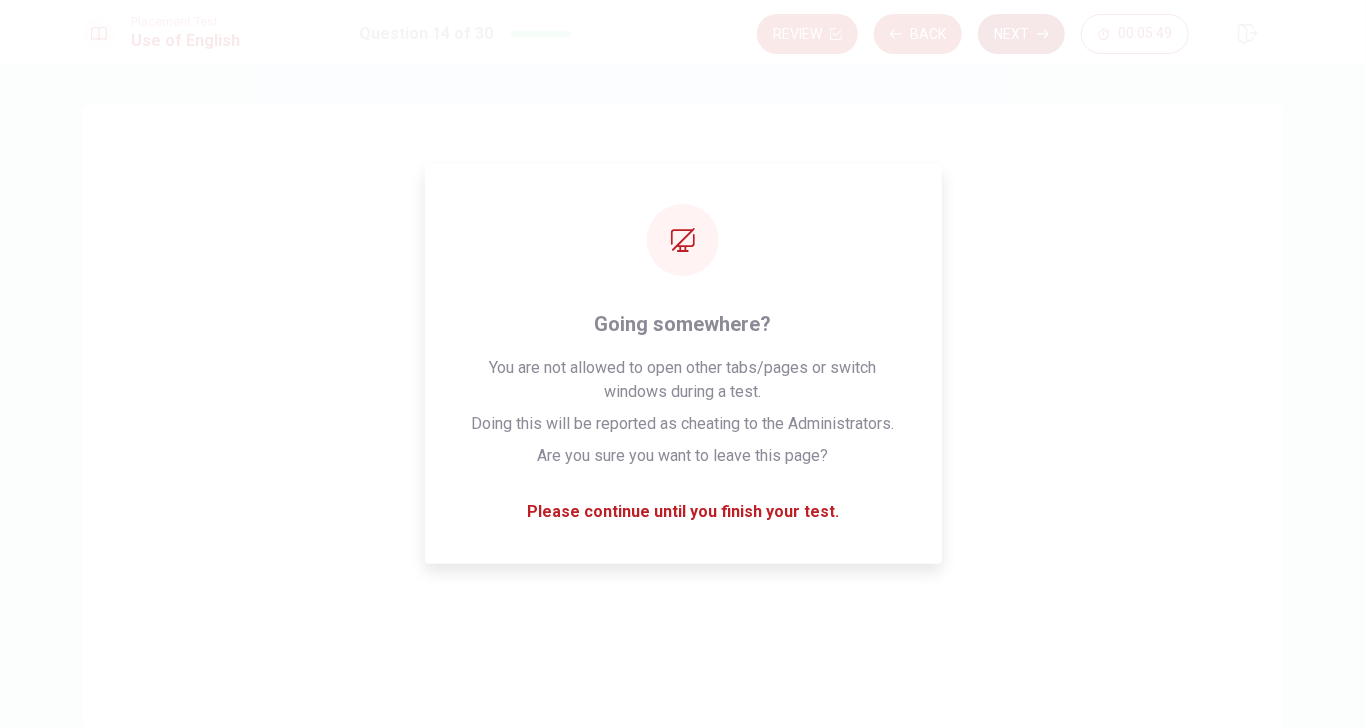 click on "Next" at bounding box center (1021, 34) 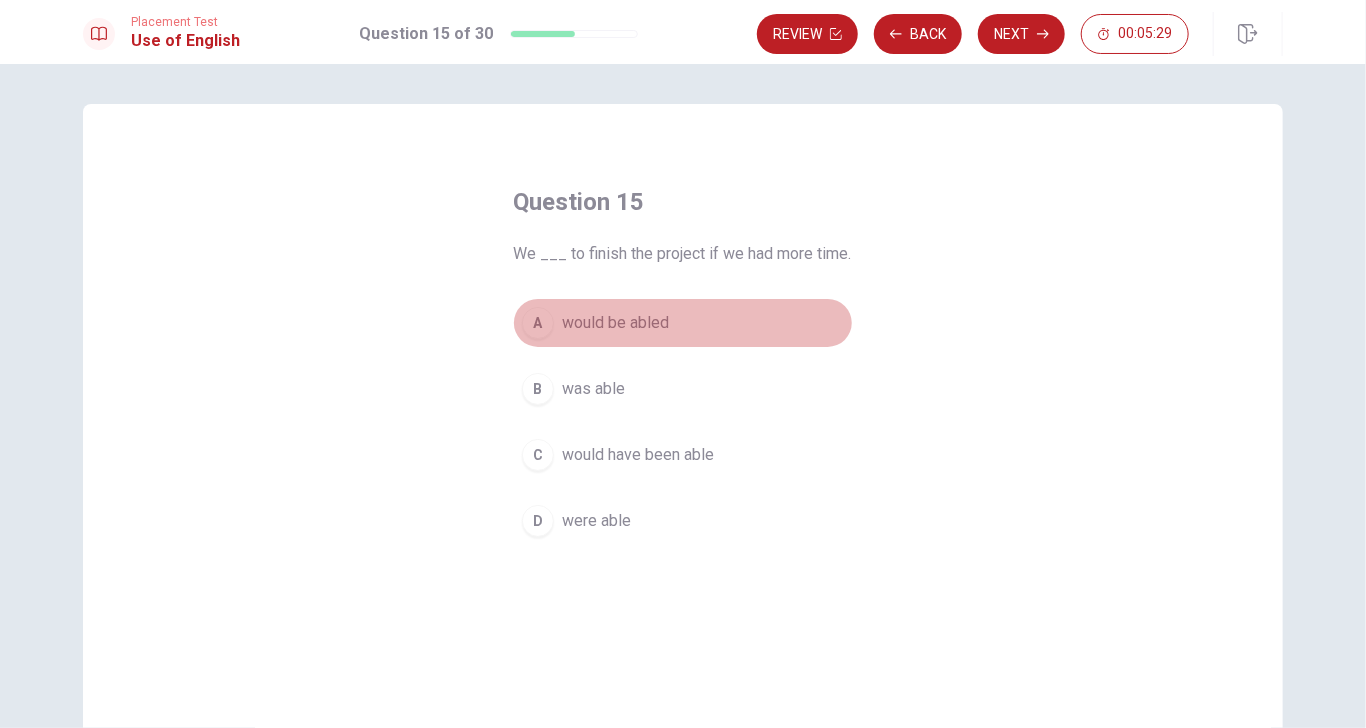 click on "A would be abled" at bounding box center [683, 323] 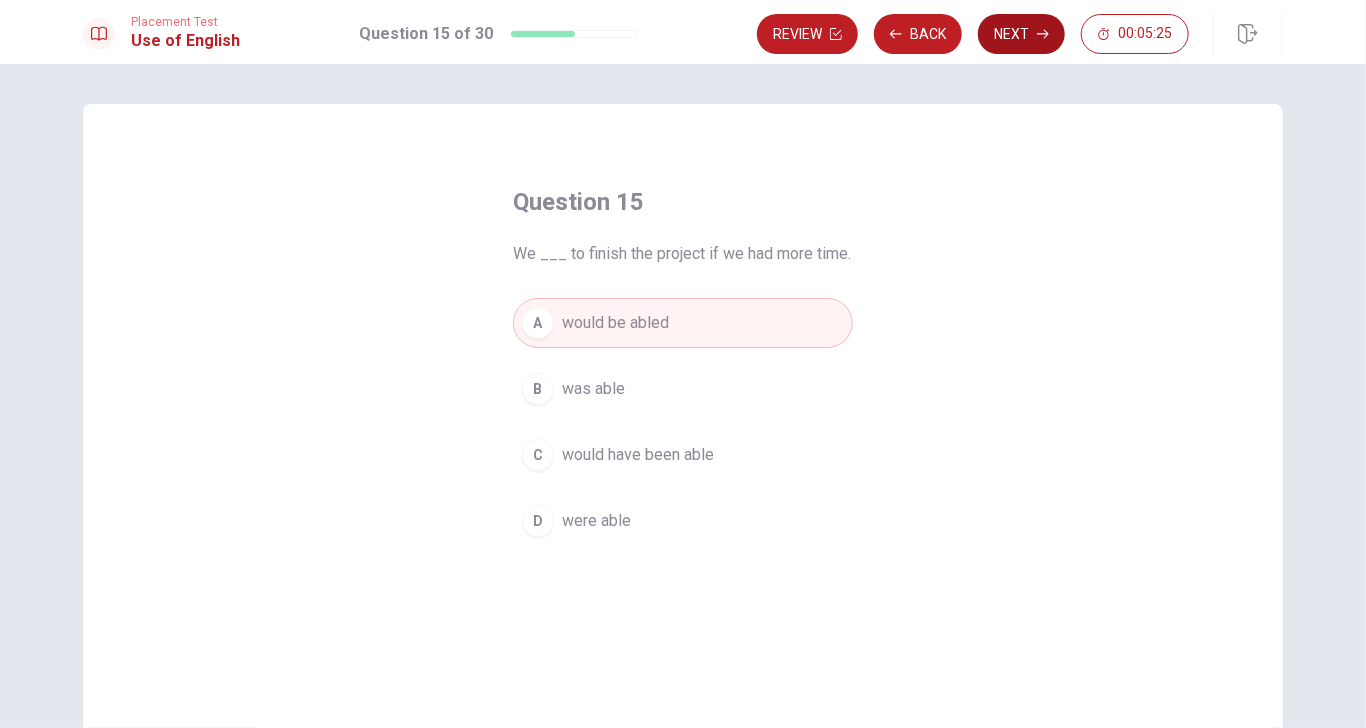 click on "Next" at bounding box center [1021, 34] 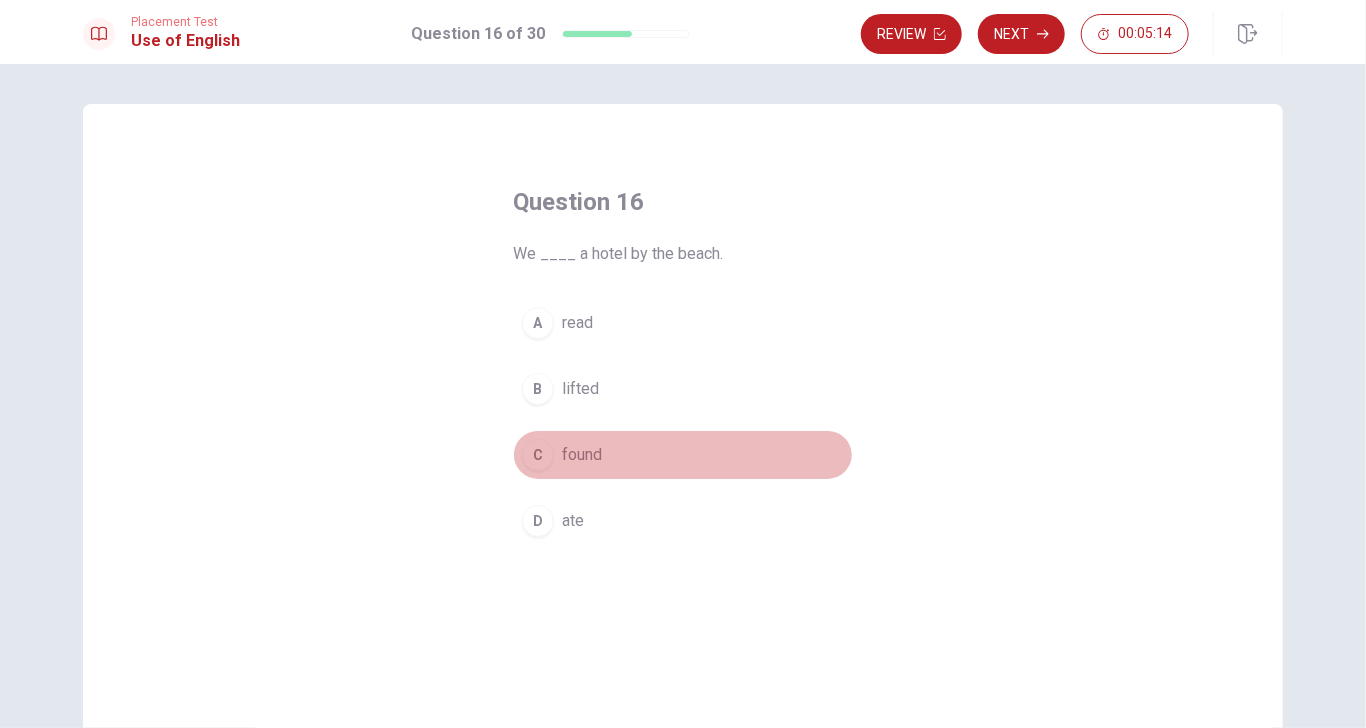 click on "C found" at bounding box center (683, 455) 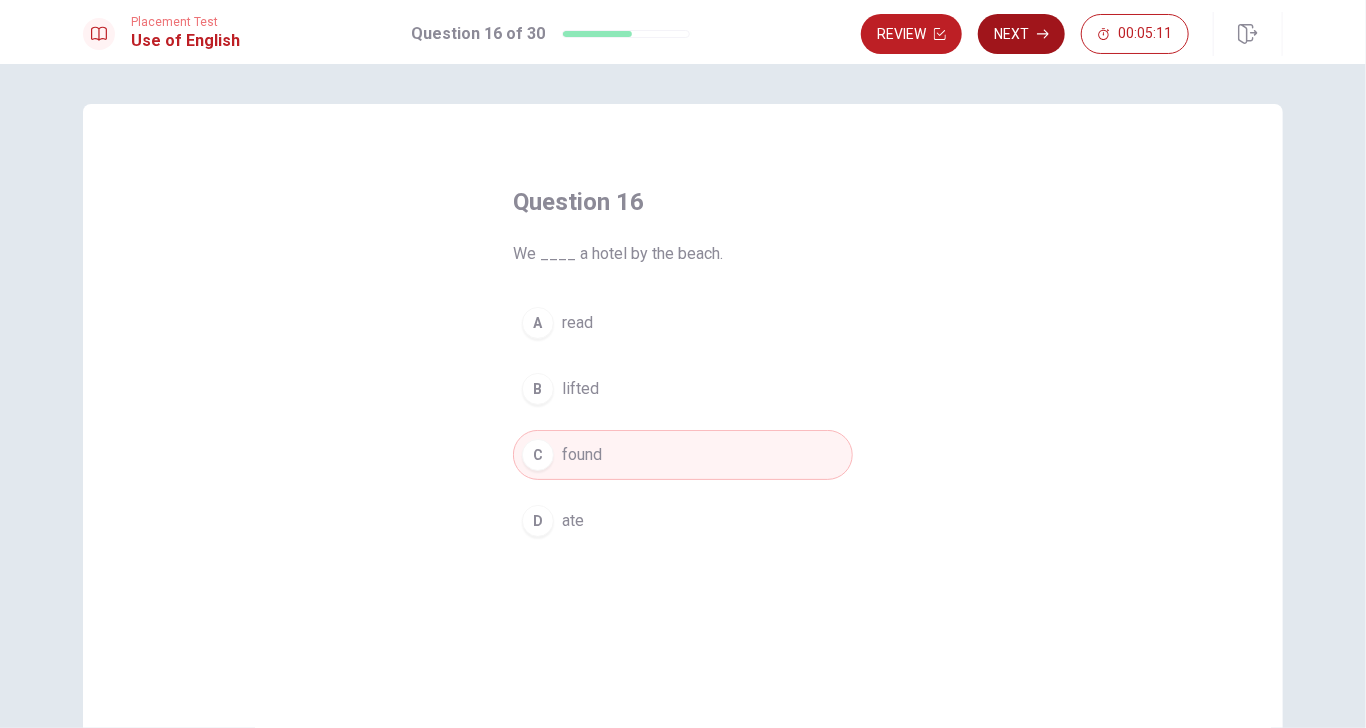 click 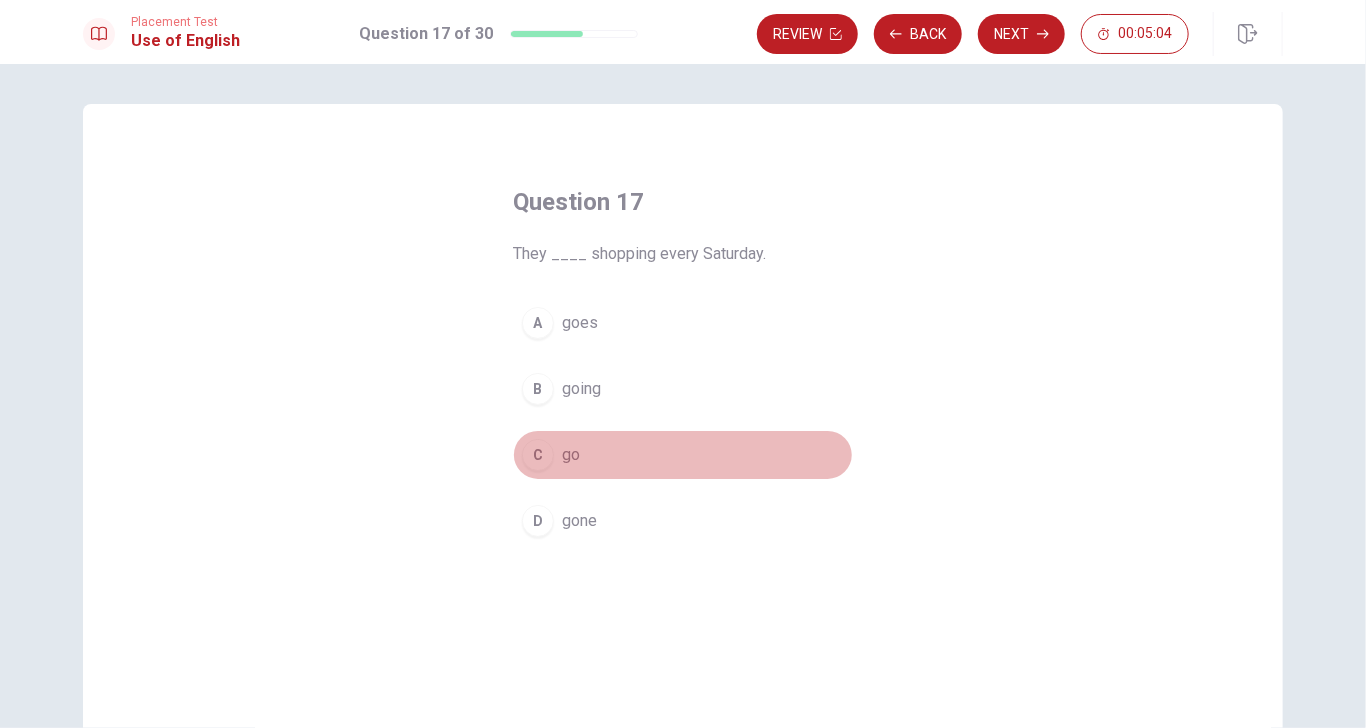 click on "C go" at bounding box center (683, 455) 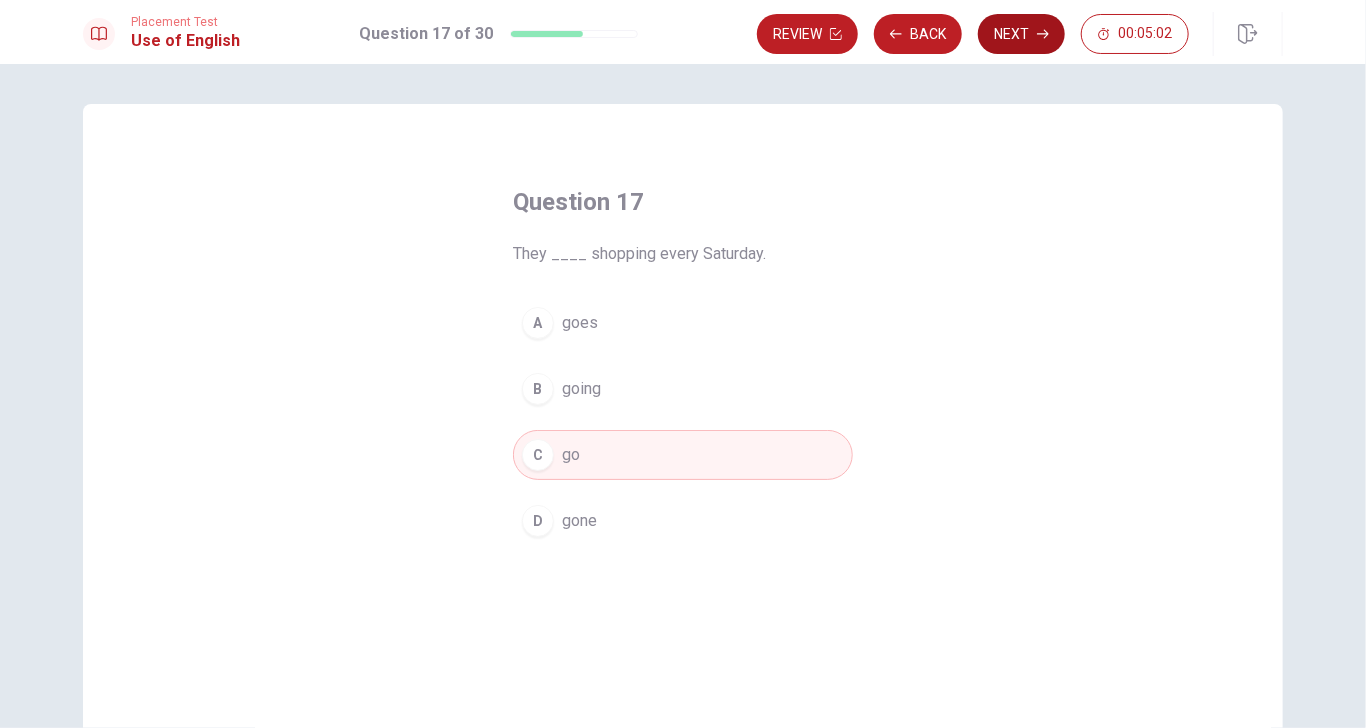 click on "Next" at bounding box center (1021, 34) 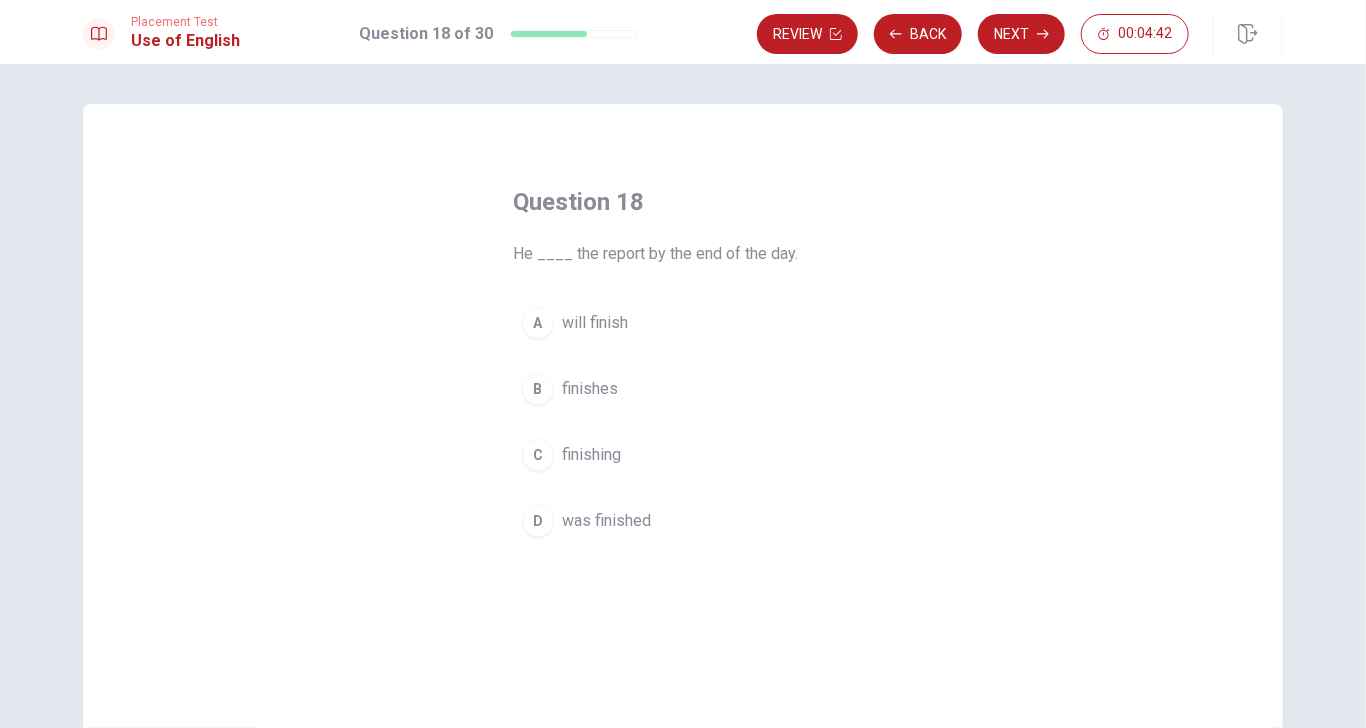 click on "A will finish" at bounding box center (683, 323) 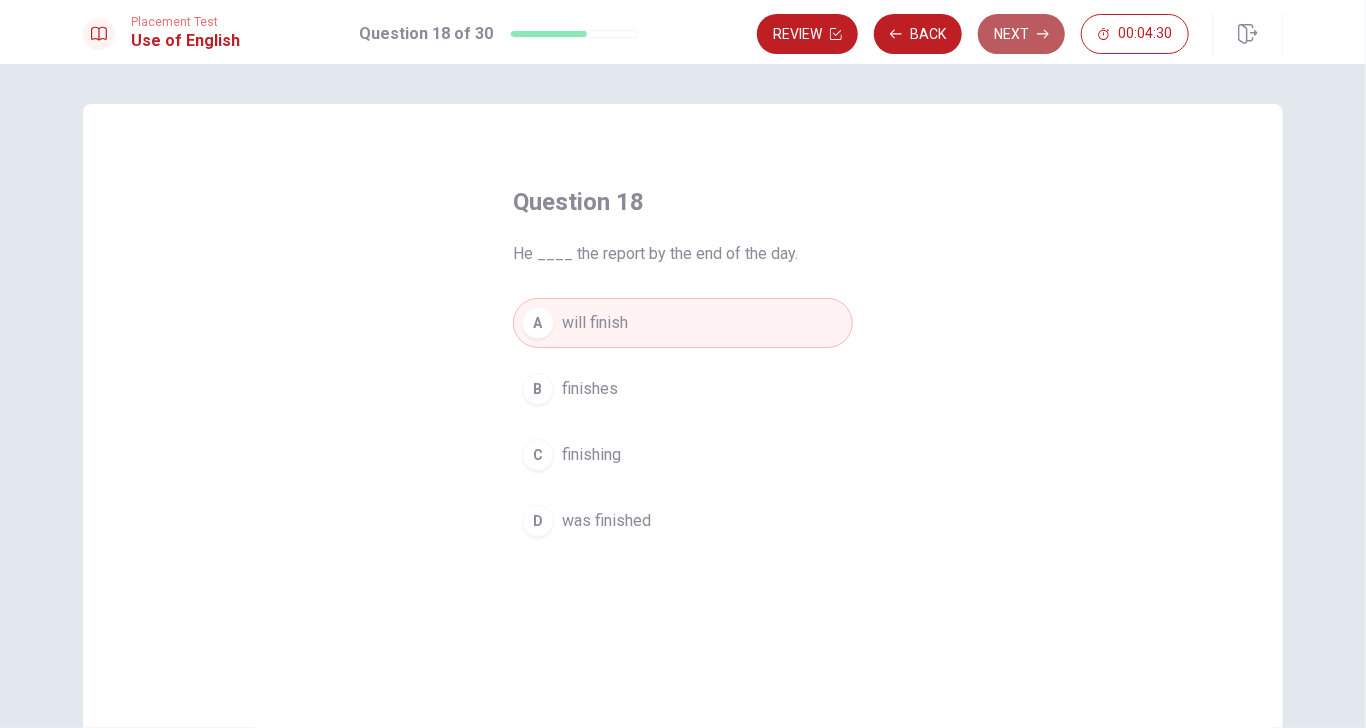 click on "Next" at bounding box center (1021, 34) 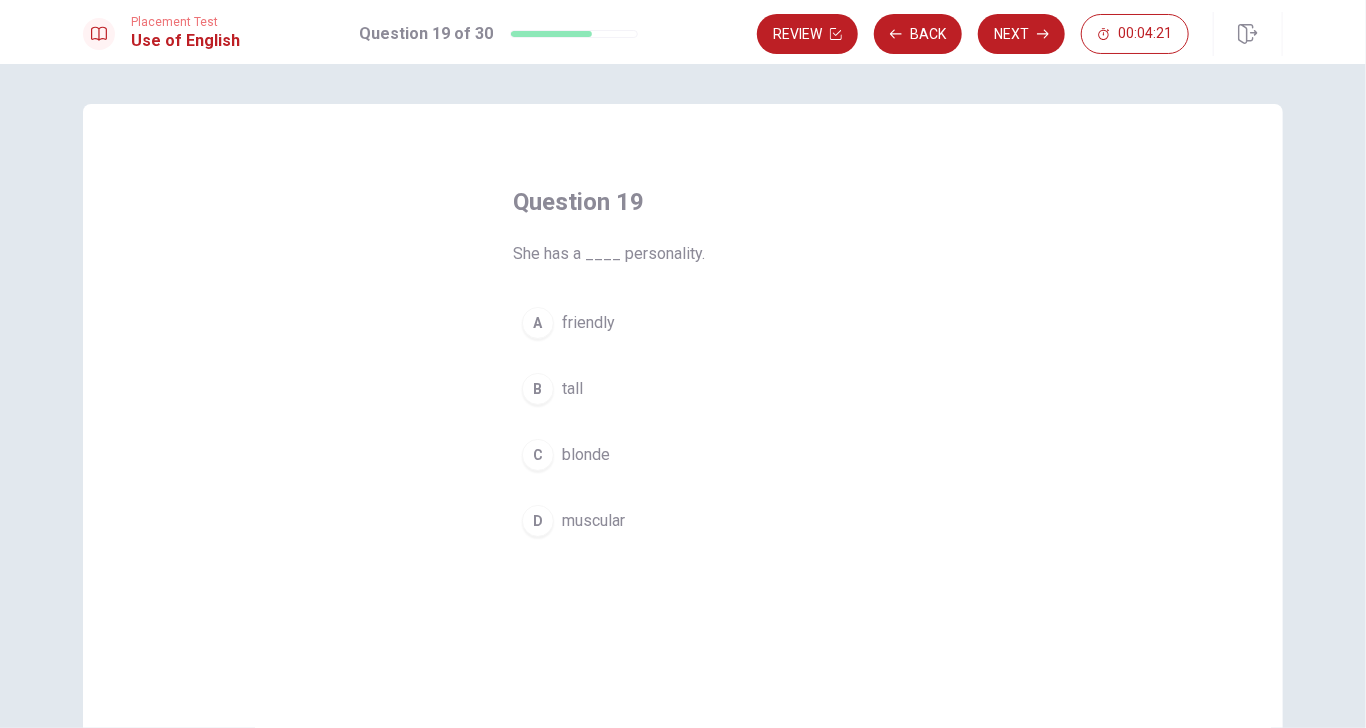 click on "A friendly" at bounding box center [683, 323] 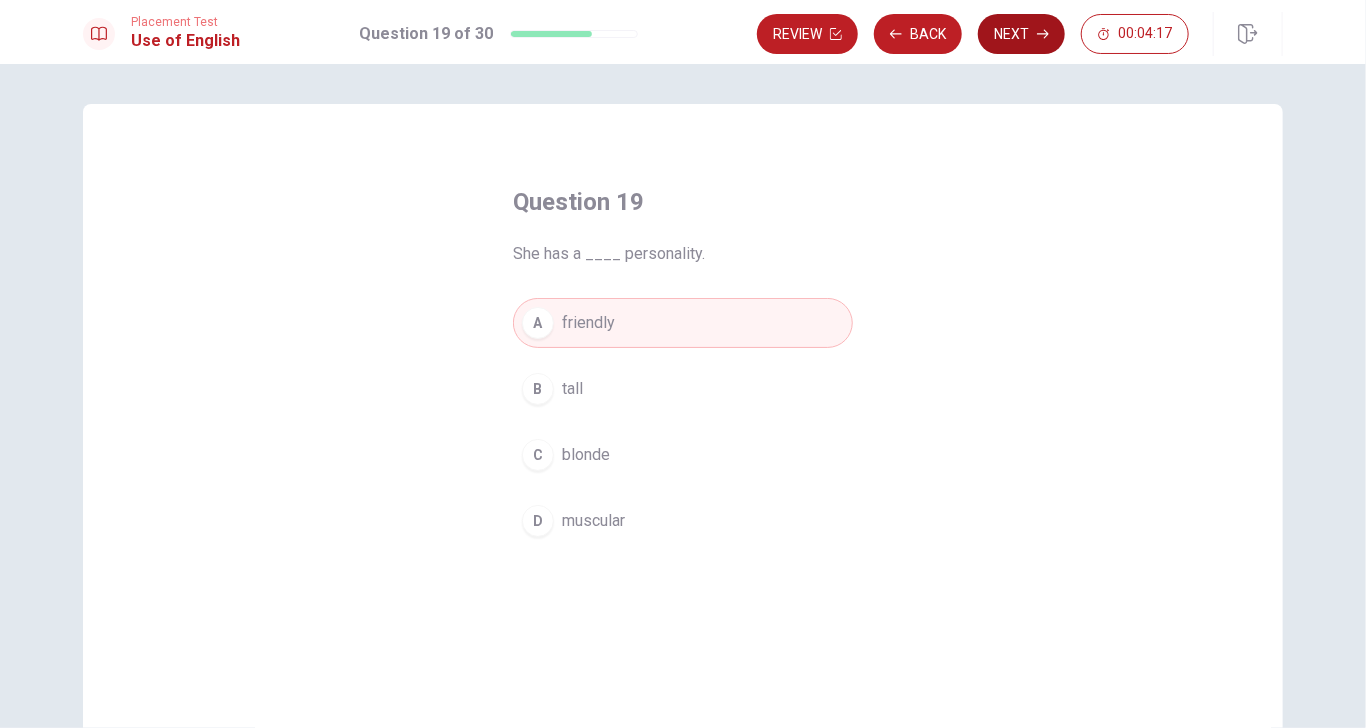 click on "Next" at bounding box center [1021, 34] 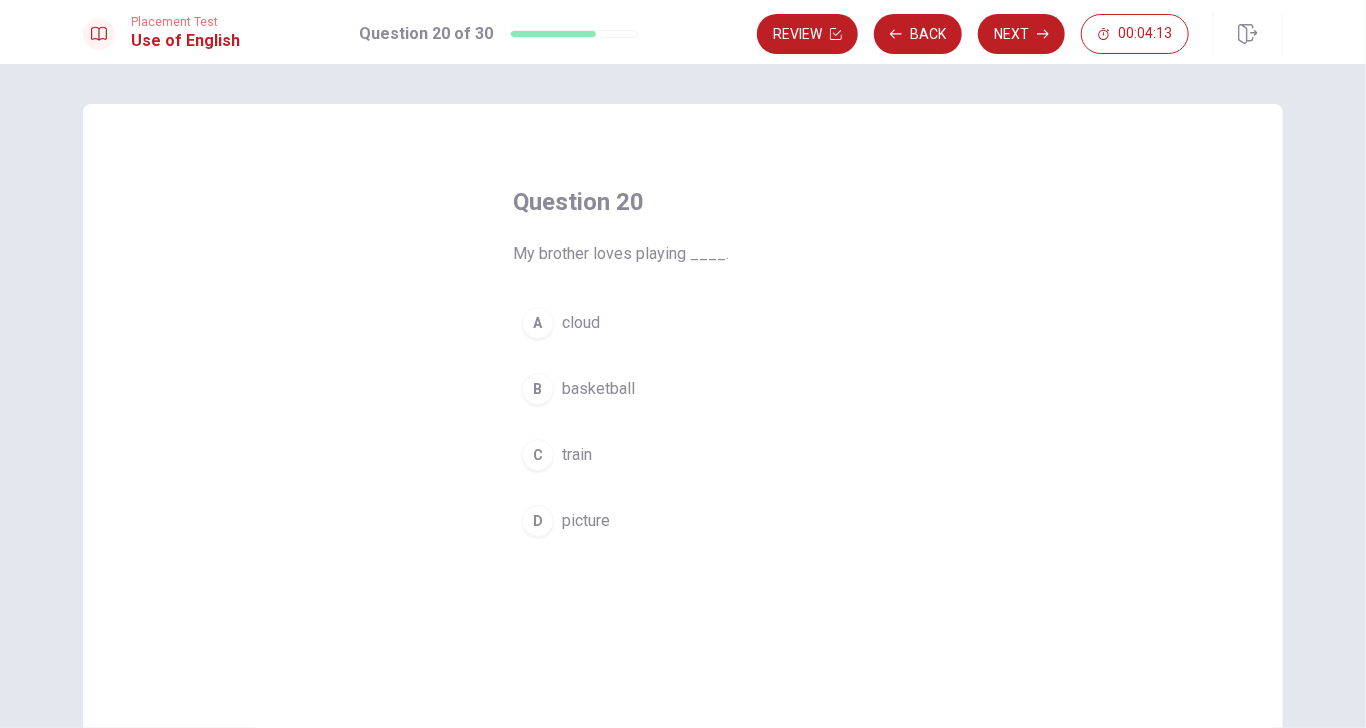 click on "B basketball" at bounding box center [683, 389] 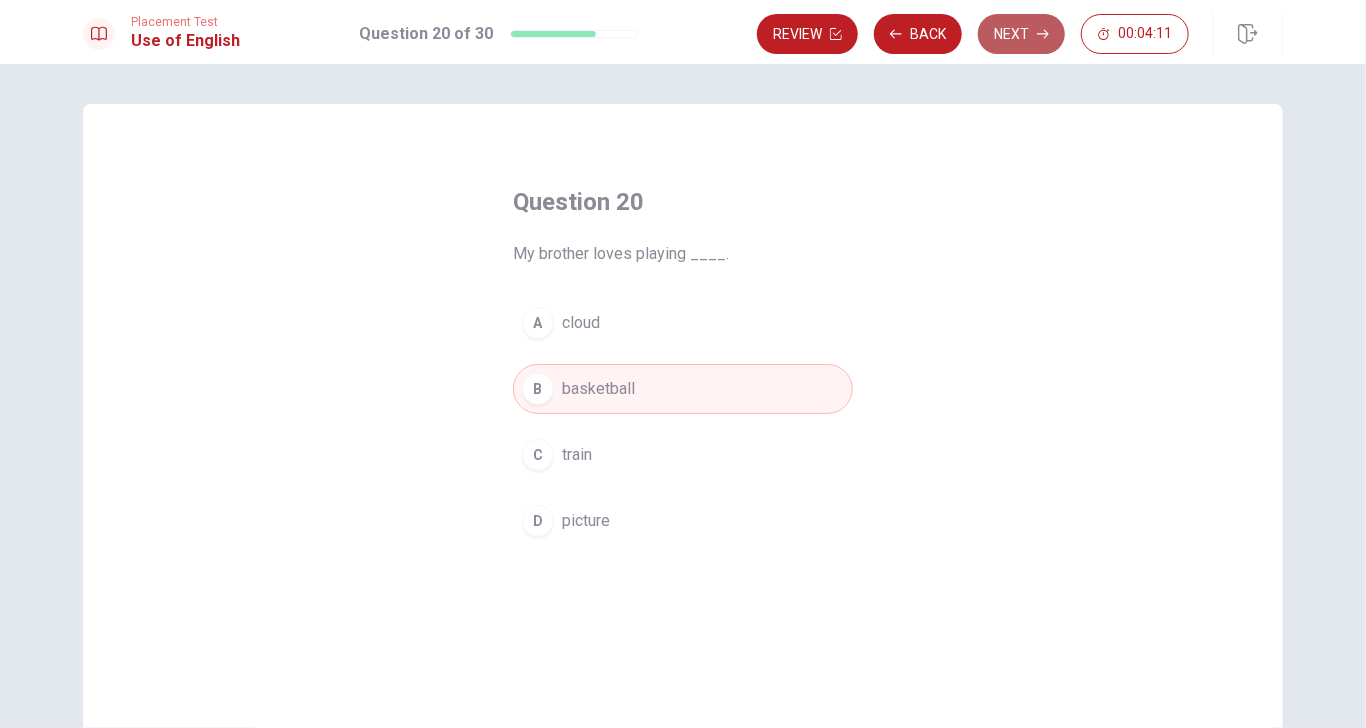 click on "Next" at bounding box center [1021, 34] 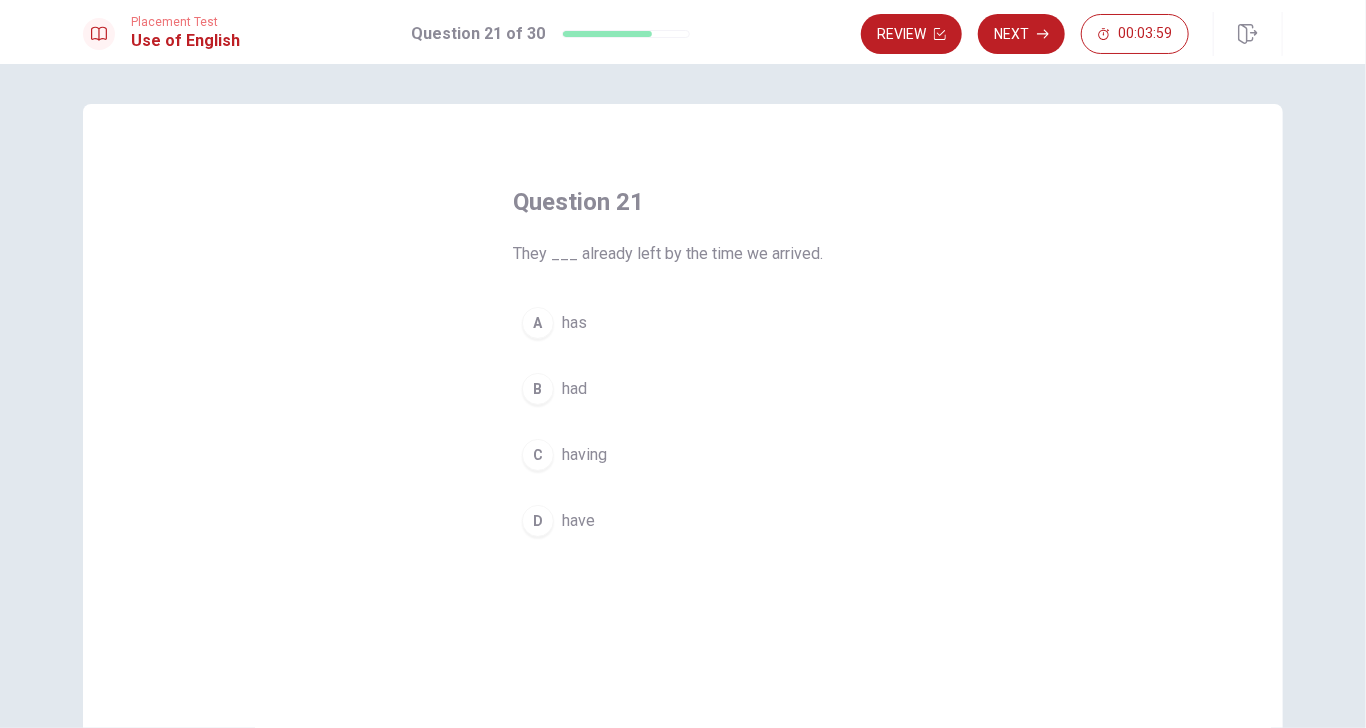 drag, startPoint x: 632, startPoint y: 258, endPoint x: 709, endPoint y: 275, distance: 78.854294 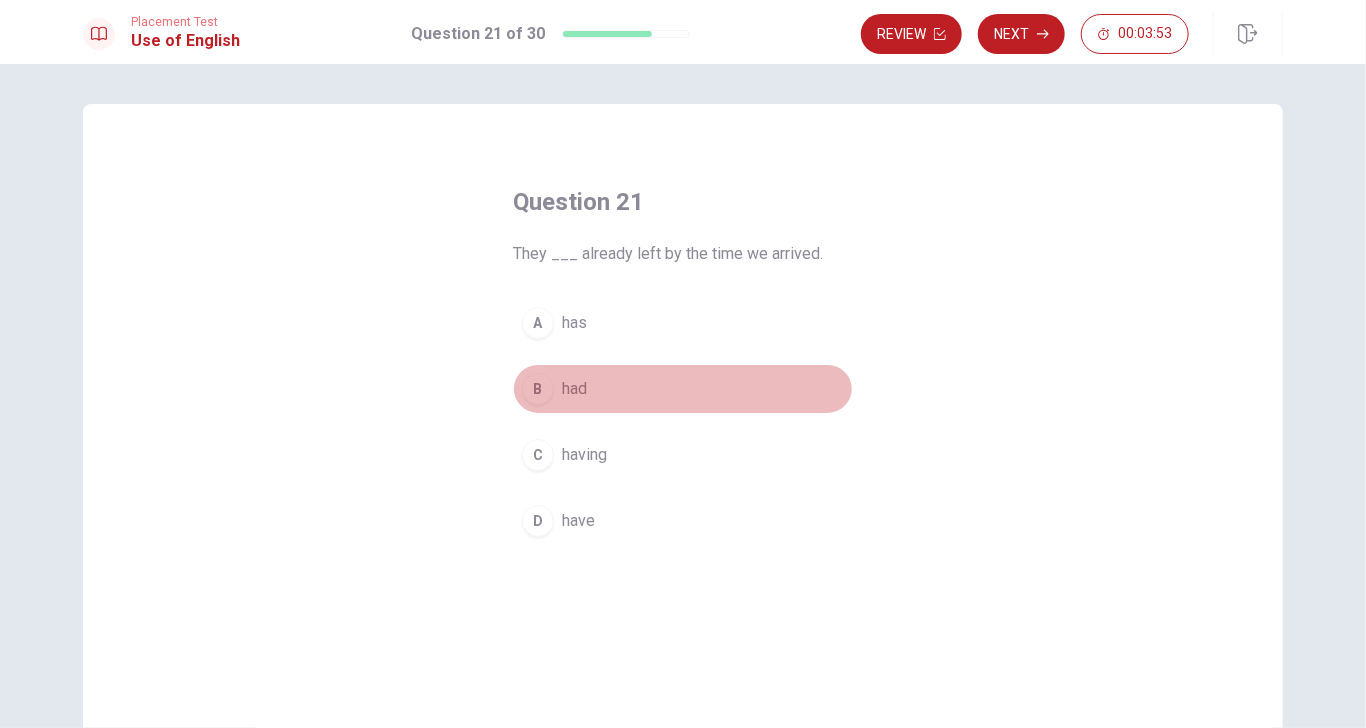 click on "B had" at bounding box center [683, 389] 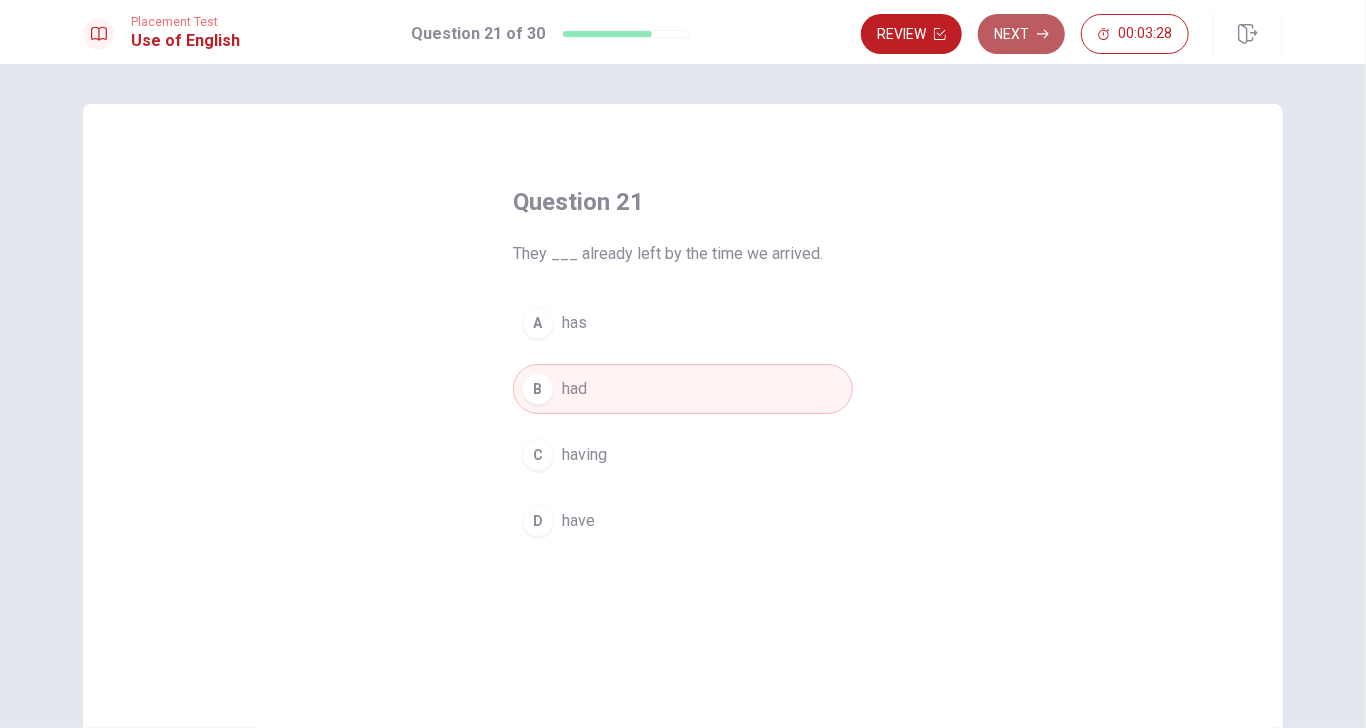 click 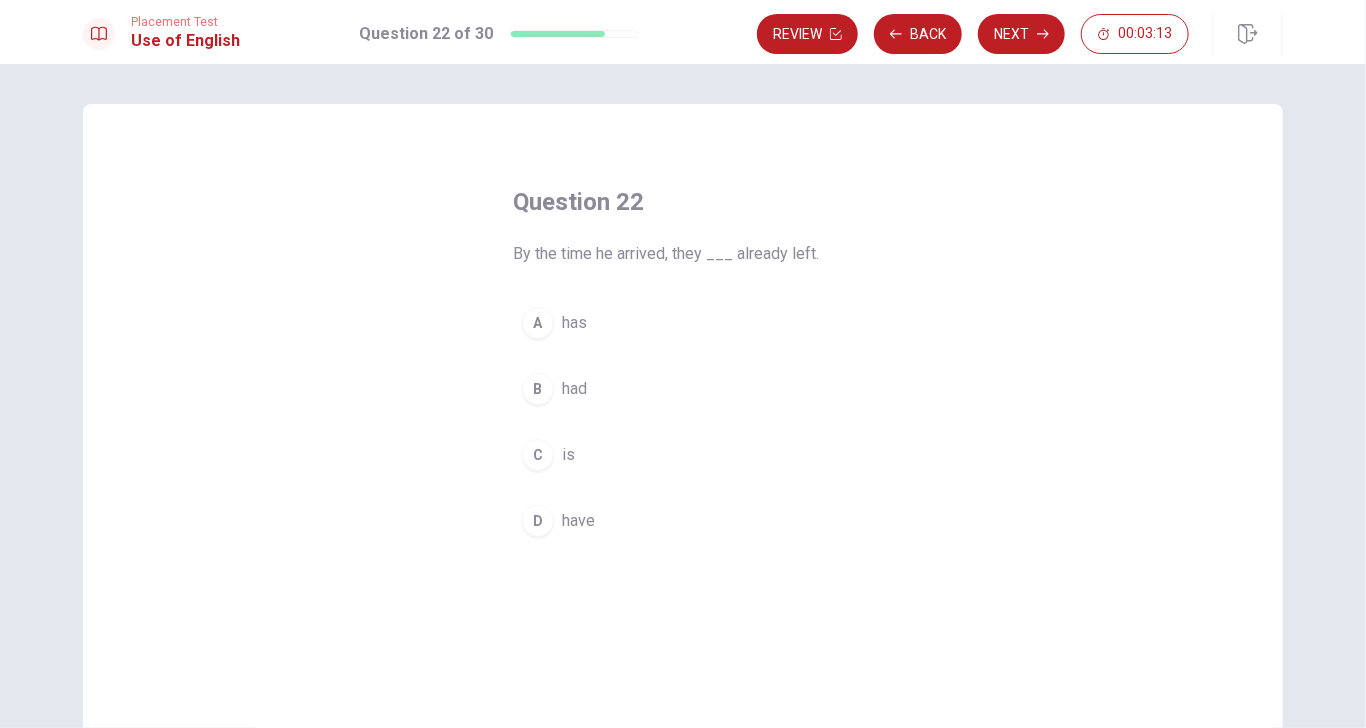 click on "B had" at bounding box center [683, 389] 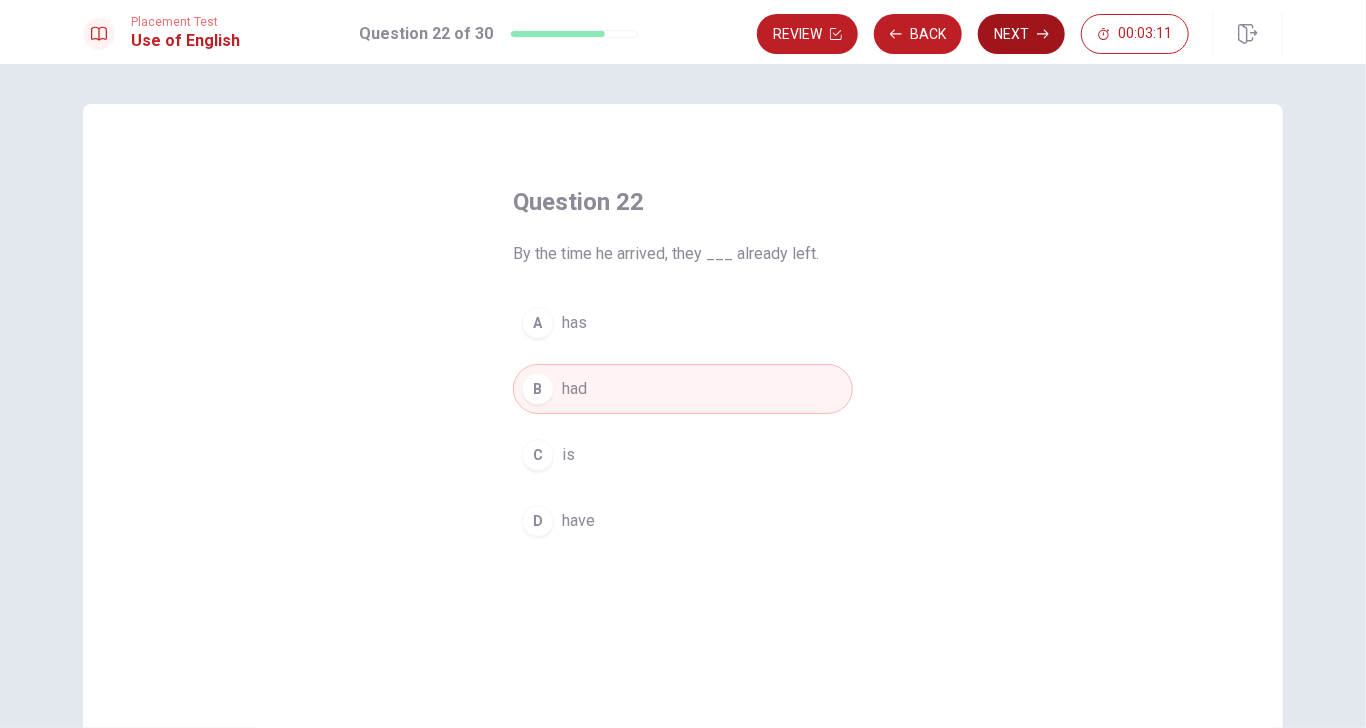 click on "Next" at bounding box center (1021, 34) 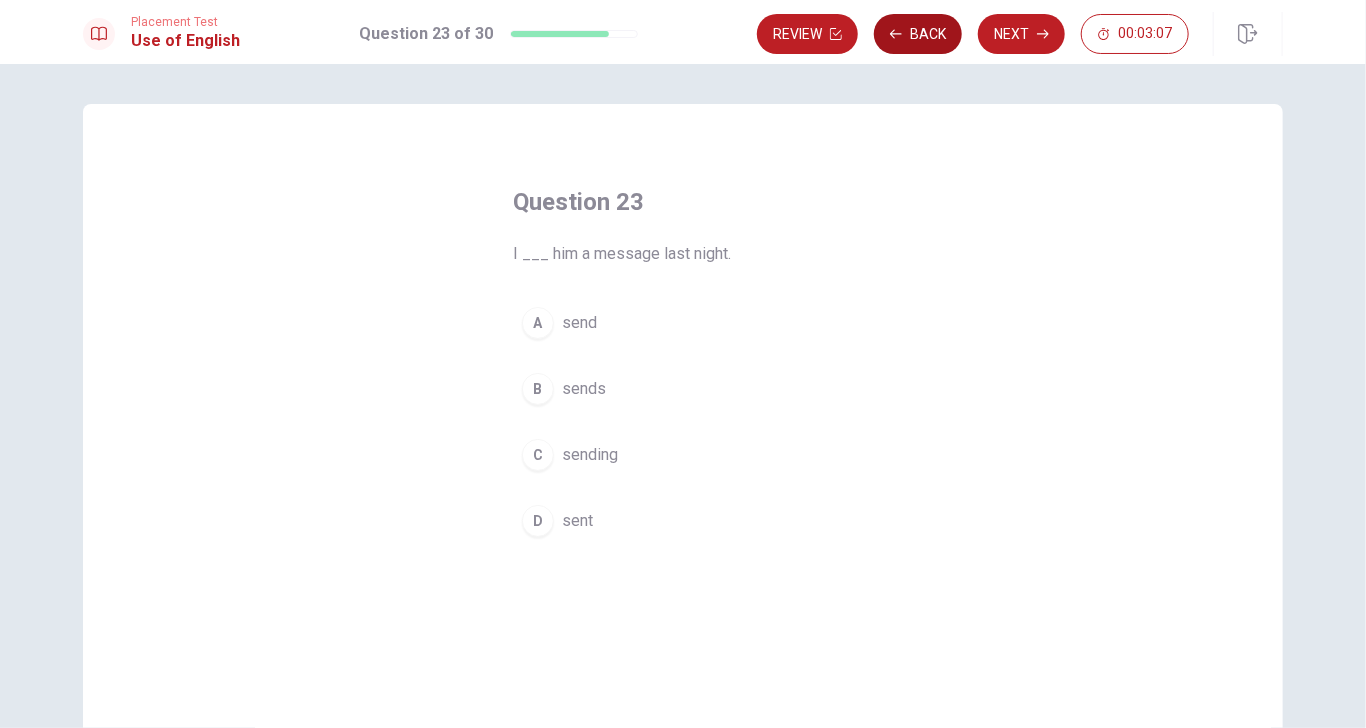 click on "Back" at bounding box center [918, 34] 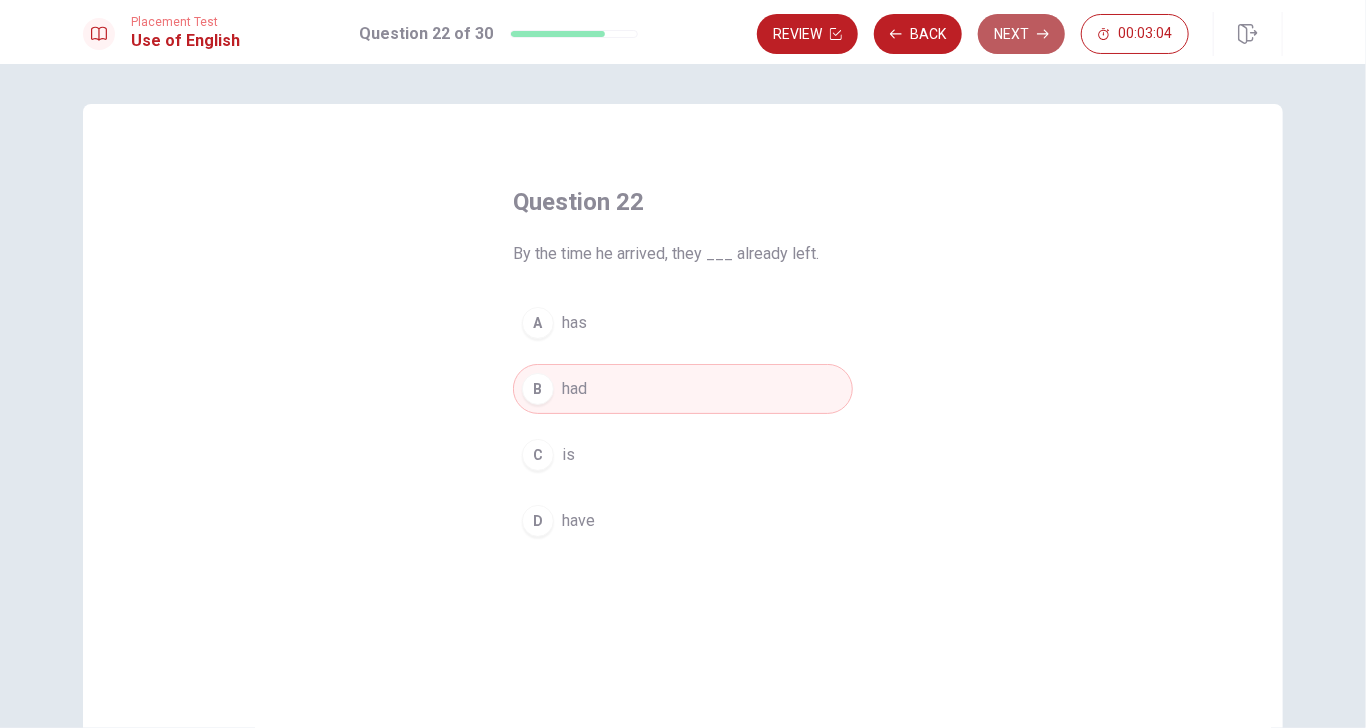 click on "Next" at bounding box center (1021, 34) 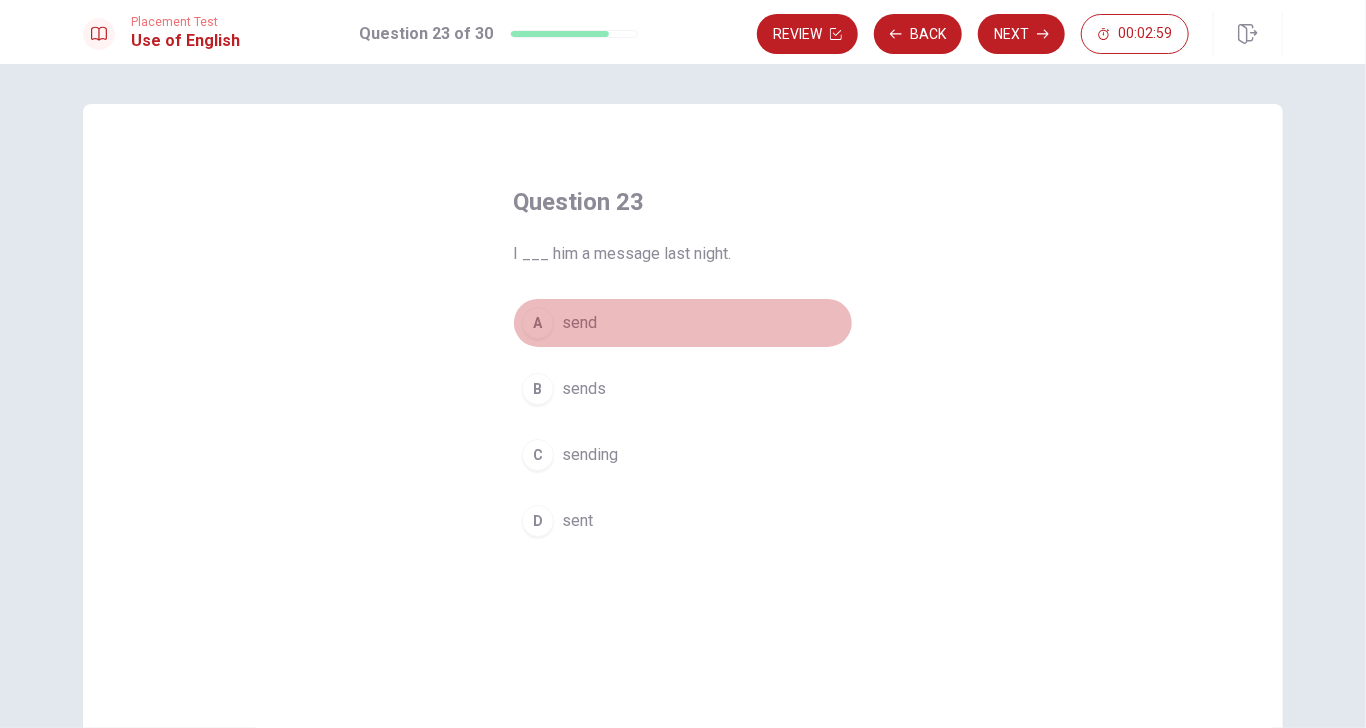click on "A send" at bounding box center [683, 323] 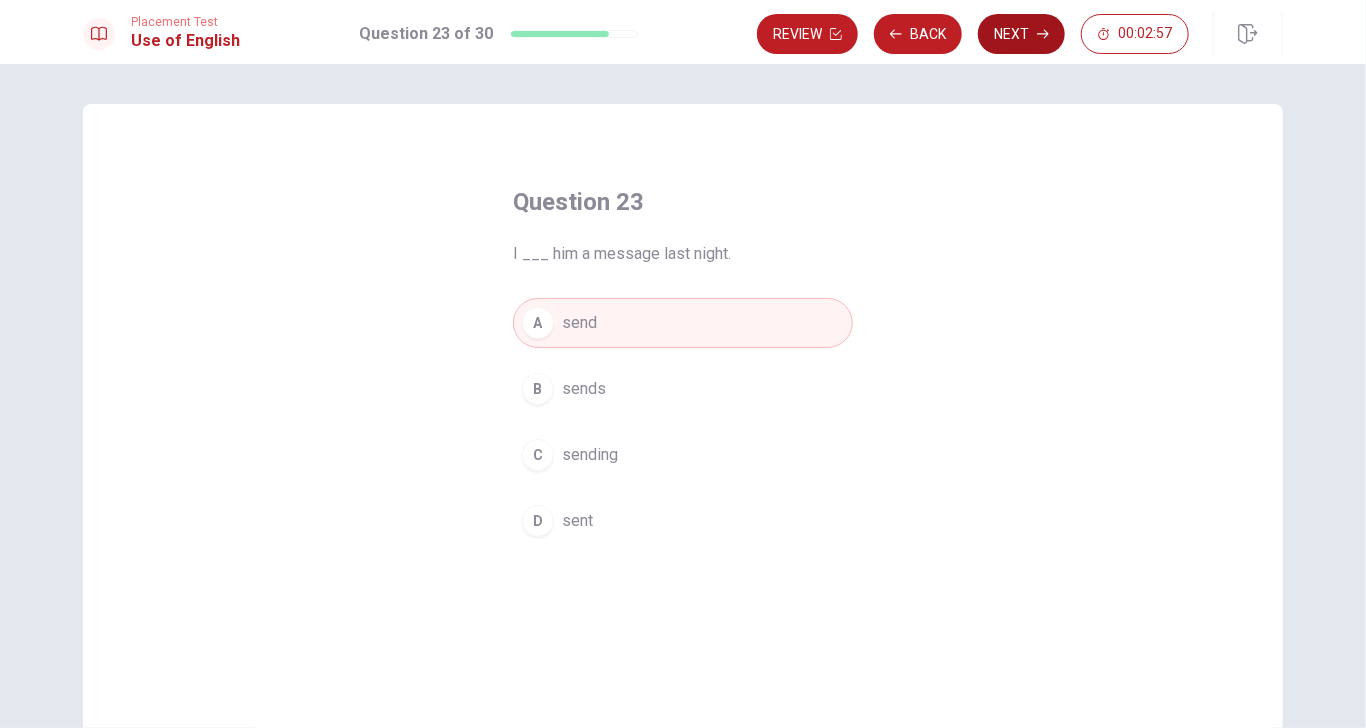 click on "Next" at bounding box center [1021, 34] 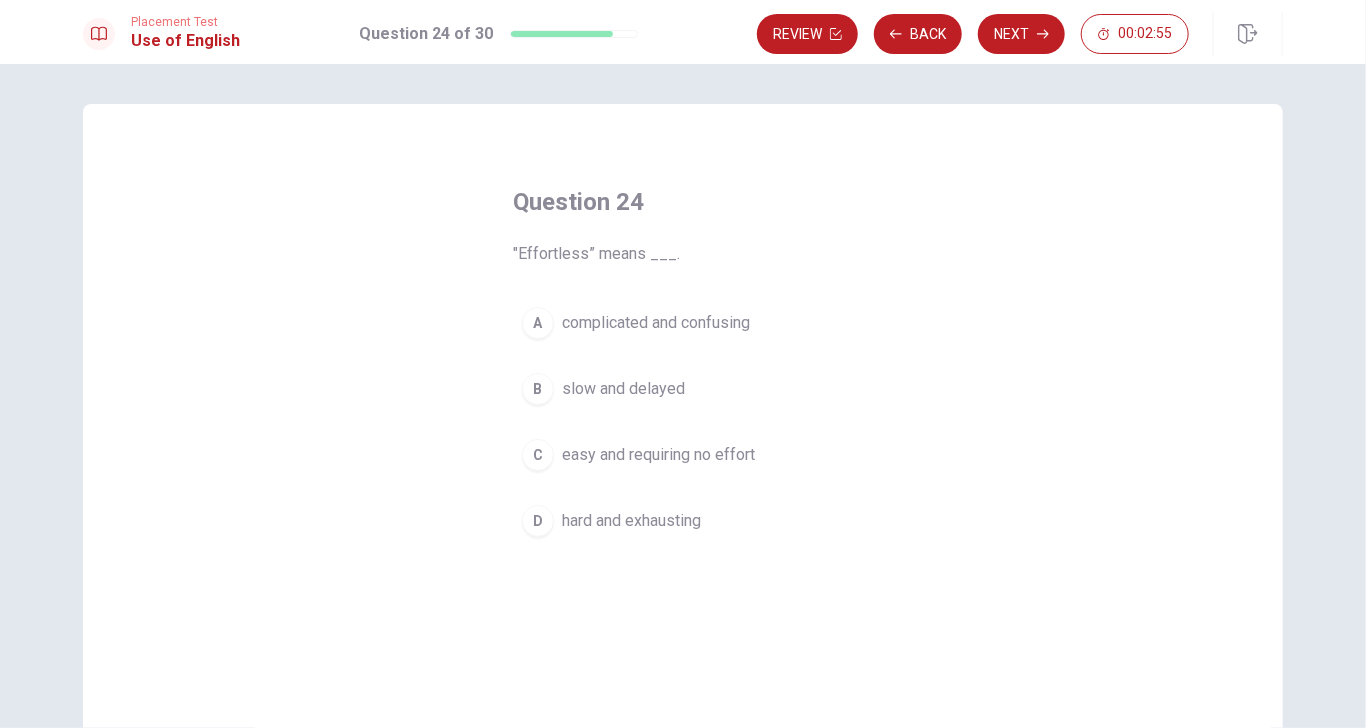 drag, startPoint x: 525, startPoint y: 261, endPoint x: 582, endPoint y: 267, distance: 57.31492 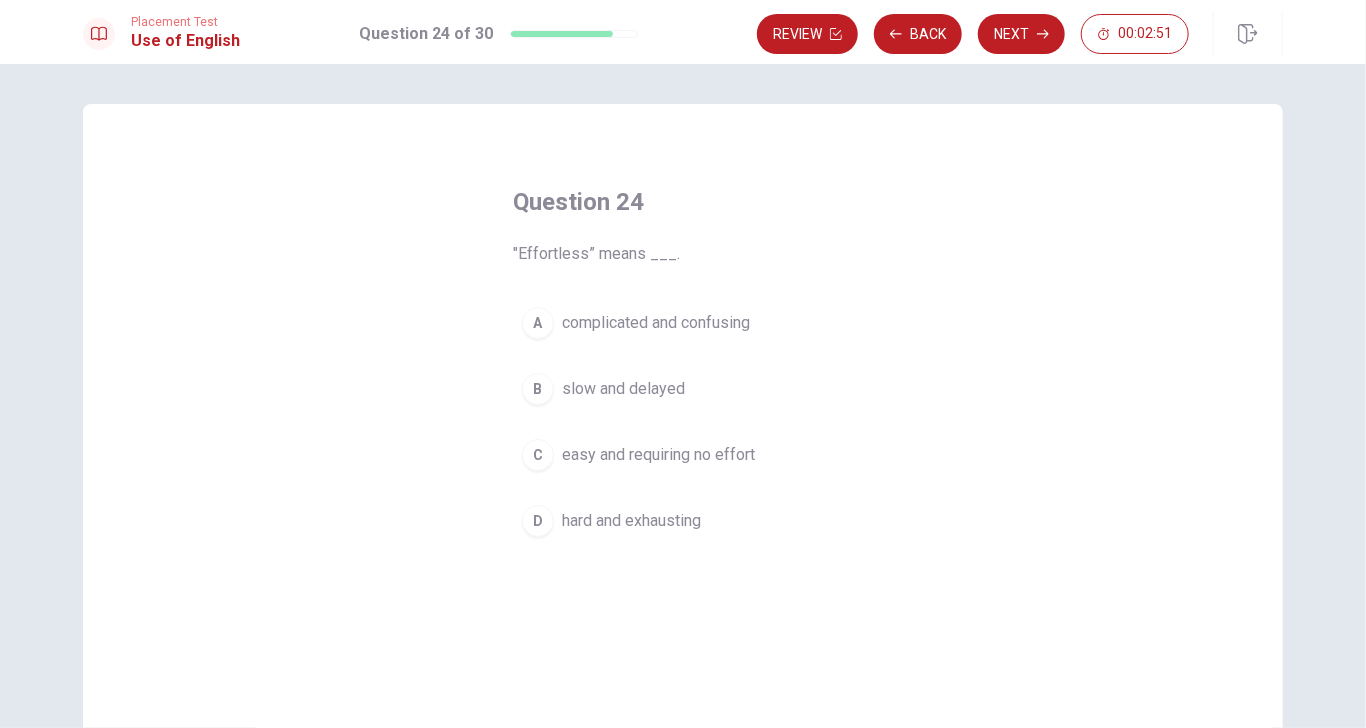 click on "C easy and requiring no effort" at bounding box center [683, 455] 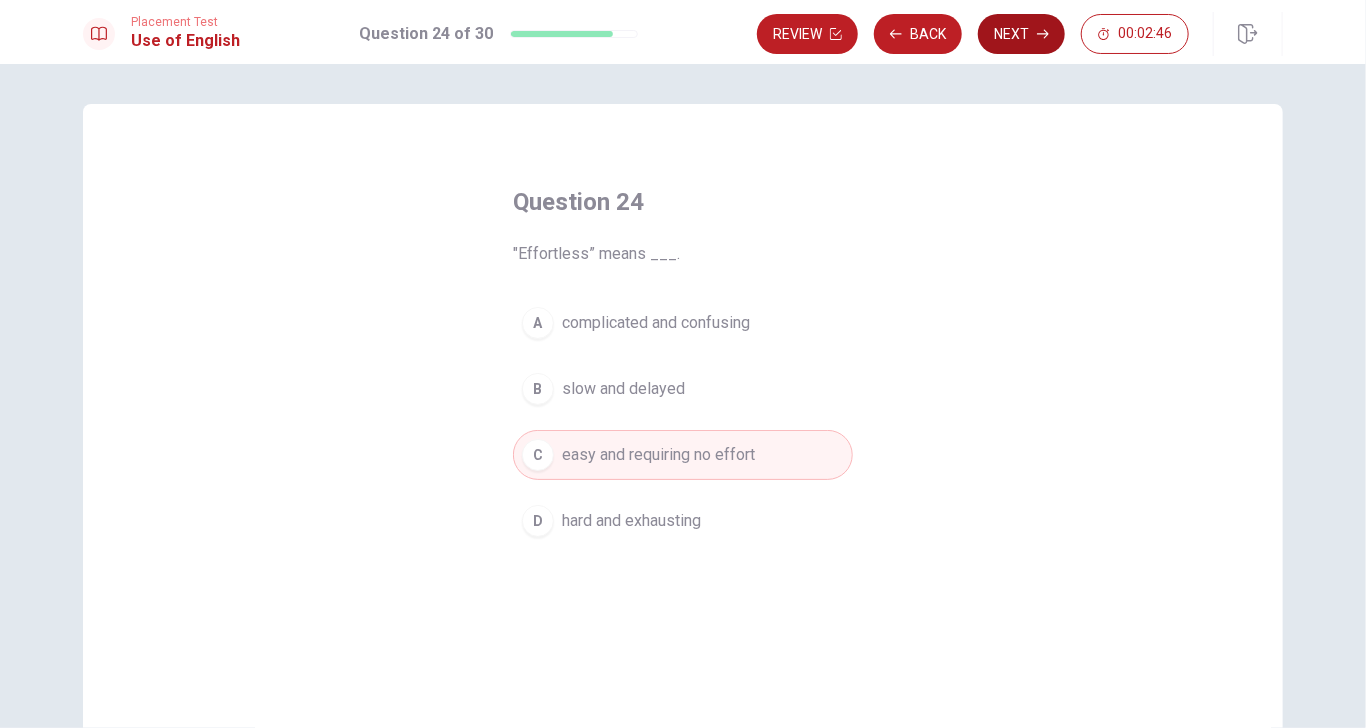 click on "Next" at bounding box center [1021, 34] 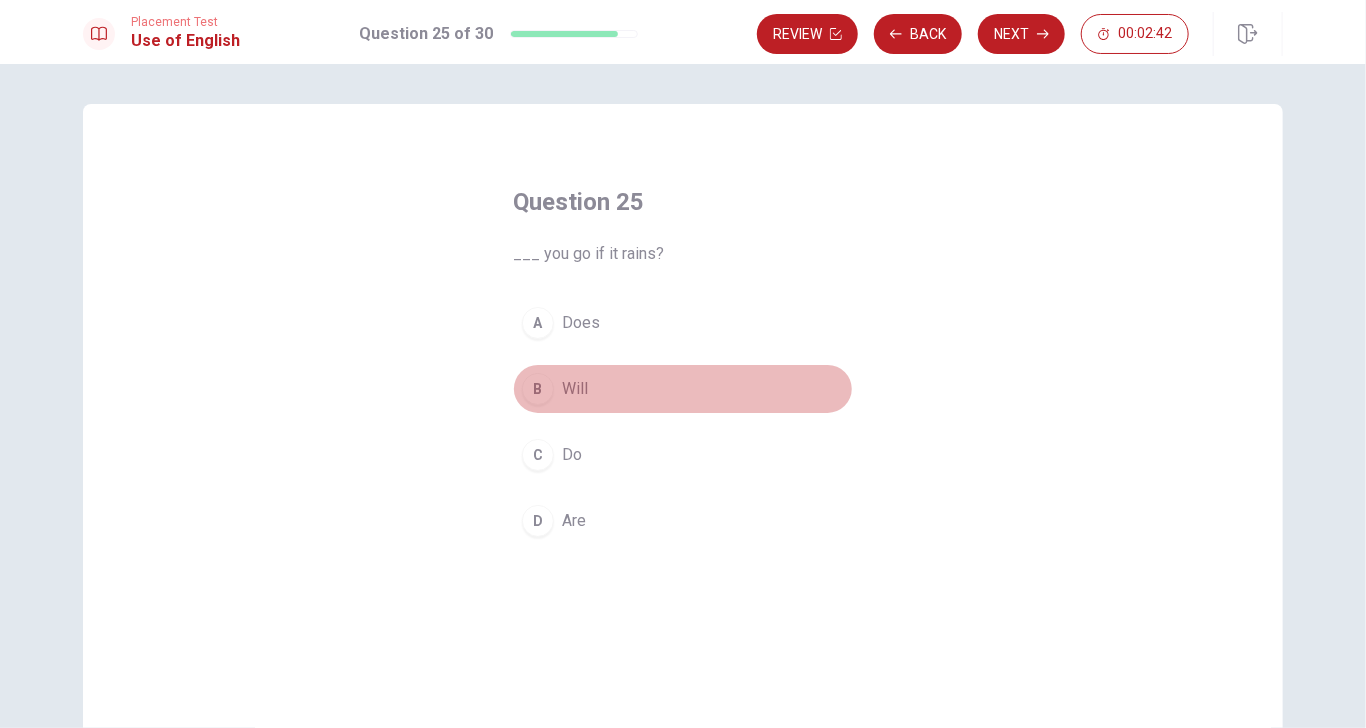 click on "B Will" at bounding box center [683, 389] 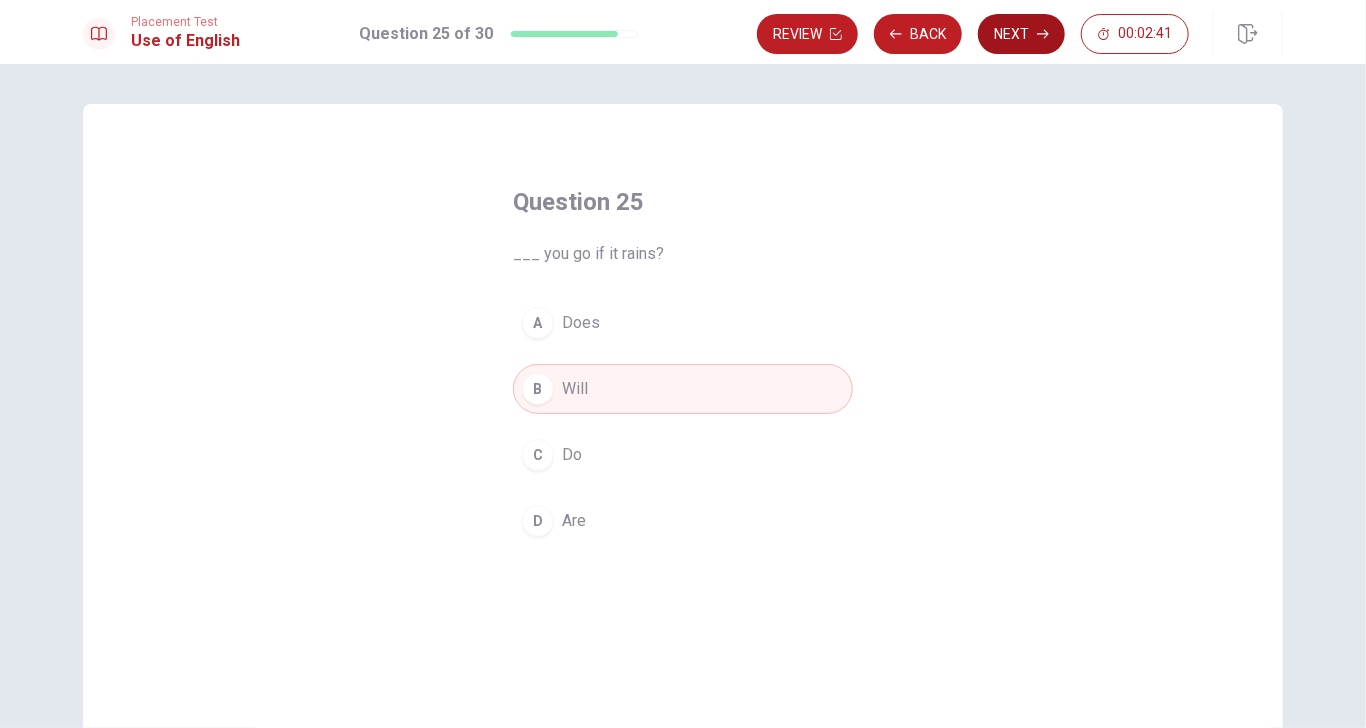 click on "Next" at bounding box center (1021, 34) 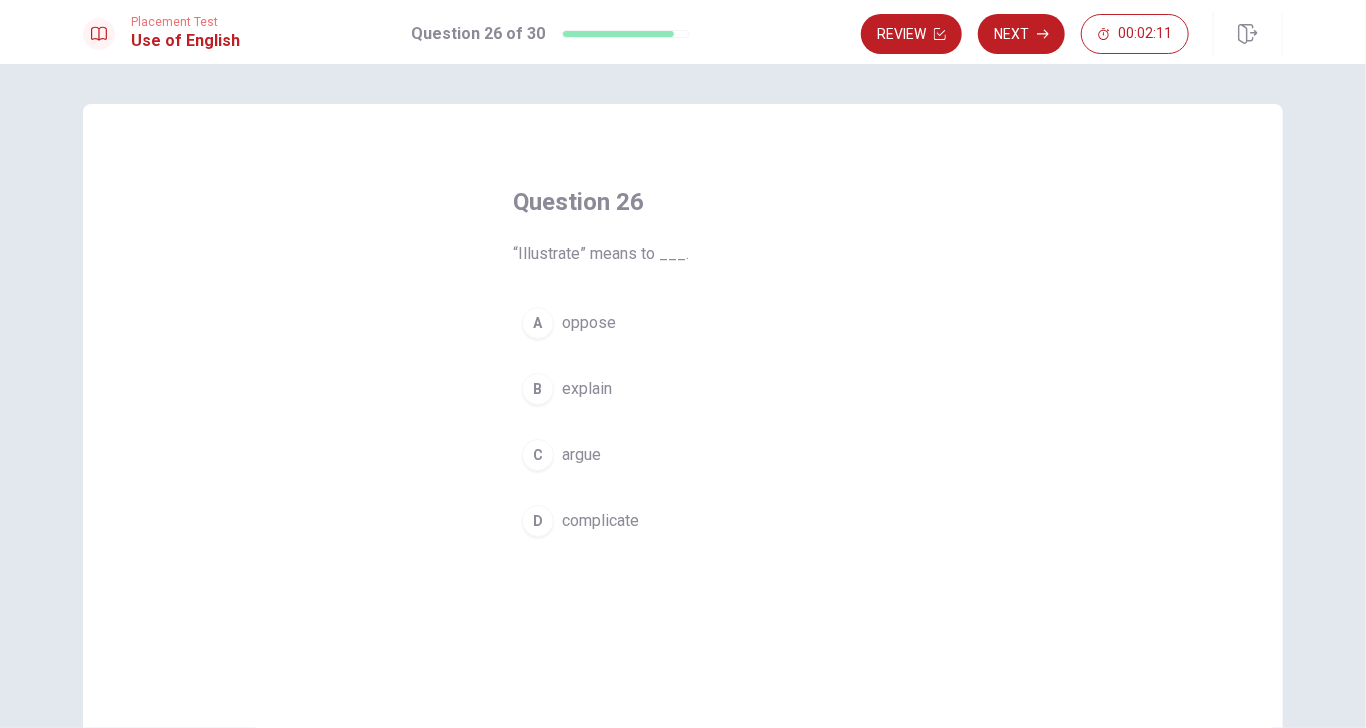 click on "B explain" at bounding box center [683, 389] 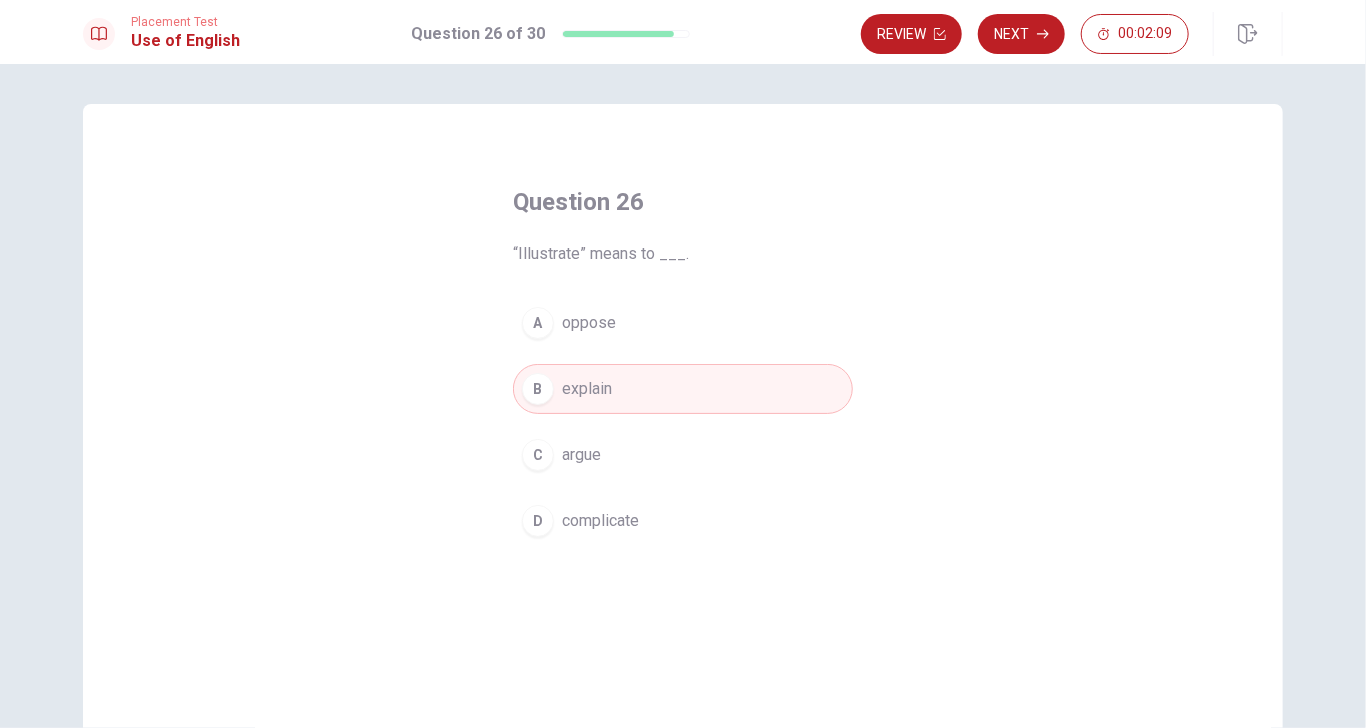 click on "Question 26 “Illustrate” means to ___. A oppose
B explain
C argue
D complicate" at bounding box center (683, 451) 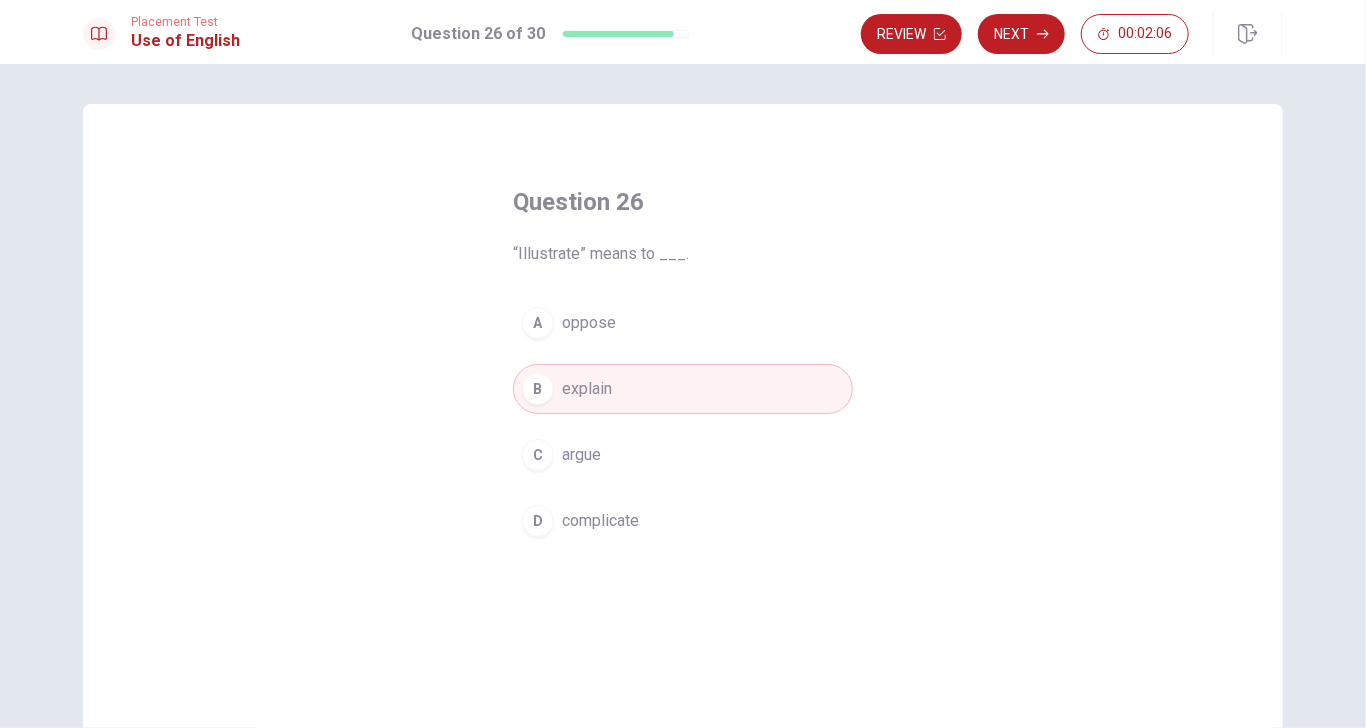 click on "C argue" at bounding box center (683, 455) 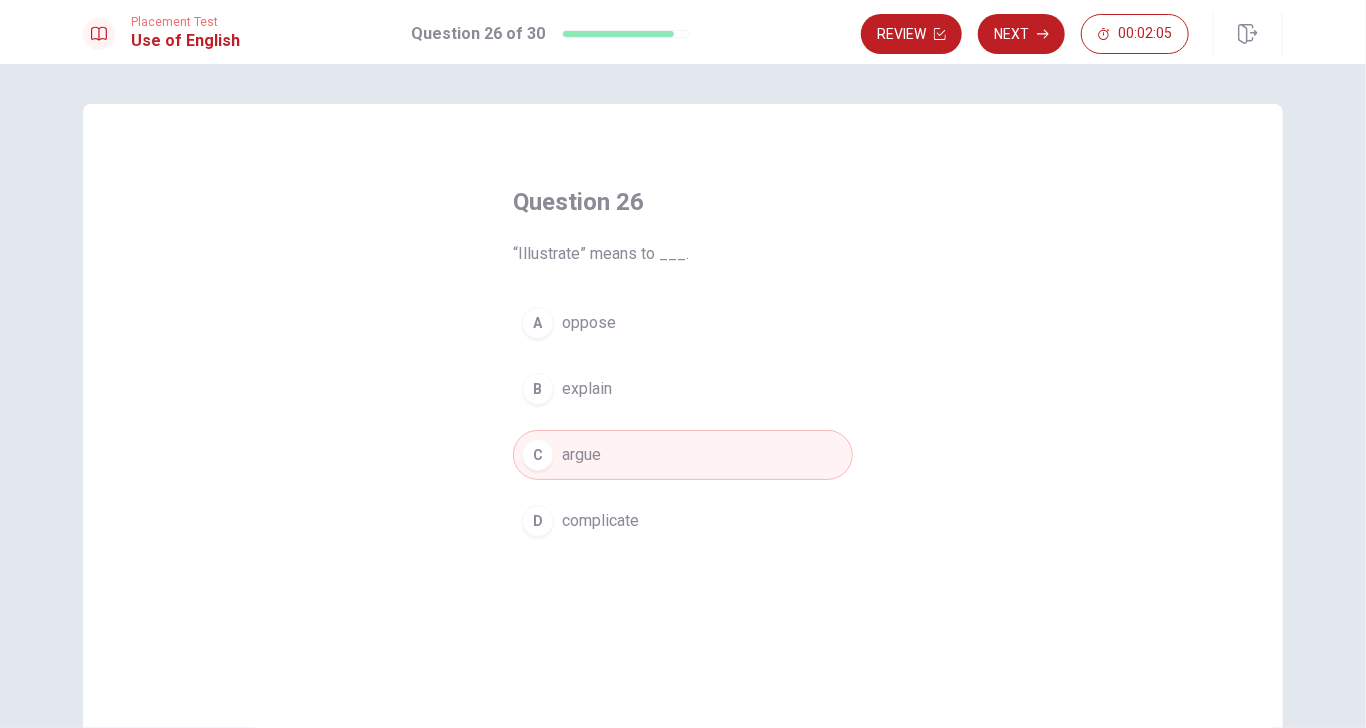 click on "B explain" at bounding box center [683, 389] 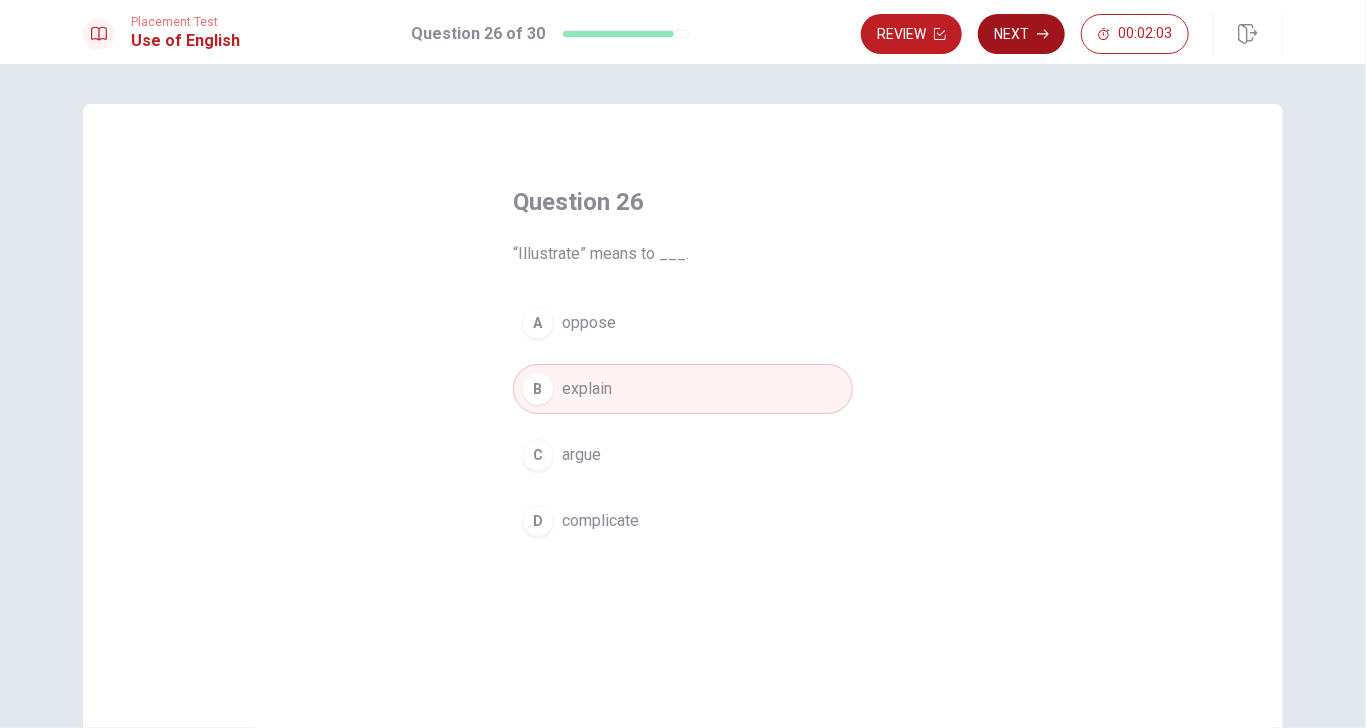 click on "Next" at bounding box center [1021, 34] 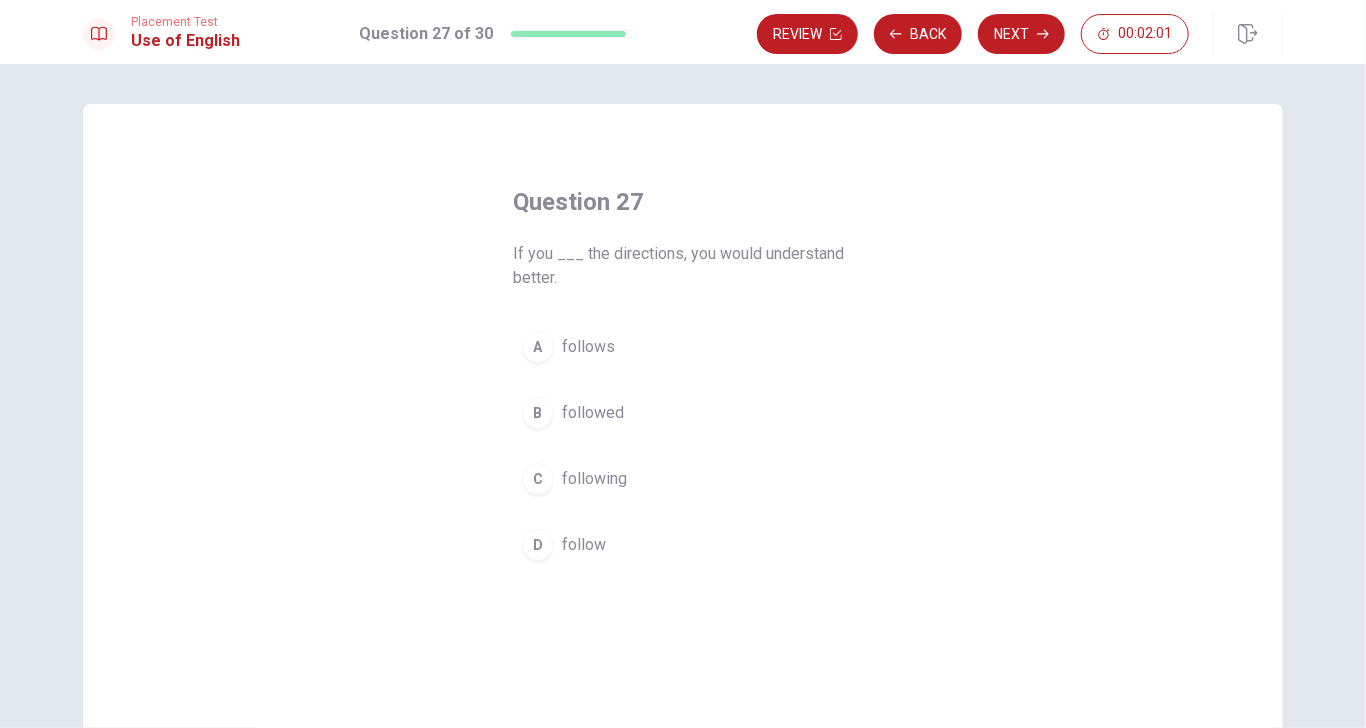 drag, startPoint x: 514, startPoint y: 251, endPoint x: 533, endPoint y: 275, distance: 30.610456 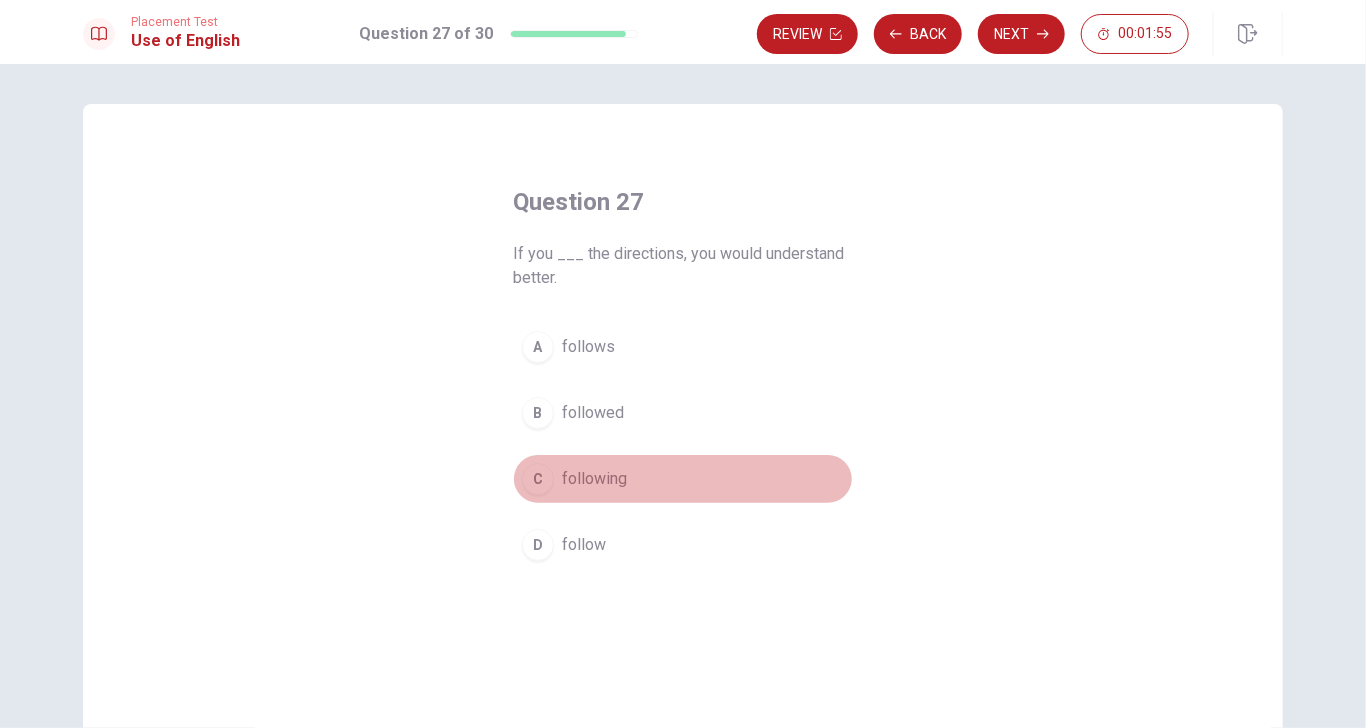 click on "C following" at bounding box center [683, 479] 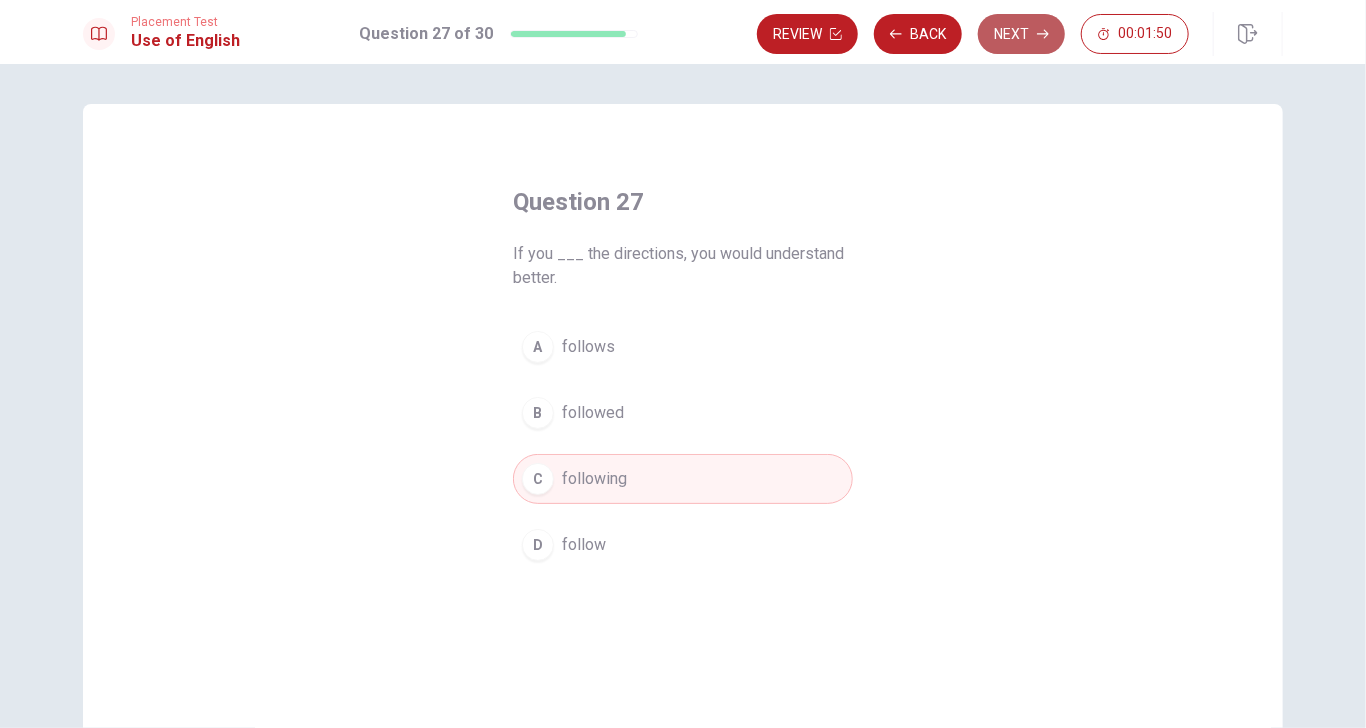 click on "Next" at bounding box center [1021, 34] 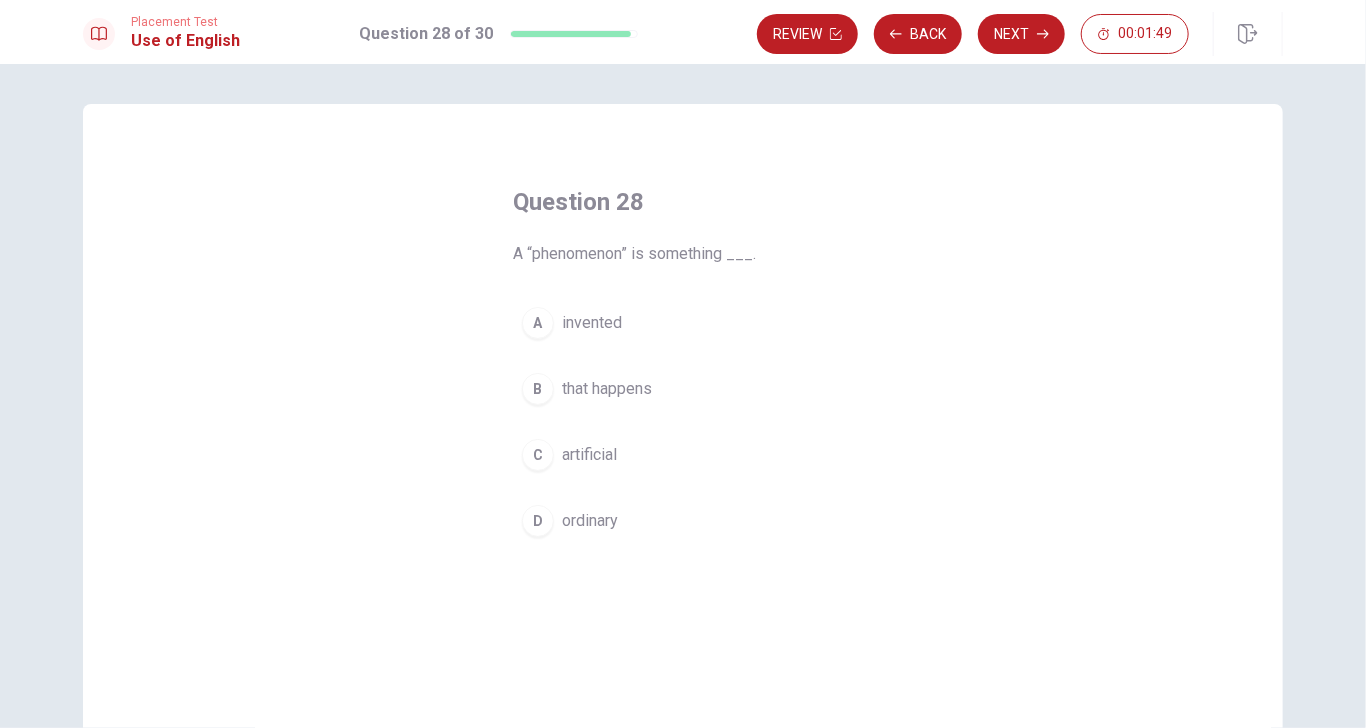 drag, startPoint x: 555, startPoint y: 255, endPoint x: 644, endPoint y: 261, distance: 89.20202 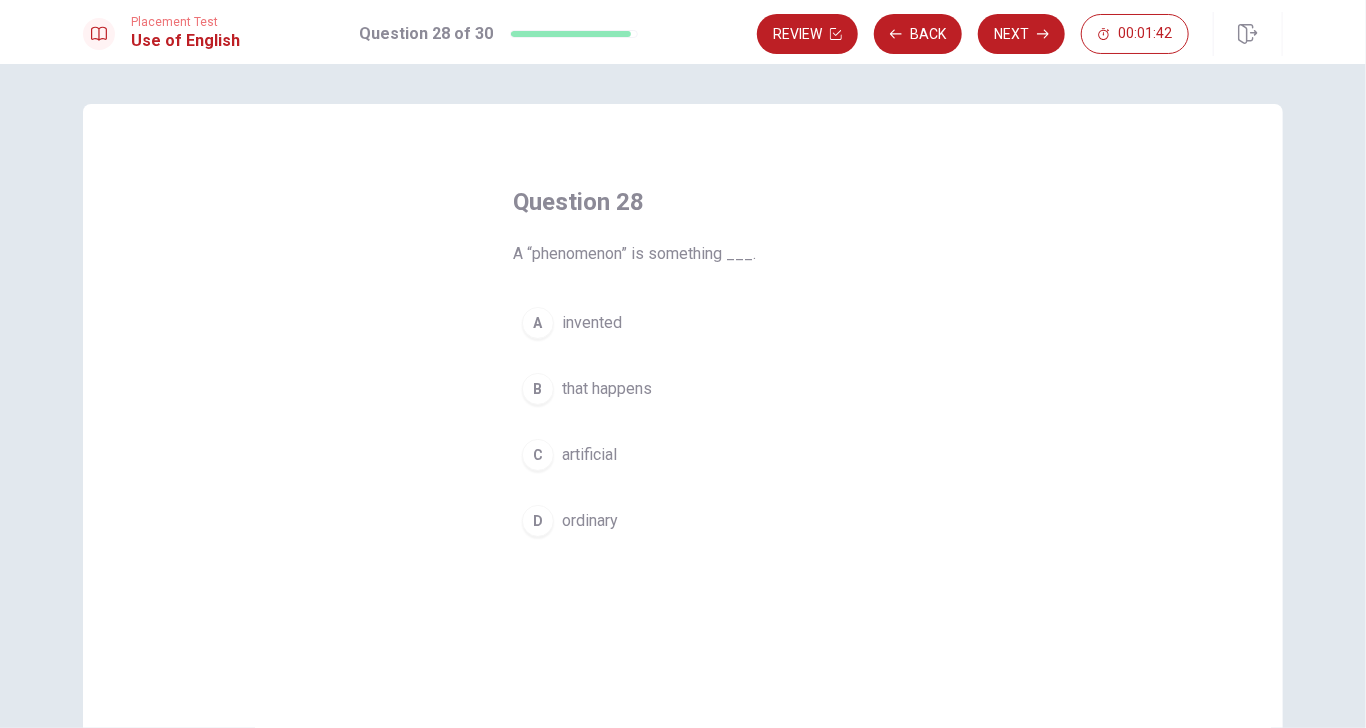 click on "D ordinary" at bounding box center (683, 521) 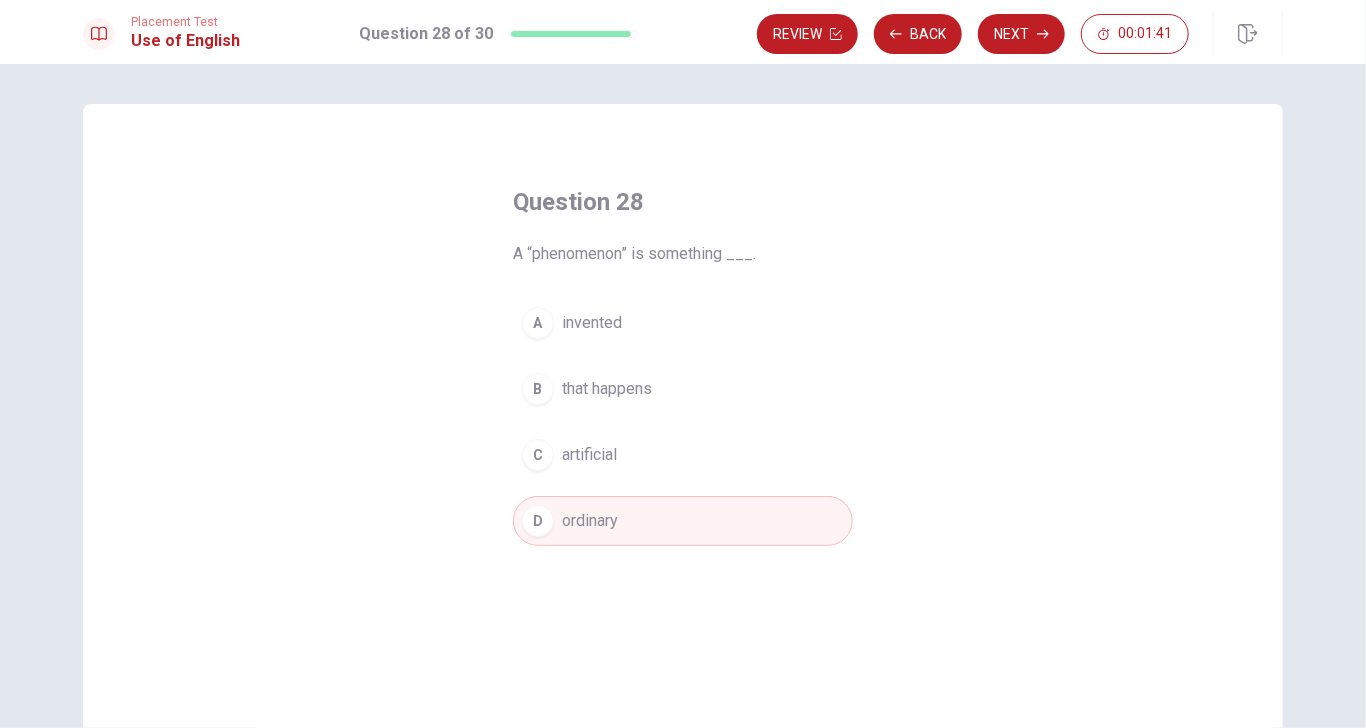 click on "B that happens" at bounding box center [683, 389] 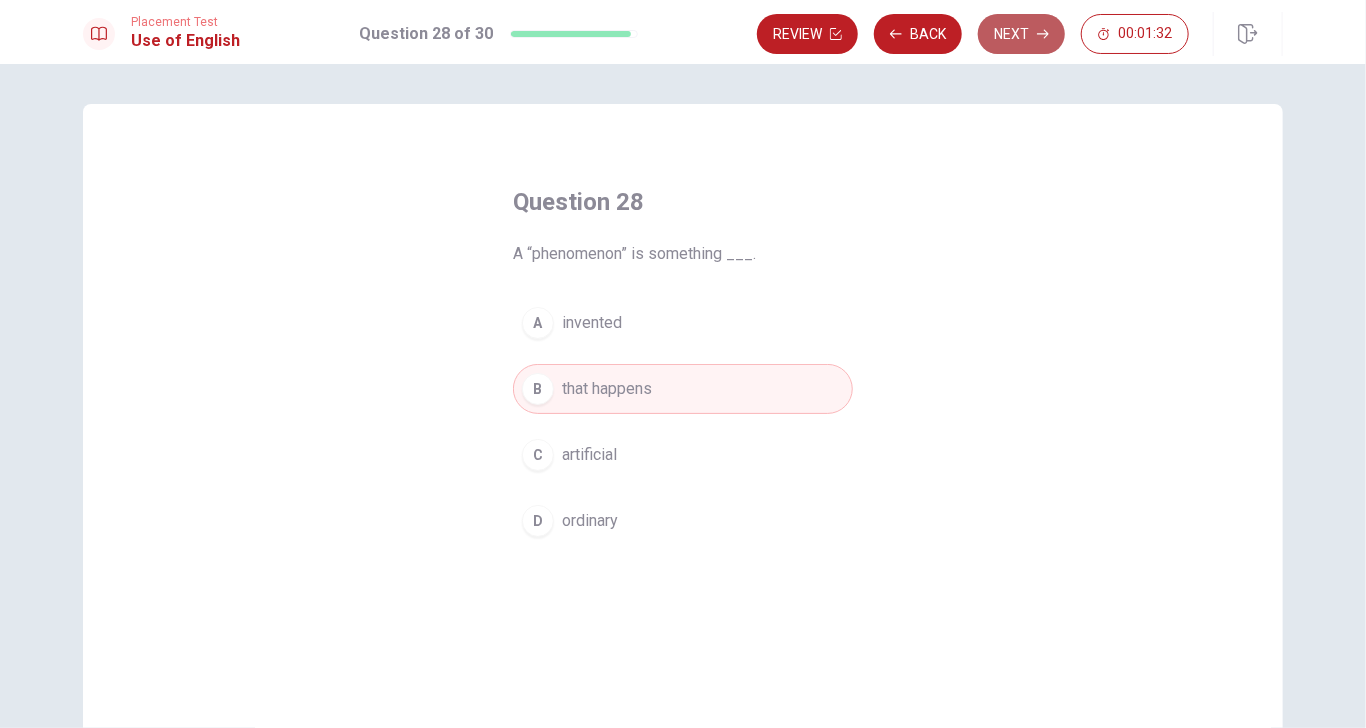click on "Next" at bounding box center [1021, 34] 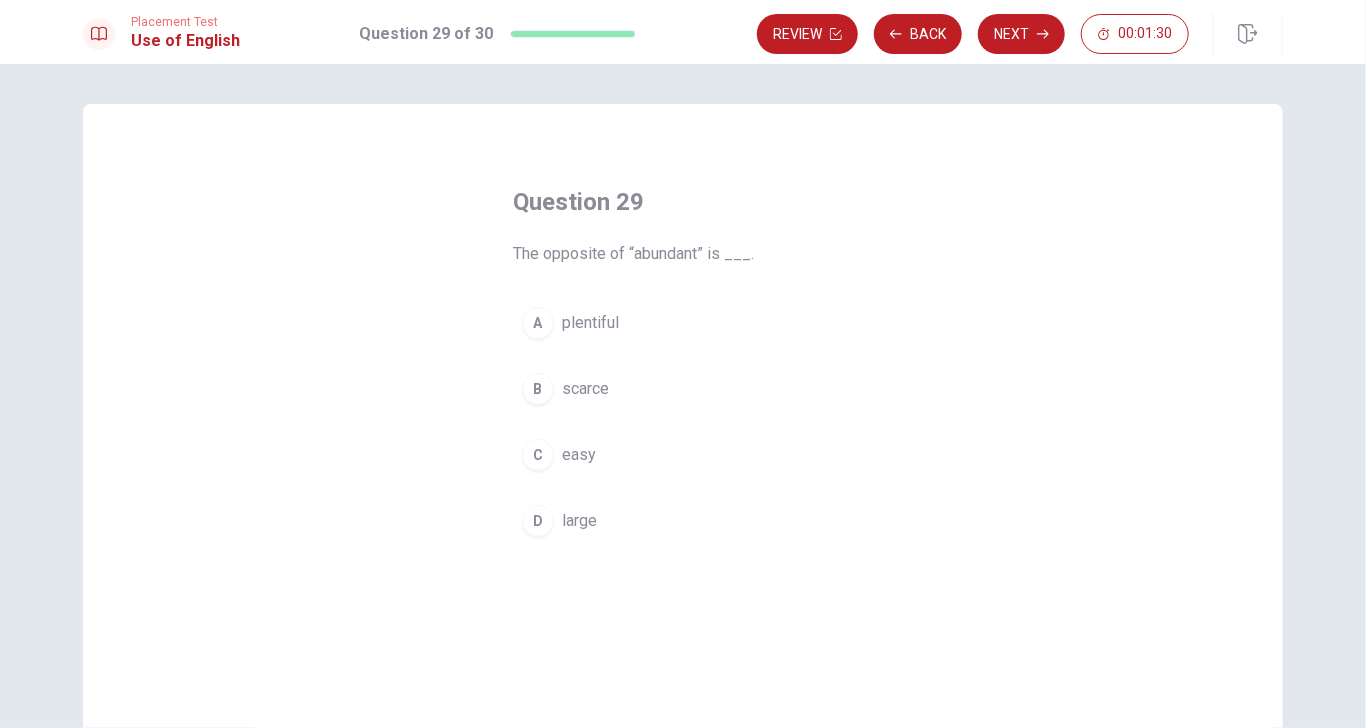 drag, startPoint x: 548, startPoint y: 257, endPoint x: 681, endPoint y: 282, distance: 135.32922 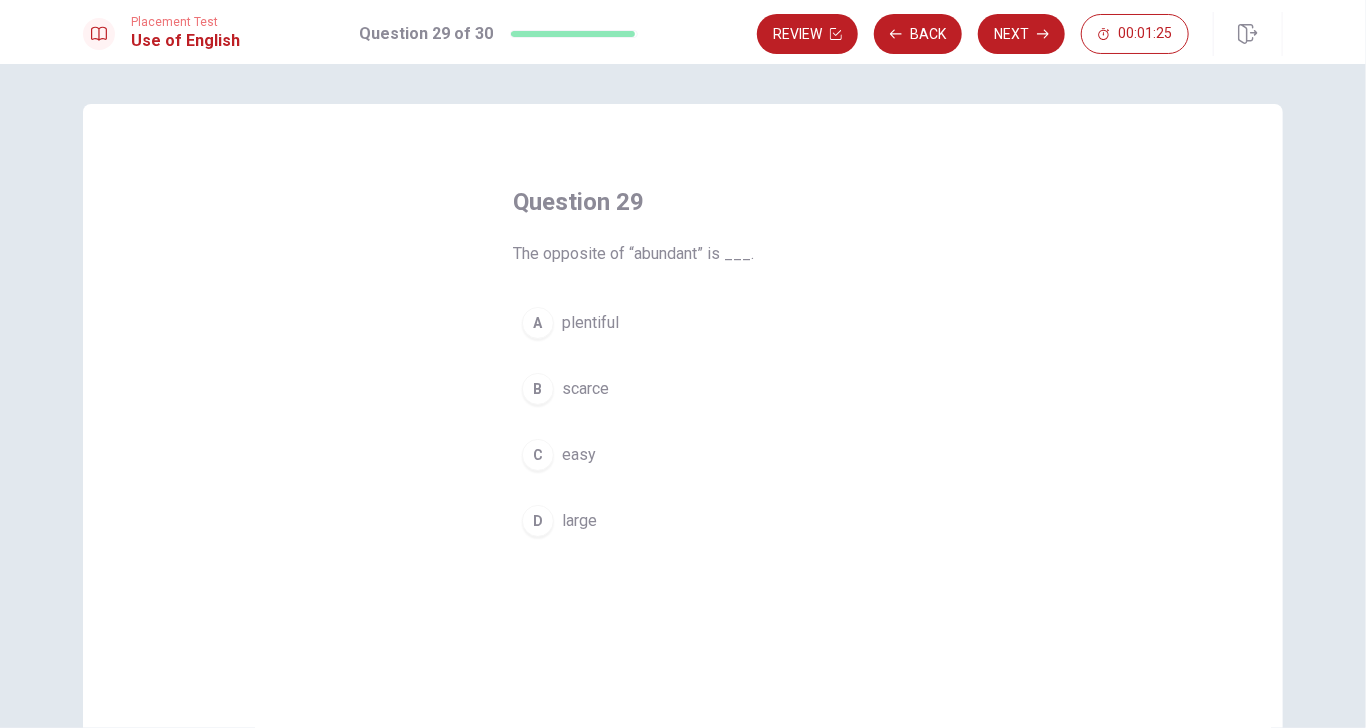 click on "B scarce" at bounding box center (683, 389) 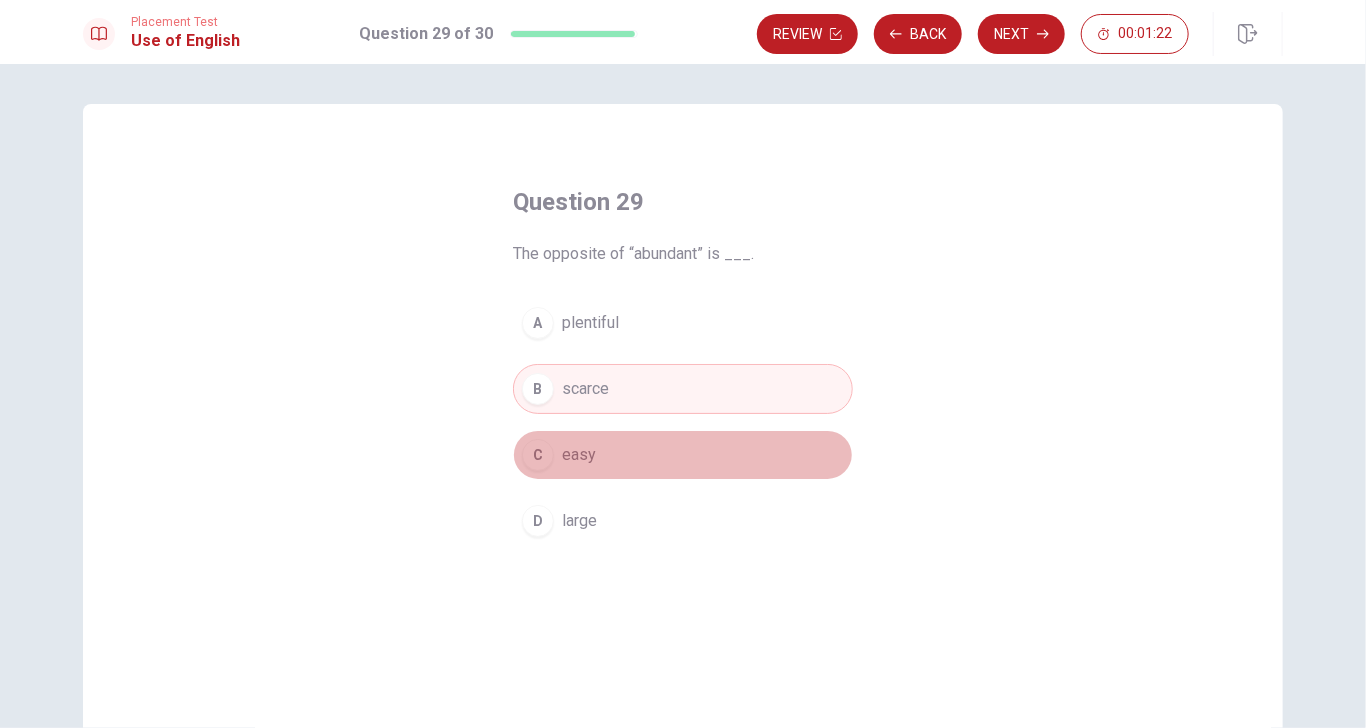 click on "C easy" at bounding box center (683, 455) 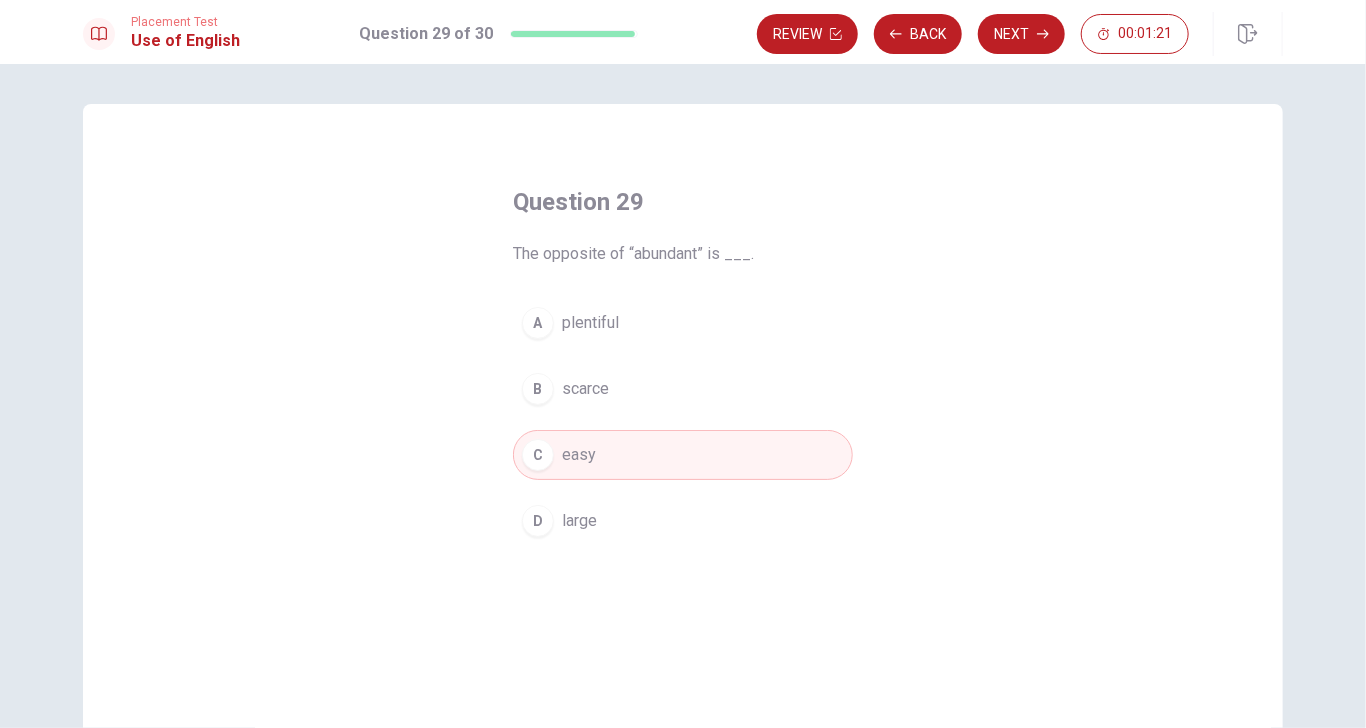 click on "B scarce" at bounding box center (683, 389) 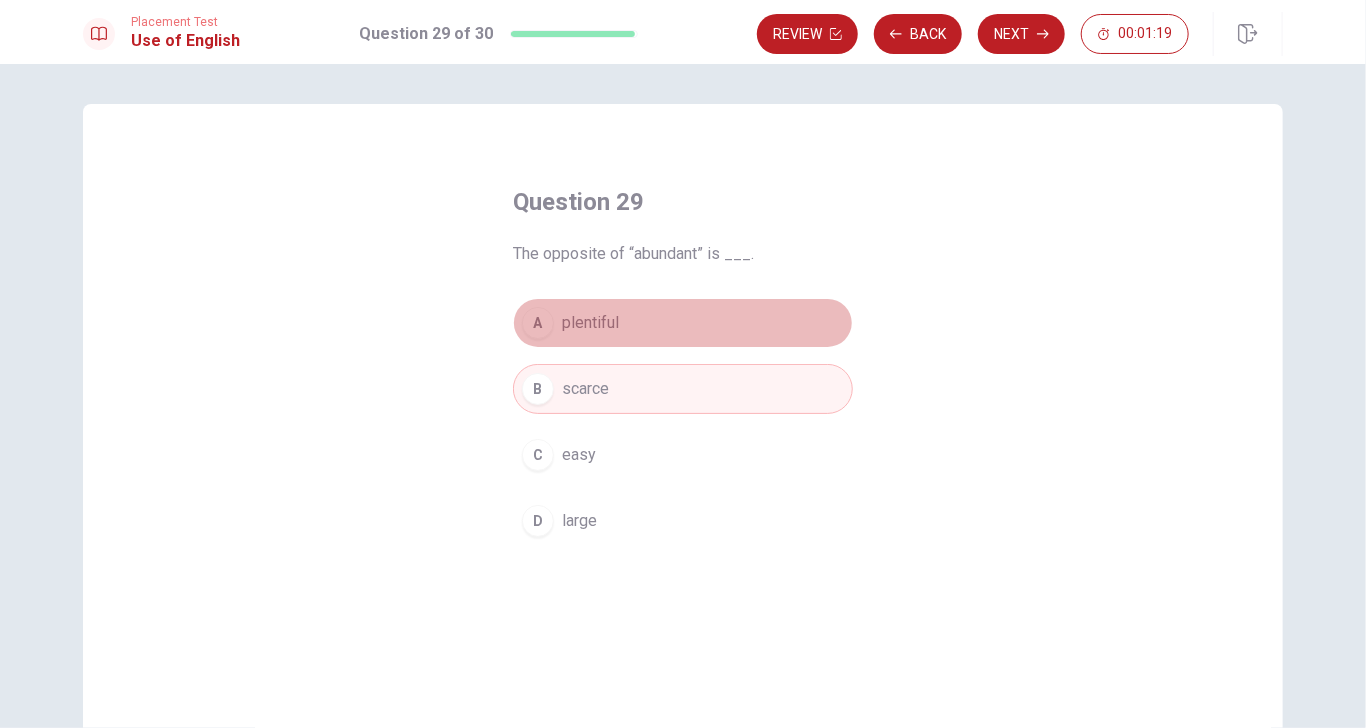 click on "A plentiful" at bounding box center (683, 323) 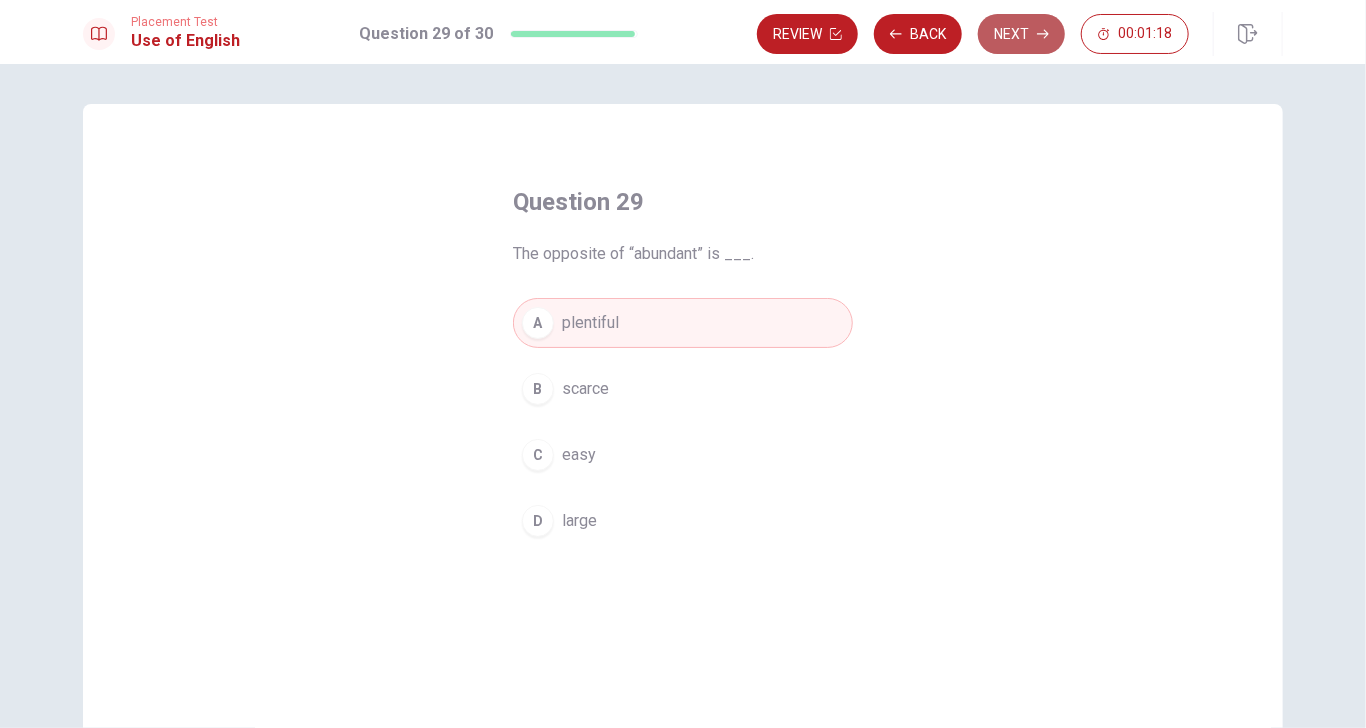 click on "Next" at bounding box center [1021, 34] 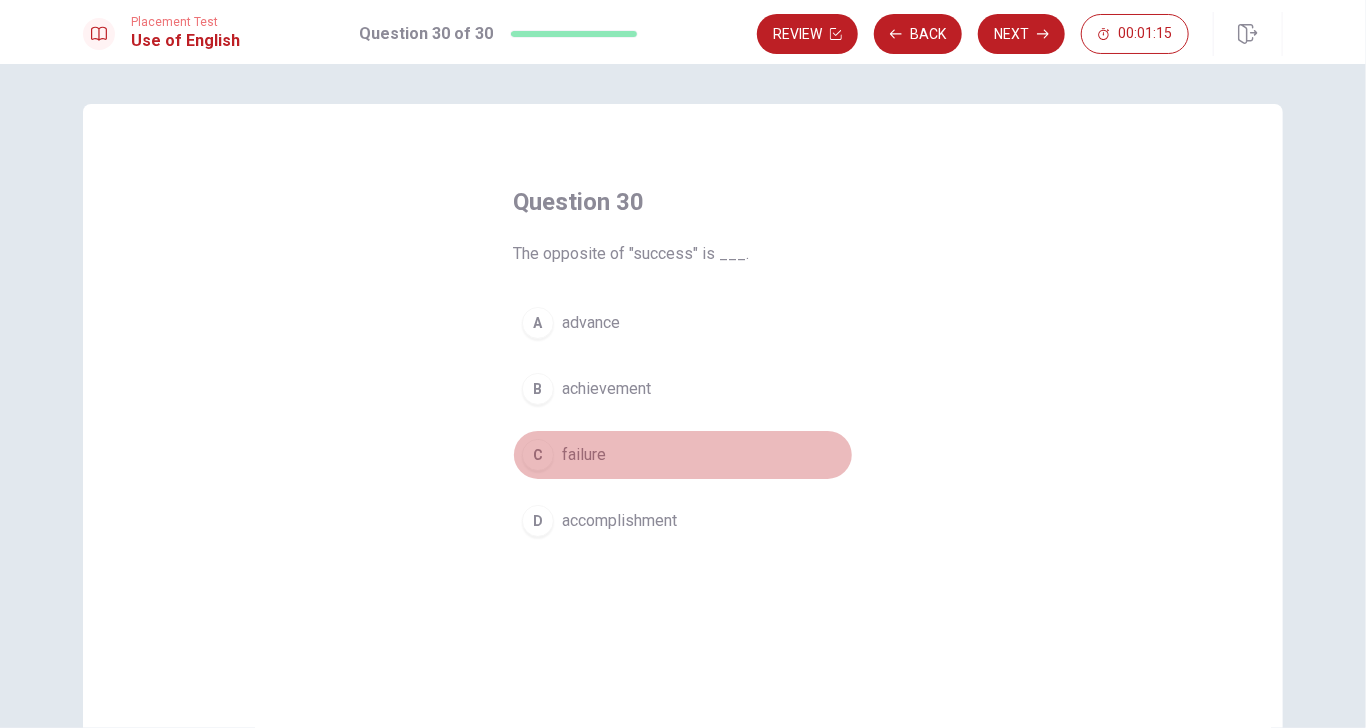 click on "C failure" at bounding box center (683, 455) 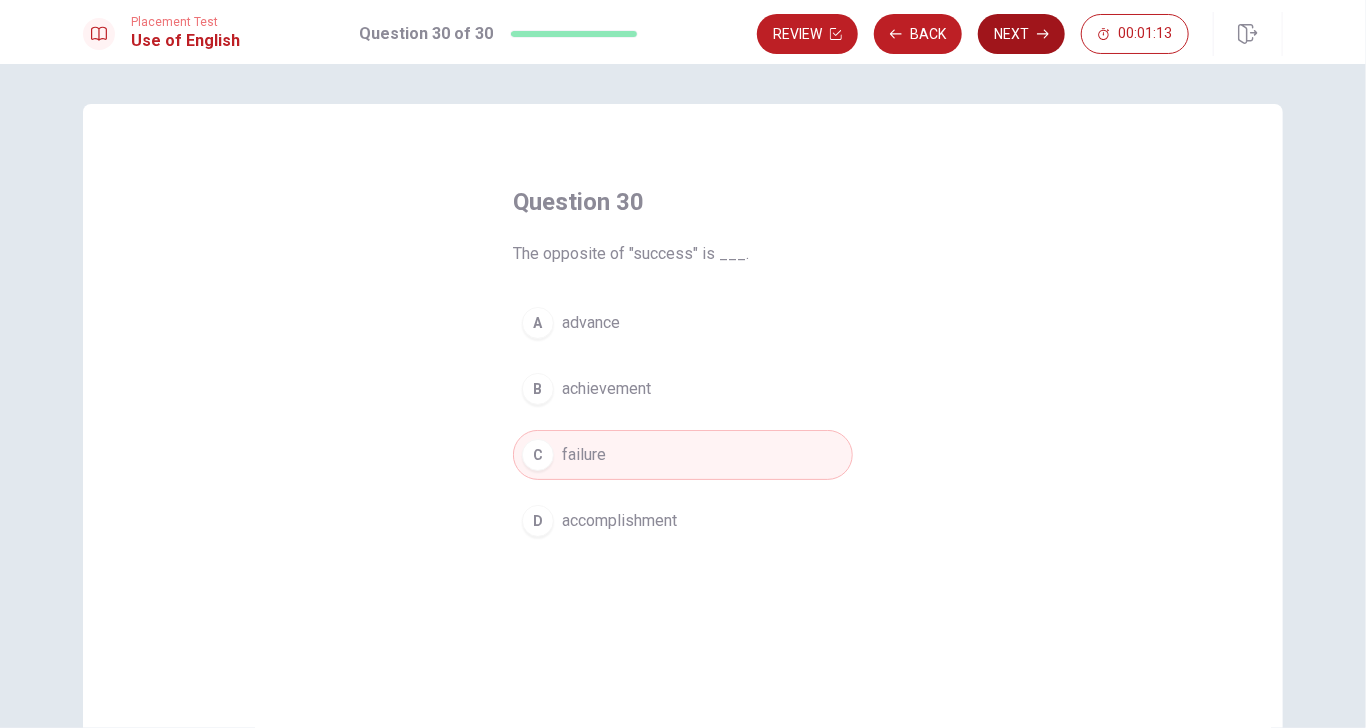 click on "Next" at bounding box center (1021, 34) 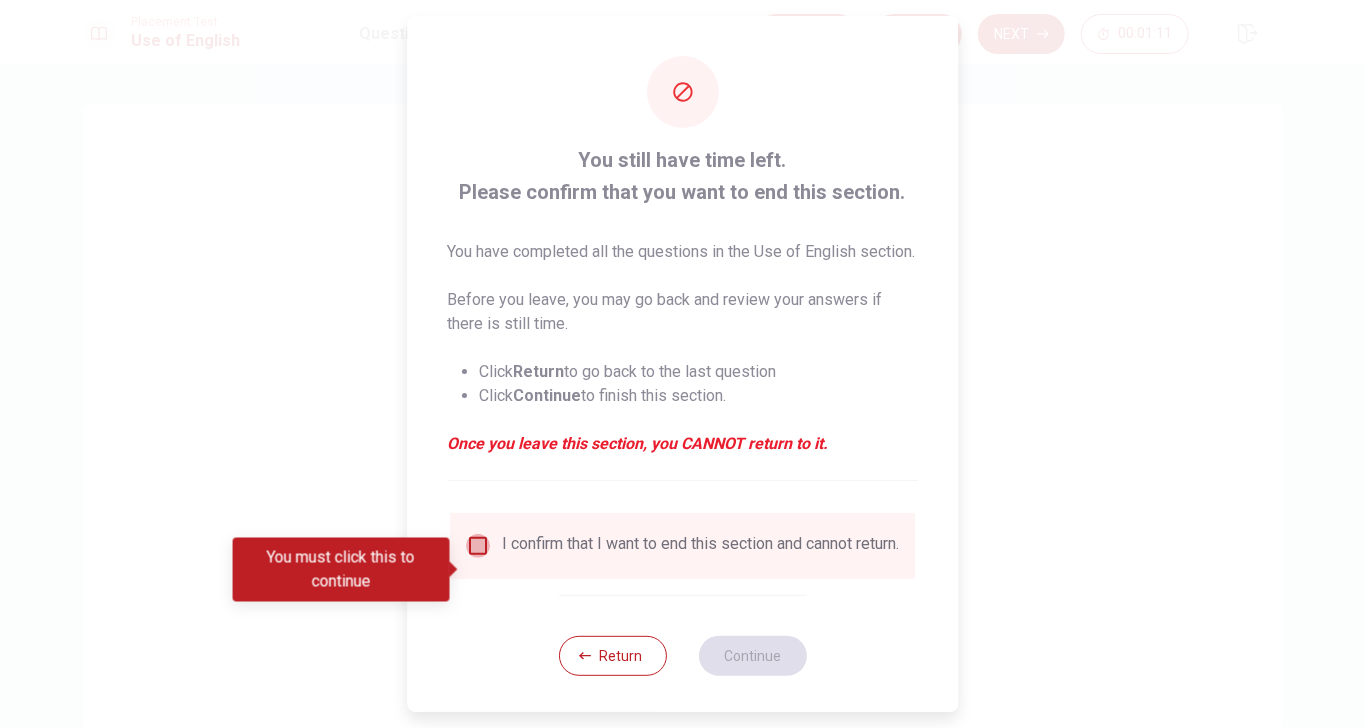 click at bounding box center (479, 546) 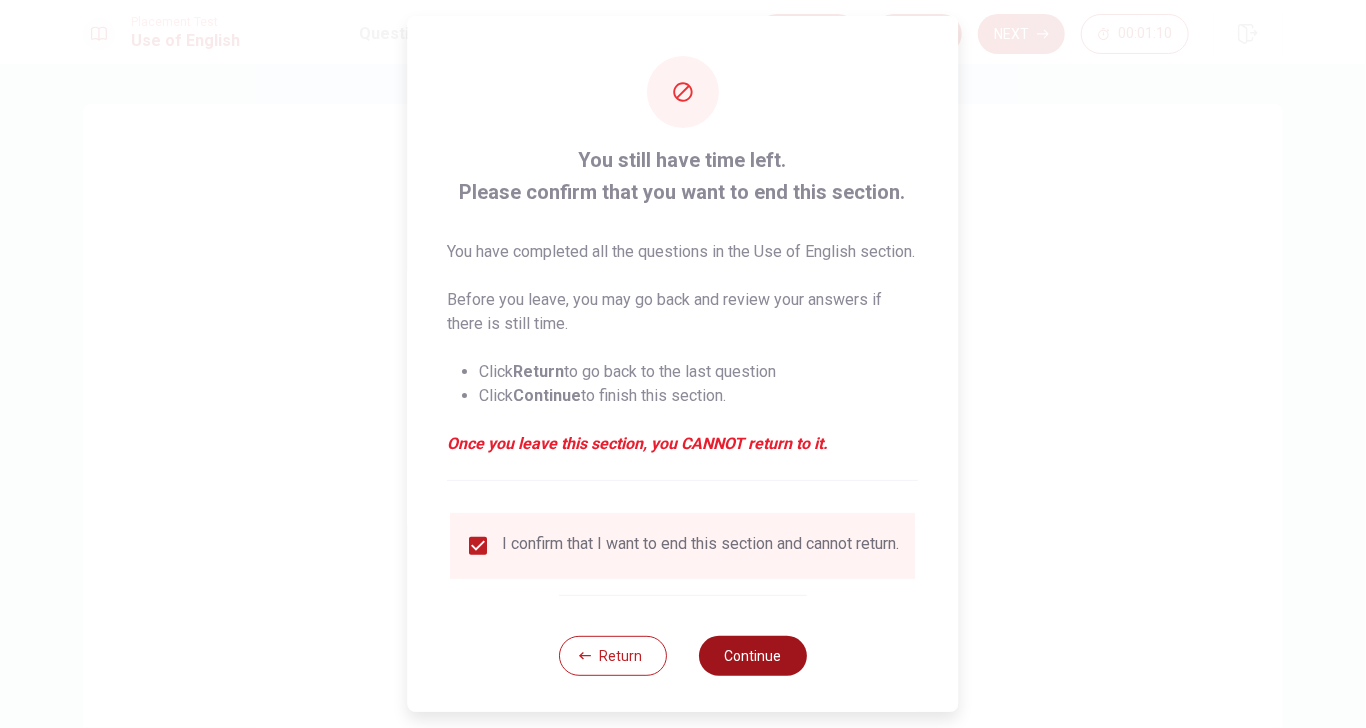 click on "Continue" at bounding box center (753, 656) 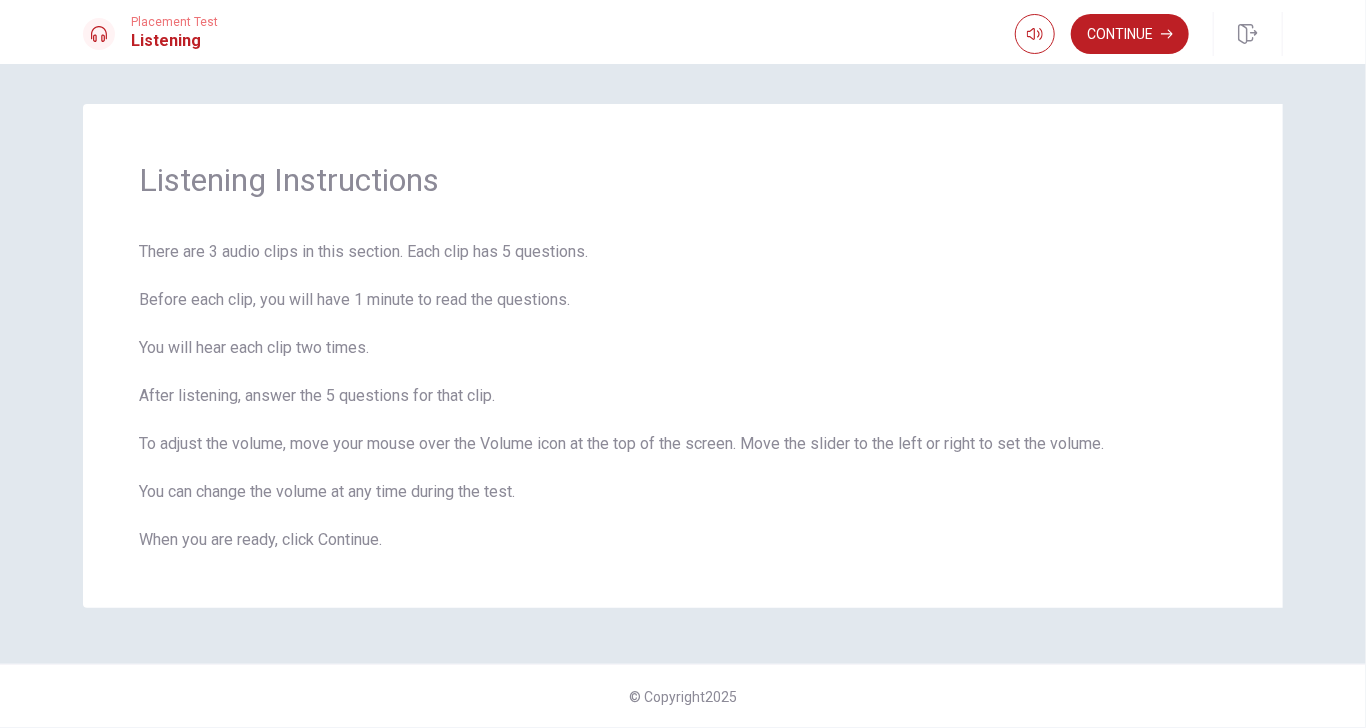 click on "Continue" at bounding box center (1130, 34) 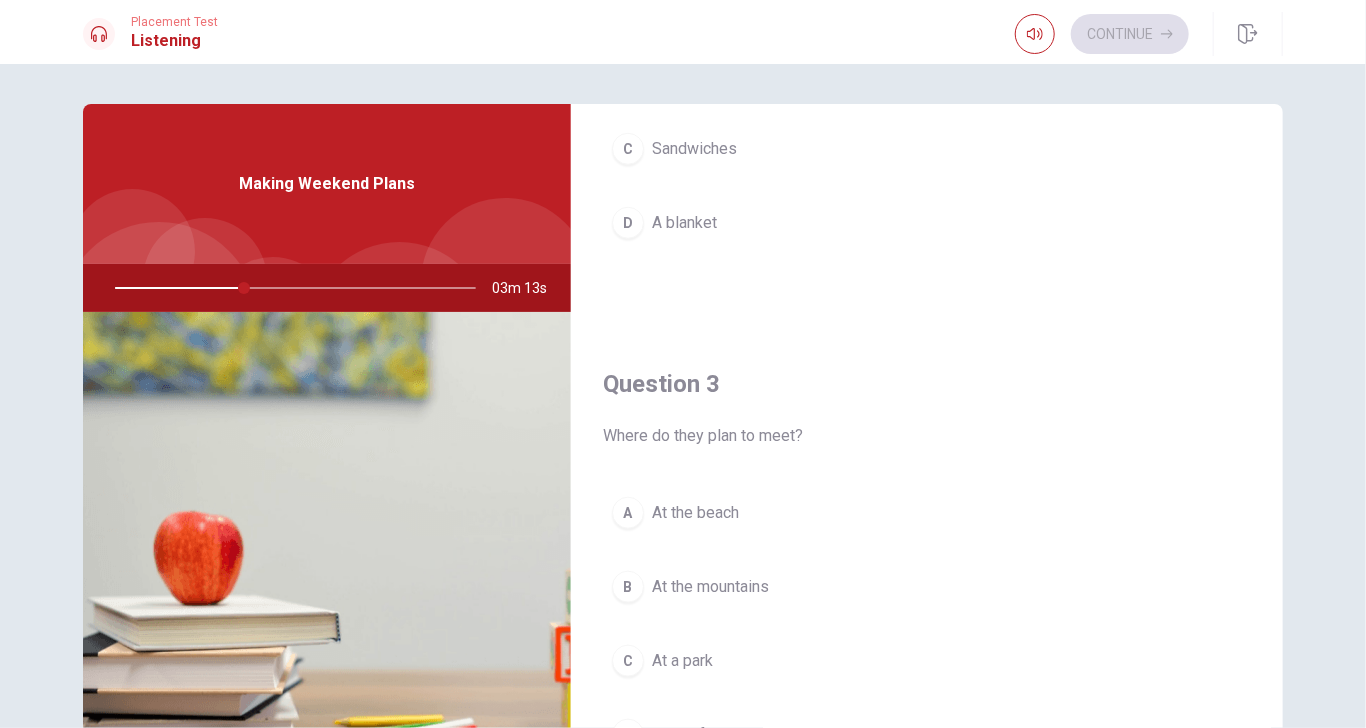 scroll, scrollTop: 1000, scrollLeft: 0, axis: vertical 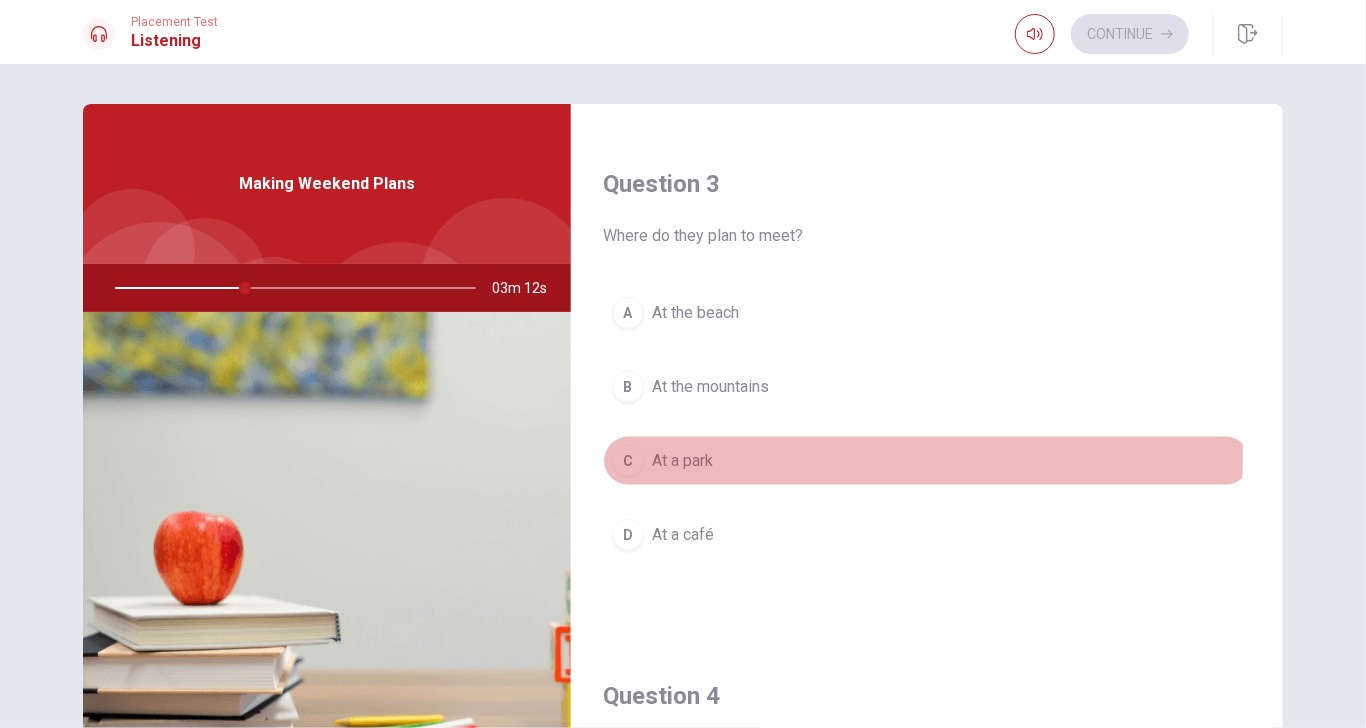 click on "At a park" at bounding box center [682, 461] 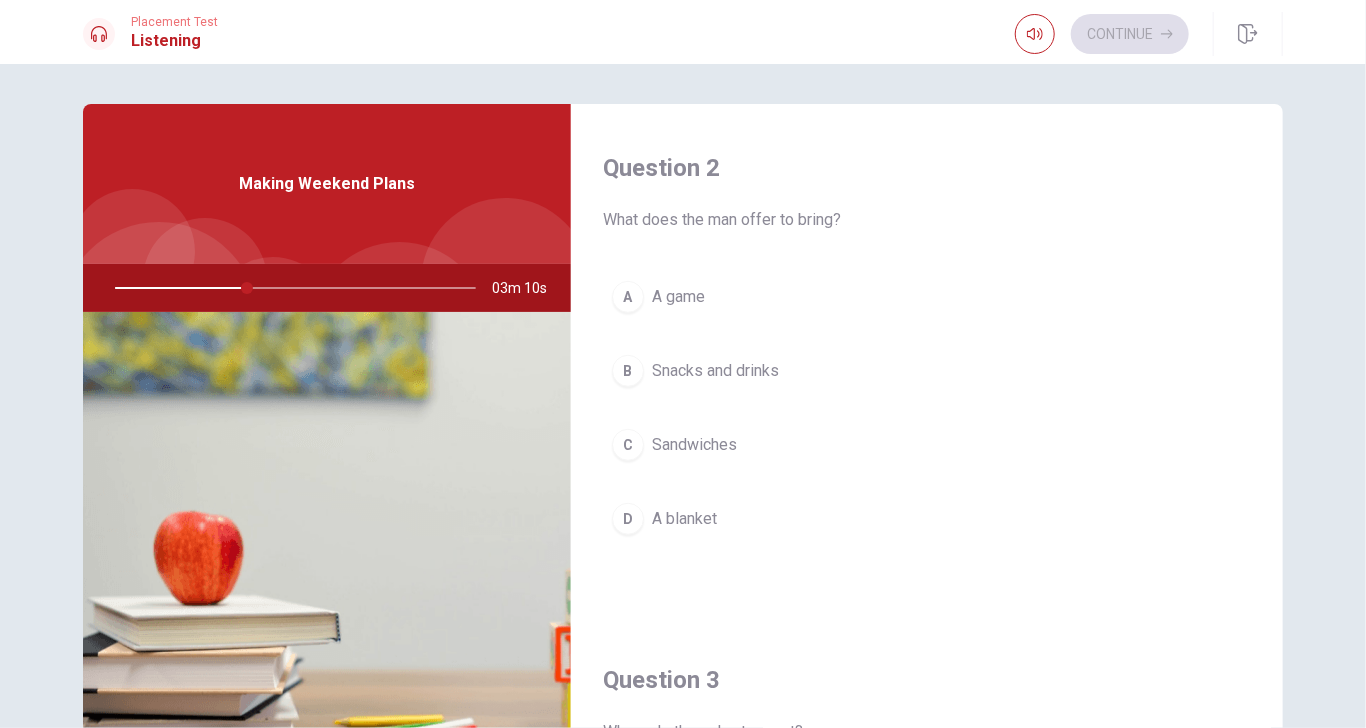 scroll, scrollTop: 500, scrollLeft: 0, axis: vertical 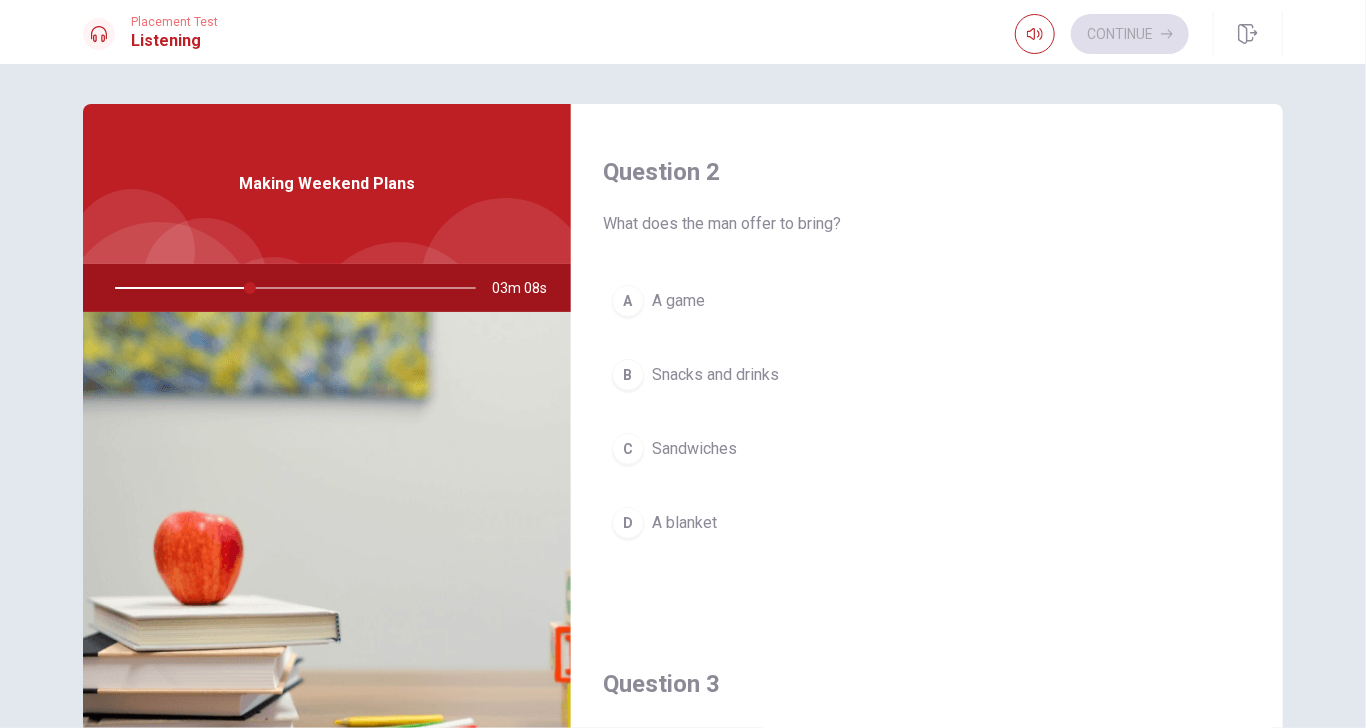 click on "Snacks and drinks" at bounding box center (715, 375) 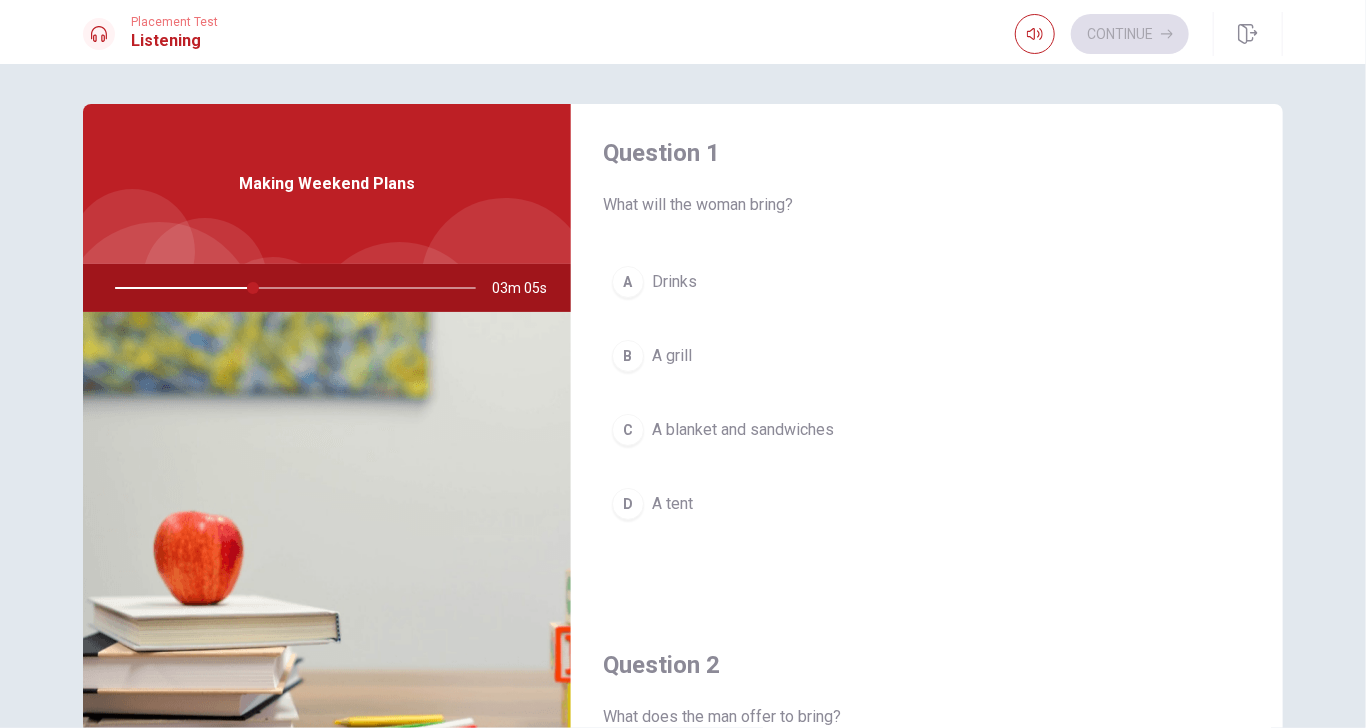 scroll, scrollTop: 0, scrollLeft: 0, axis: both 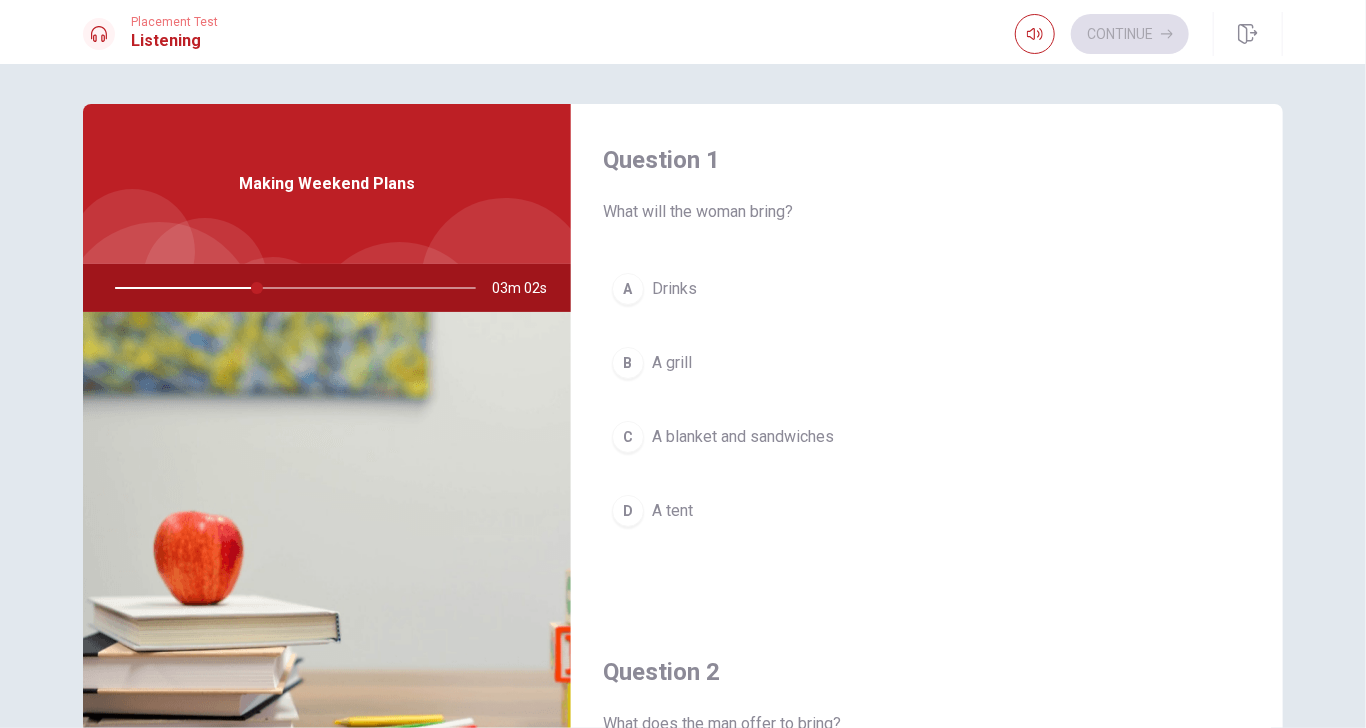 click on "C A blanket and sandwiches" at bounding box center [927, 437] 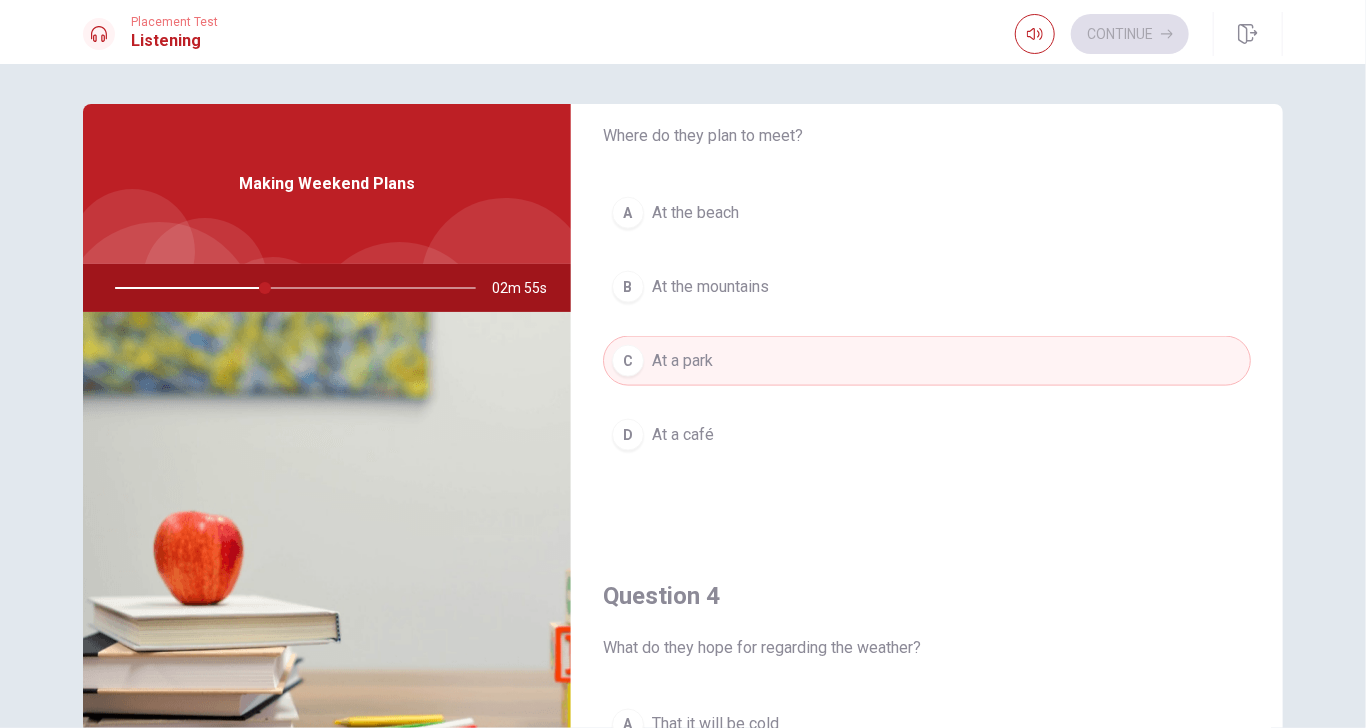 scroll, scrollTop: 1400, scrollLeft: 0, axis: vertical 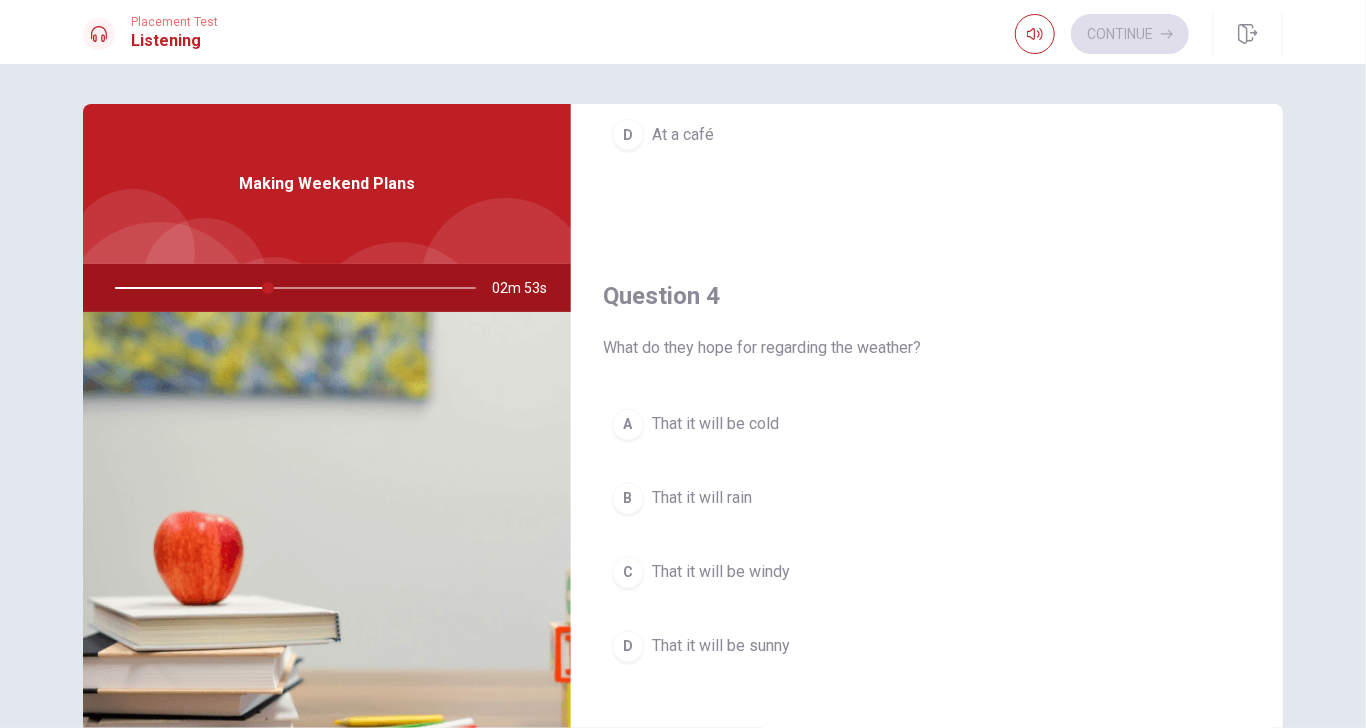 click on "D That it will be sunny" at bounding box center (927, 647) 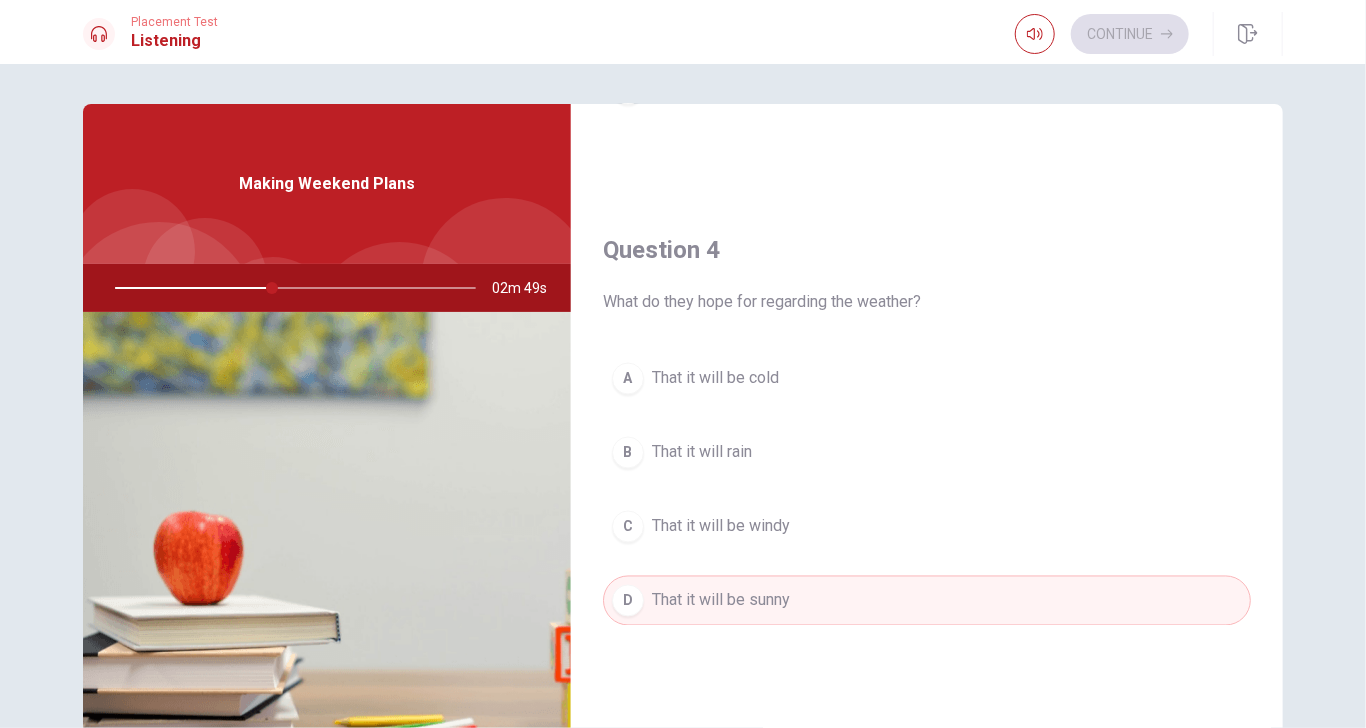 scroll, scrollTop: 1846, scrollLeft: 0, axis: vertical 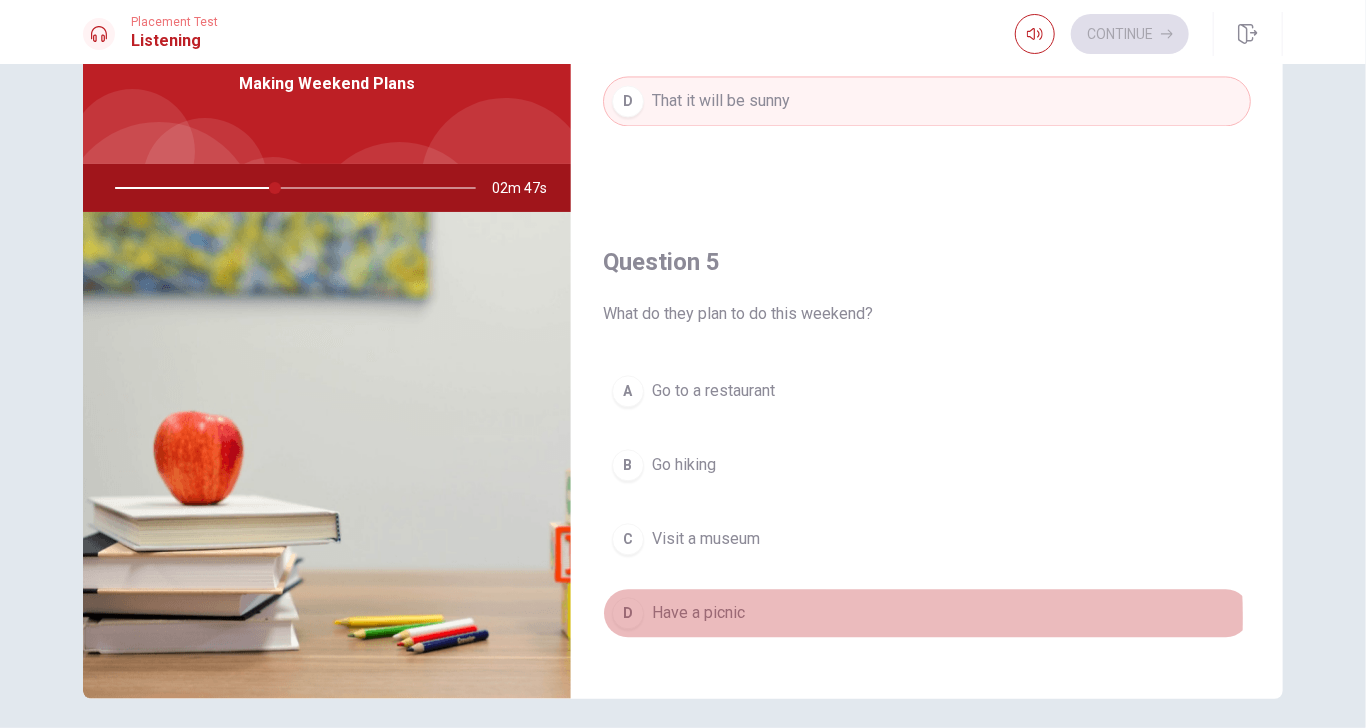 click on "Have a picnic" at bounding box center (698, 613) 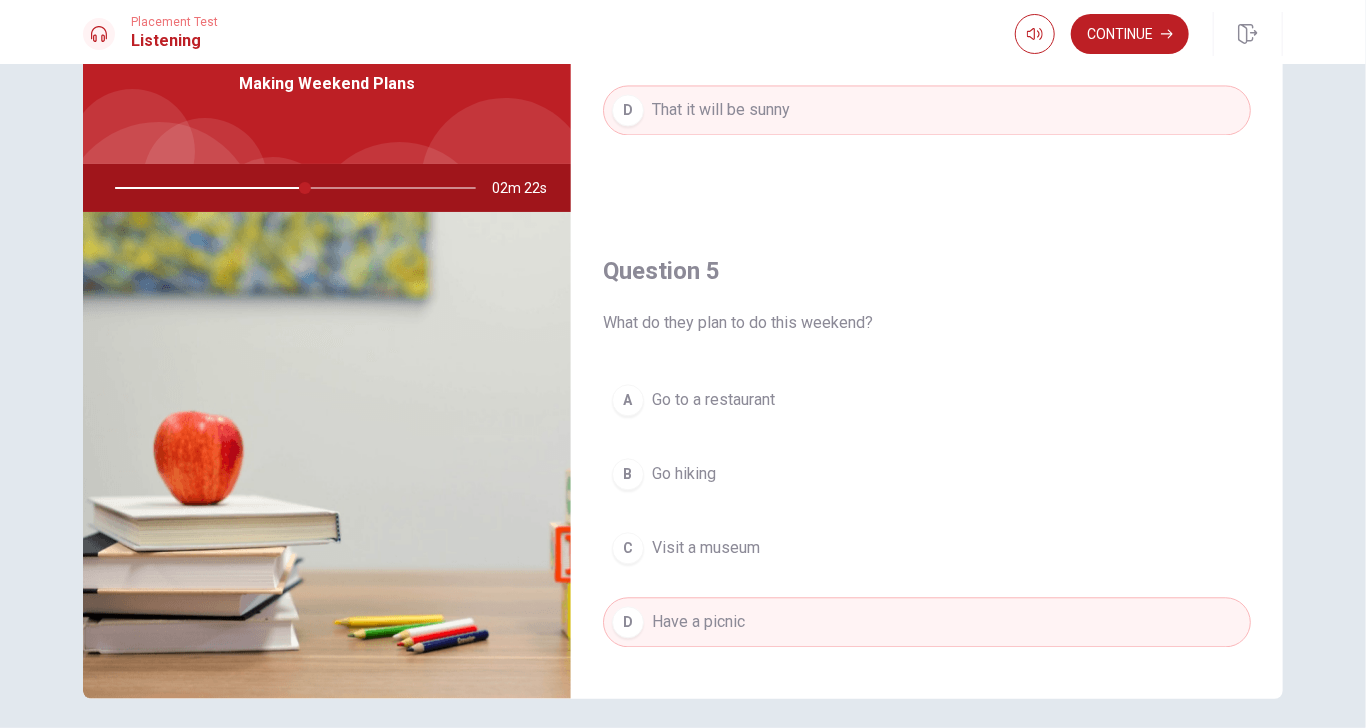 scroll, scrollTop: 1846, scrollLeft: 0, axis: vertical 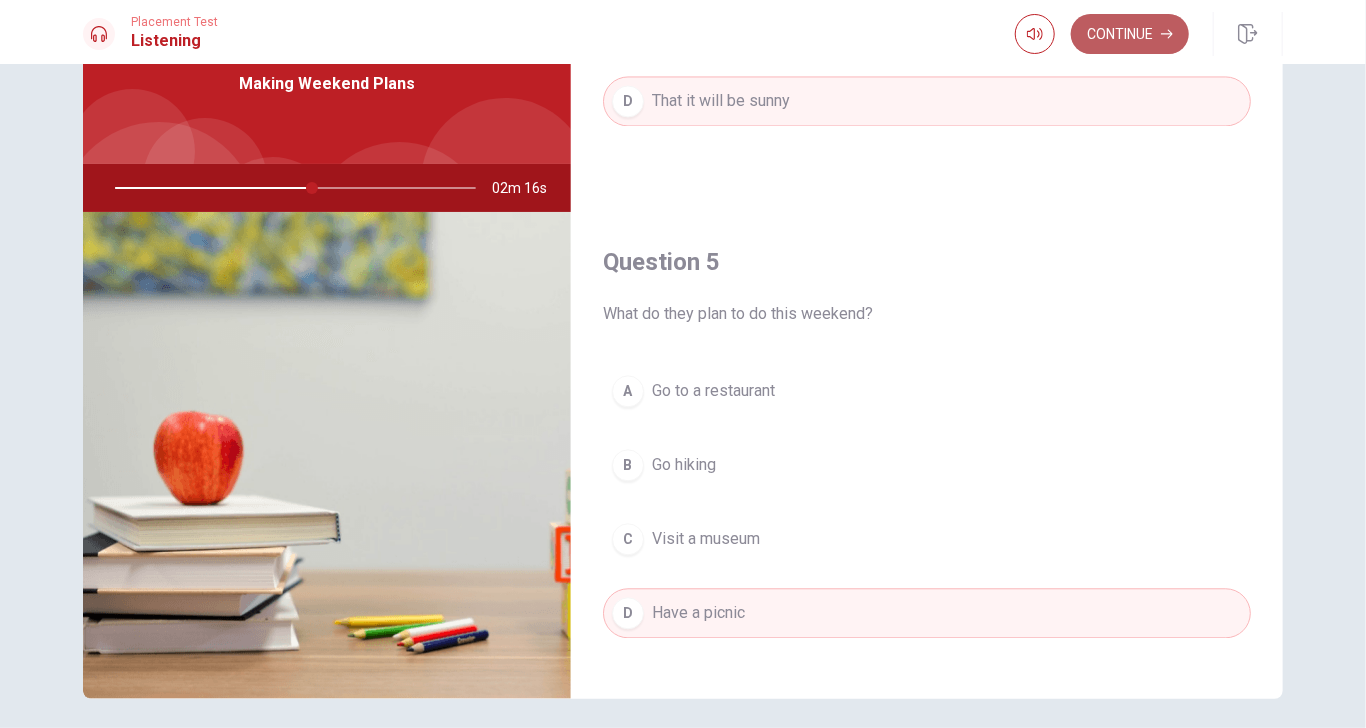 click on "Continue" at bounding box center [1130, 34] 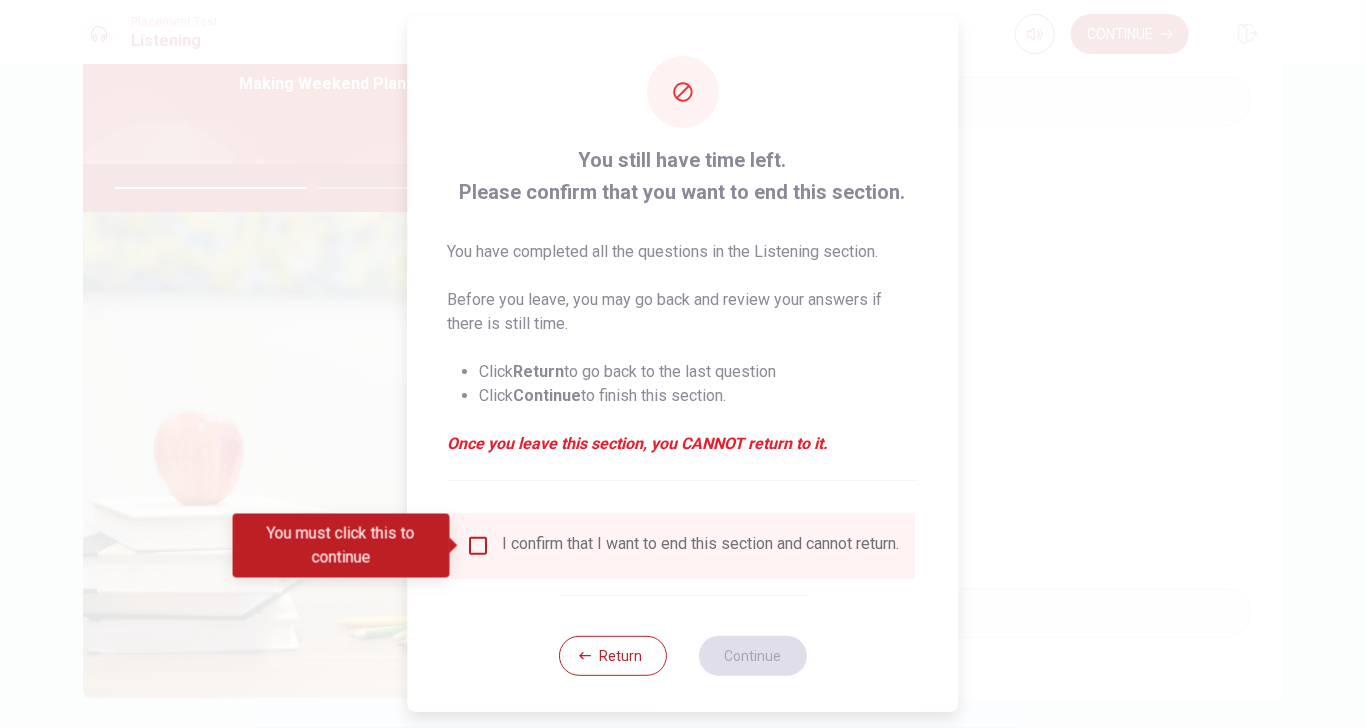 click on "I confirm that I want to end this section and cannot return." at bounding box center (701, 546) 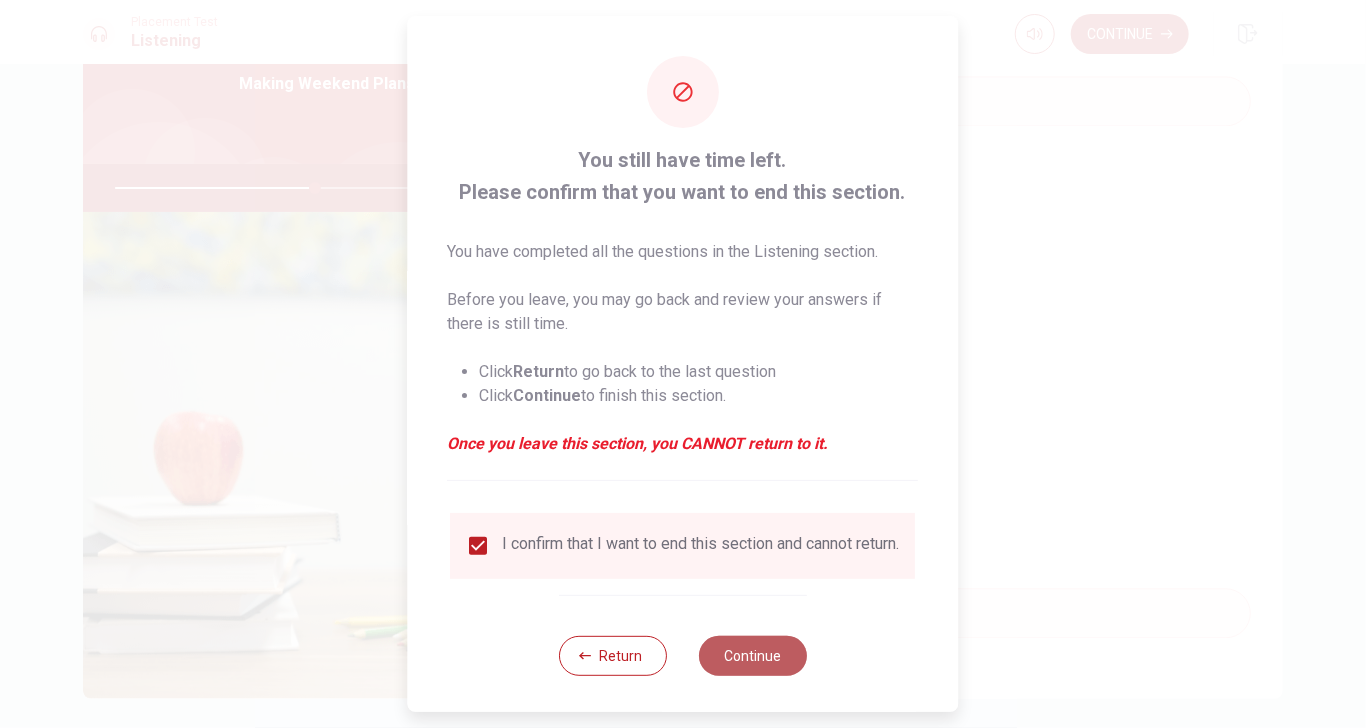 click on "Continue" at bounding box center (753, 656) 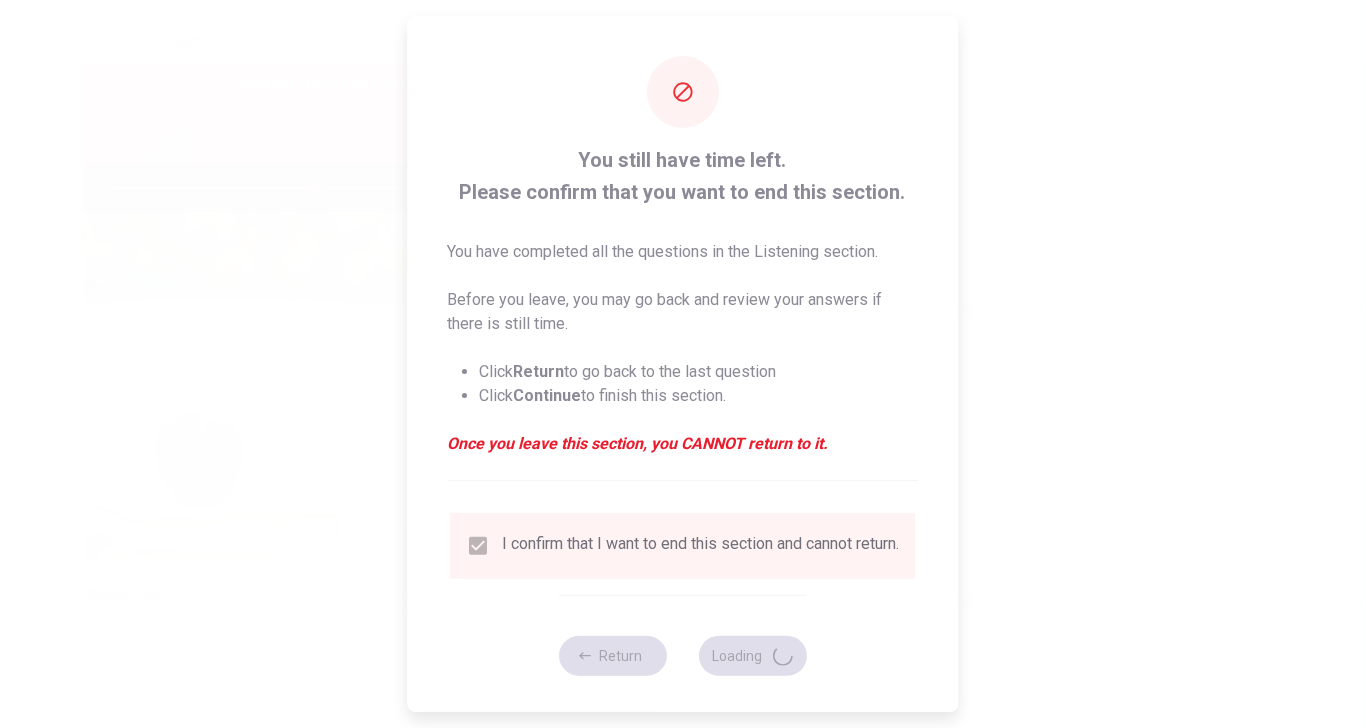 type on "56" 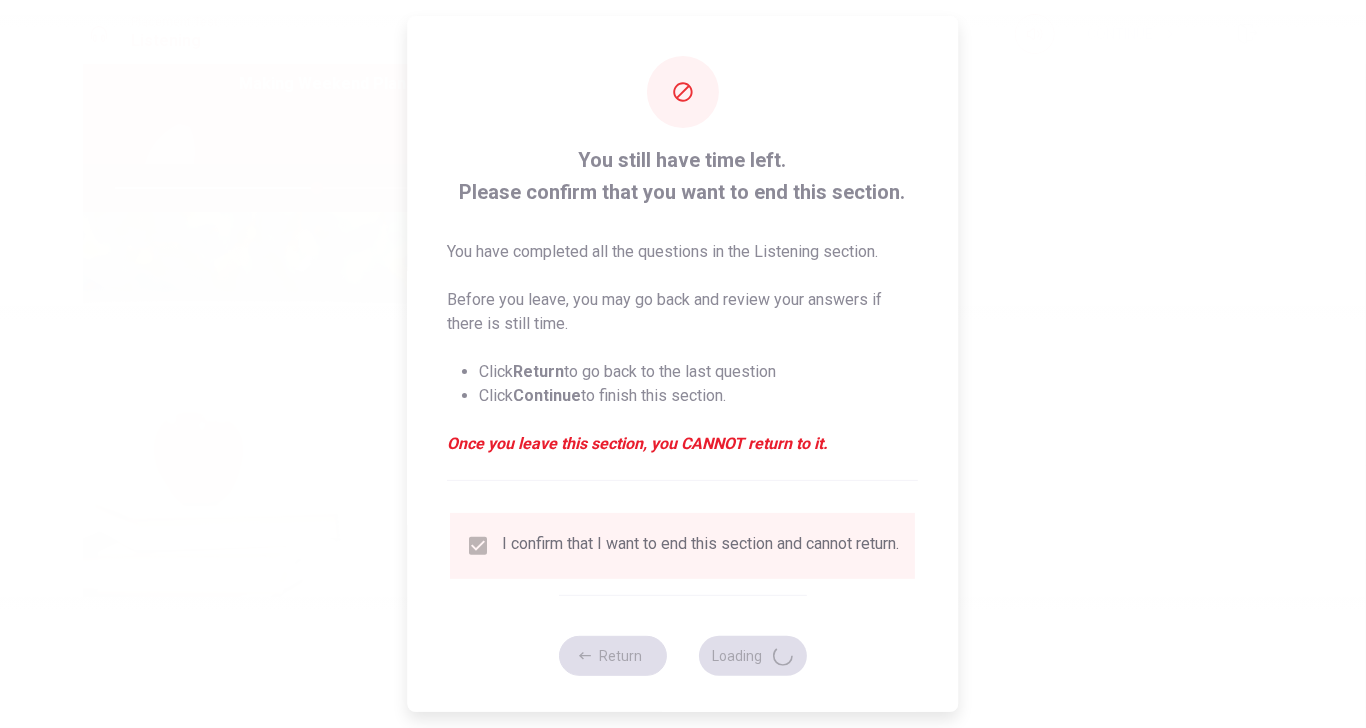 scroll, scrollTop: 0, scrollLeft: 0, axis: both 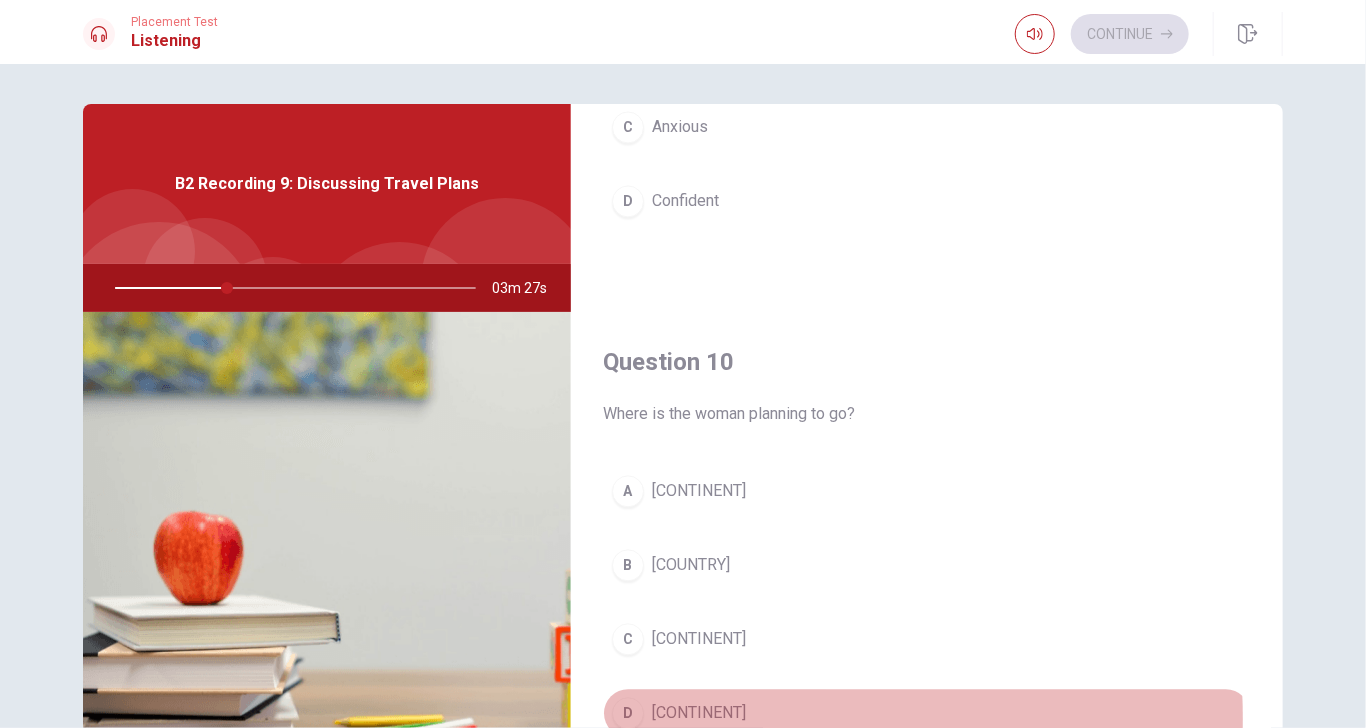 click on "[CONTINENT]" at bounding box center (699, 713) 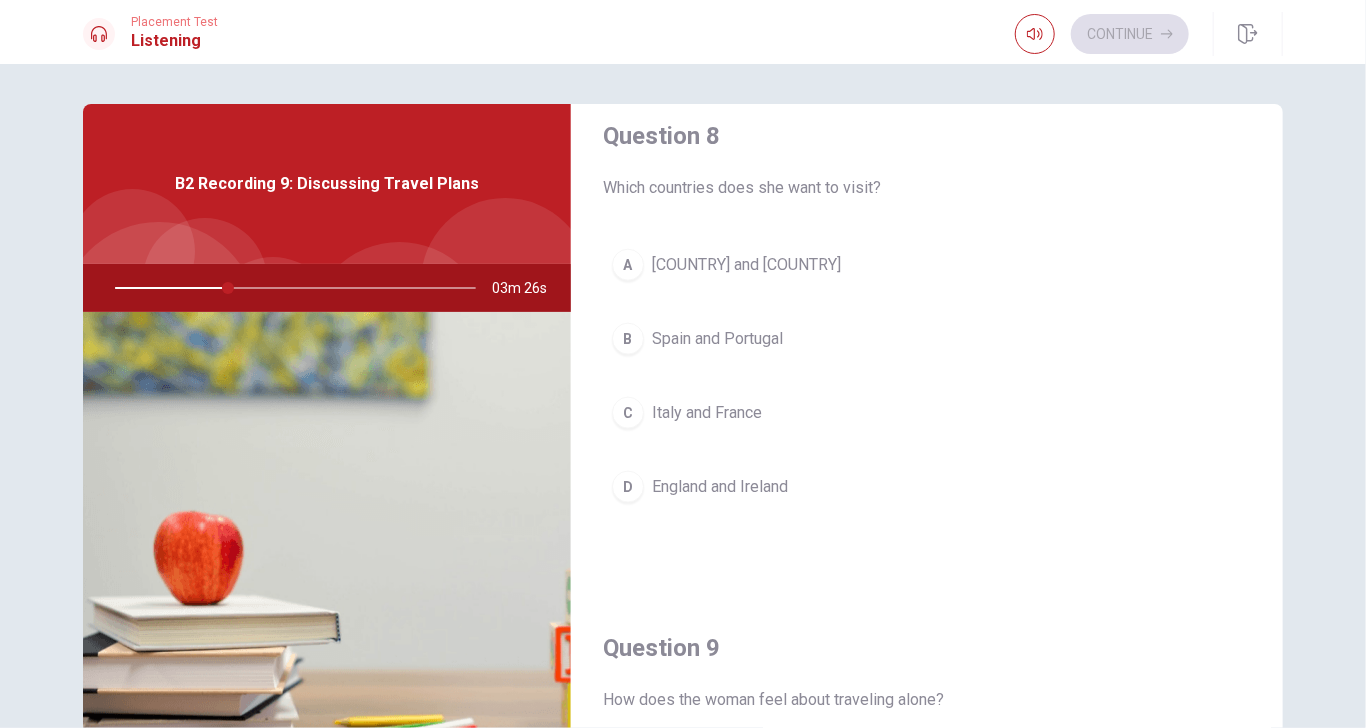 scroll, scrollTop: 1046, scrollLeft: 0, axis: vertical 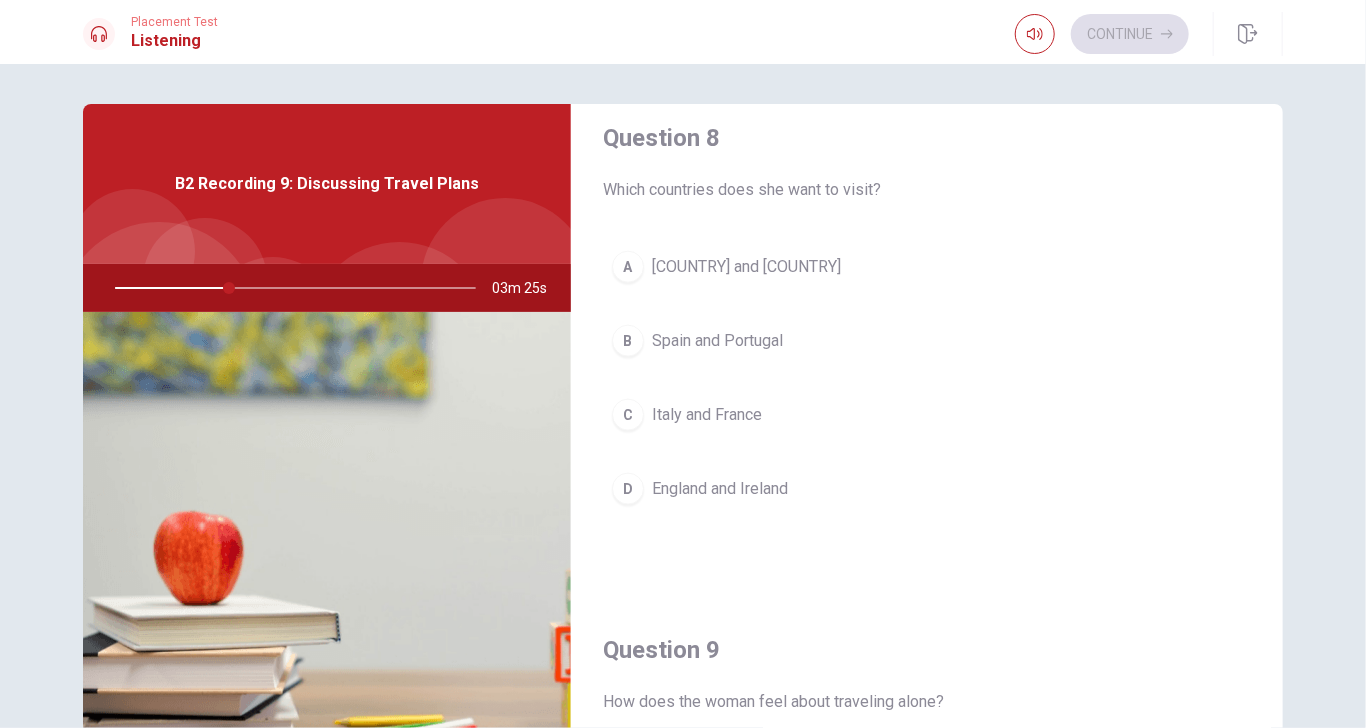 click on "Italy and France" at bounding box center (707, 415) 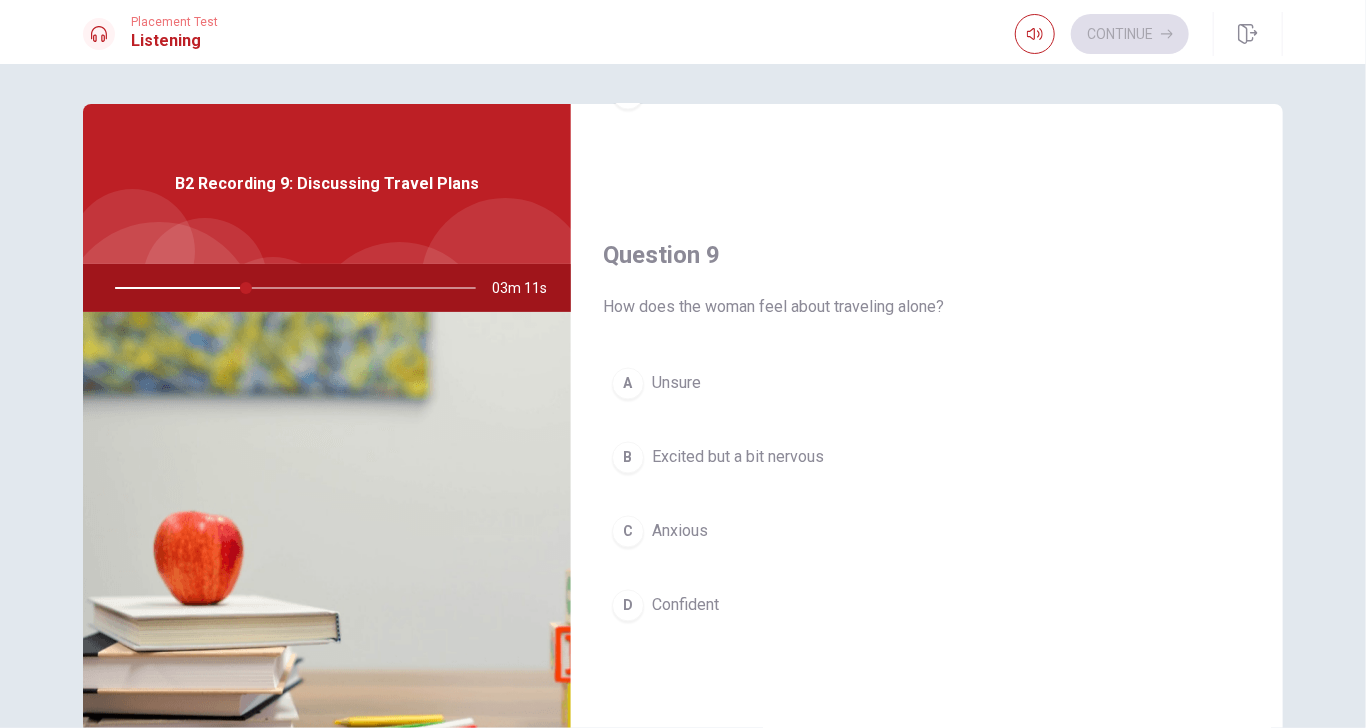 scroll, scrollTop: 1446, scrollLeft: 0, axis: vertical 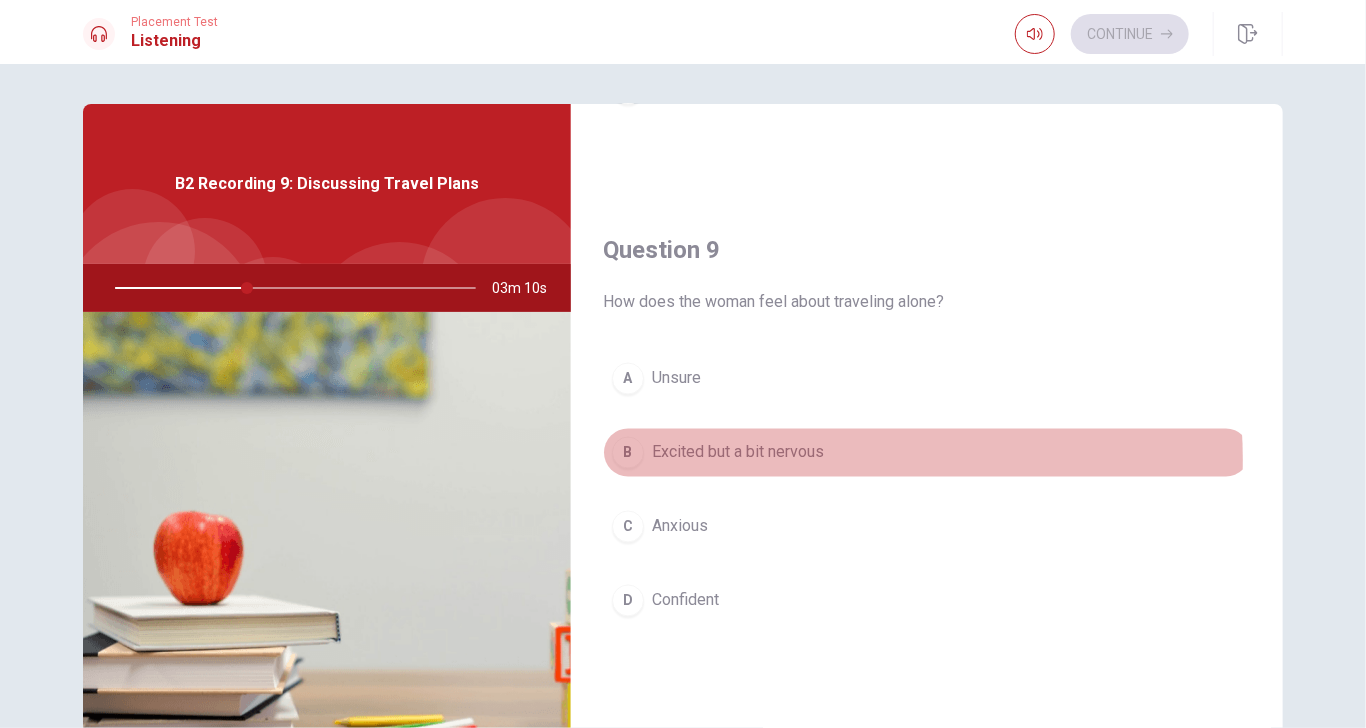 click on "Excited but a bit nervous" at bounding box center [738, 453] 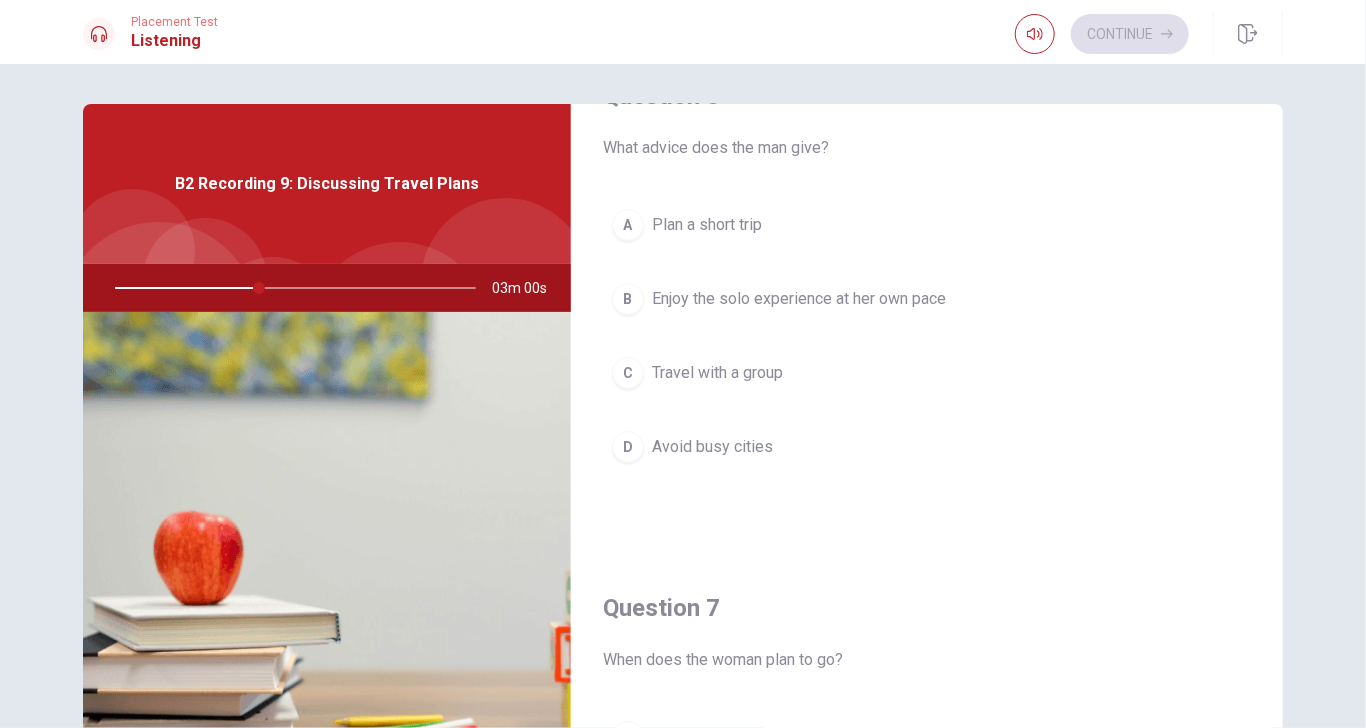 scroll, scrollTop: 46, scrollLeft: 0, axis: vertical 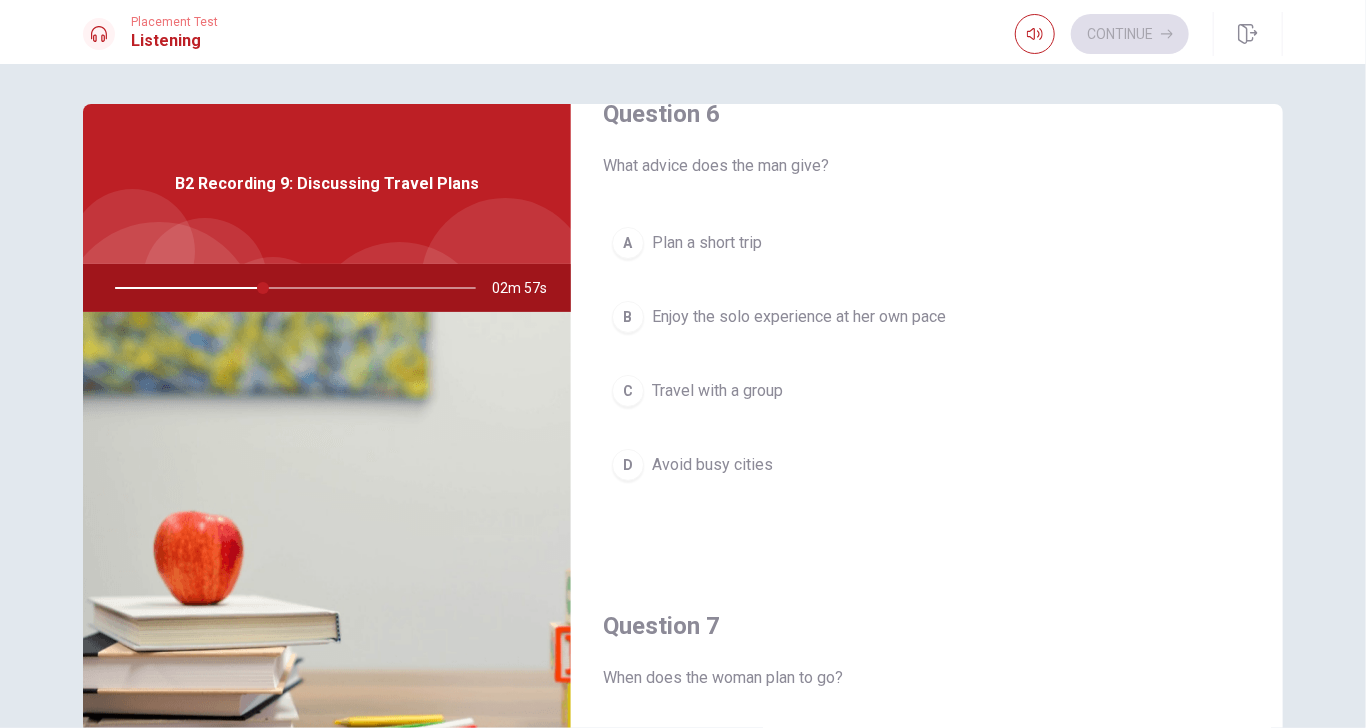 click on "Enjoy the solo experience at her own pace" at bounding box center (799, 317) 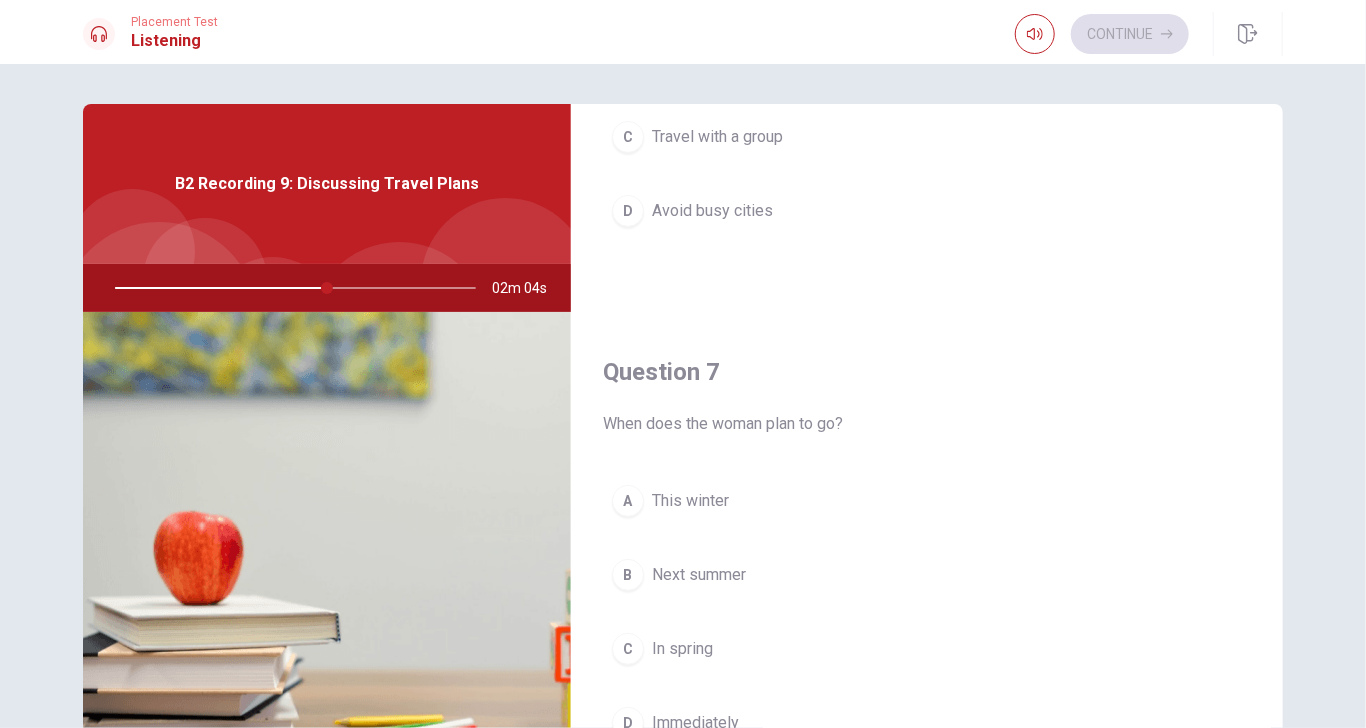 scroll, scrollTop: 500, scrollLeft: 0, axis: vertical 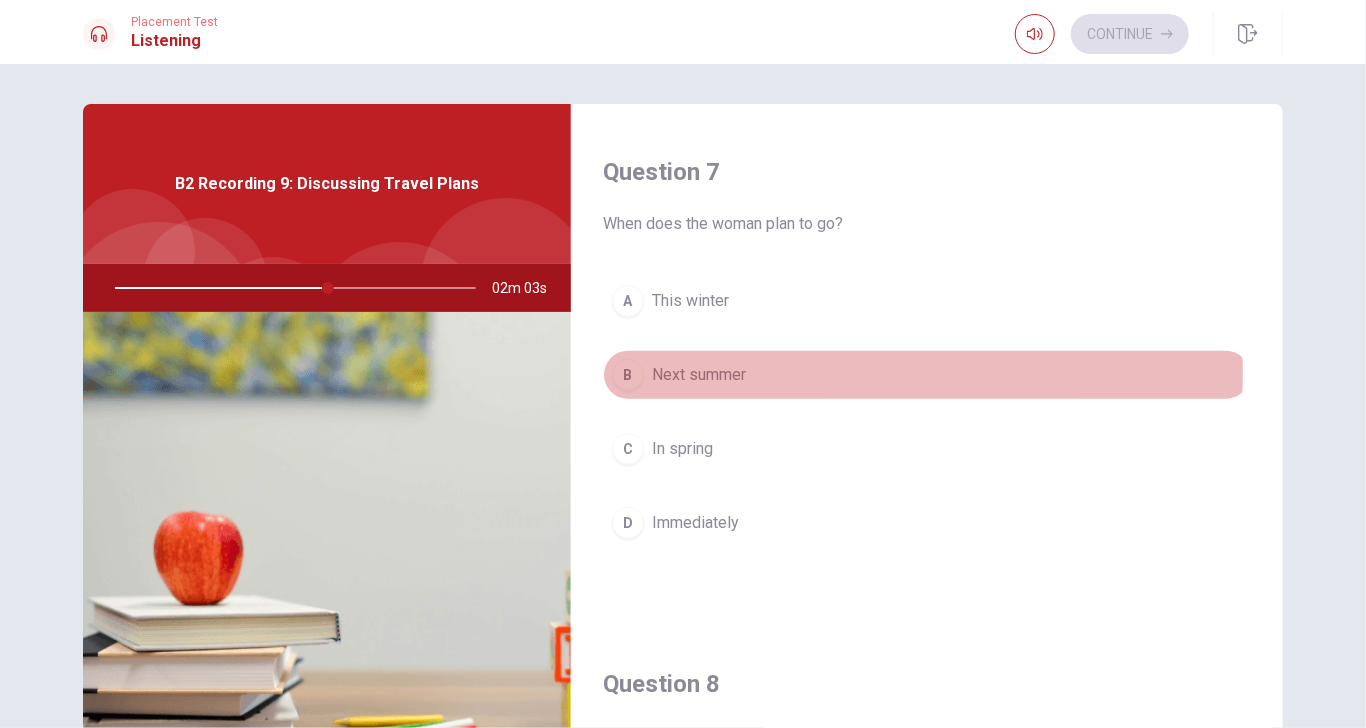click on "B Next summer" at bounding box center [927, 375] 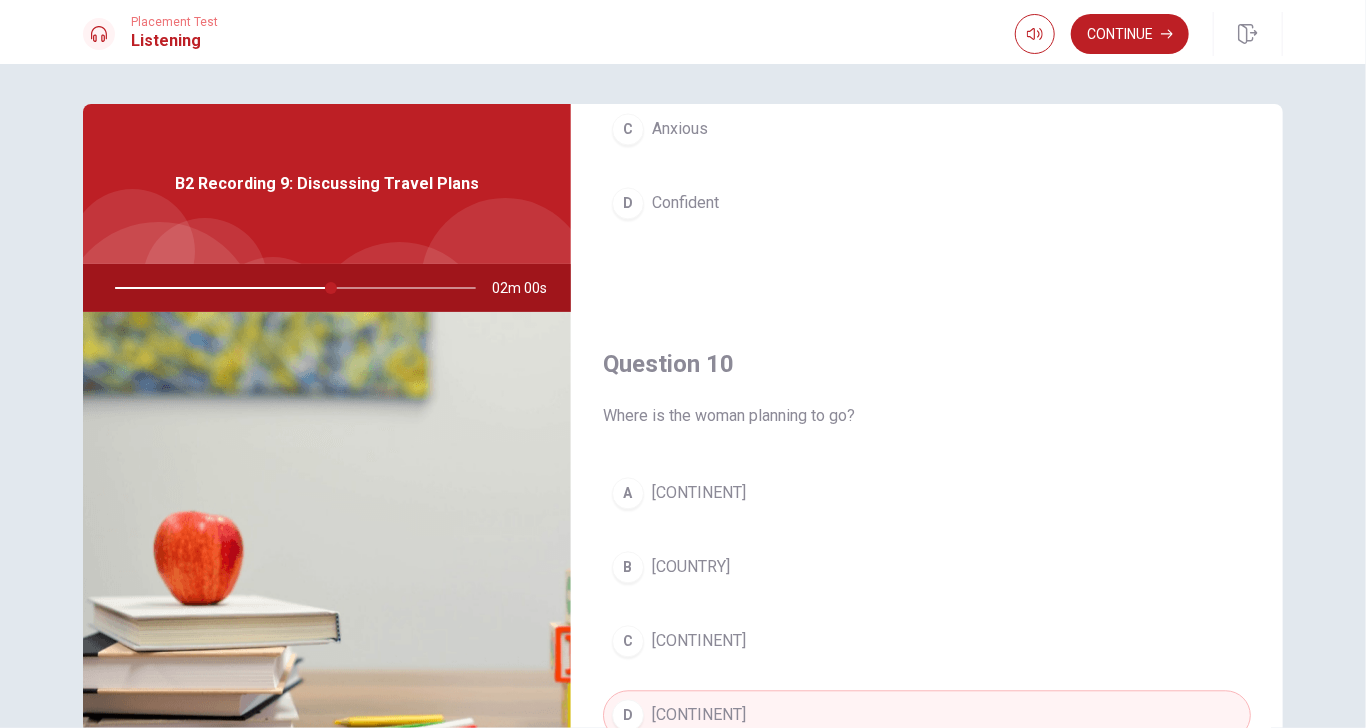 scroll, scrollTop: 1846, scrollLeft: 0, axis: vertical 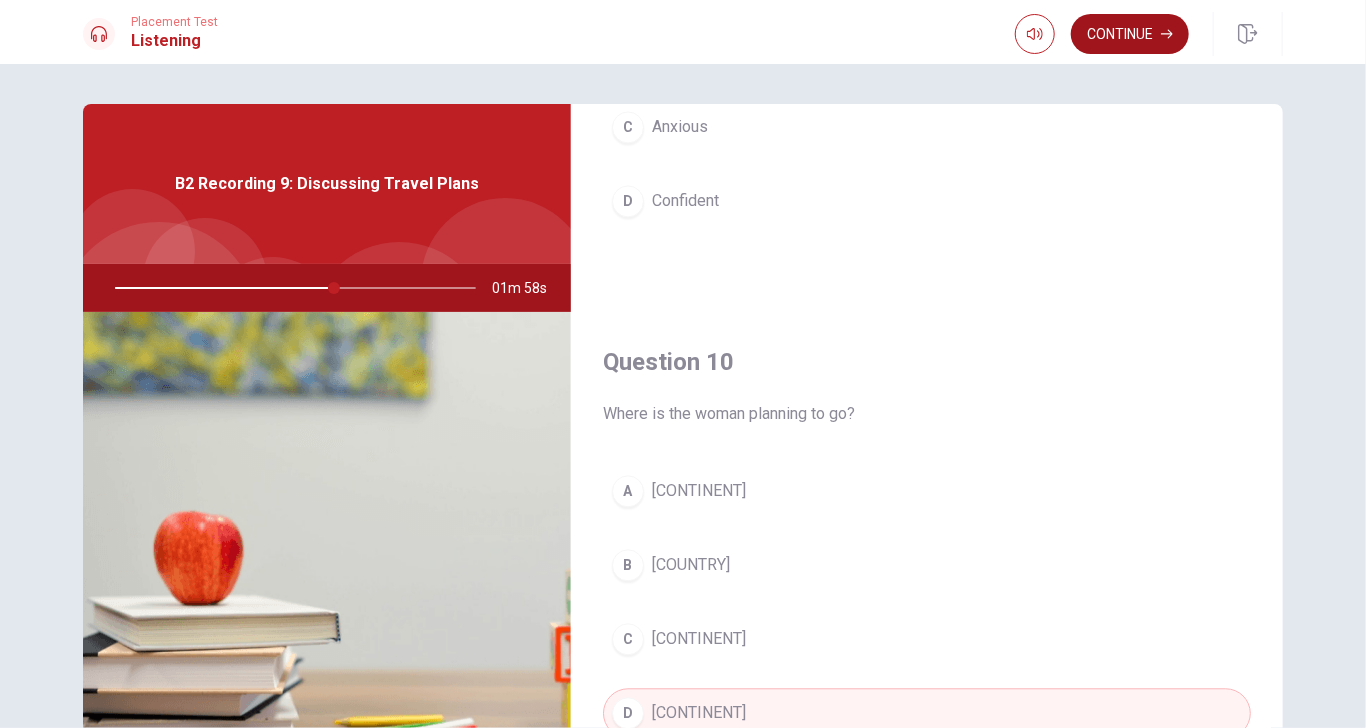 click on "Continue" at bounding box center [1130, 34] 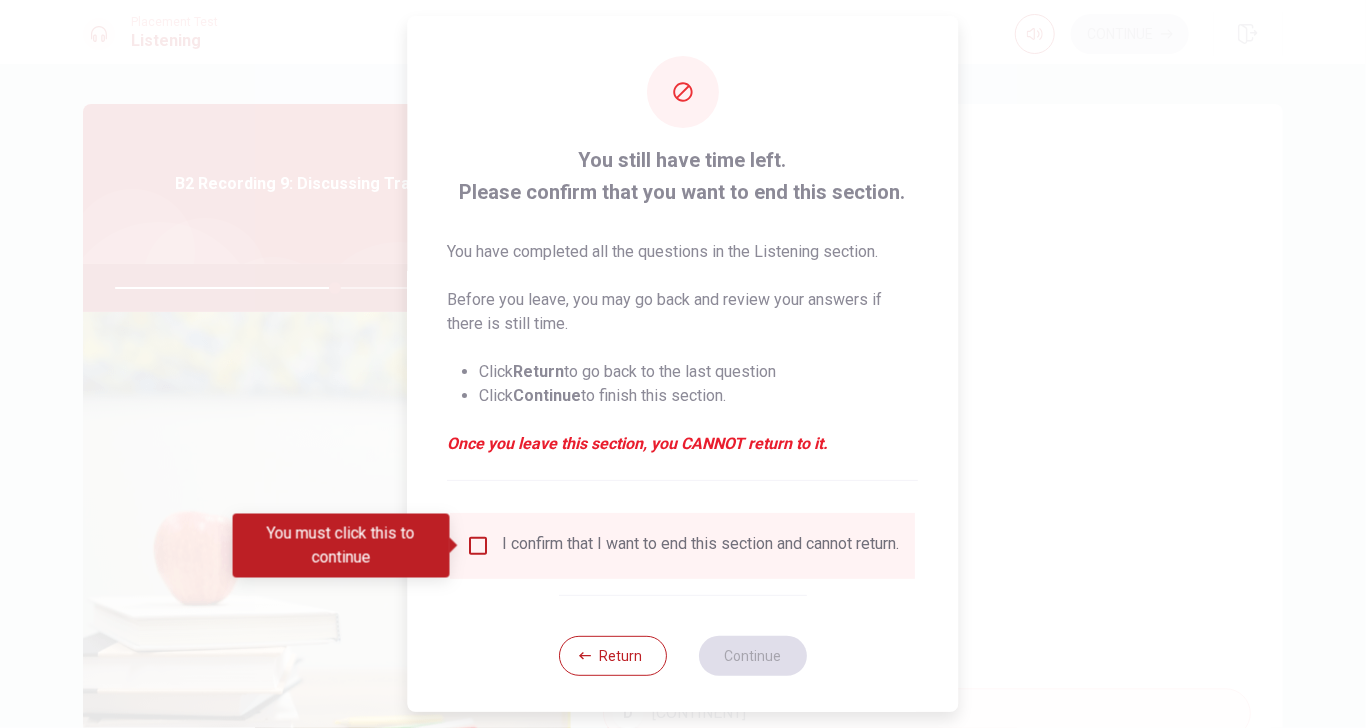 click on "I confirm that I want to end this section and cannot return." at bounding box center (701, 546) 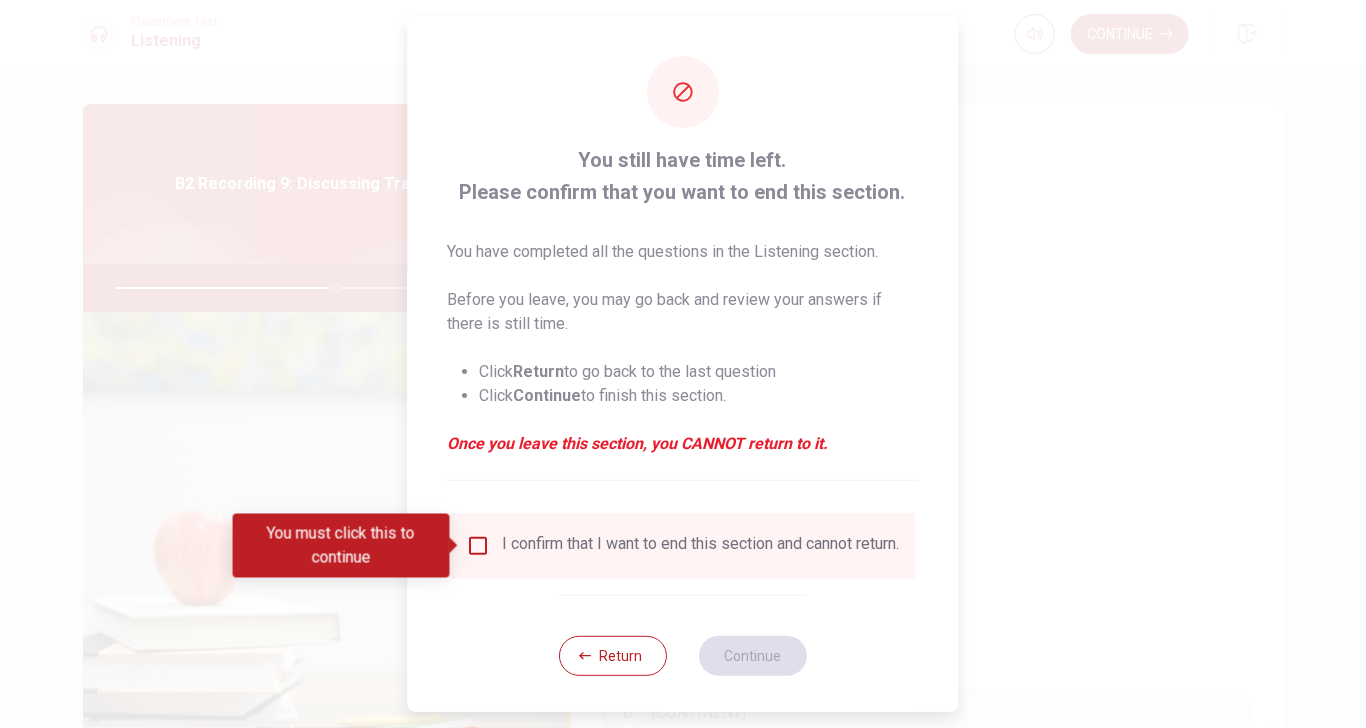 click on "I confirm that I want to end this section and cannot return." at bounding box center (683, 546) 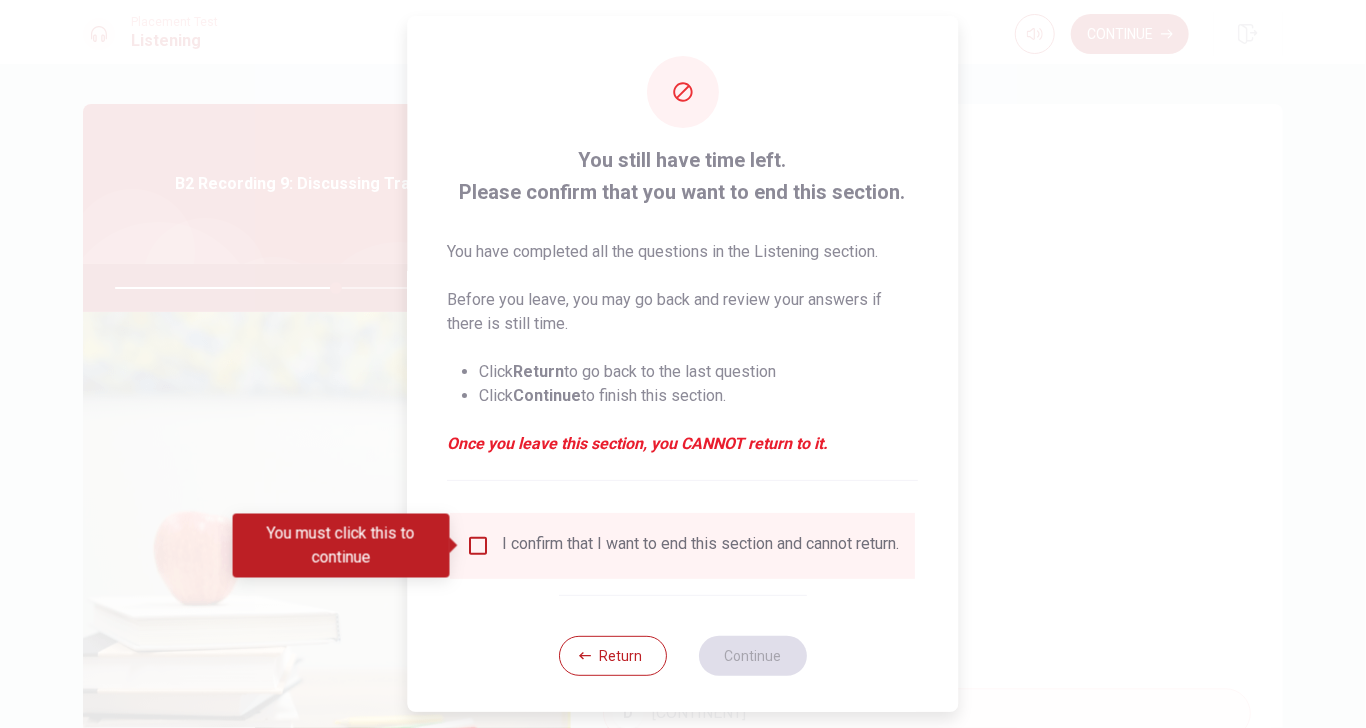 click at bounding box center [479, 546] 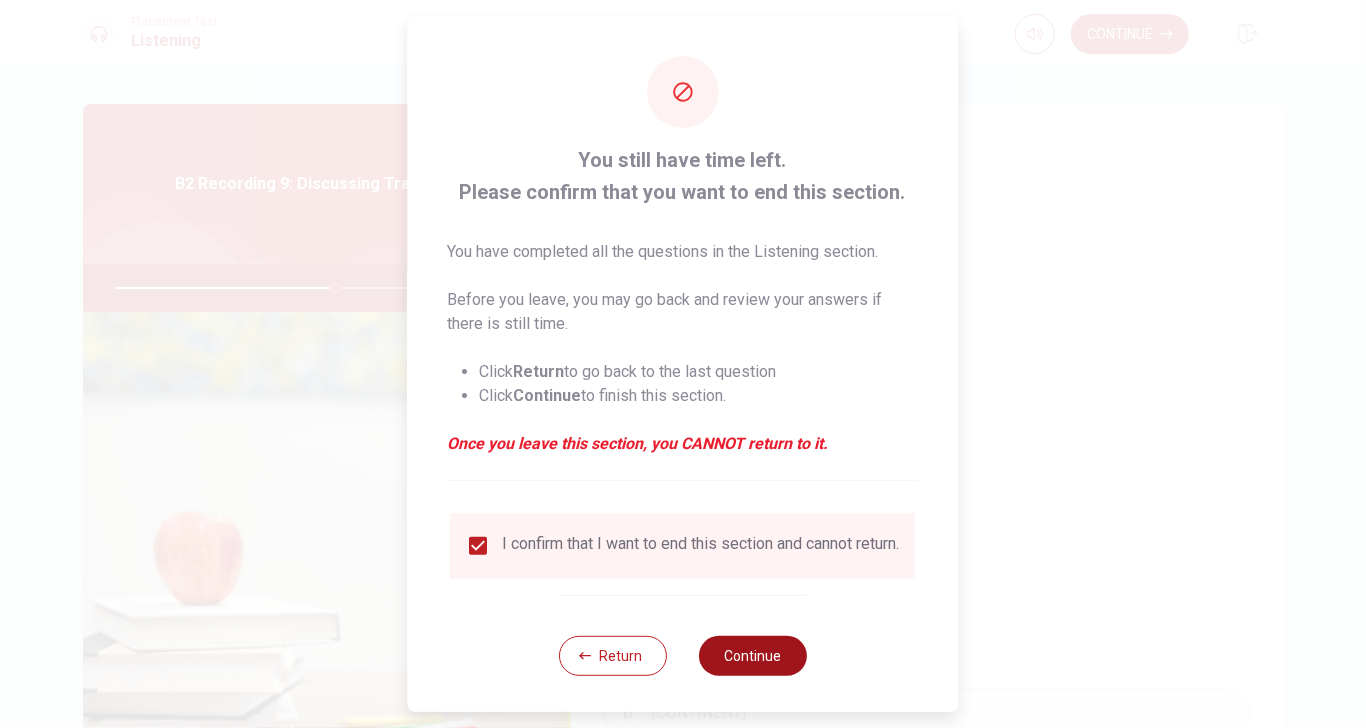 click on "Continue" at bounding box center (753, 656) 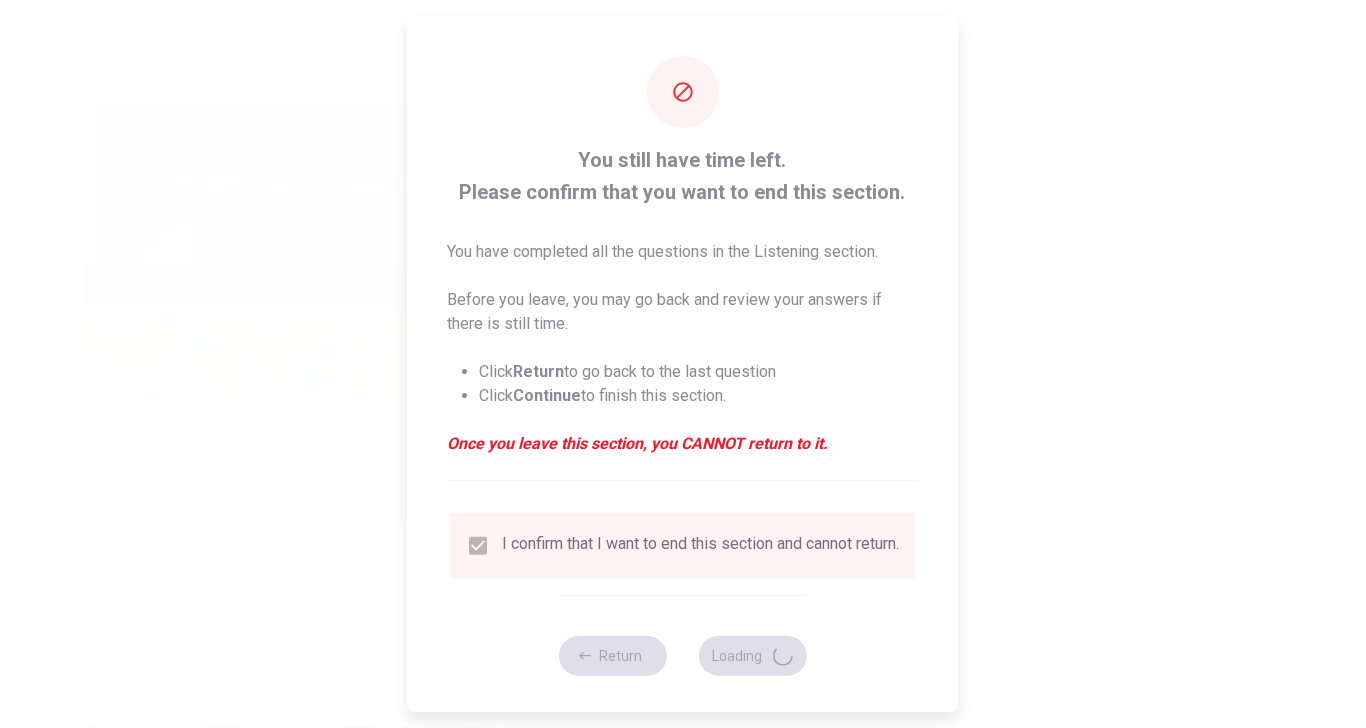 type on "62" 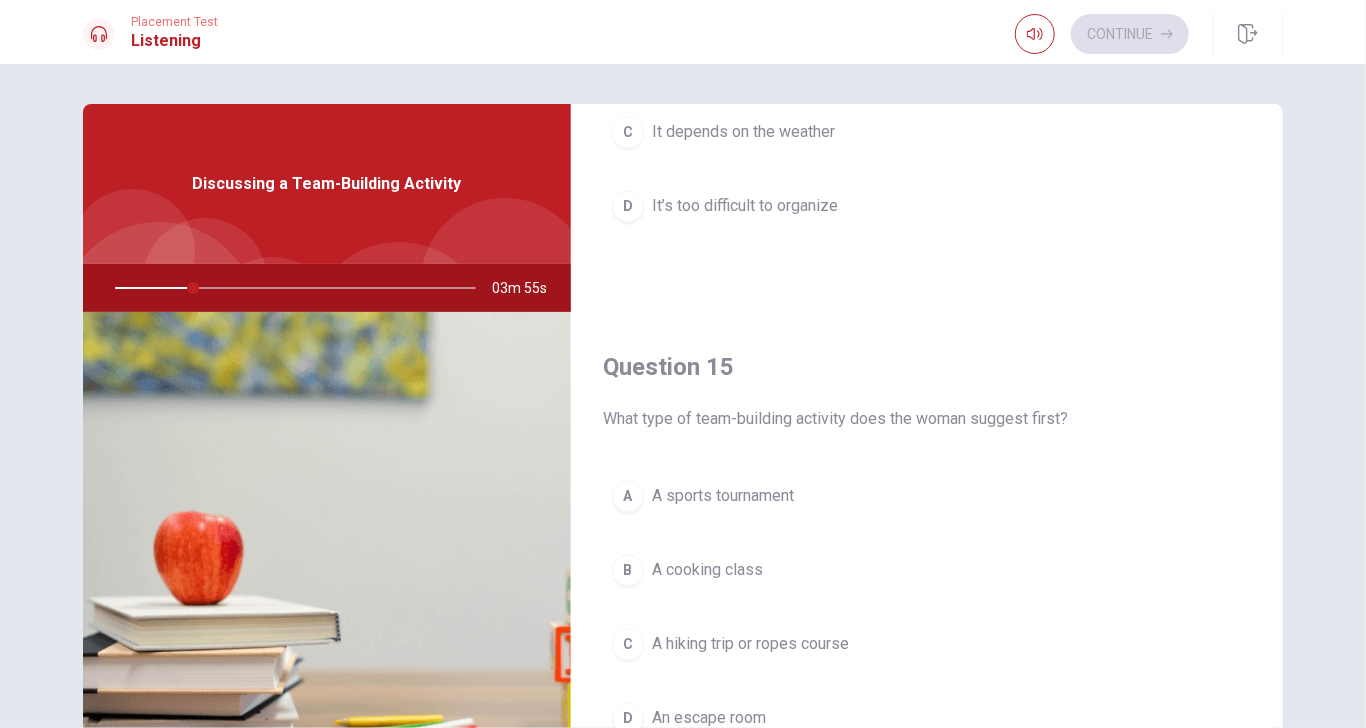scroll, scrollTop: 1846, scrollLeft: 0, axis: vertical 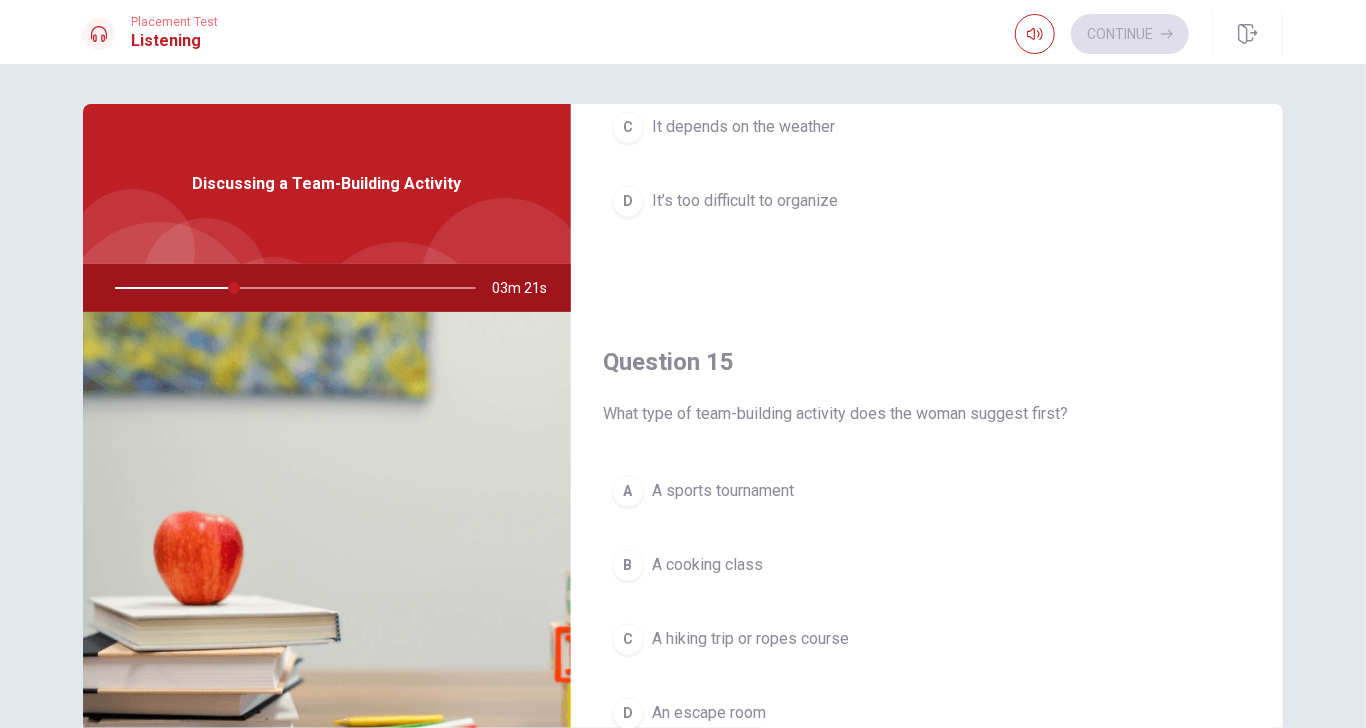 click on "A hiking trip or ropes course" at bounding box center (750, 639) 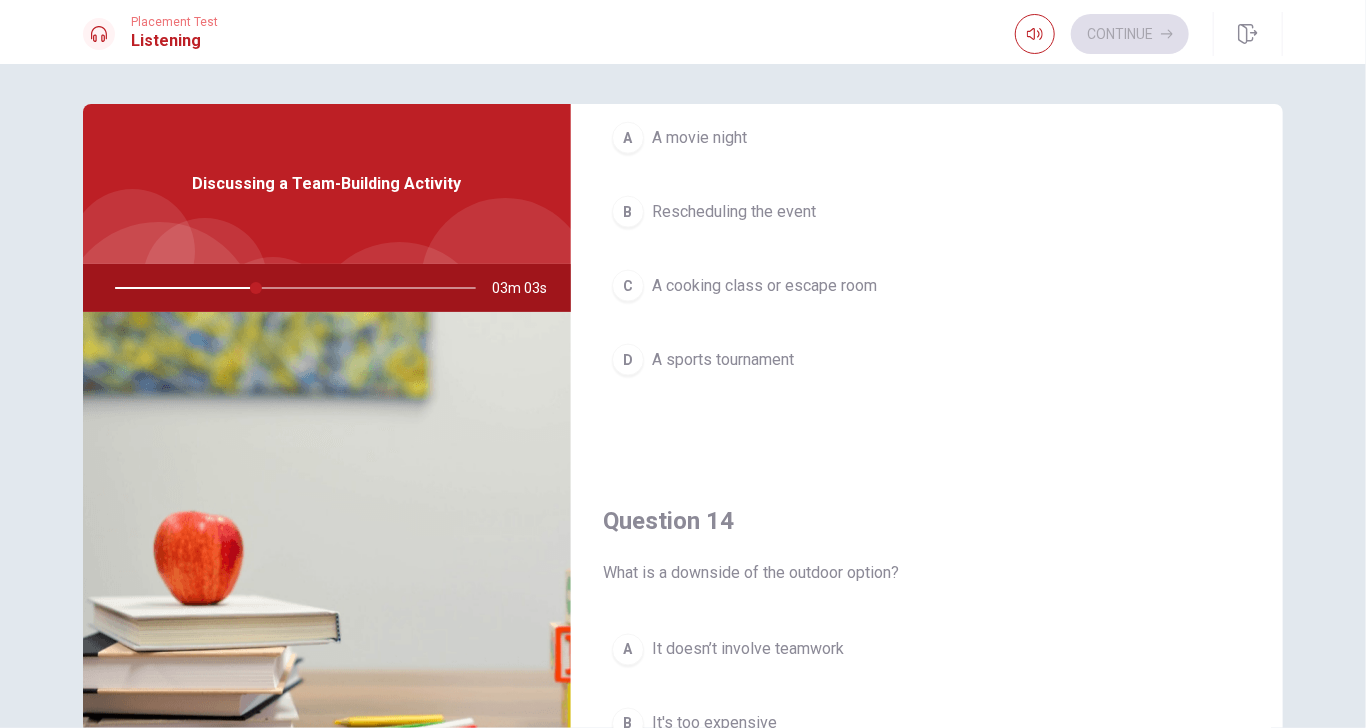 scroll, scrollTop: 1500, scrollLeft: 0, axis: vertical 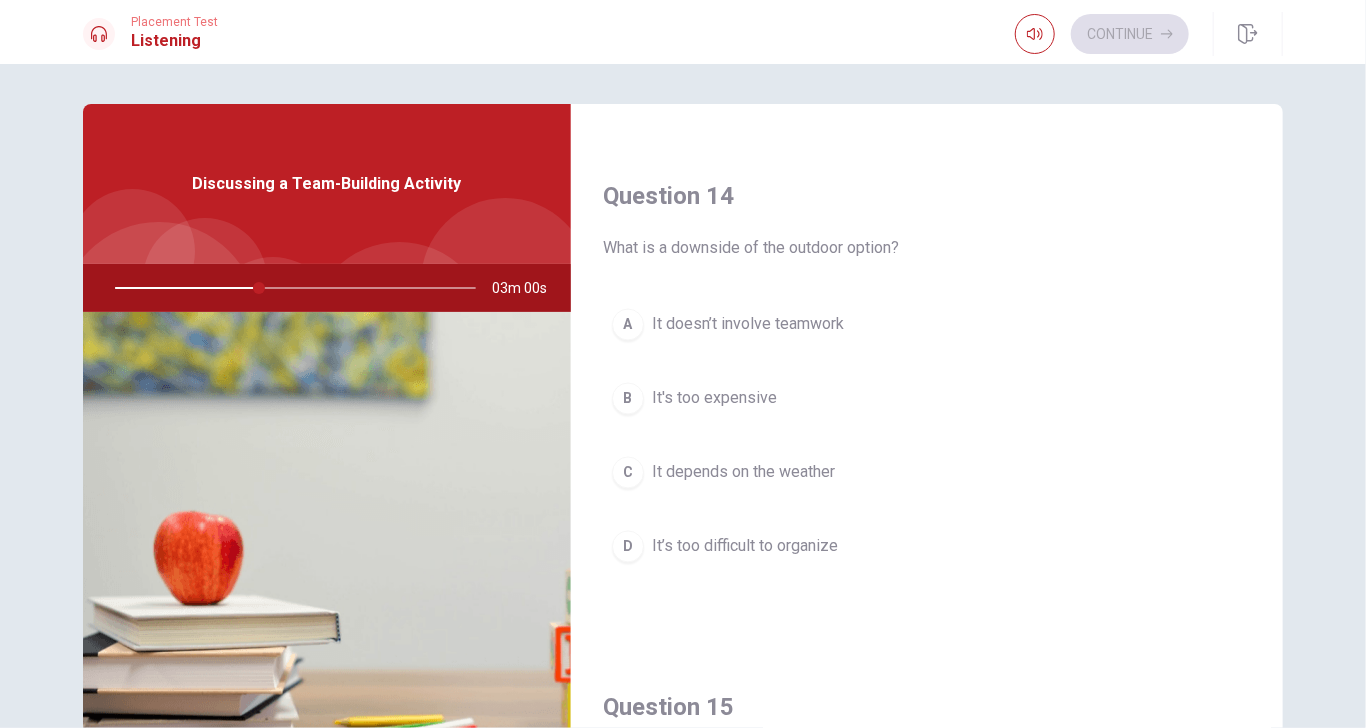 click on "It depends on the weather" at bounding box center [743, 473] 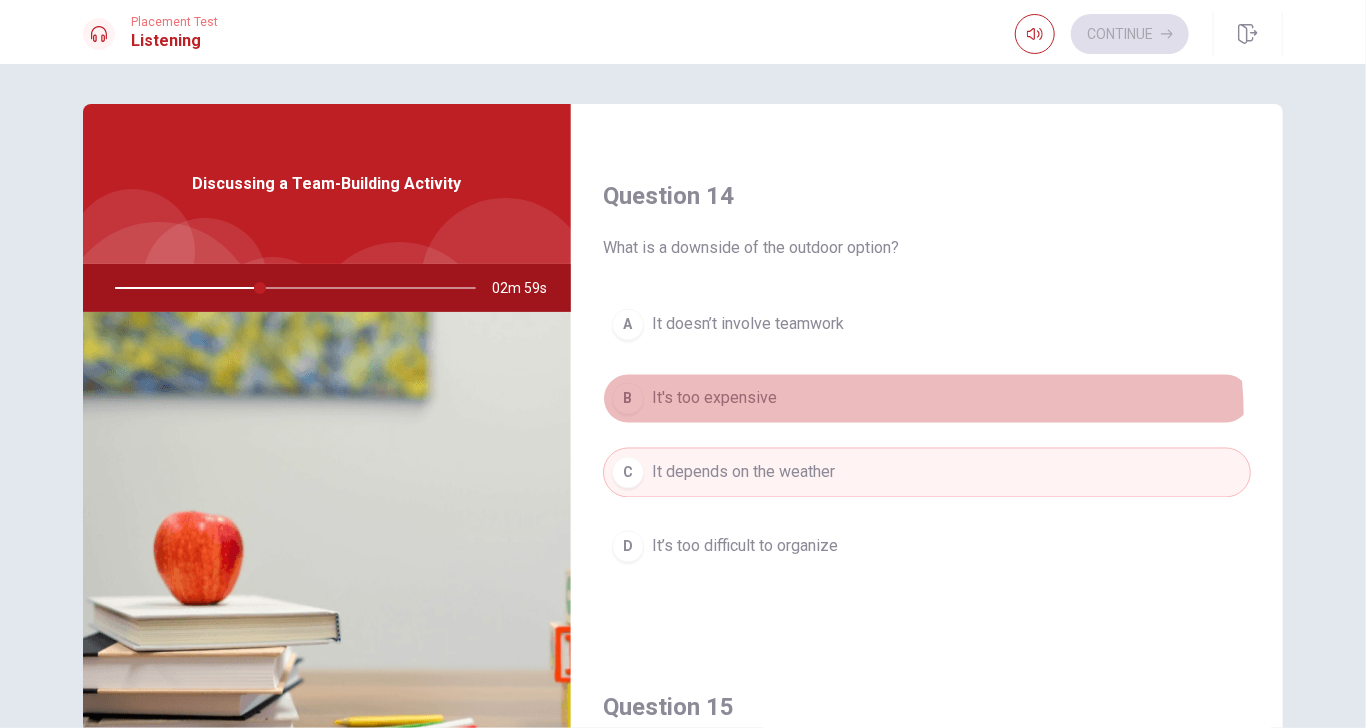 click on "B It's too expensive" at bounding box center [927, 399] 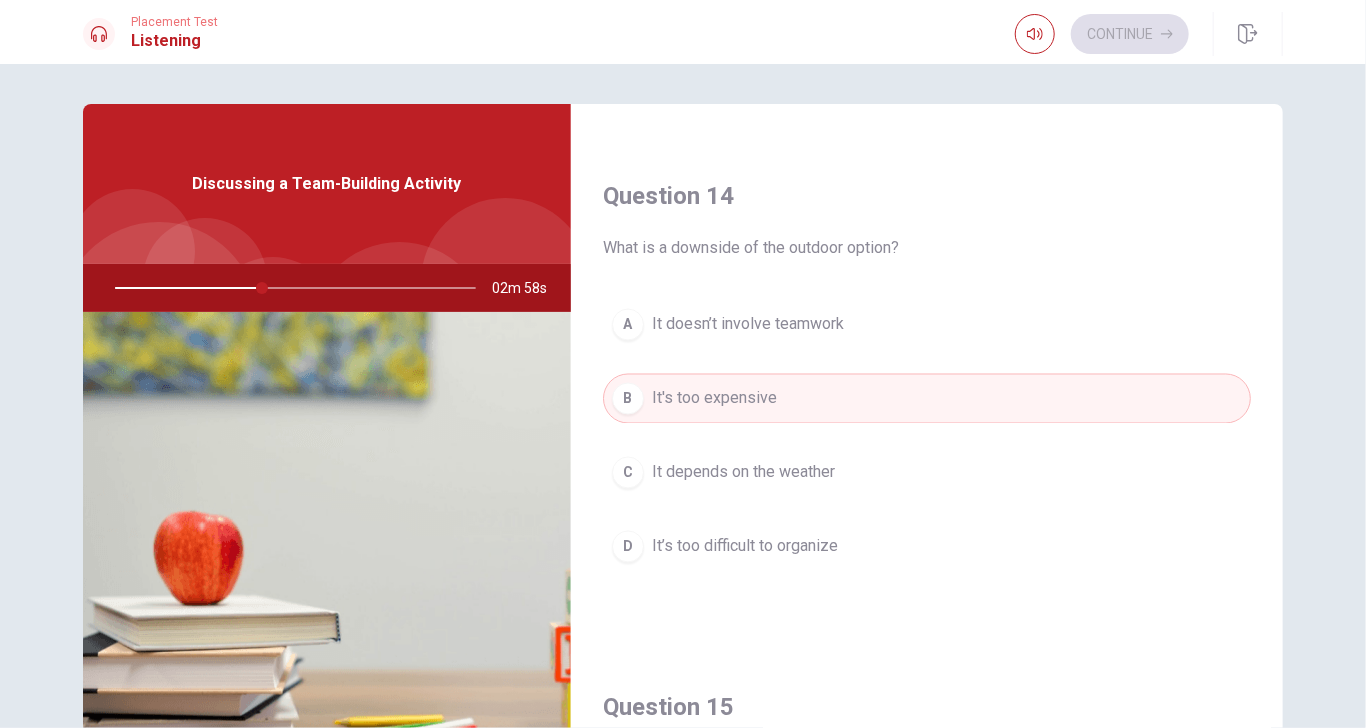 click on "A It doesn’t involve teamwork" at bounding box center (927, 325) 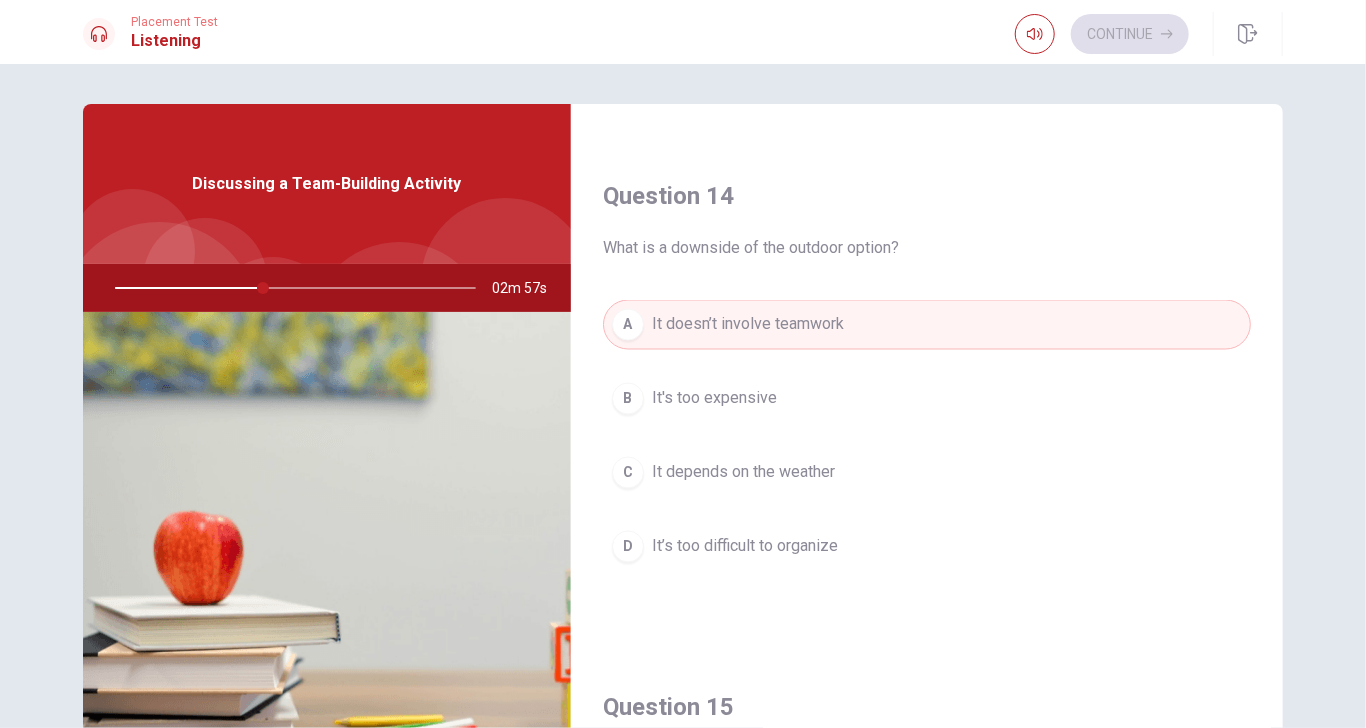 click on "It's too expensive" at bounding box center [714, 399] 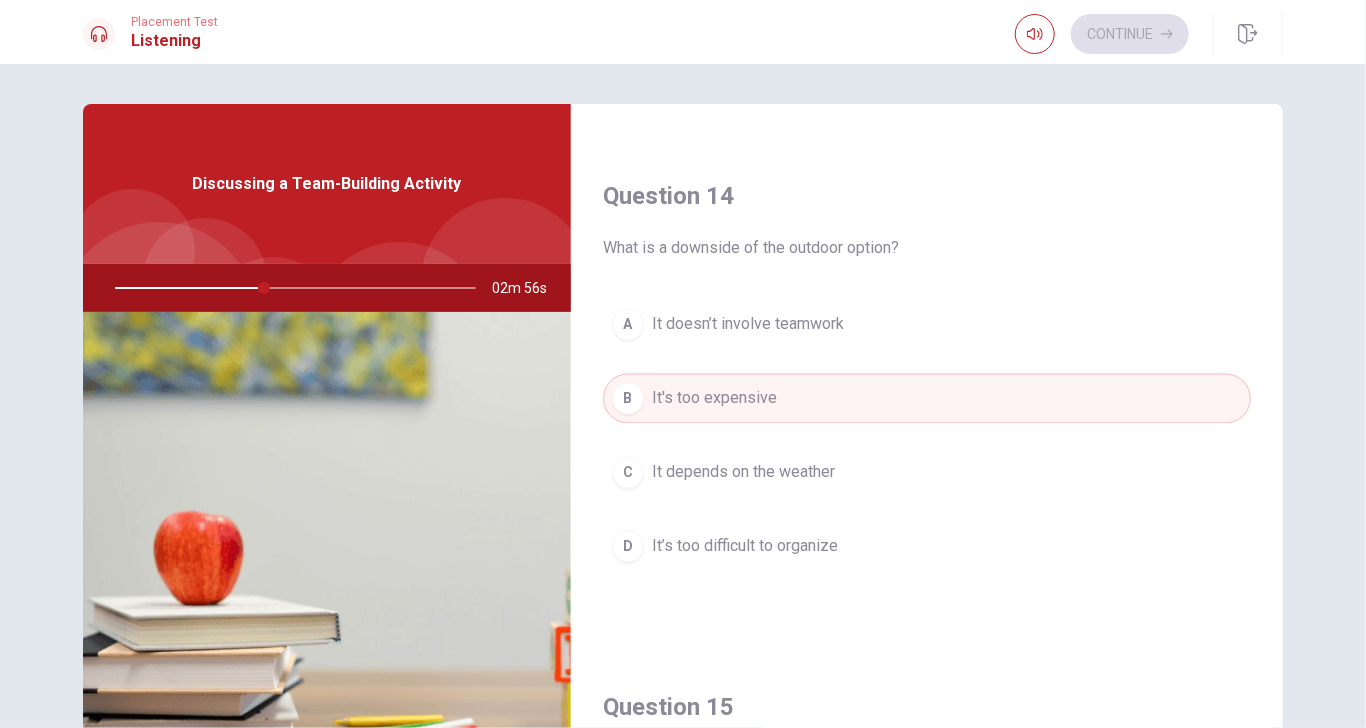 click on "D It’s too difficult to organize" at bounding box center (927, 547) 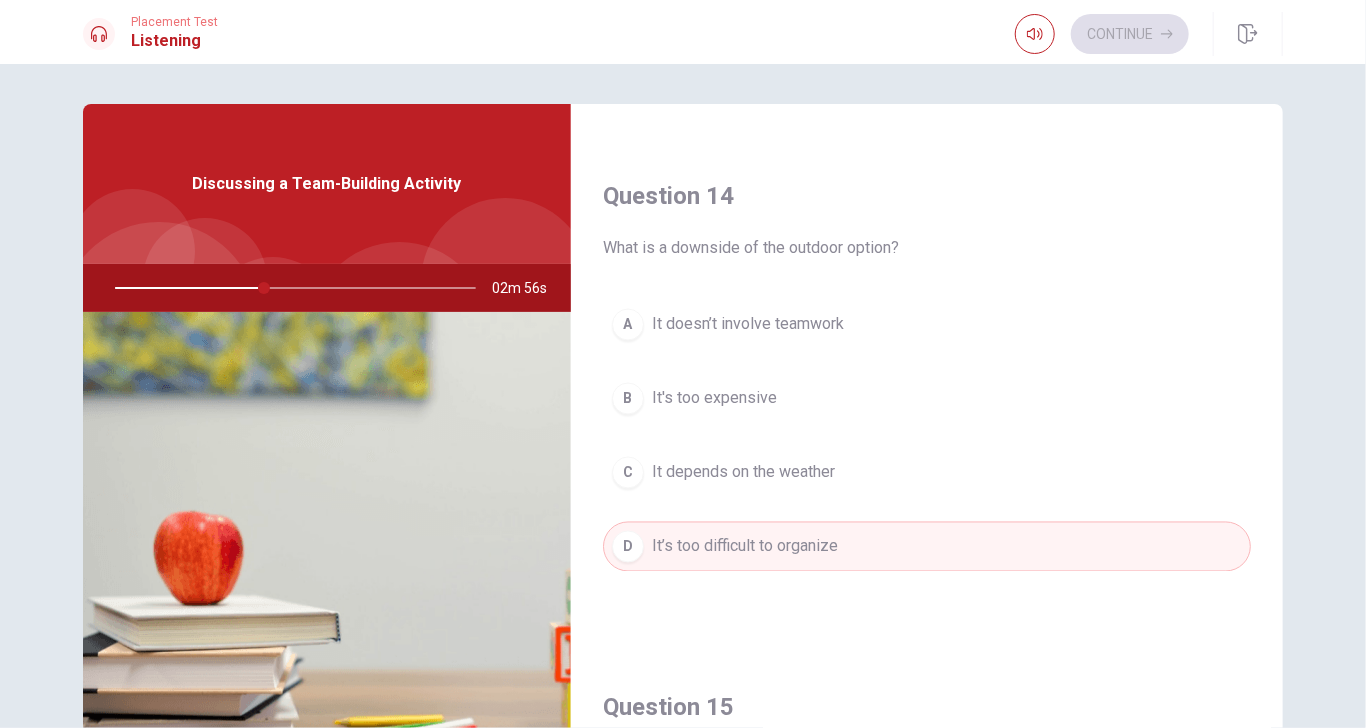 click on "C It depends on the weather" at bounding box center [927, 473] 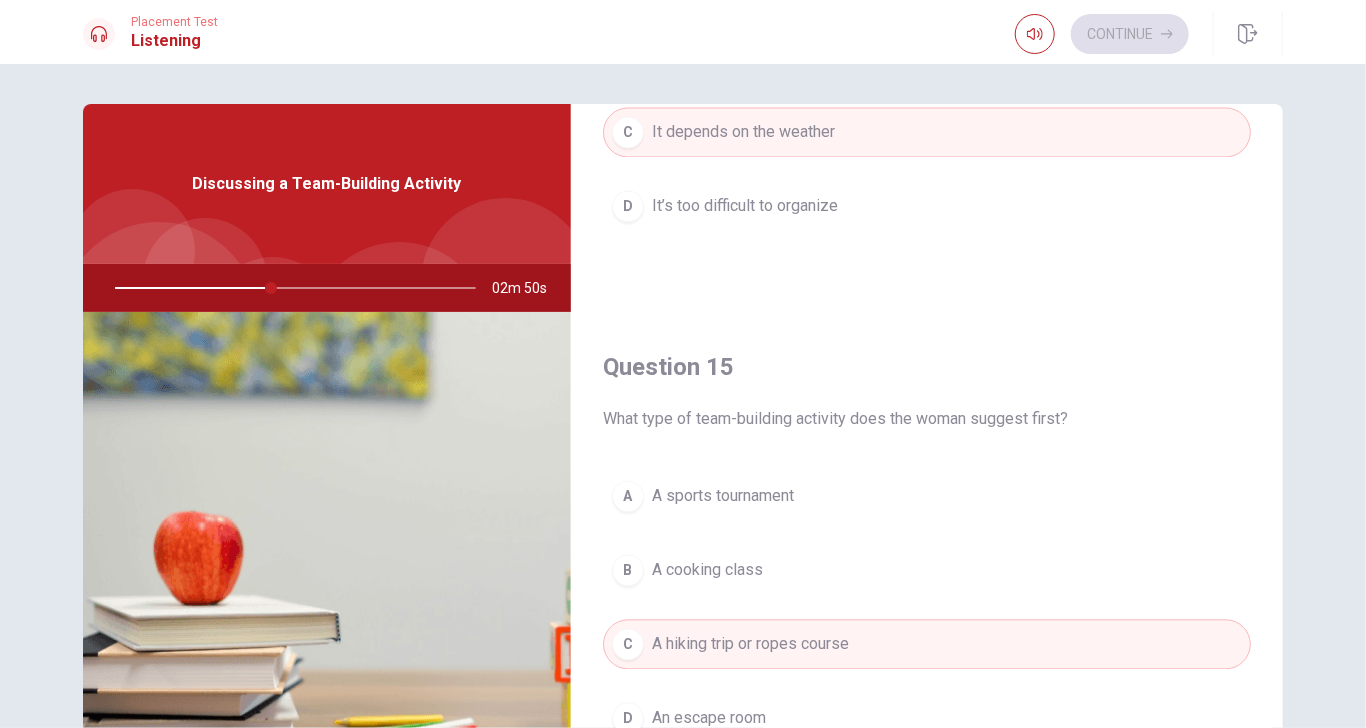 scroll, scrollTop: 1846, scrollLeft: 0, axis: vertical 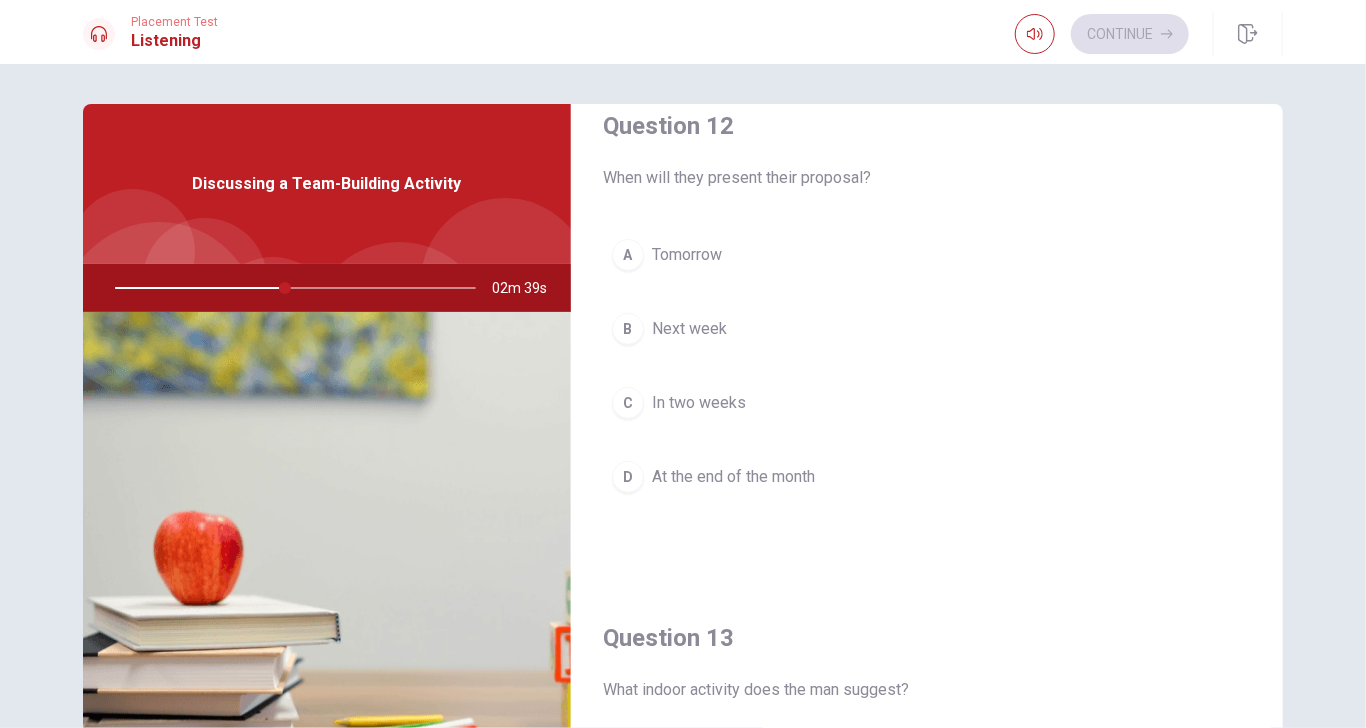 click on "Next week" at bounding box center [689, 329] 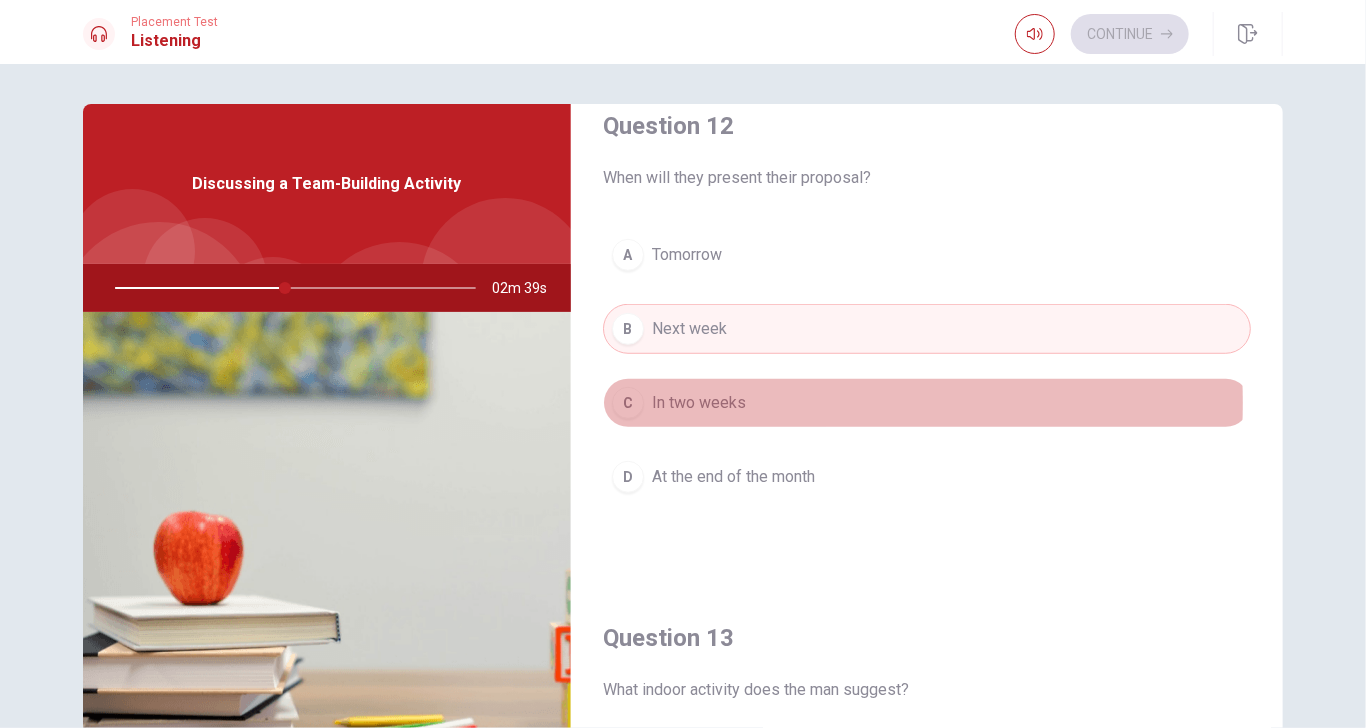 click on "In two weeks" at bounding box center [699, 403] 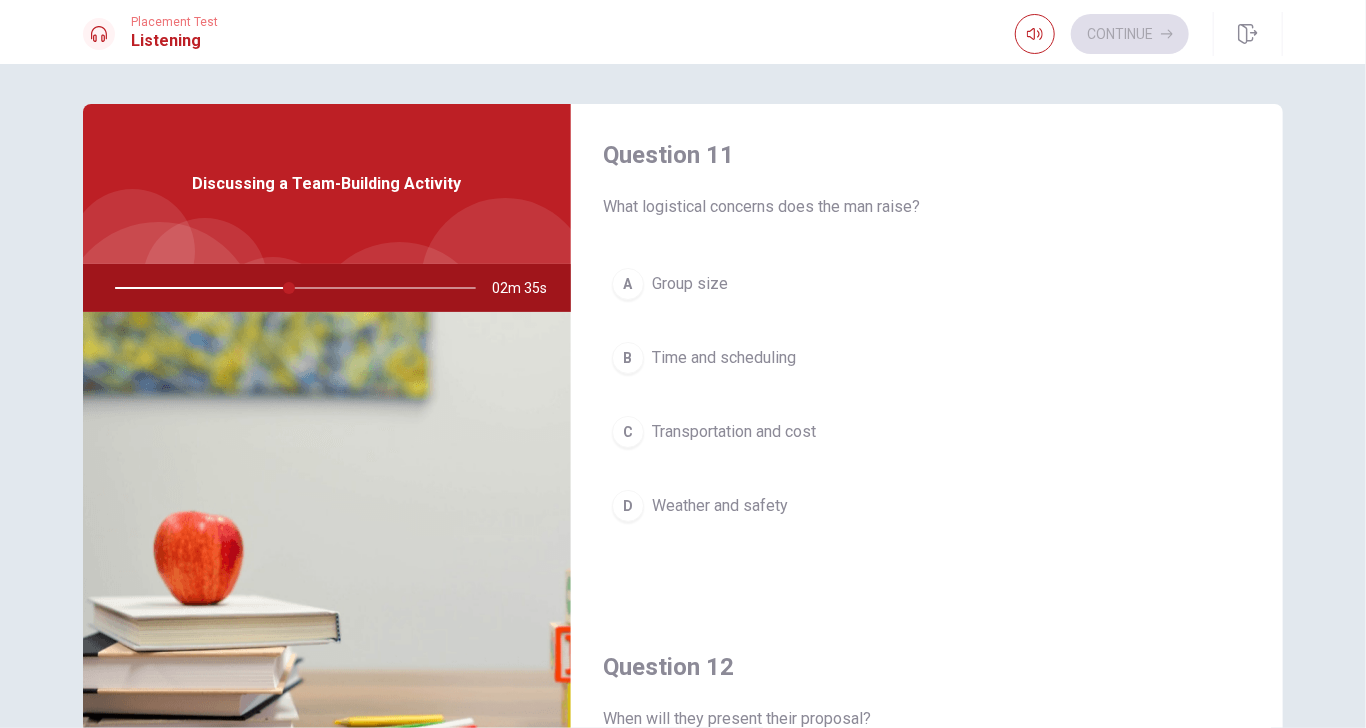 scroll, scrollTop: 0, scrollLeft: 0, axis: both 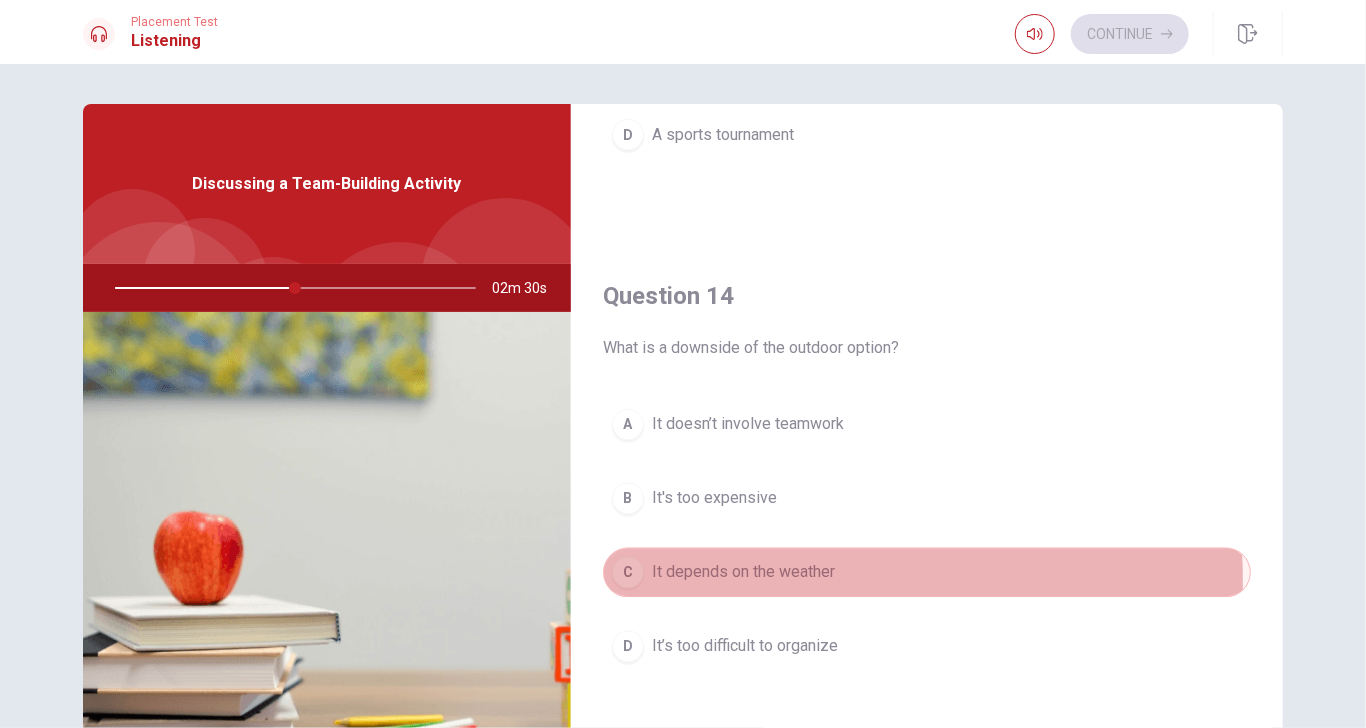 click on "It depends on the weather" at bounding box center [743, 573] 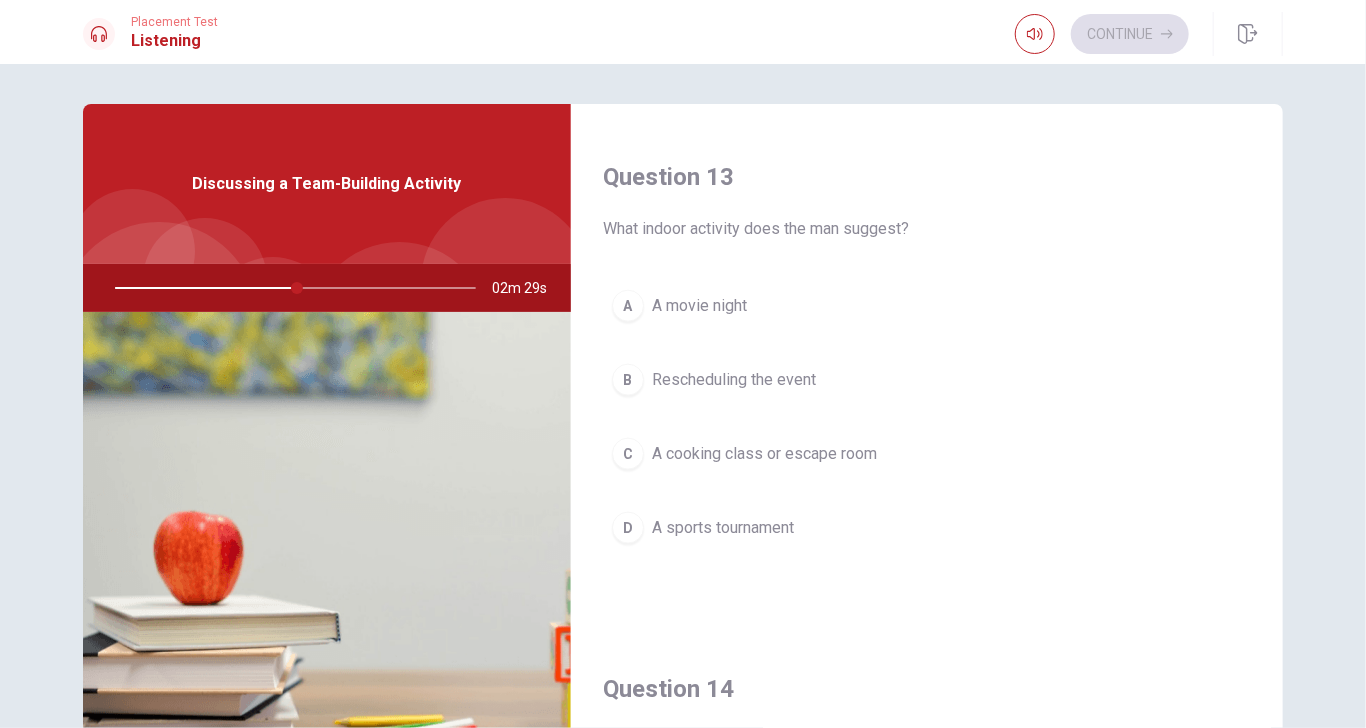 scroll, scrollTop: 1000, scrollLeft: 0, axis: vertical 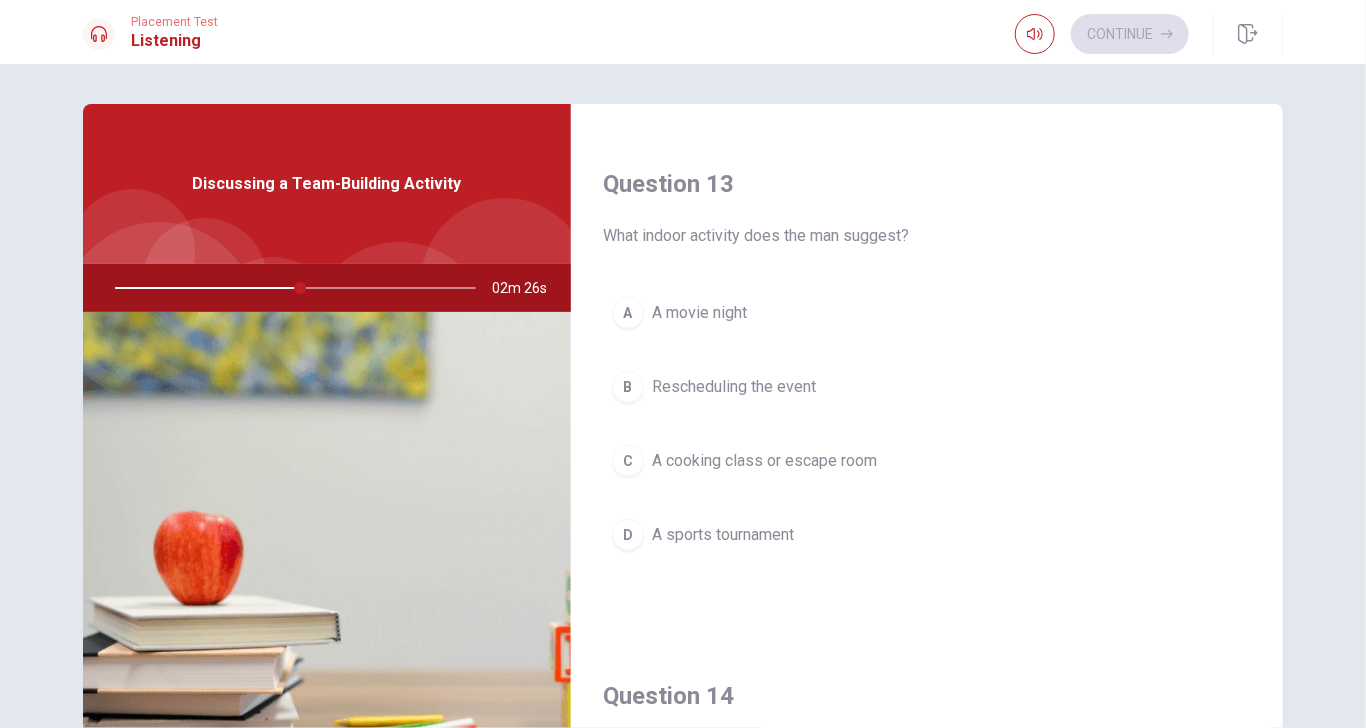 click on "C A cooking class or escape room" at bounding box center [927, 461] 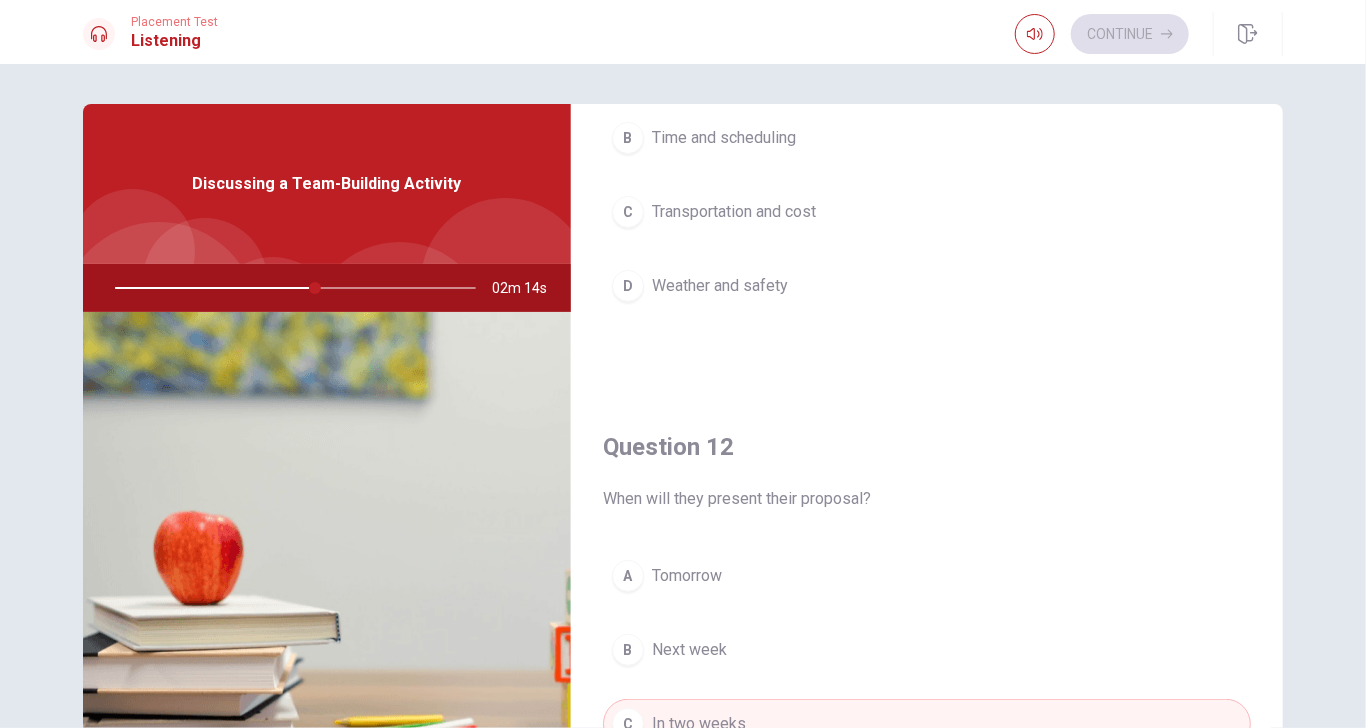 scroll, scrollTop: 0, scrollLeft: 0, axis: both 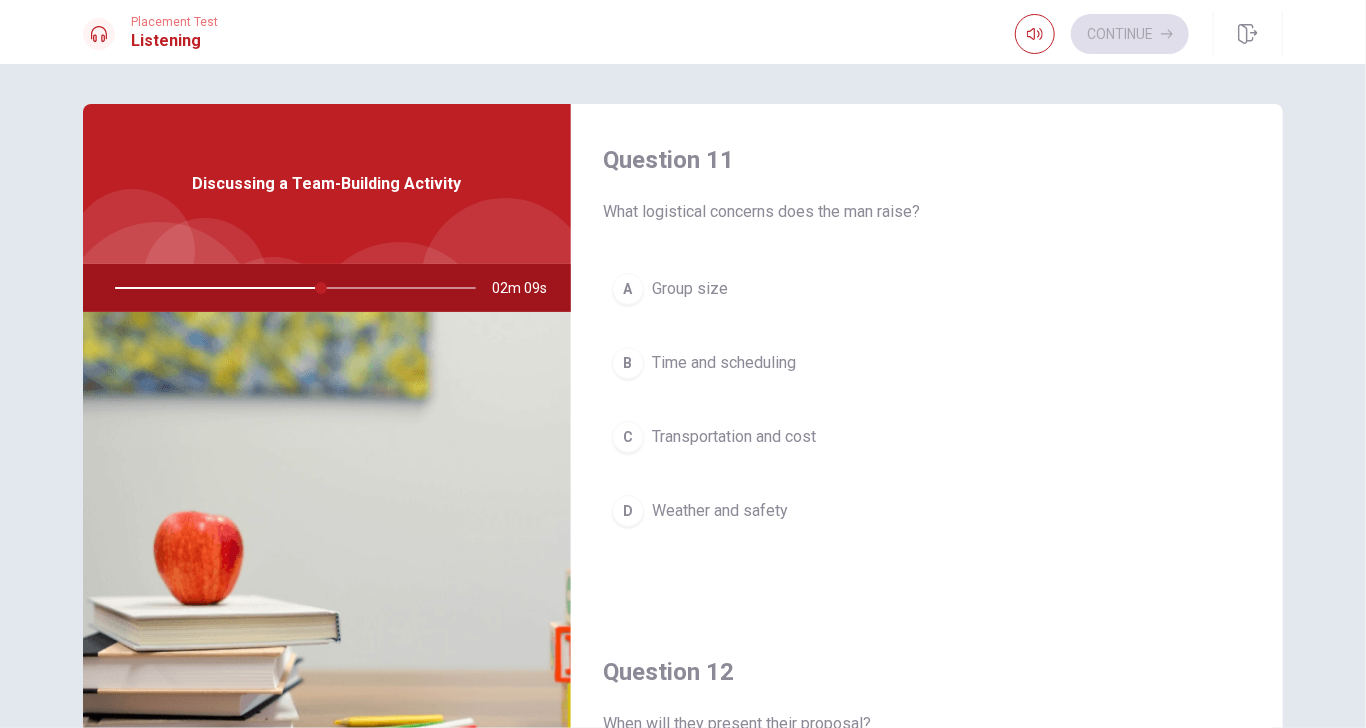 click on "D Weather and safety" at bounding box center (927, 511) 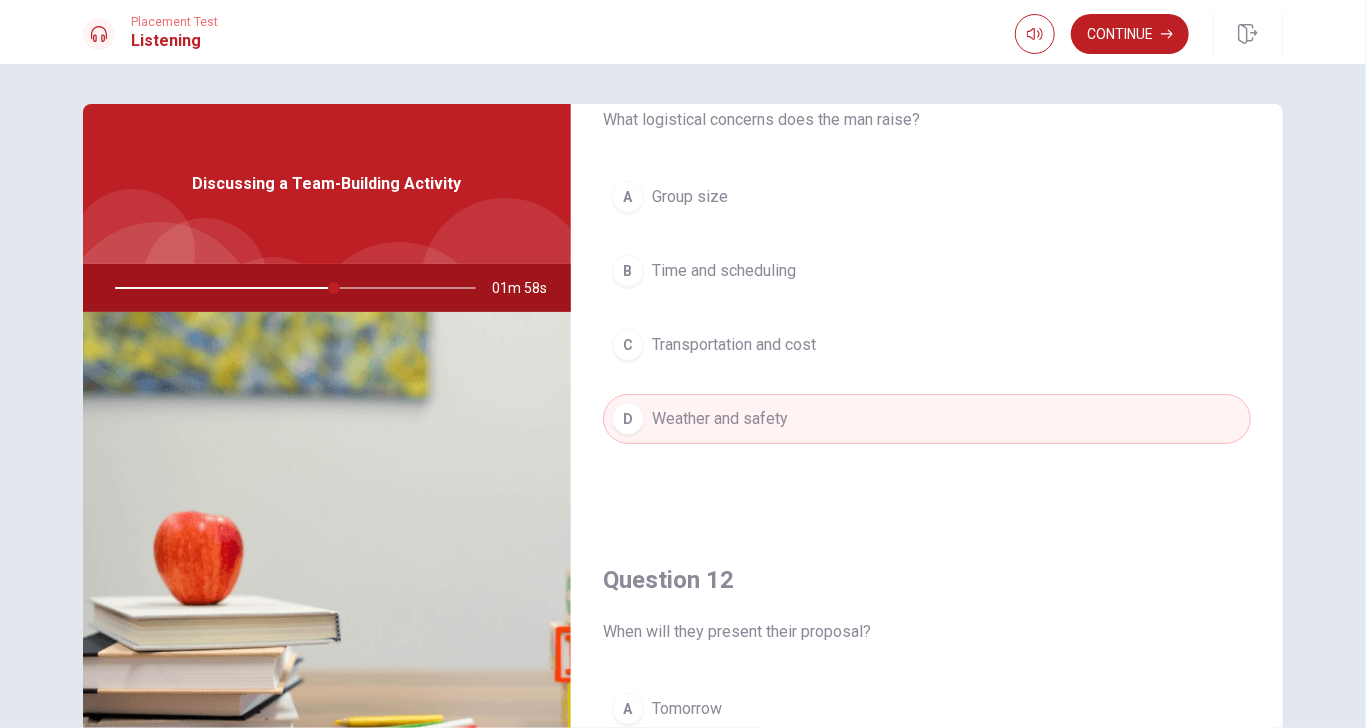 scroll, scrollTop: 100, scrollLeft: 0, axis: vertical 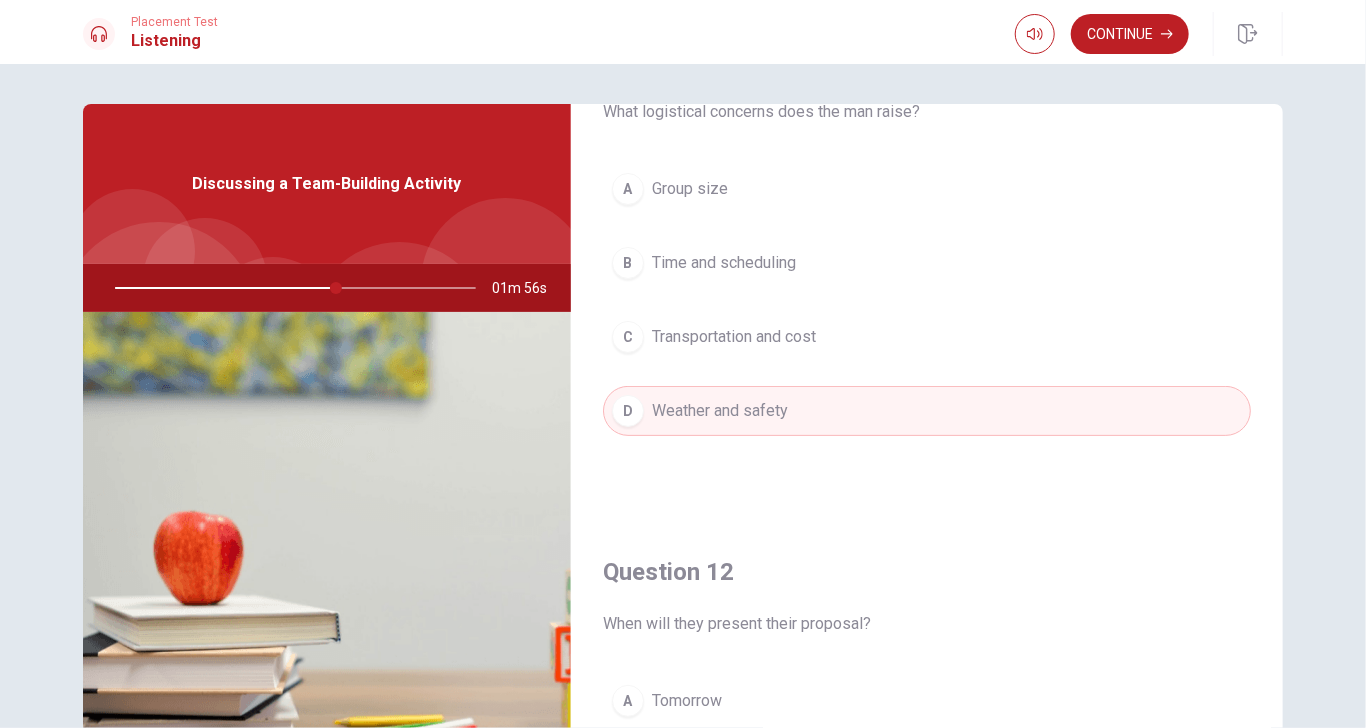 click on "Transportation and cost" at bounding box center [734, 337] 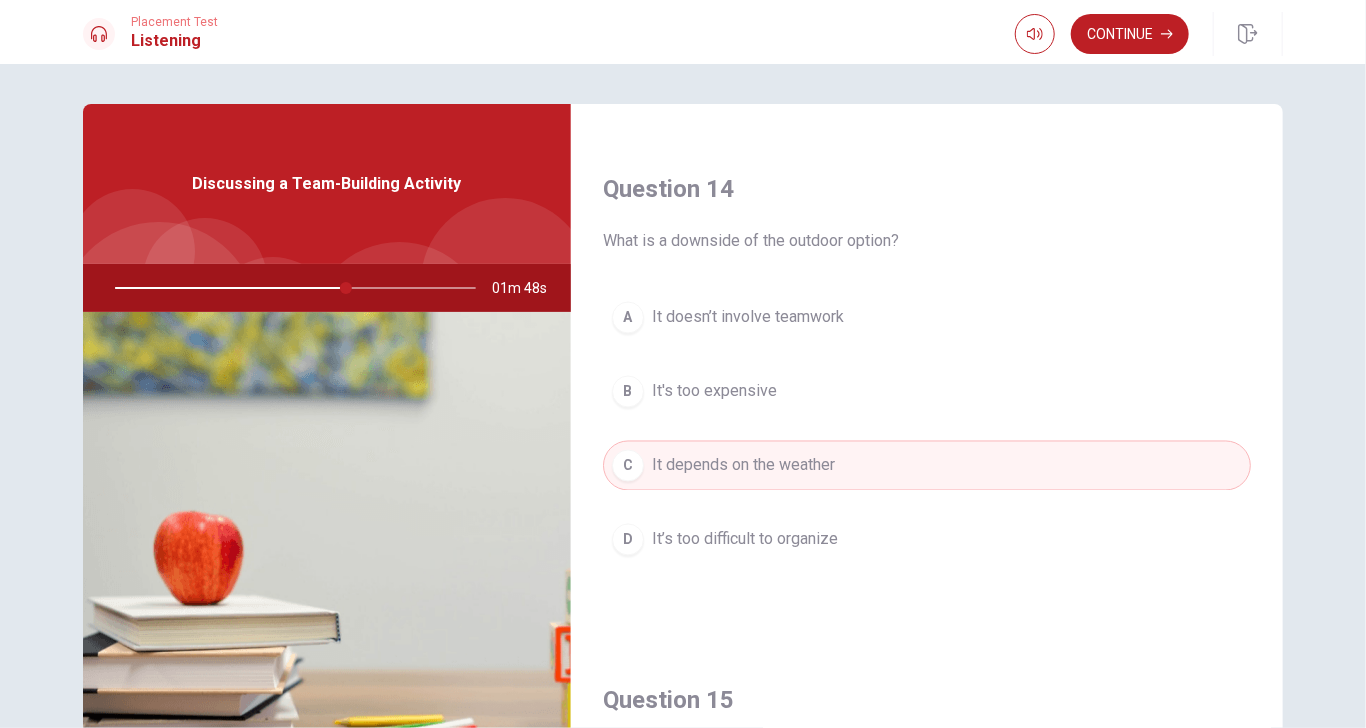 scroll, scrollTop: 1500, scrollLeft: 0, axis: vertical 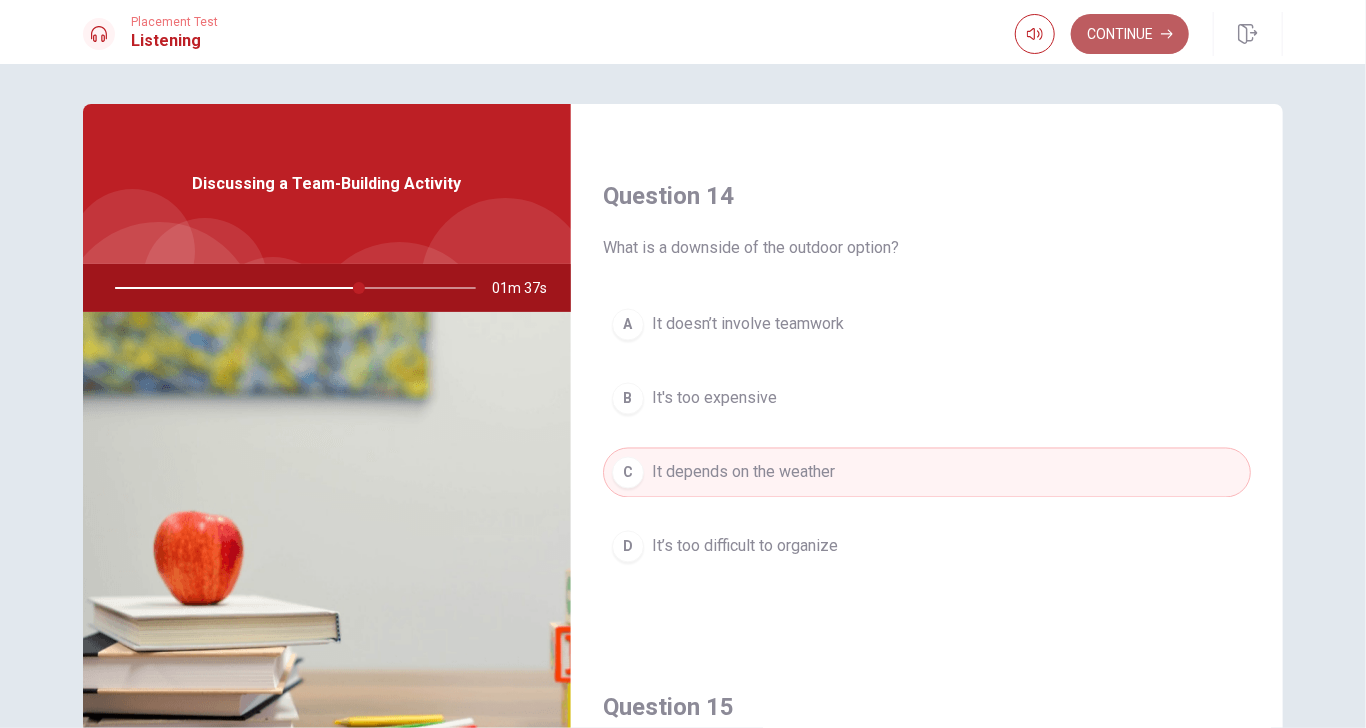 click on "Continue" at bounding box center [1130, 34] 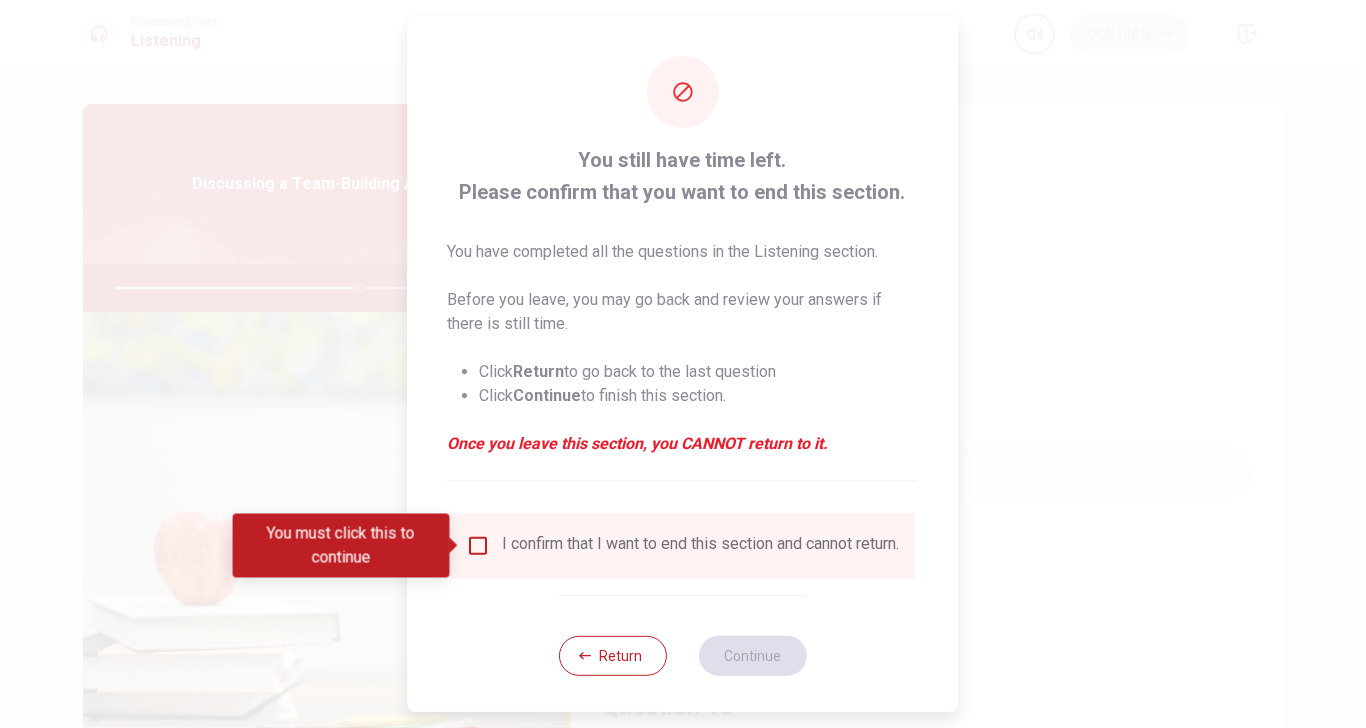 click on "I confirm that I want to end this section and cannot return." at bounding box center [683, 546] 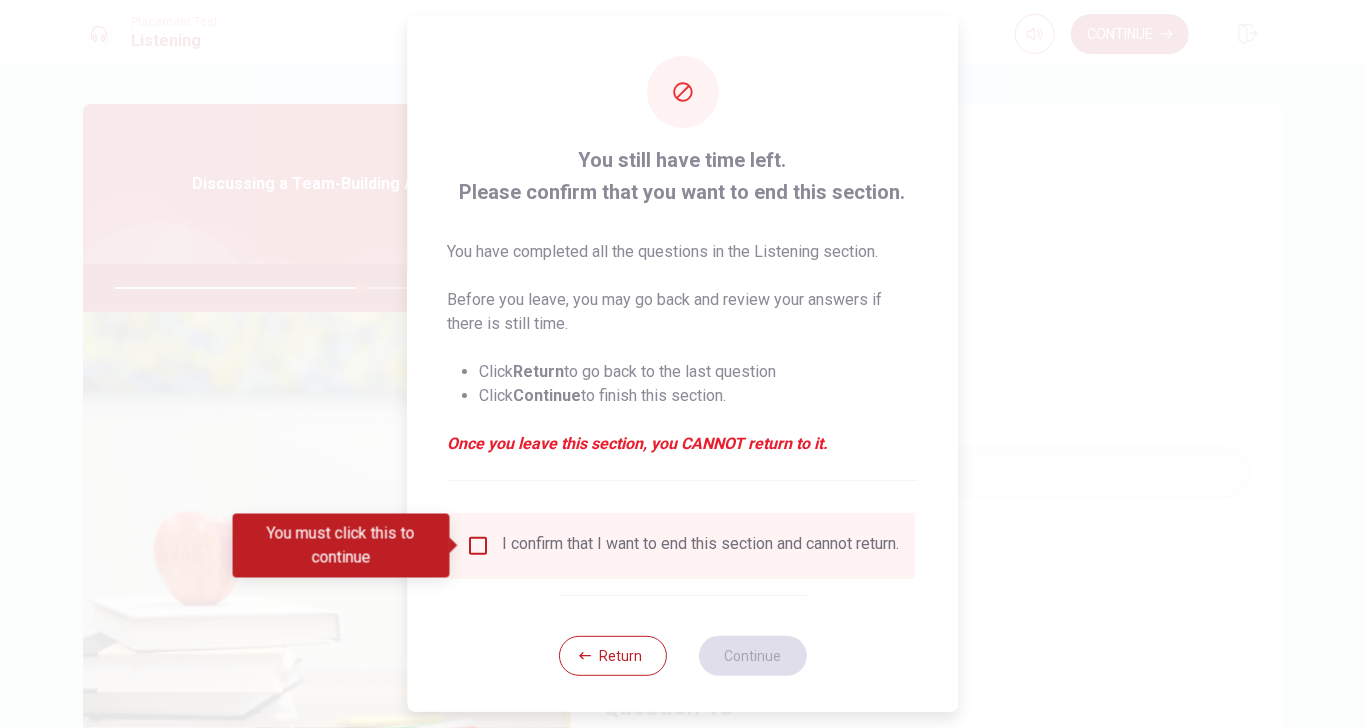 click on "I confirm that I want to end this section and cannot return." at bounding box center (701, 546) 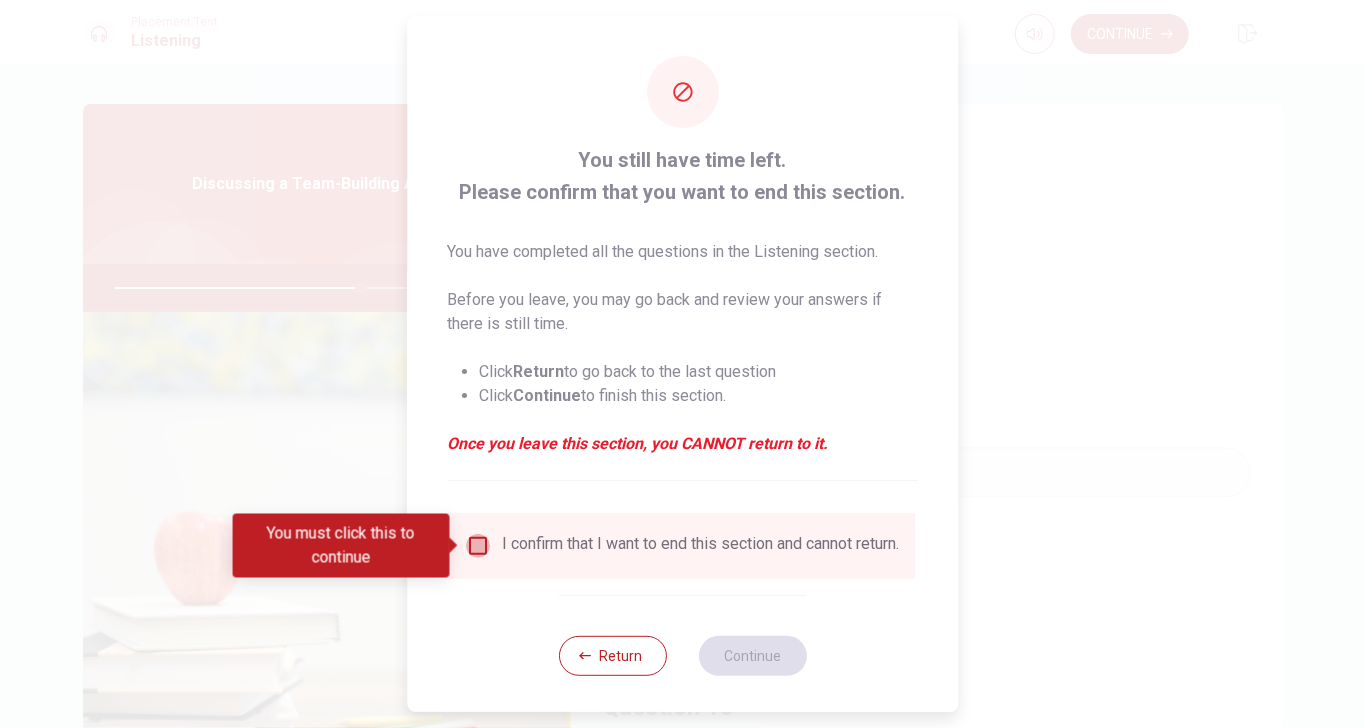 click at bounding box center [479, 546] 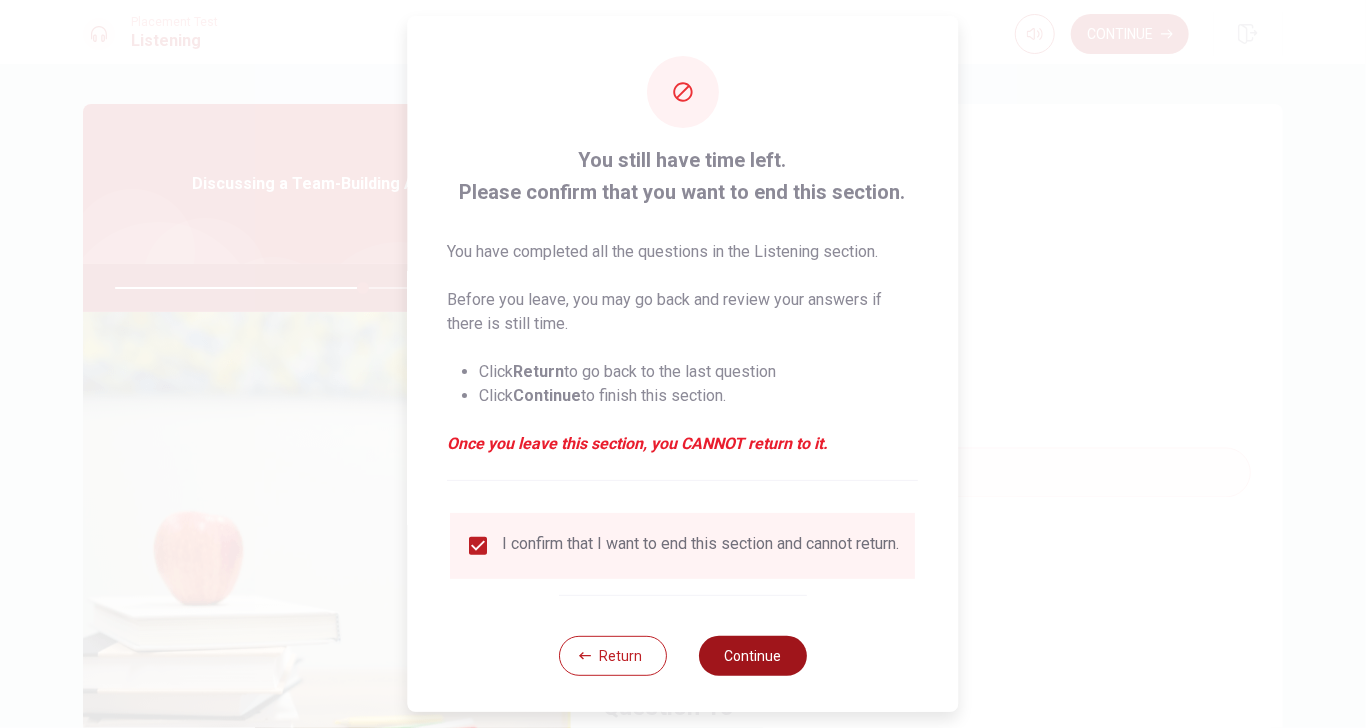 click on "Continue" at bounding box center [753, 656] 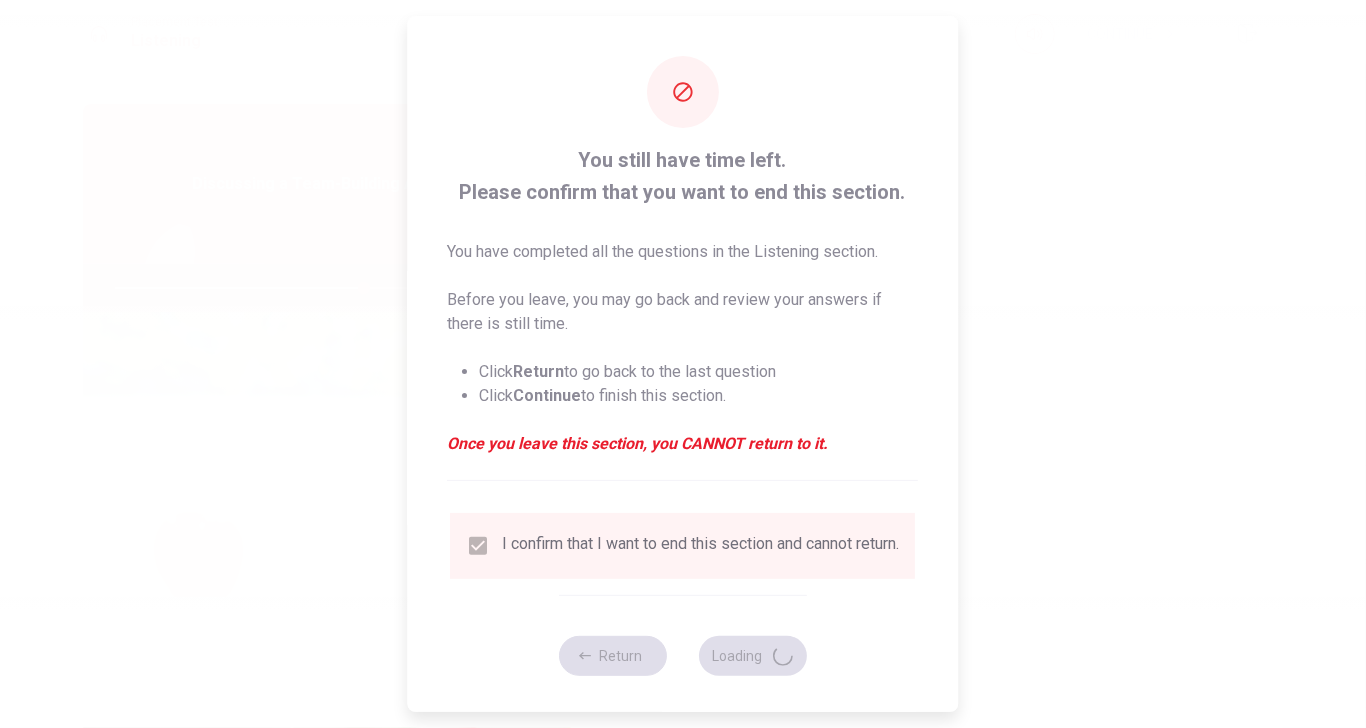 type on "69" 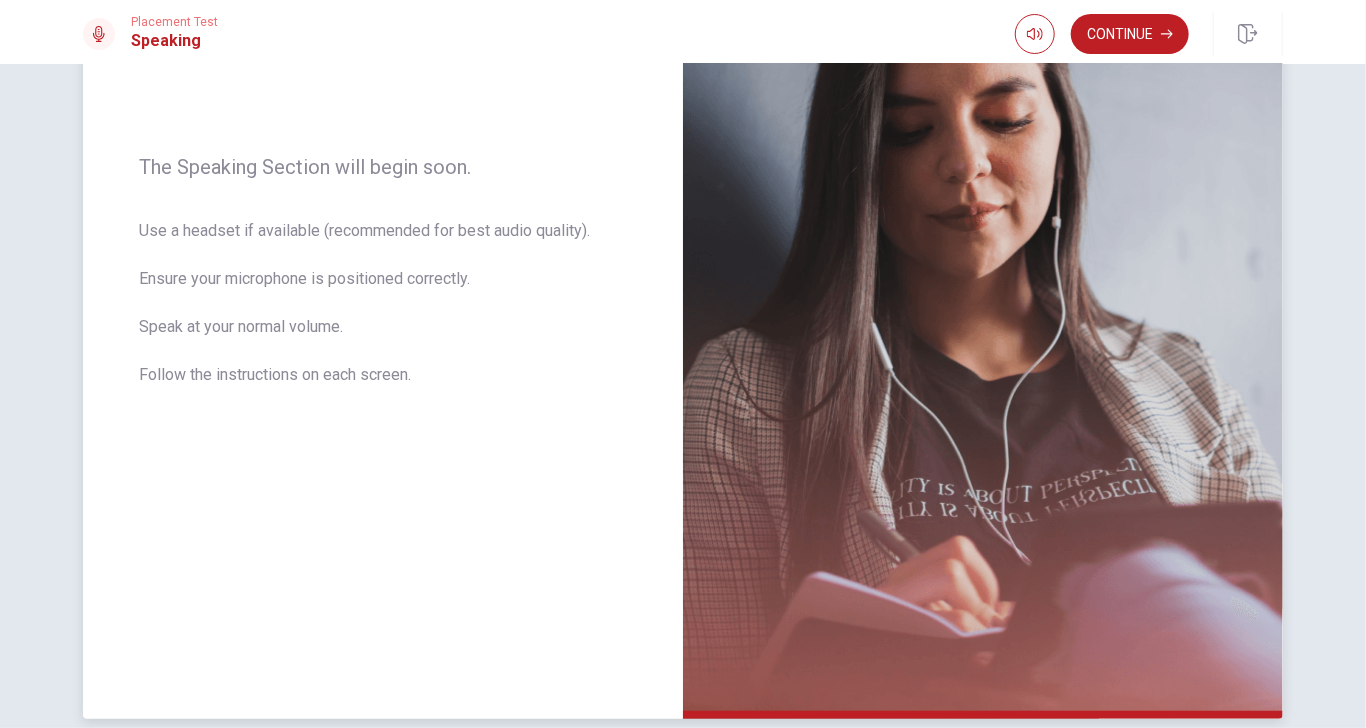 scroll, scrollTop: 252, scrollLeft: 0, axis: vertical 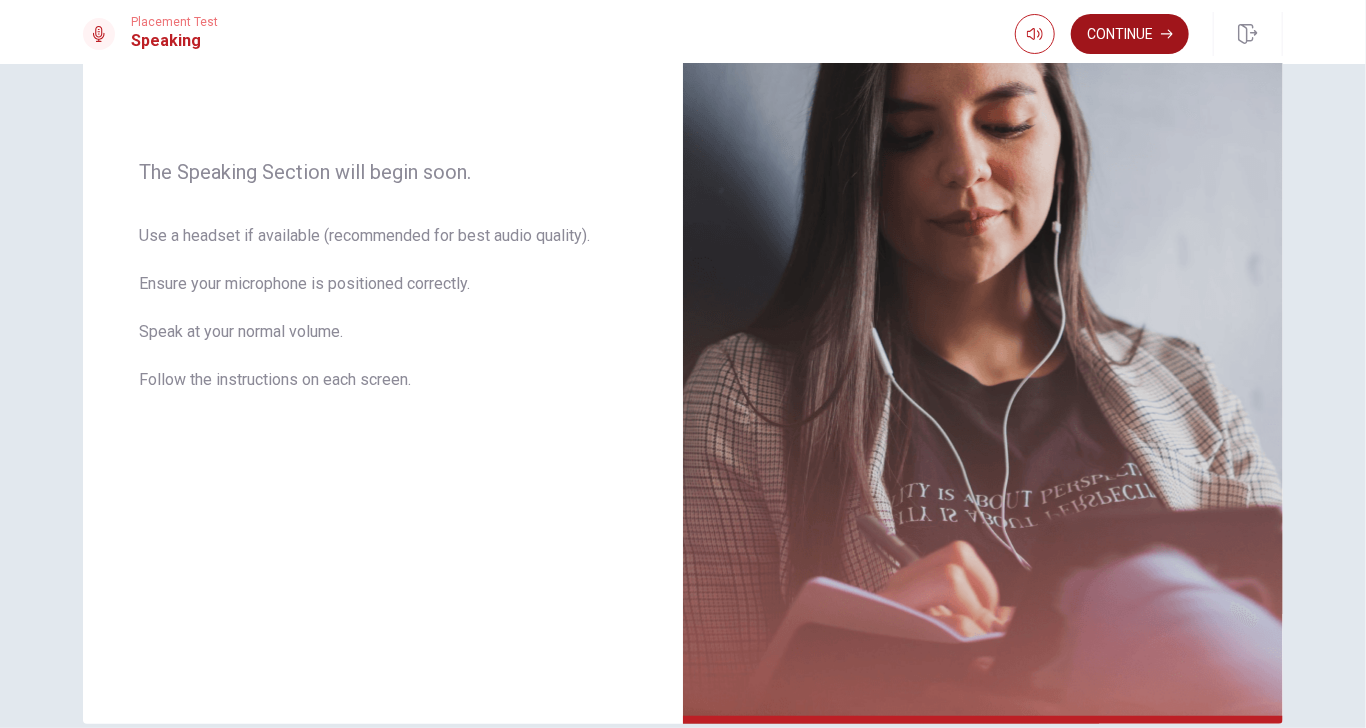 click on "Continue" at bounding box center (1130, 34) 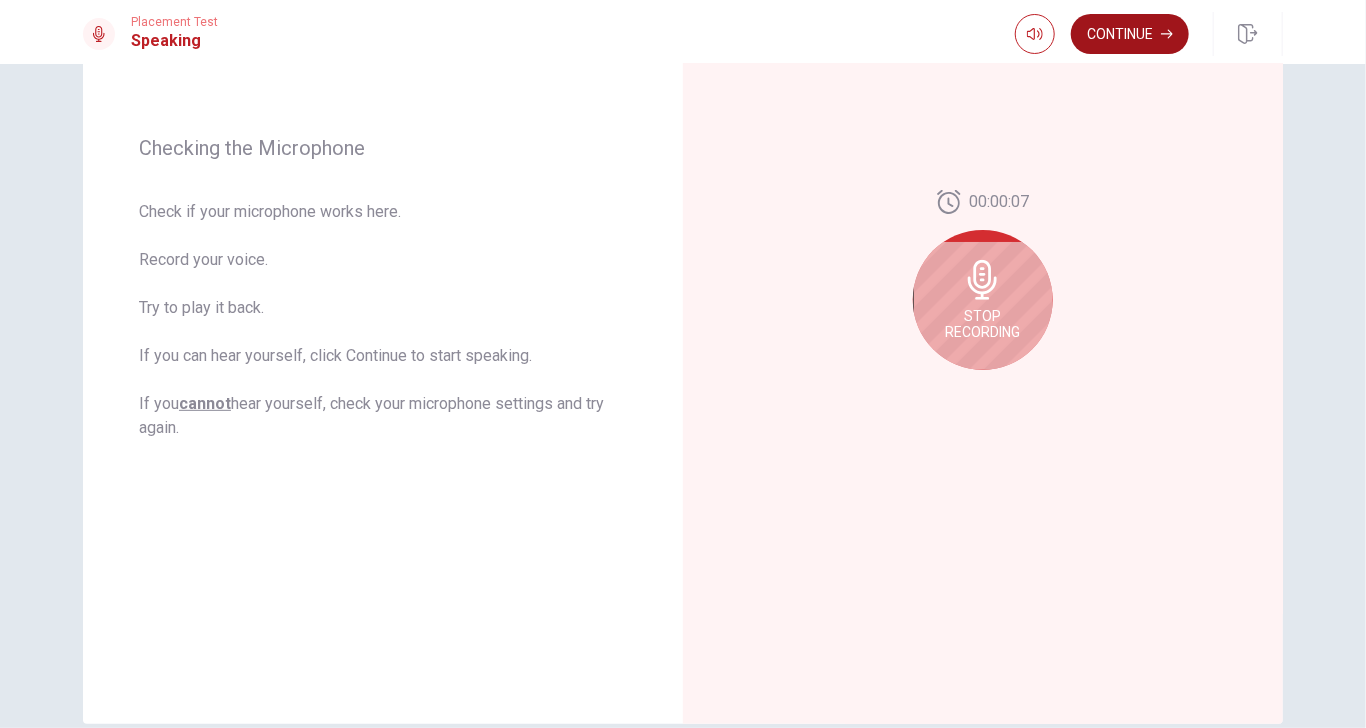 click on "Continue" at bounding box center [1130, 34] 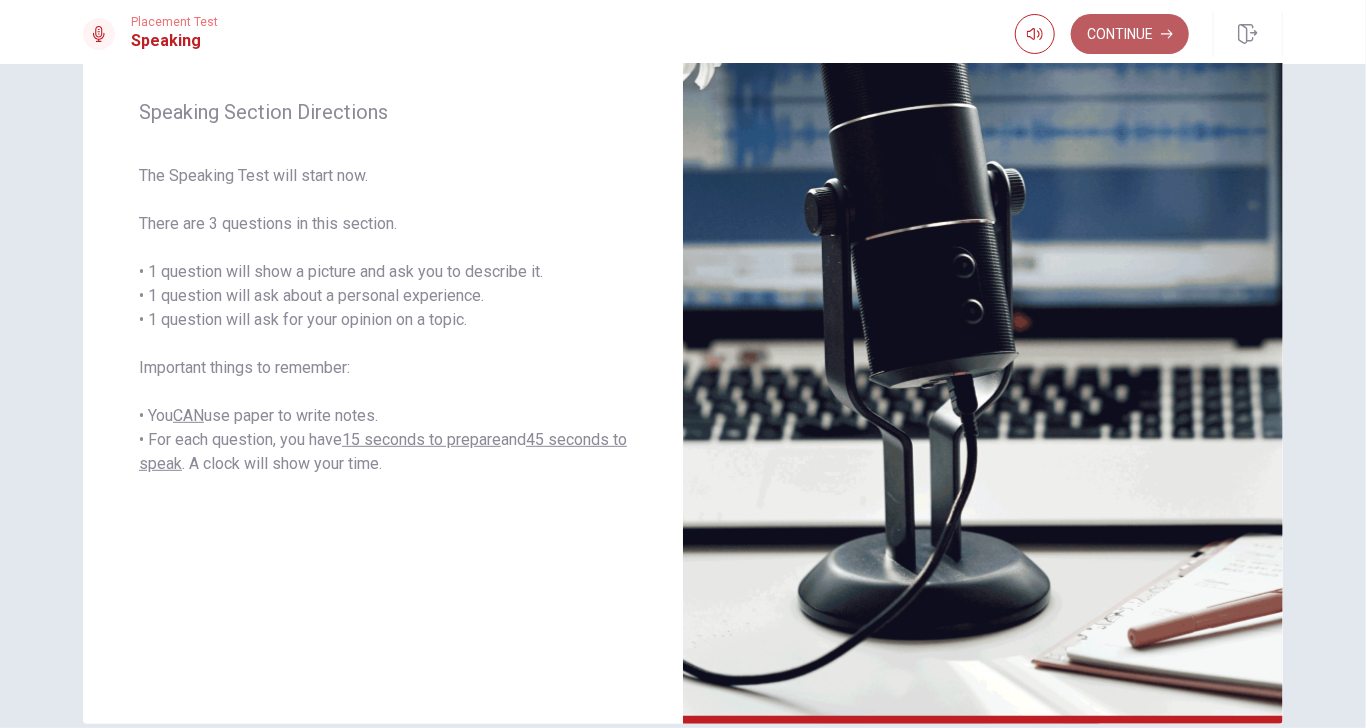 click on "Continue" at bounding box center [1130, 34] 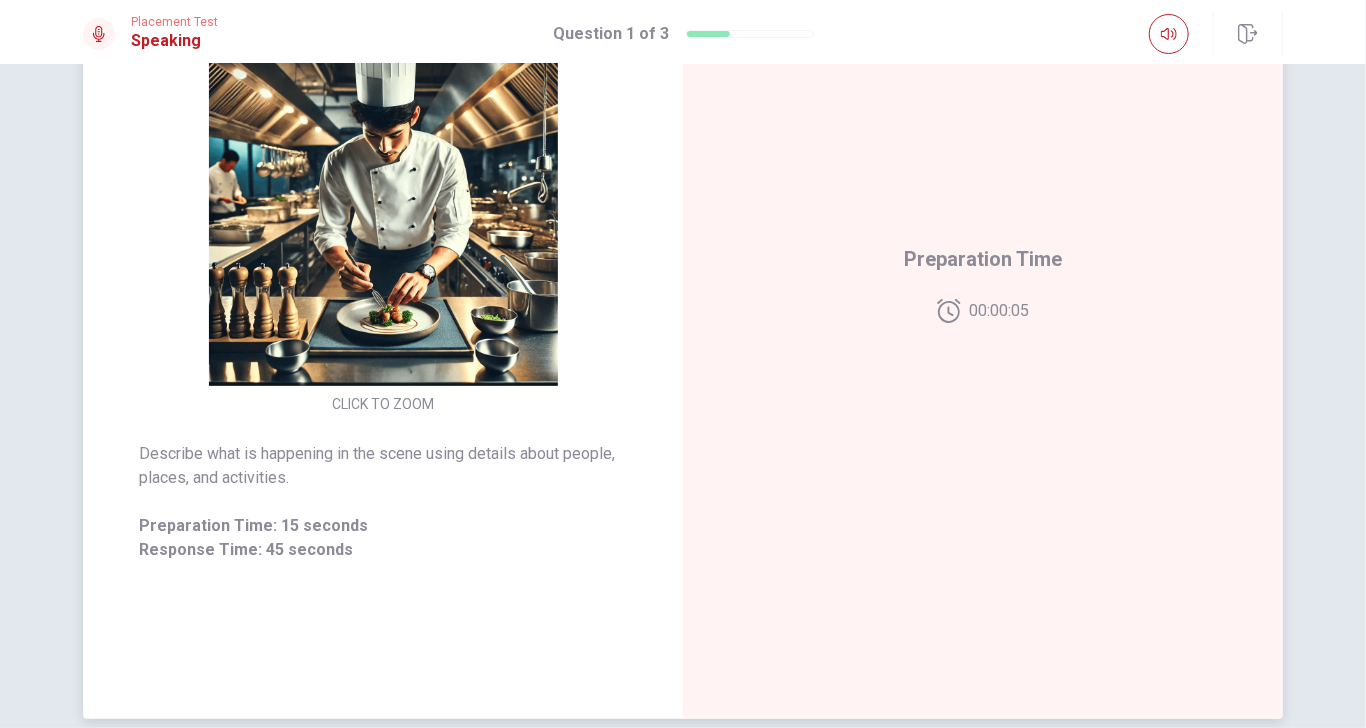 scroll, scrollTop: 252, scrollLeft: 0, axis: vertical 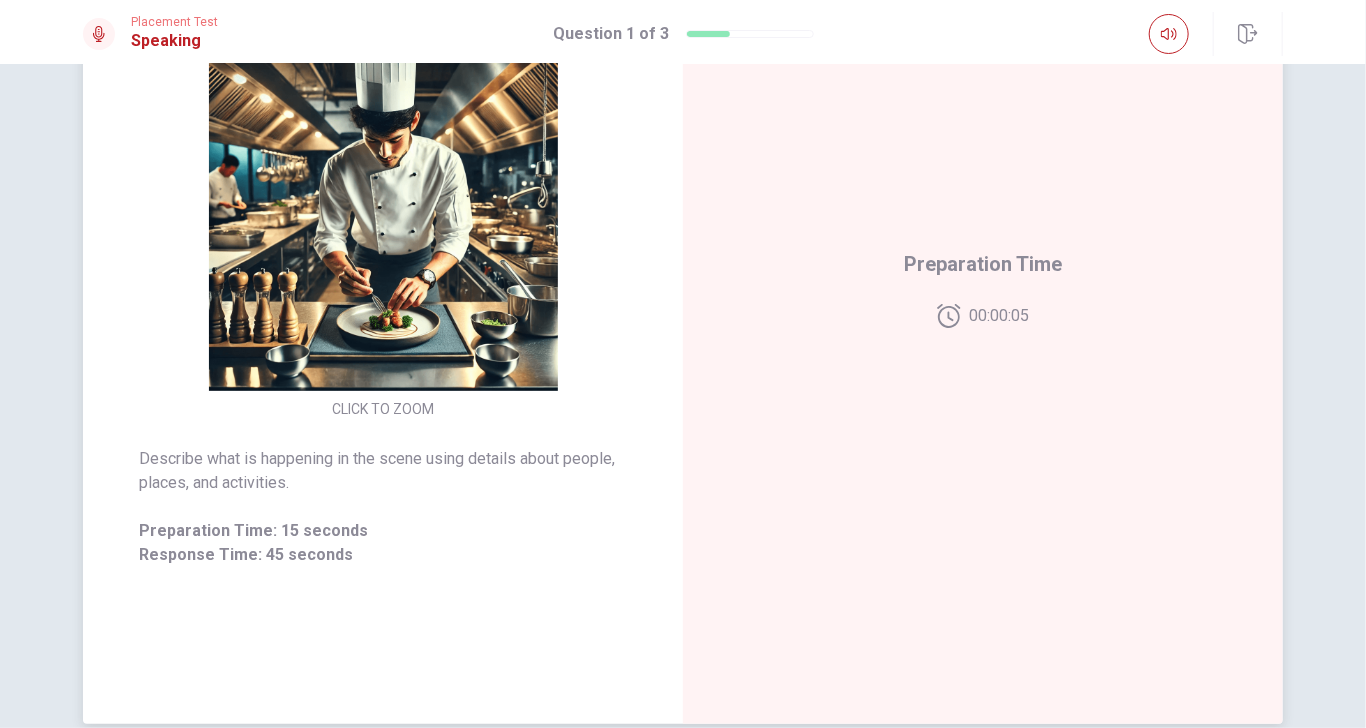 click on "CLICK TO ZOOM" at bounding box center (383, 409) 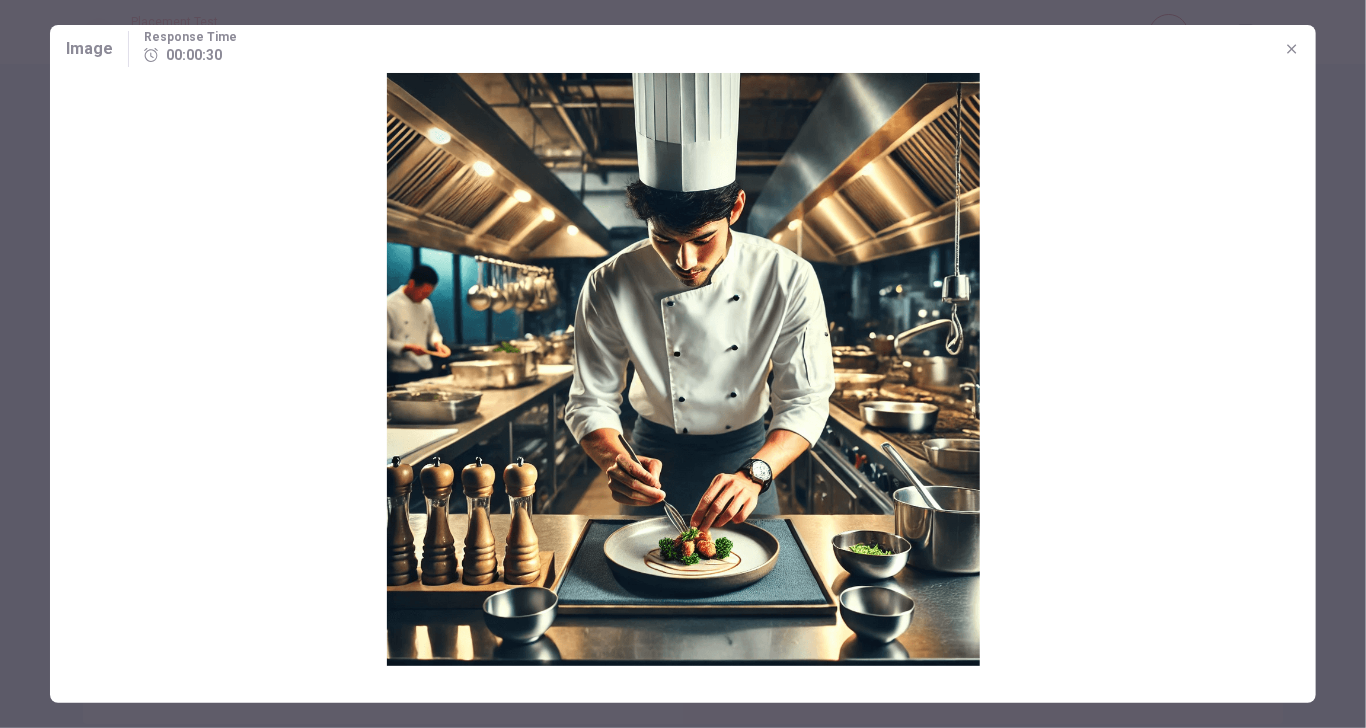 click 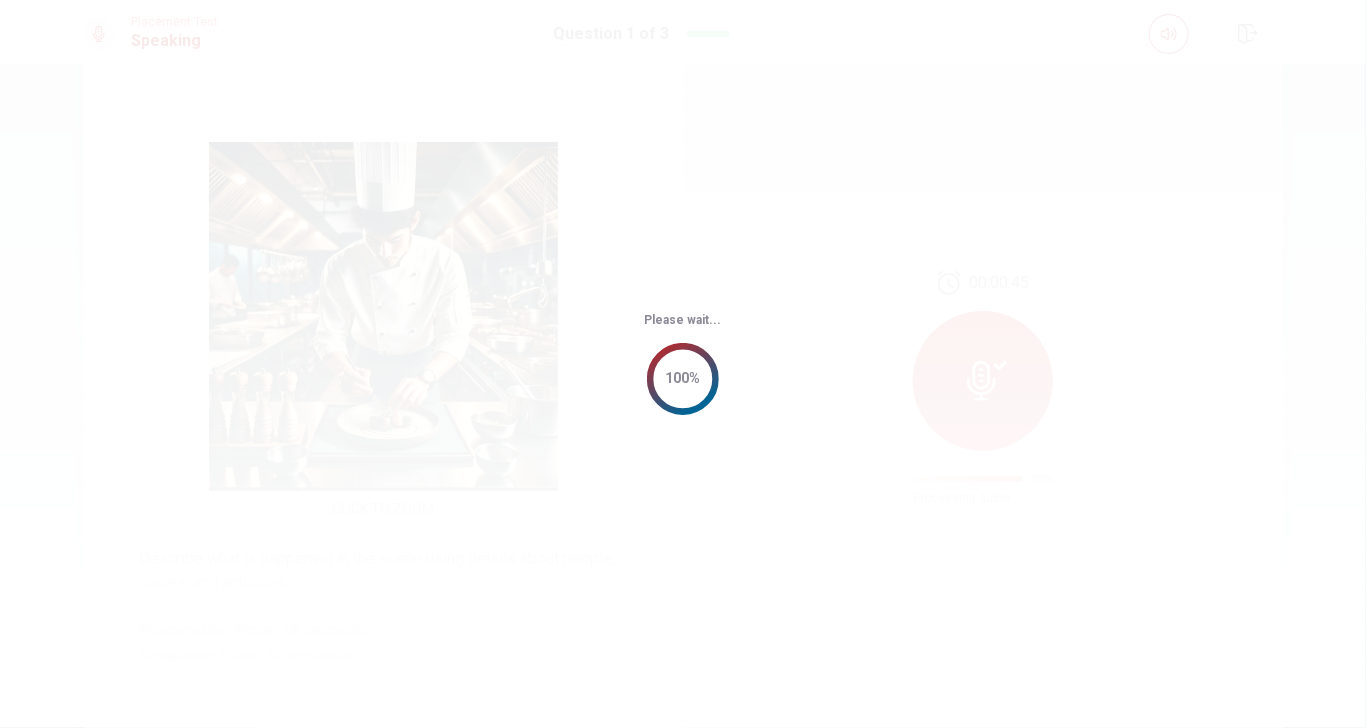 scroll, scrollTop: 0, scrollLeft: 0, axis: both 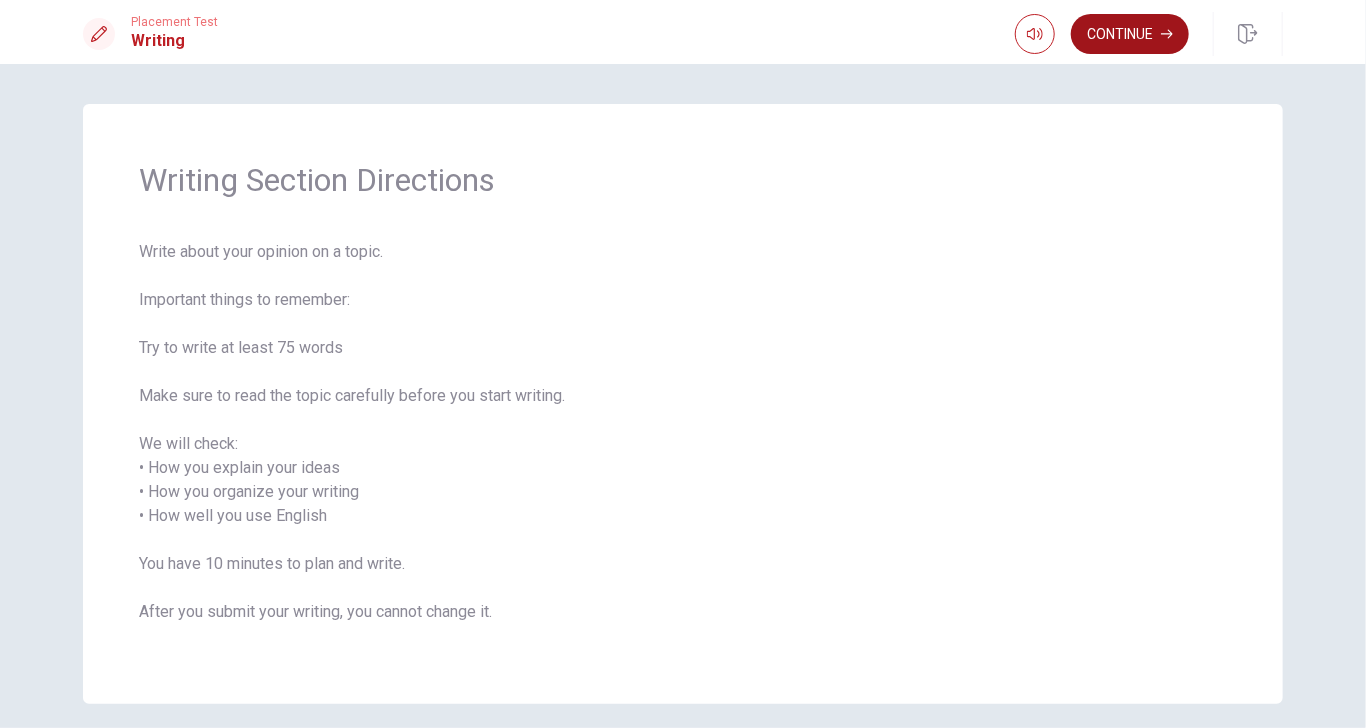 click on "Continue" at bounding box center (1130, 34) 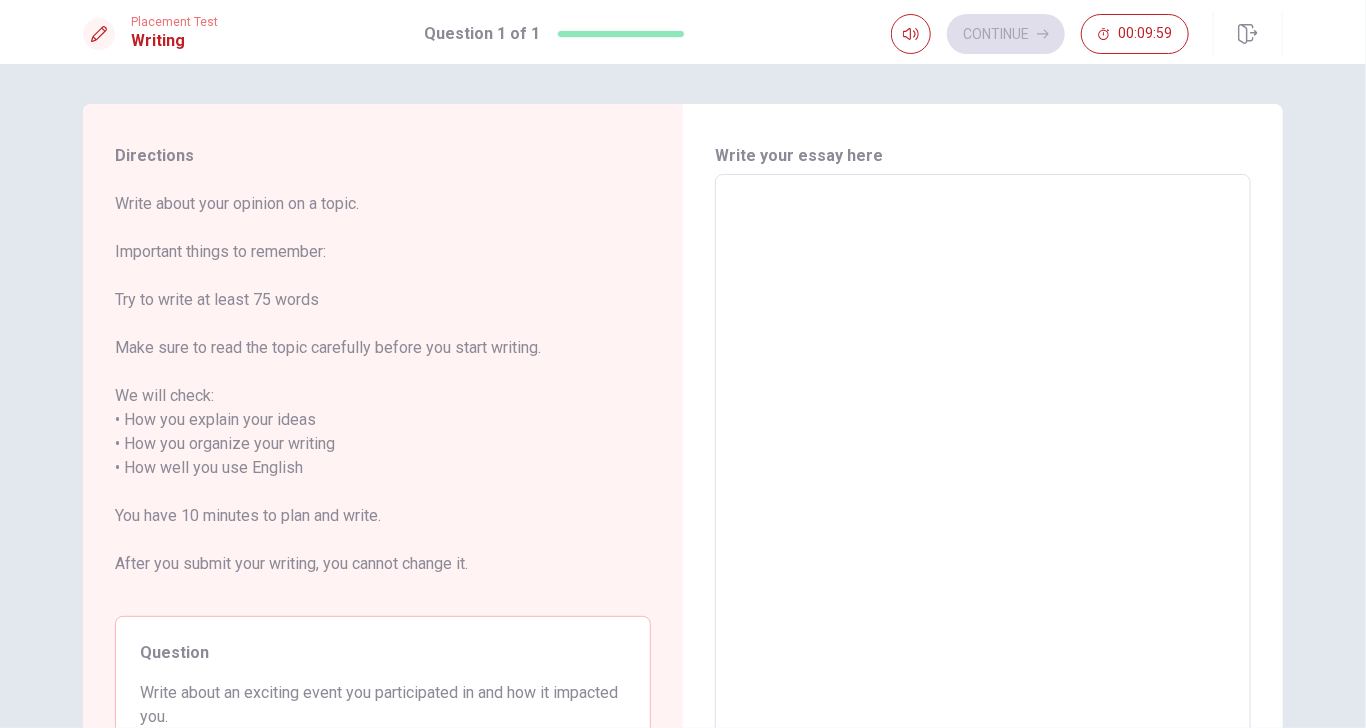 click at bounding box center (983, 468) 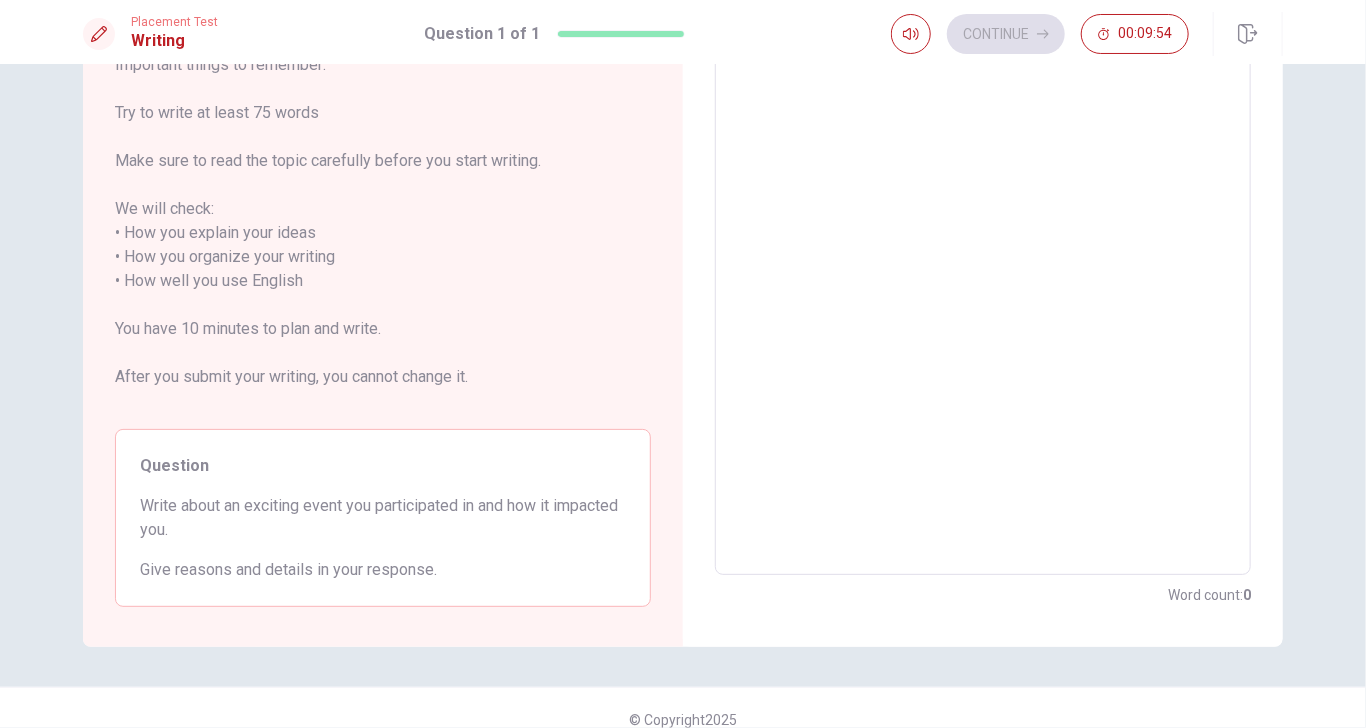 scroll, scrollTop: 209, scrollLeft: 0, axis: vertical 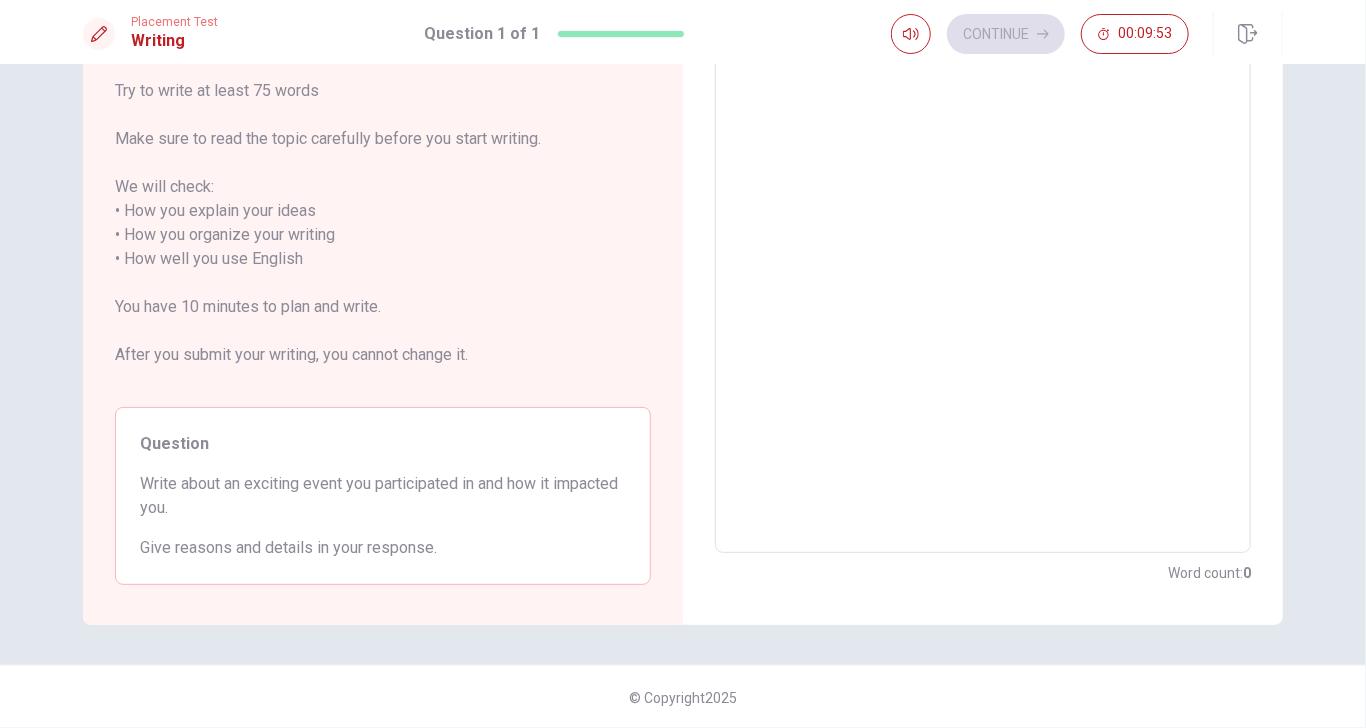 drag, startPoint x: 142, startPoint y: 484, endPoint x: 266, endPoint y: 530, distance: 132.25732 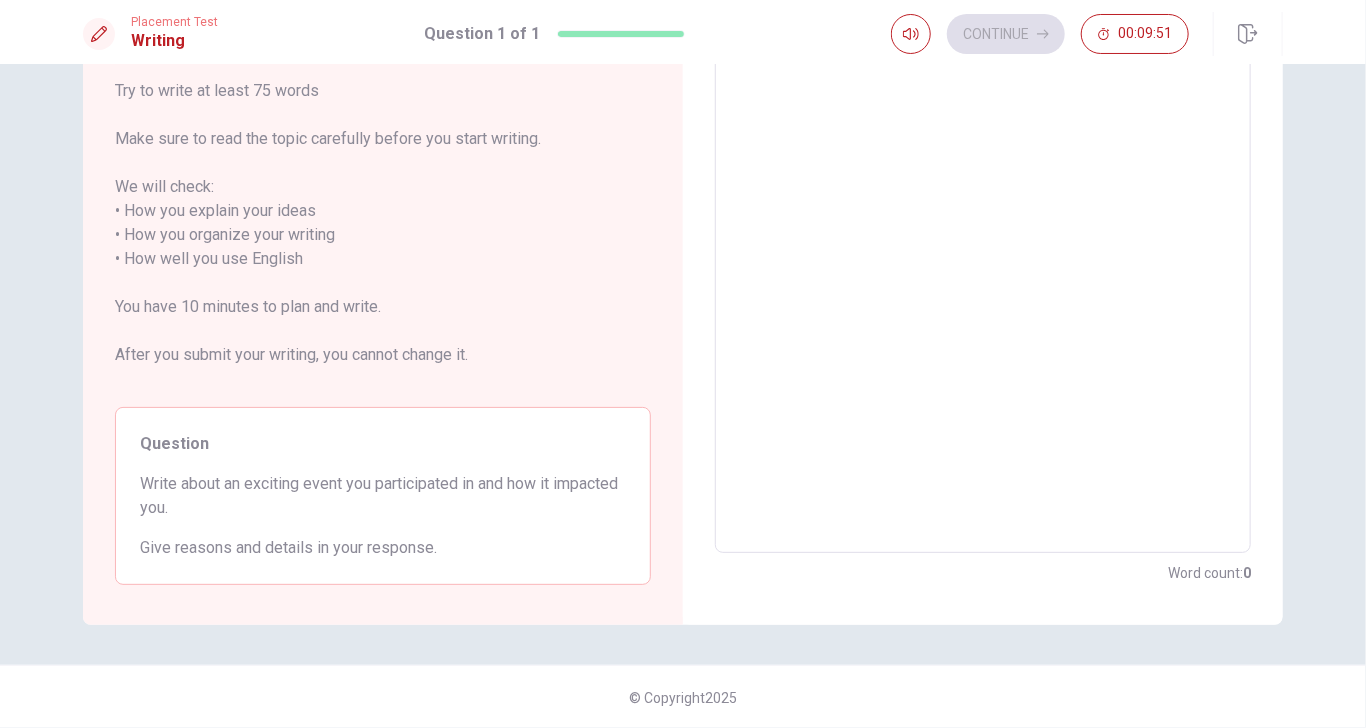 drag, startPoint x: 259, startPoint y: 488, endPoint x: 283, endPoint y: 495, distance: 25 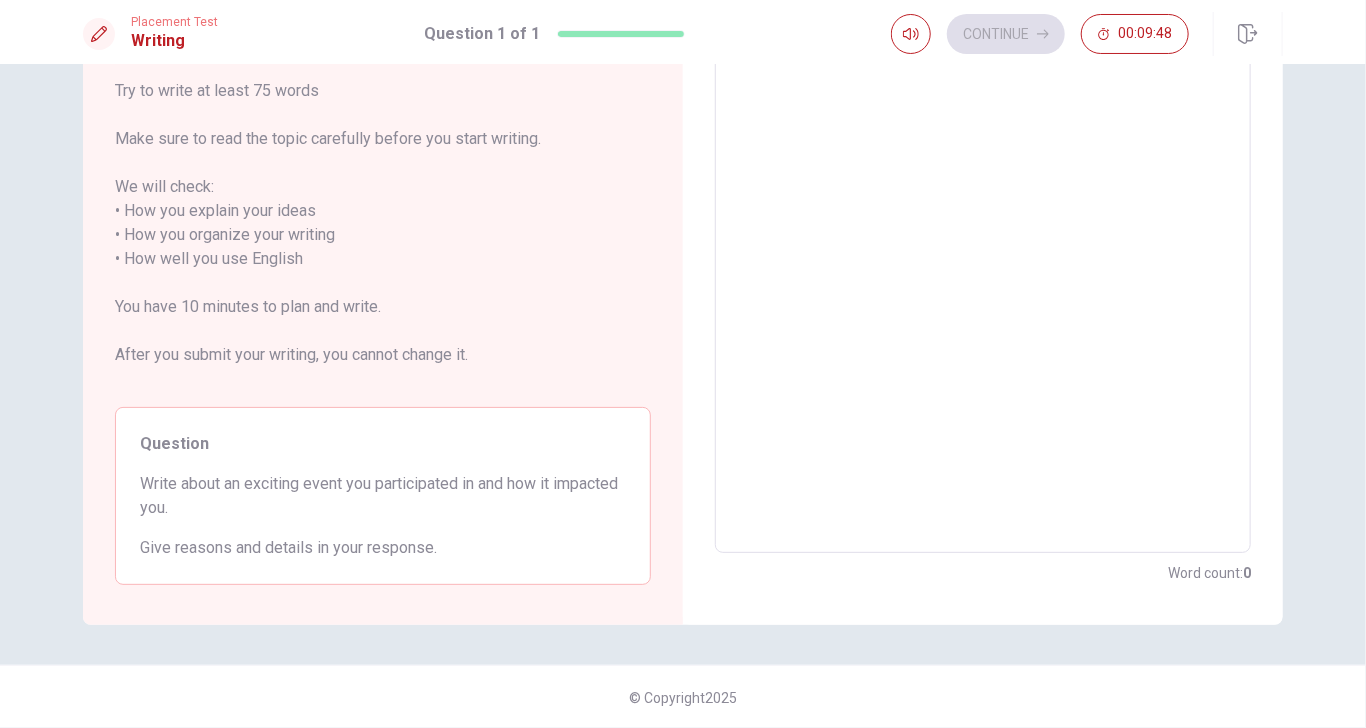 drag, startPoint x: 326, startPoint y: 489, endPoint x: 356, endPoint y: 504, distance: 33.54102 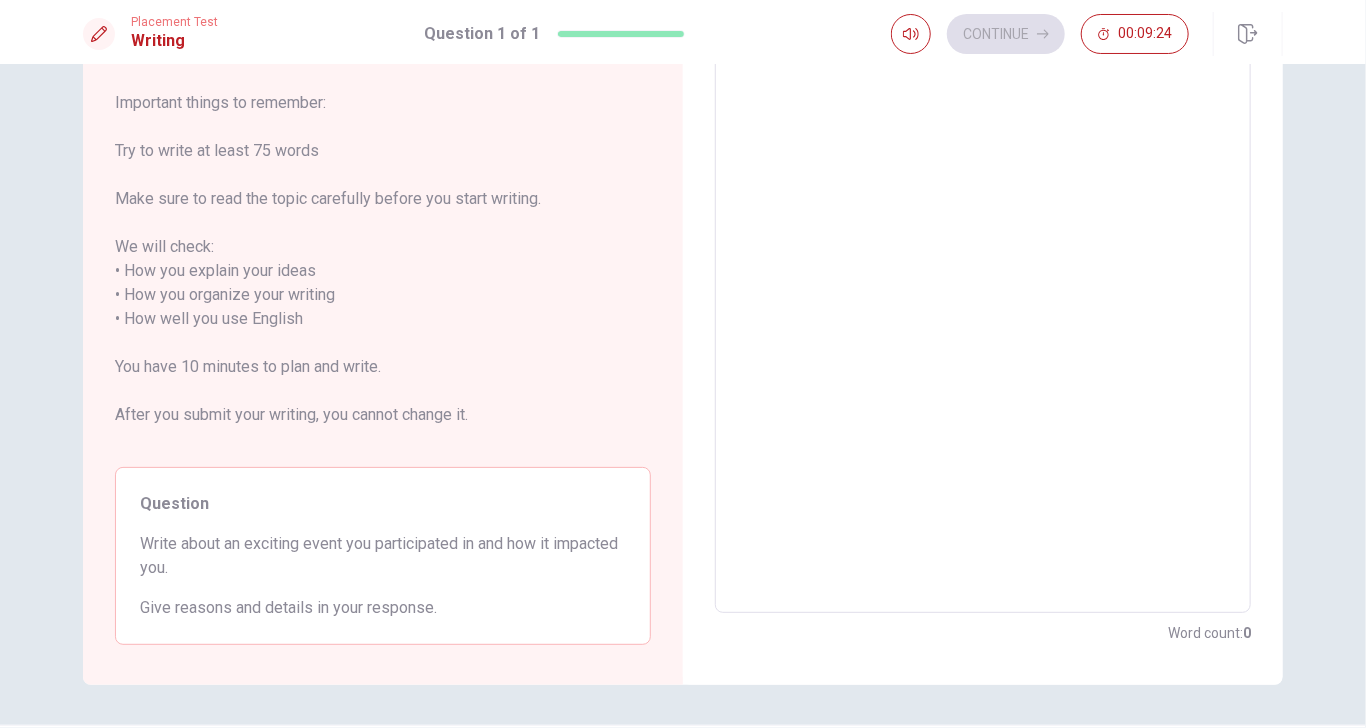 scroll, scrollTop: 0, scrollLeft: 0, axis: both 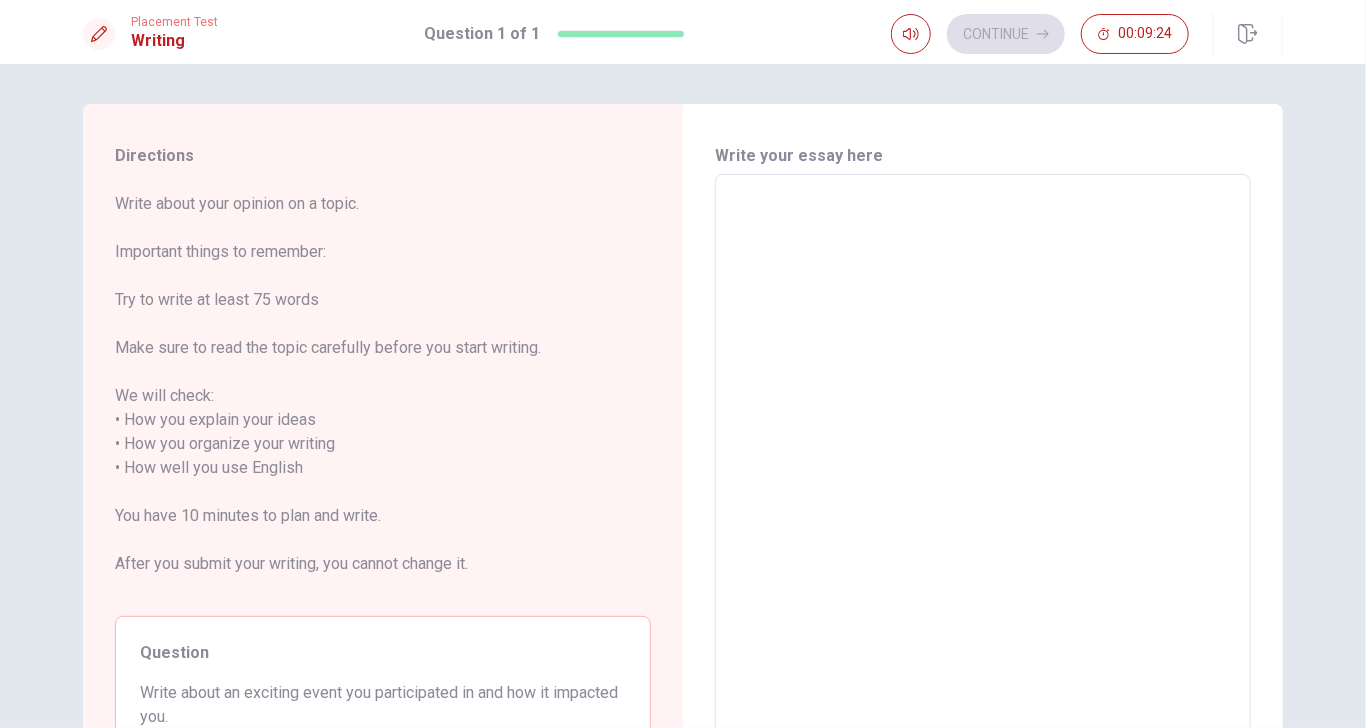 click at bounding box center [983, 468] 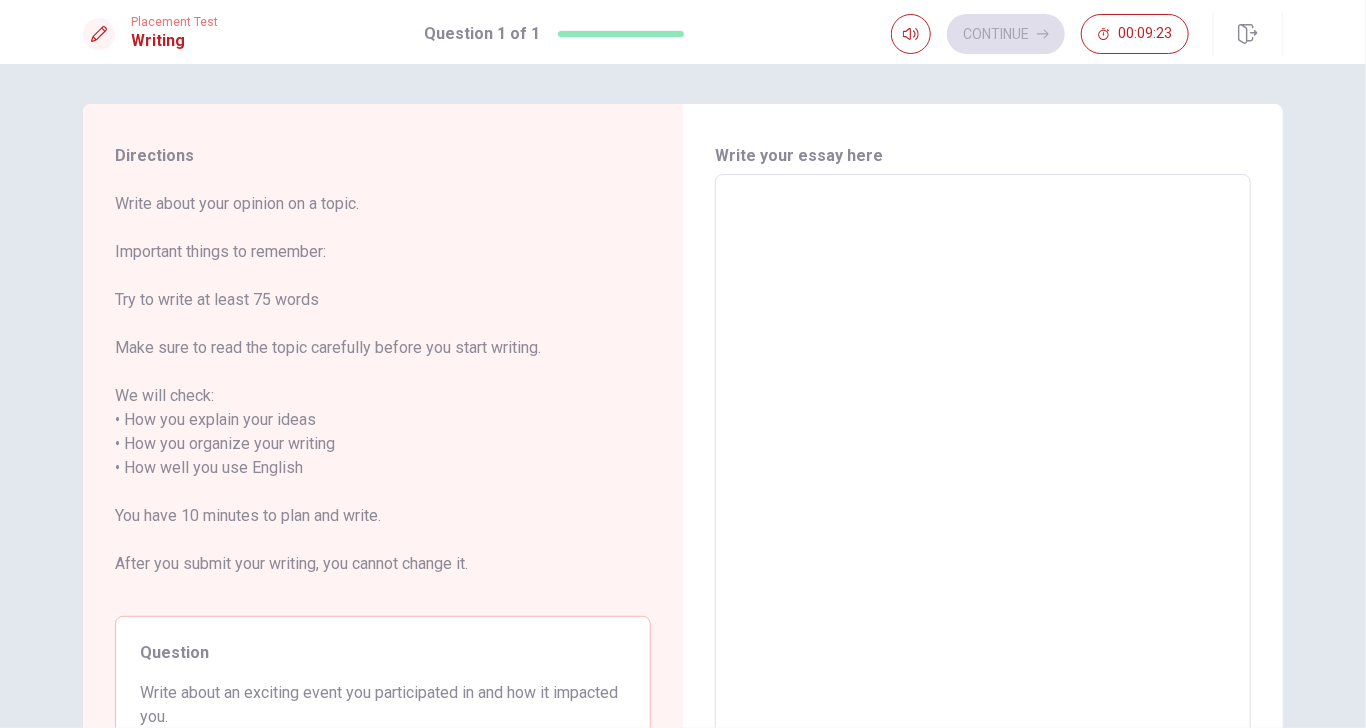 type on "w" 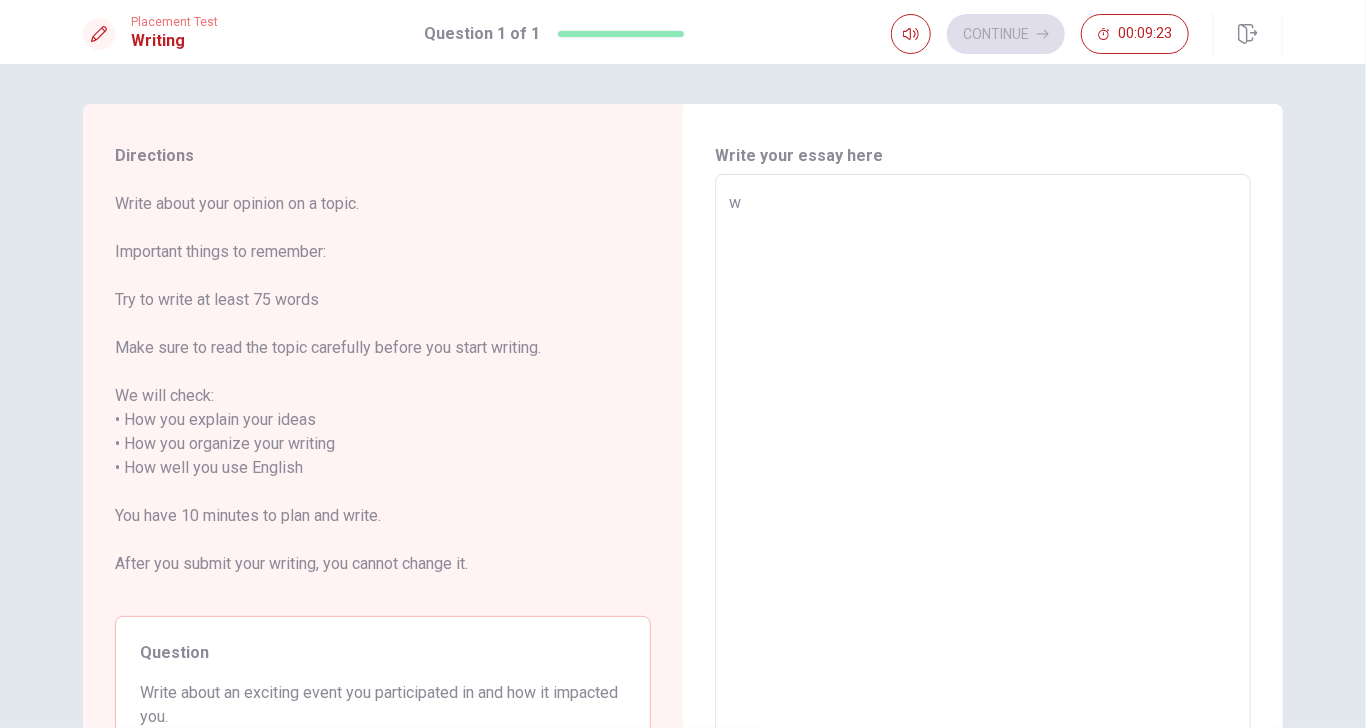 type on "x" 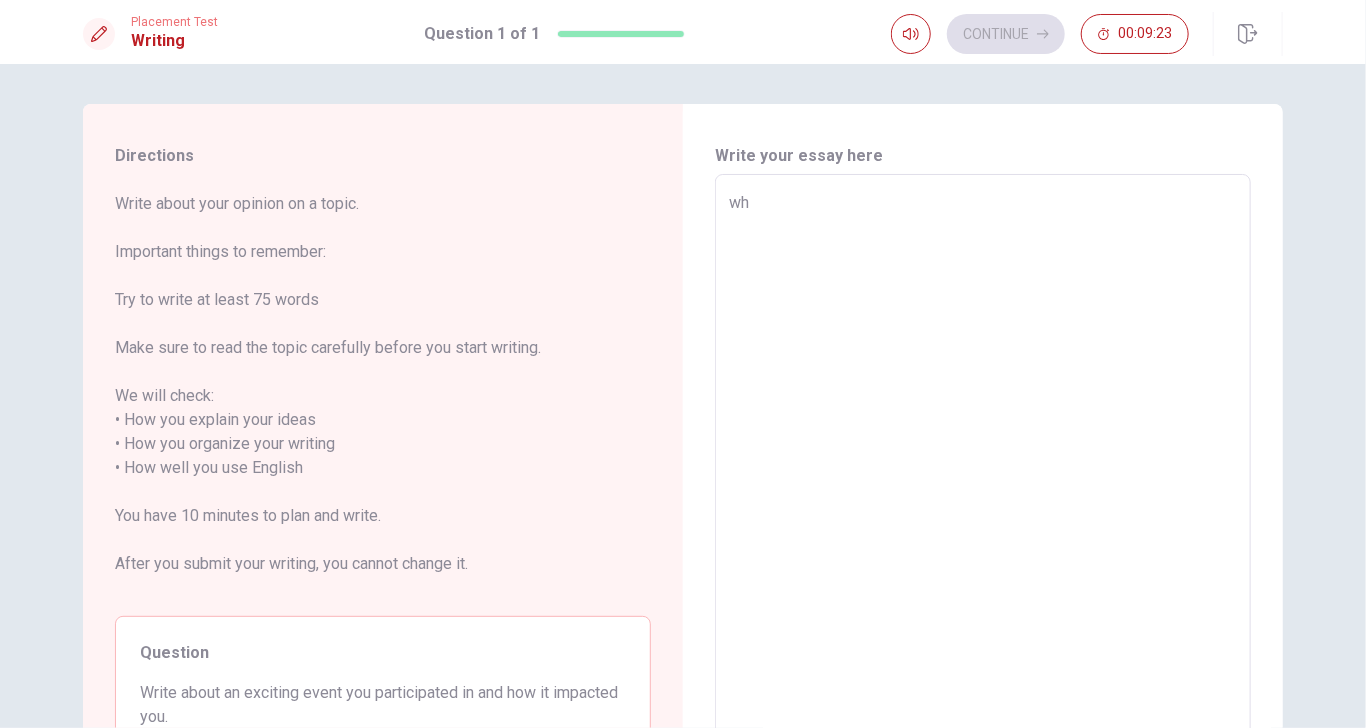 type on "x" 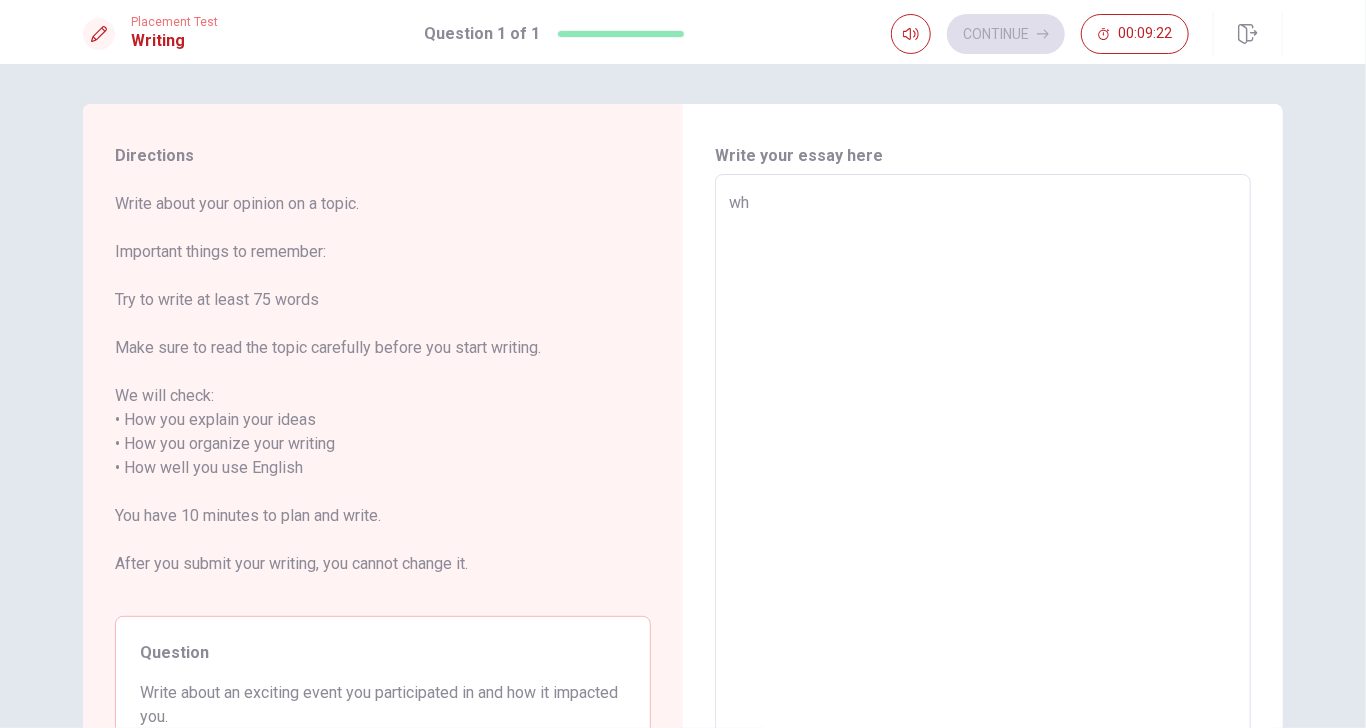type on "w" 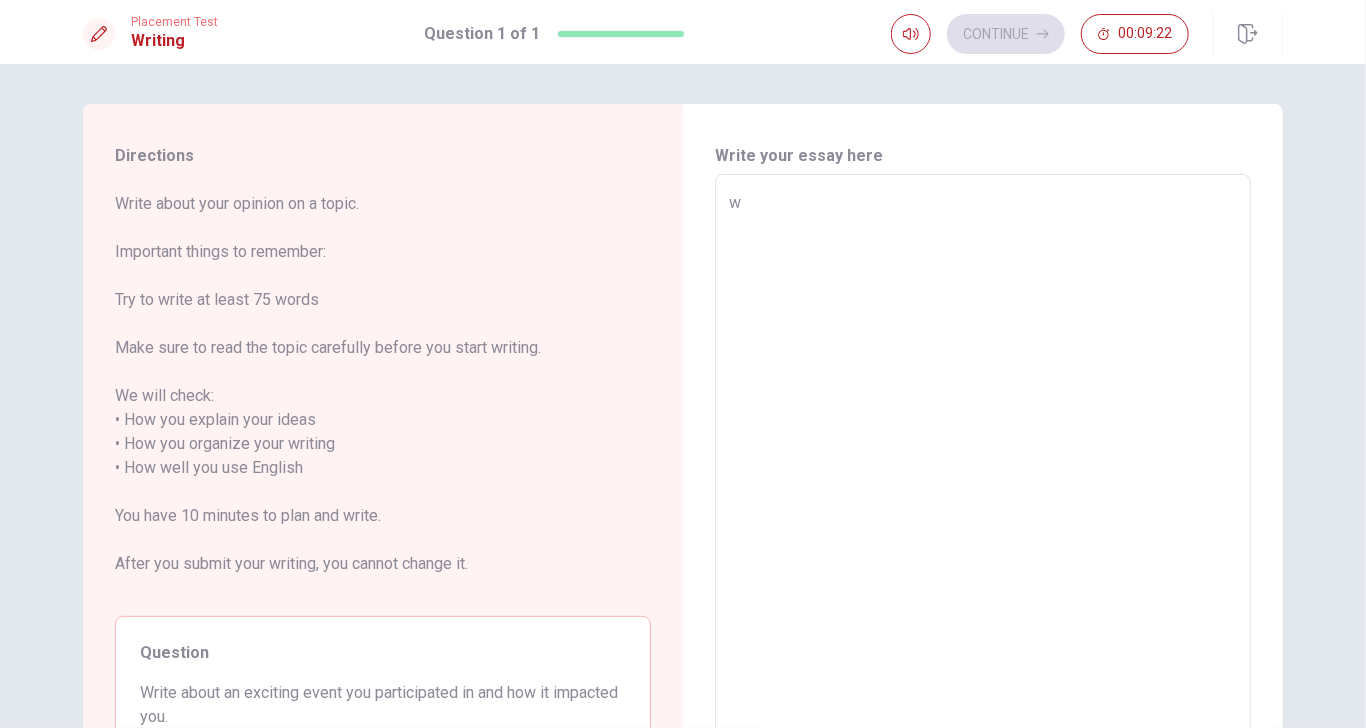 type on "x" 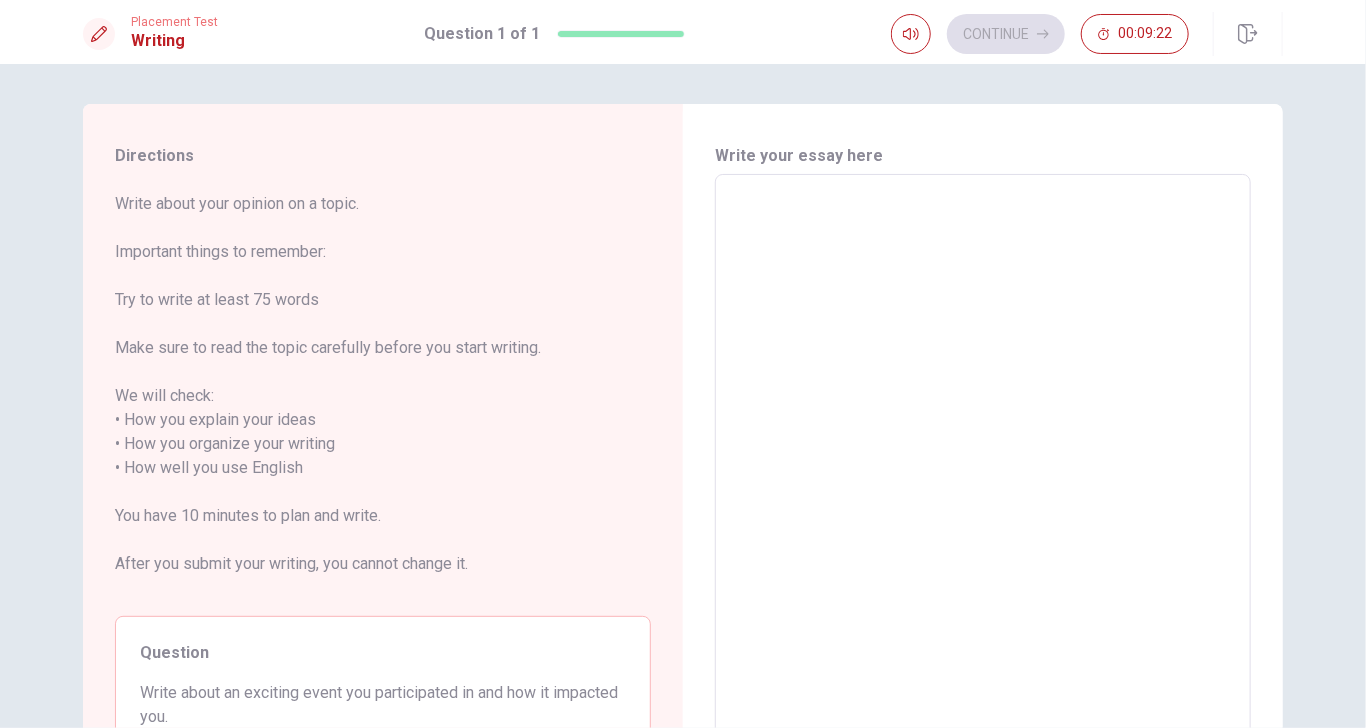 type on "W" 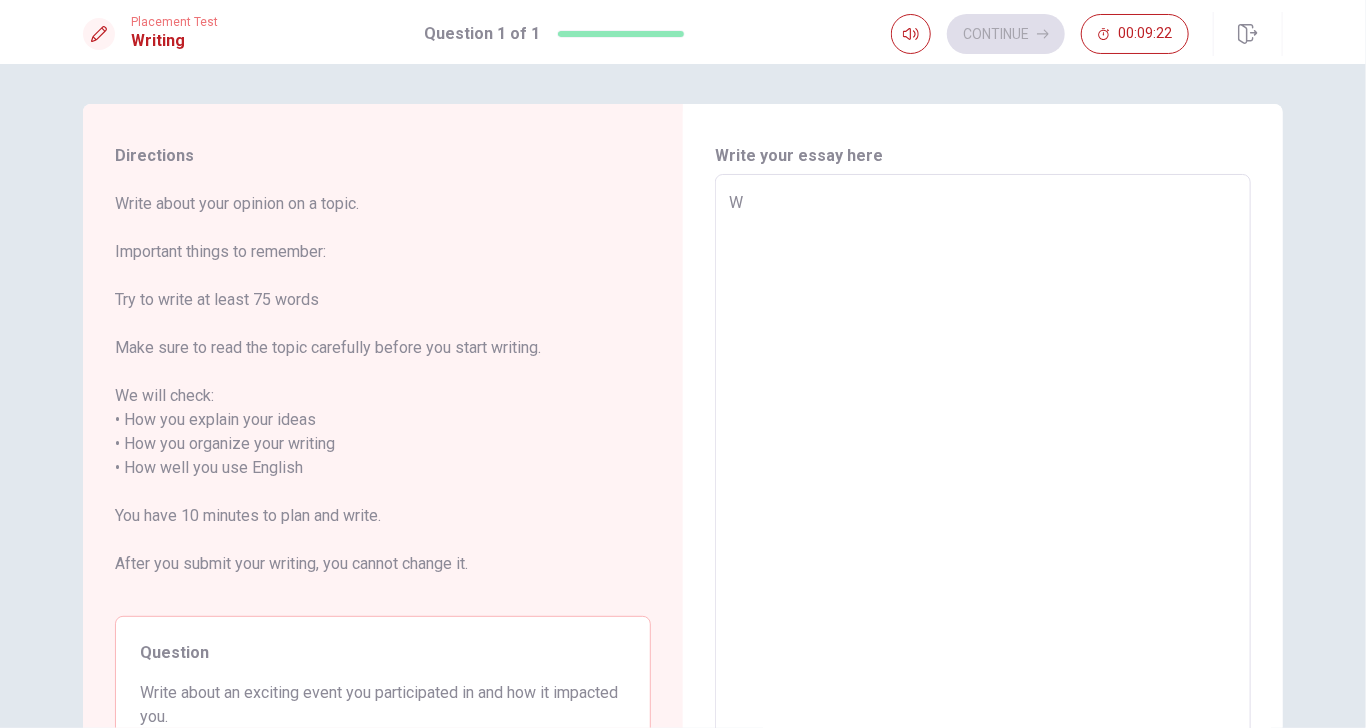 type on "x" 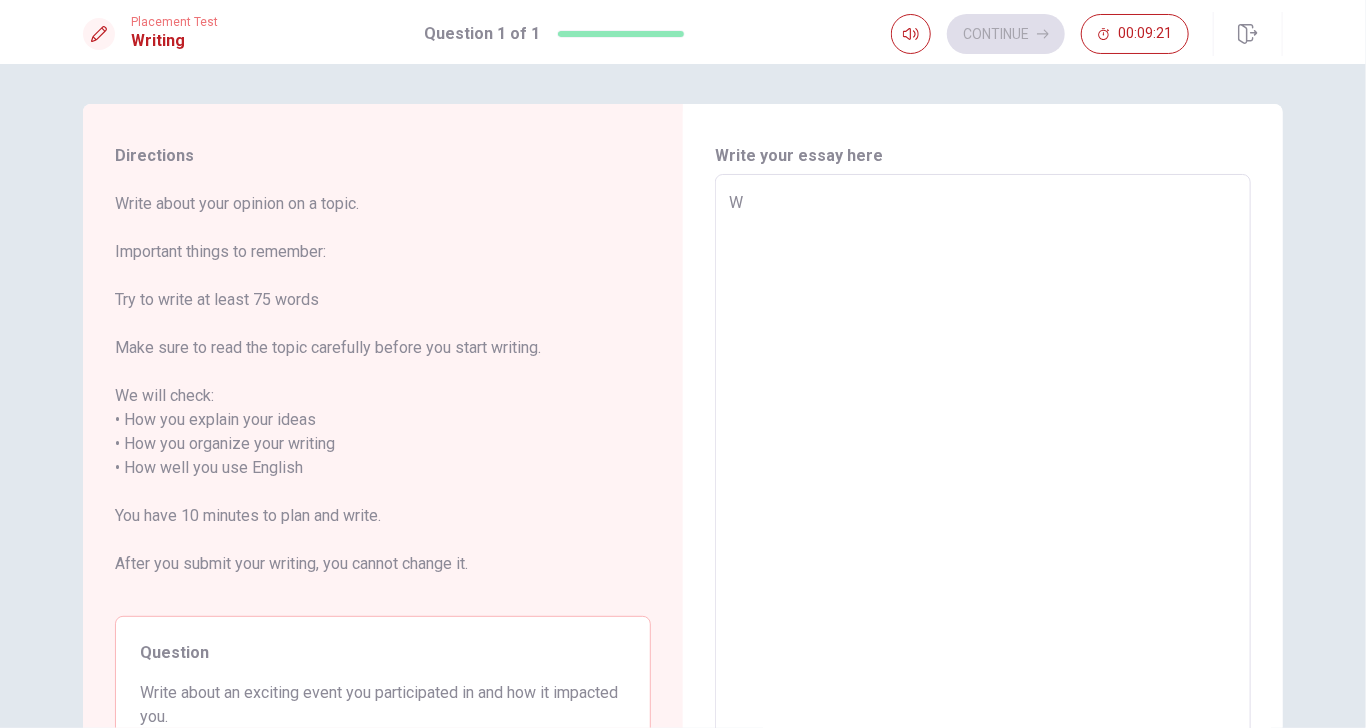 type on "Wh" 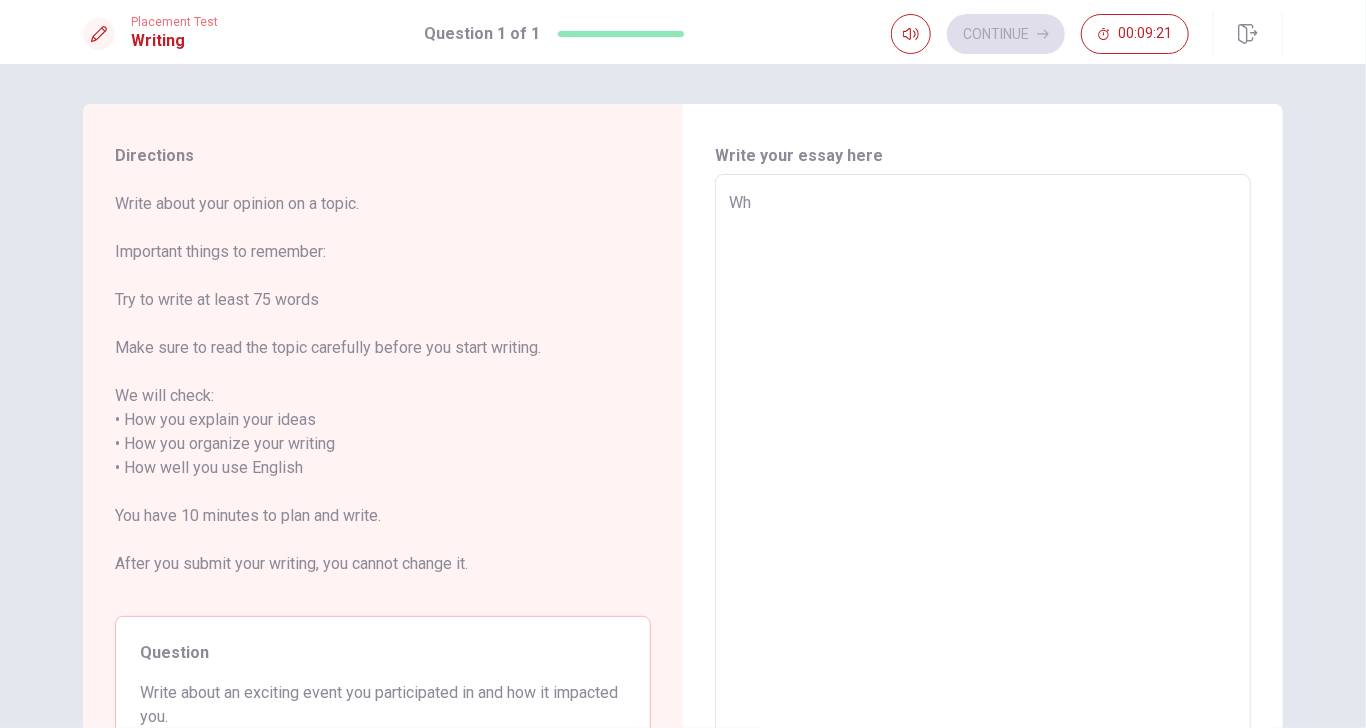 type on "x" 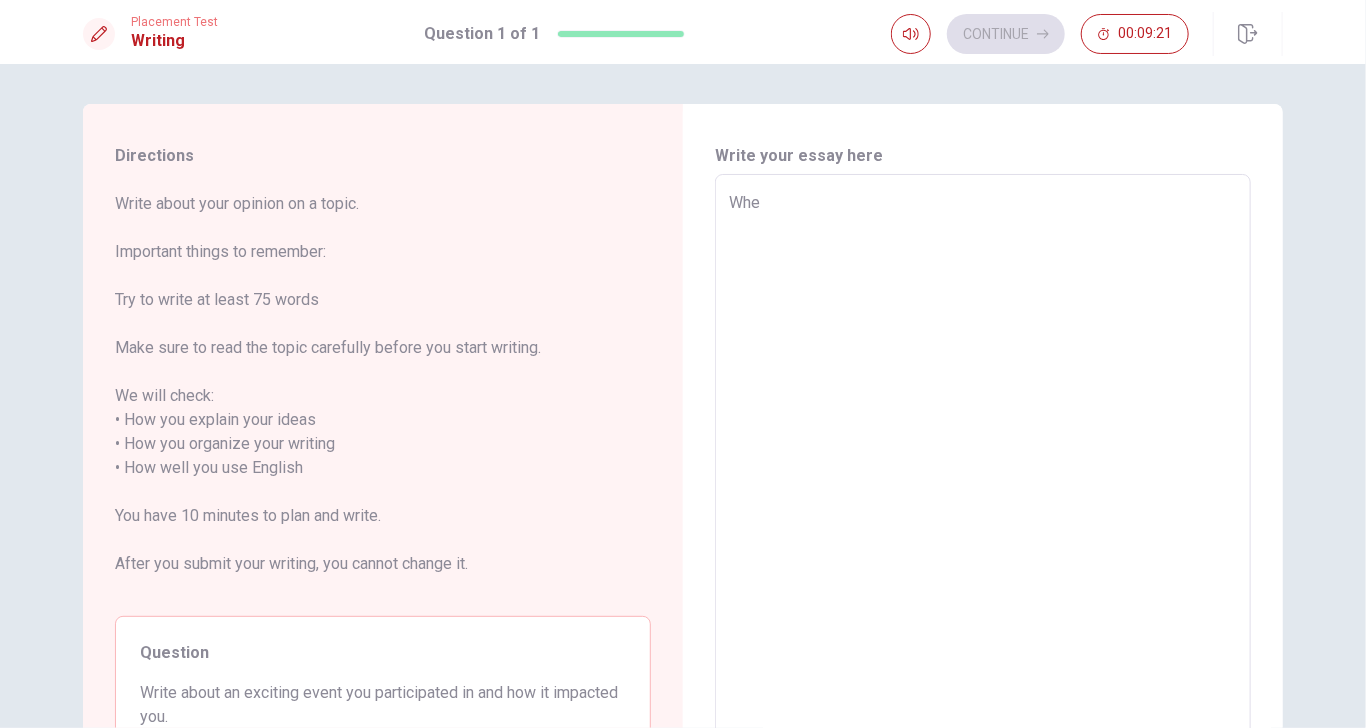 type on "x" 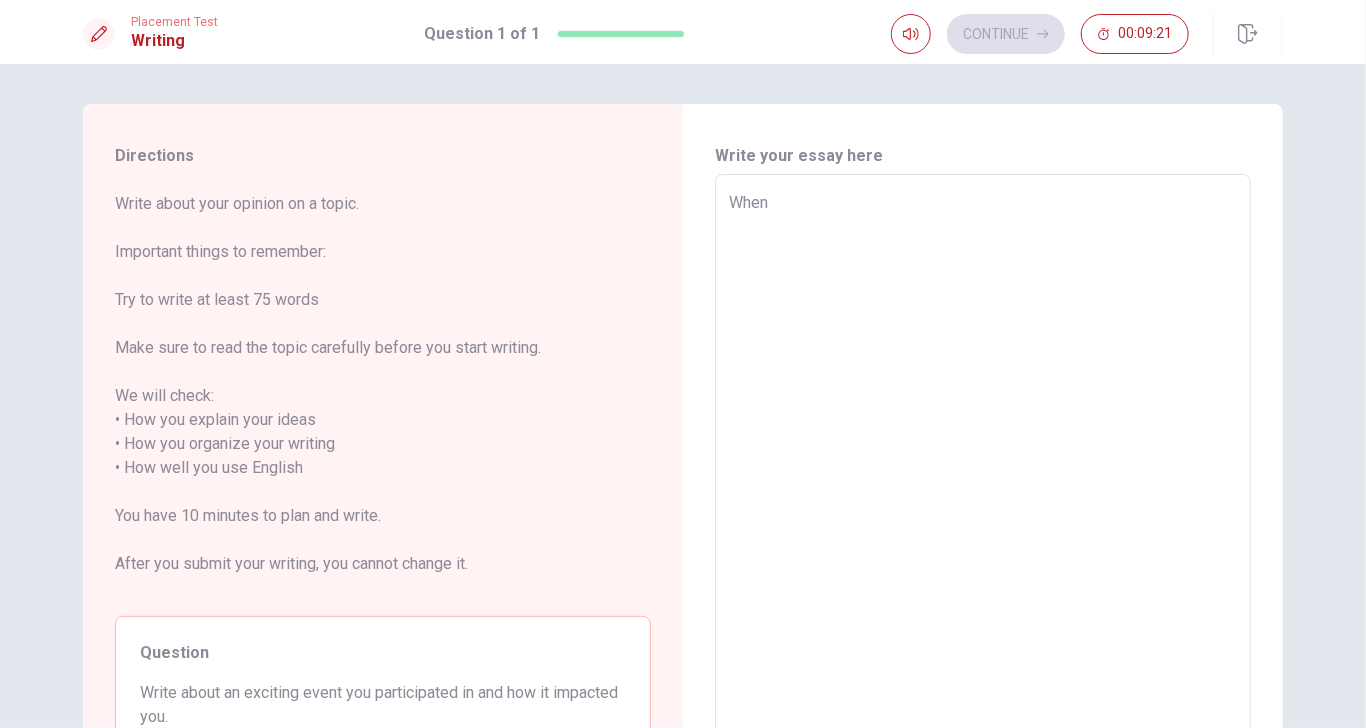 type on "x" 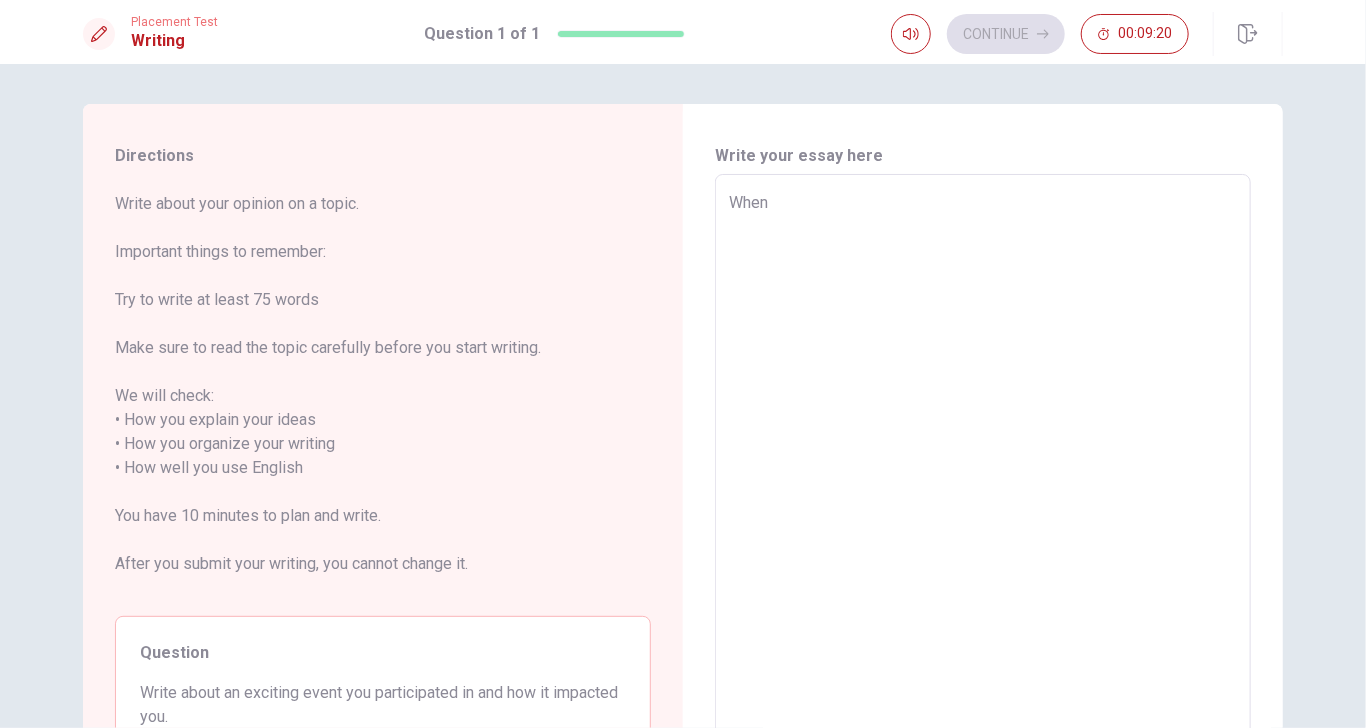 type on "When" 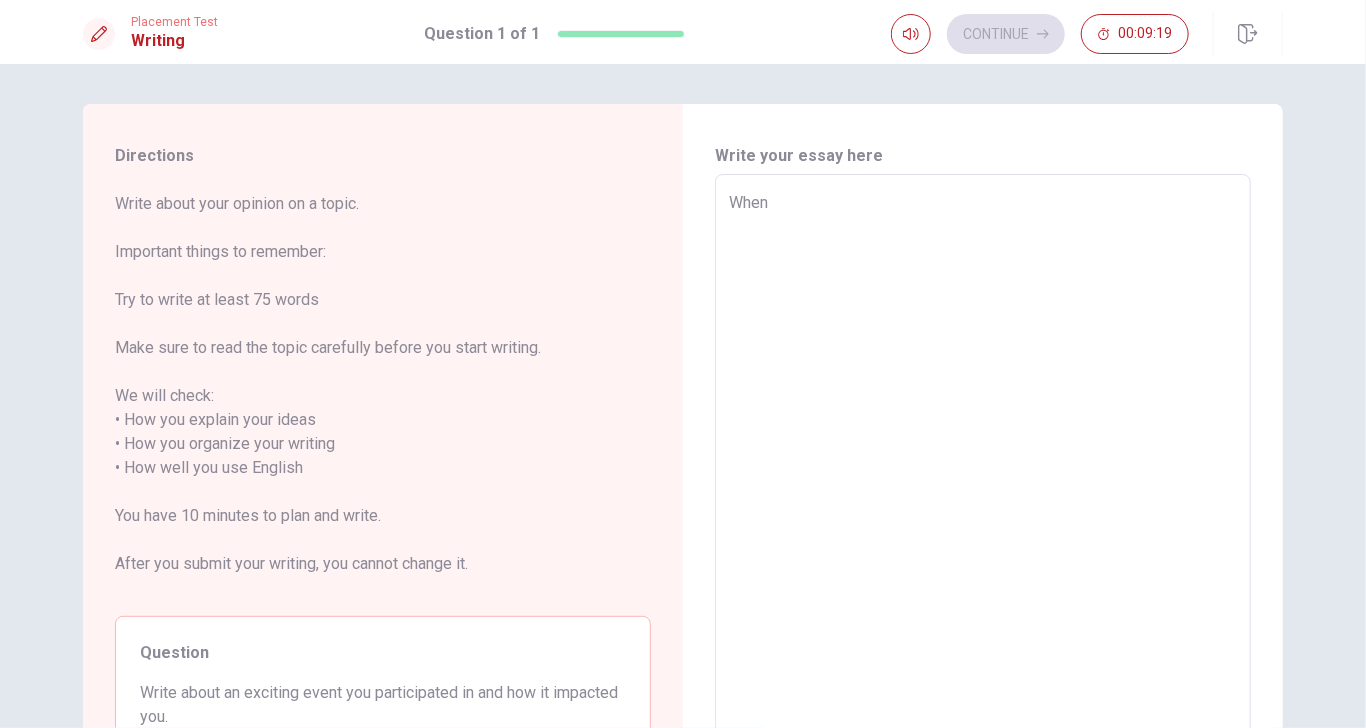 type on "When I" 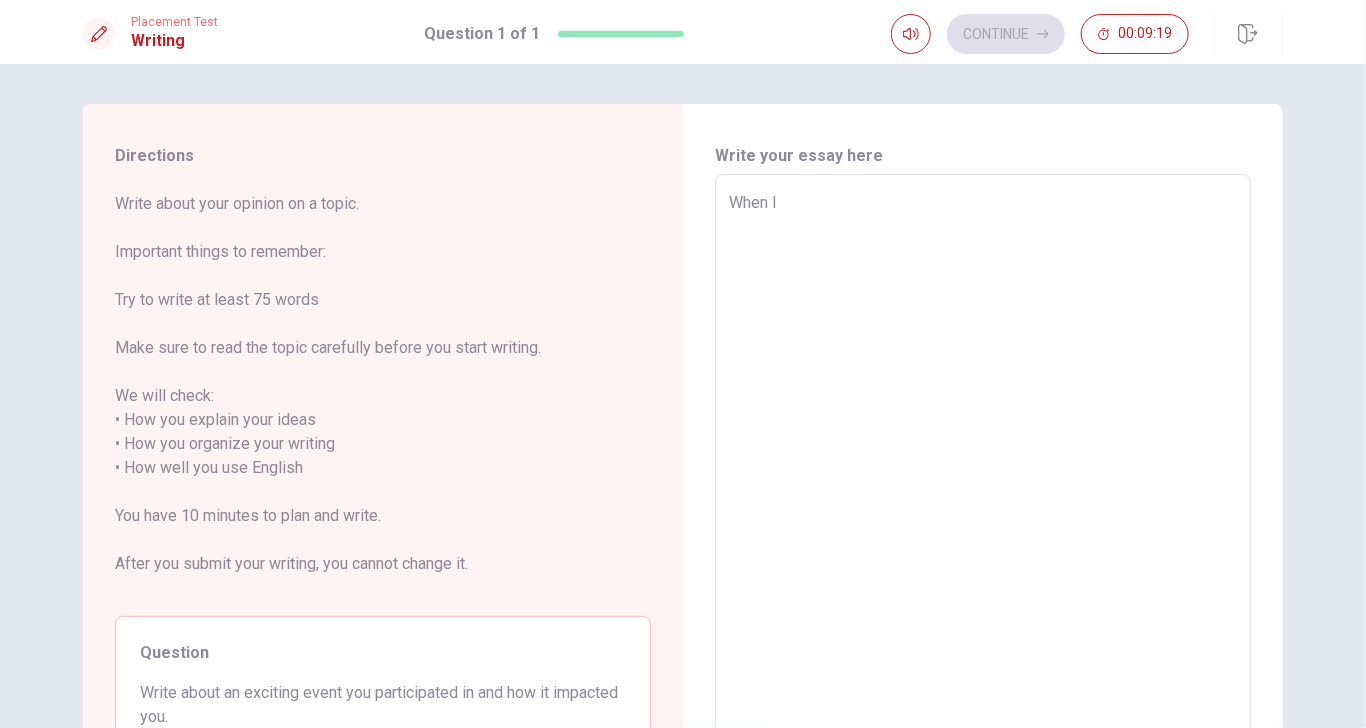 type on "x" 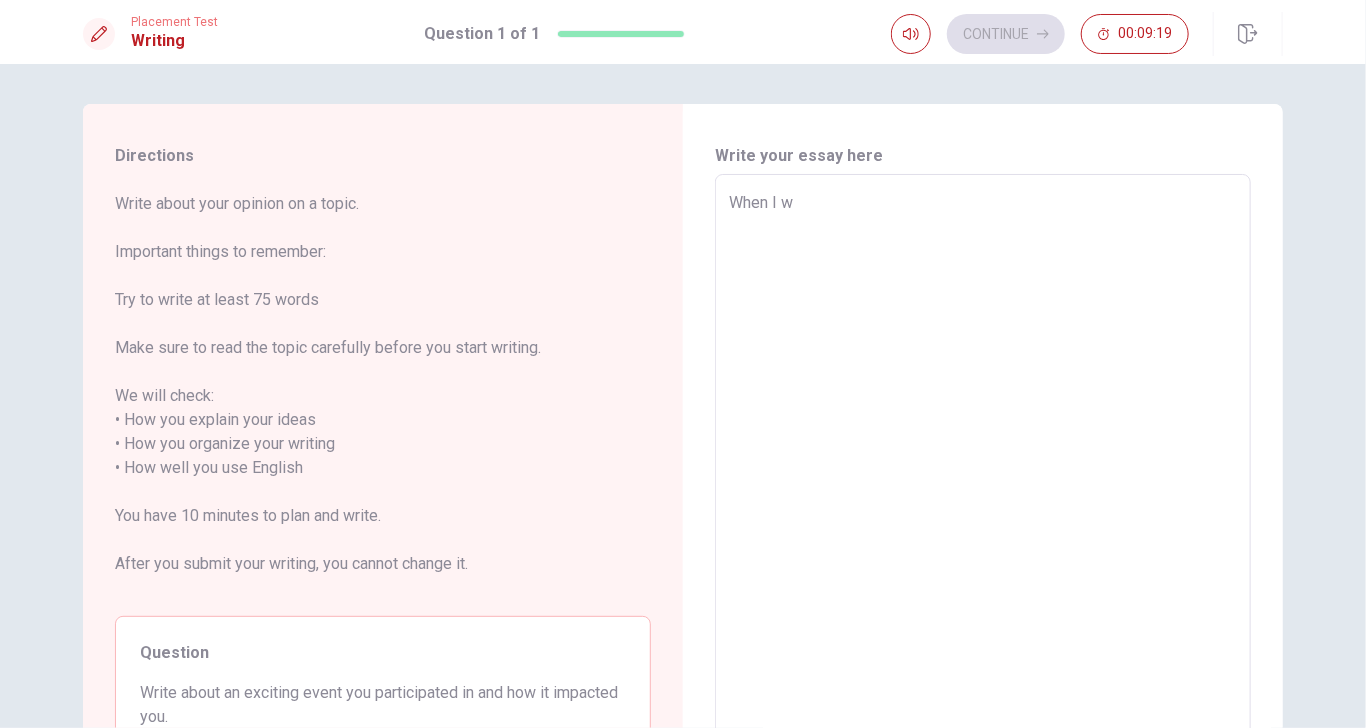 type on "x" 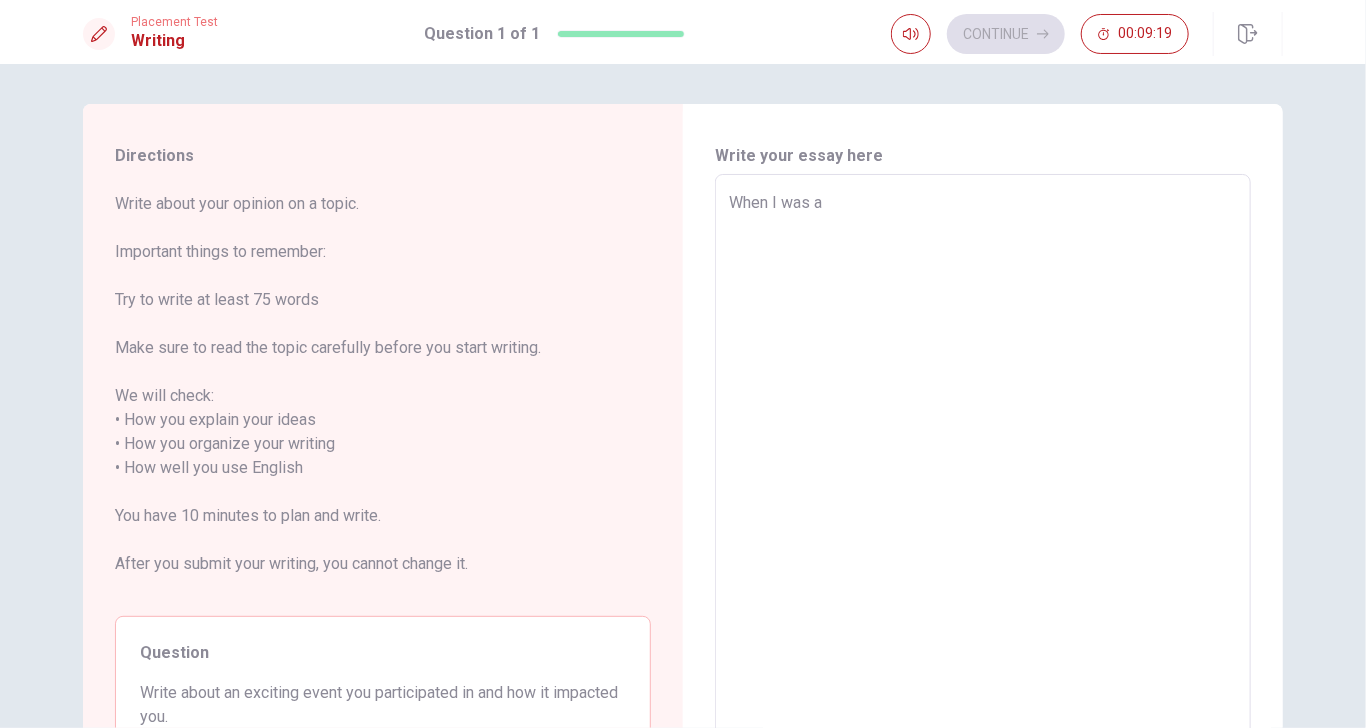 type on "x" 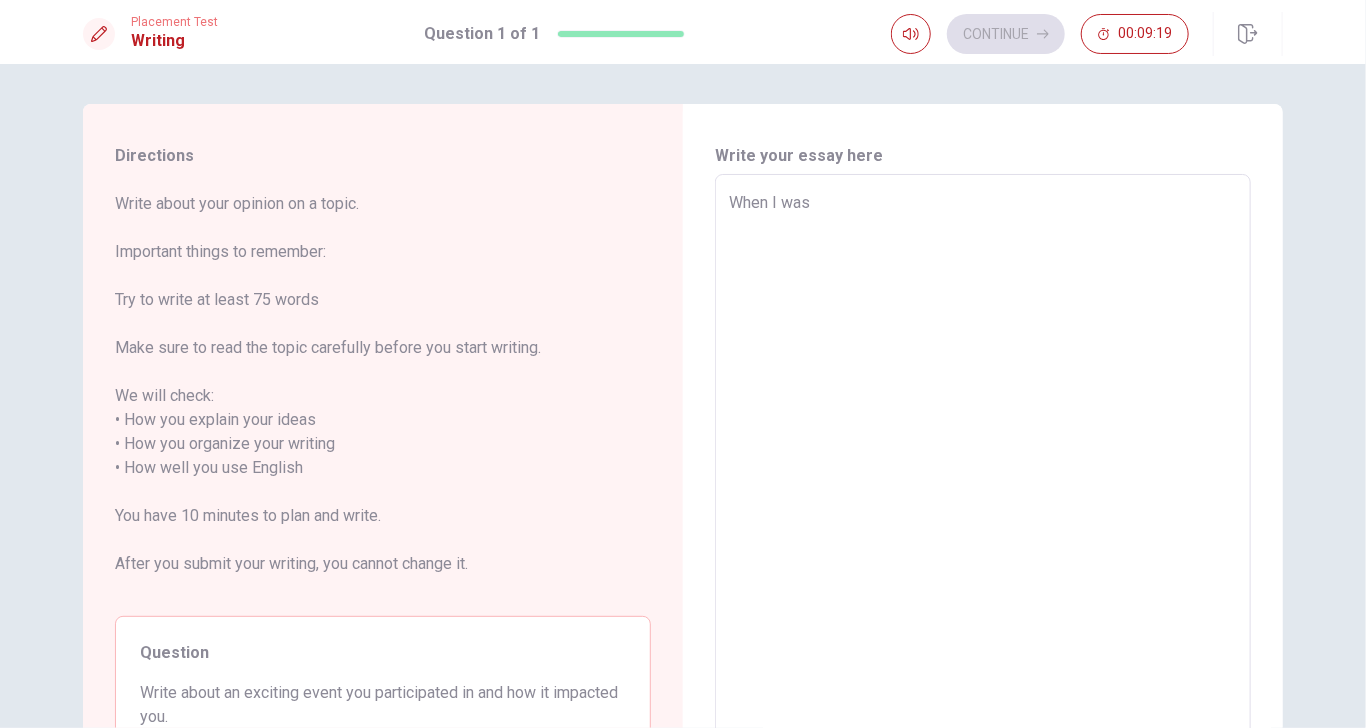 type on "x" 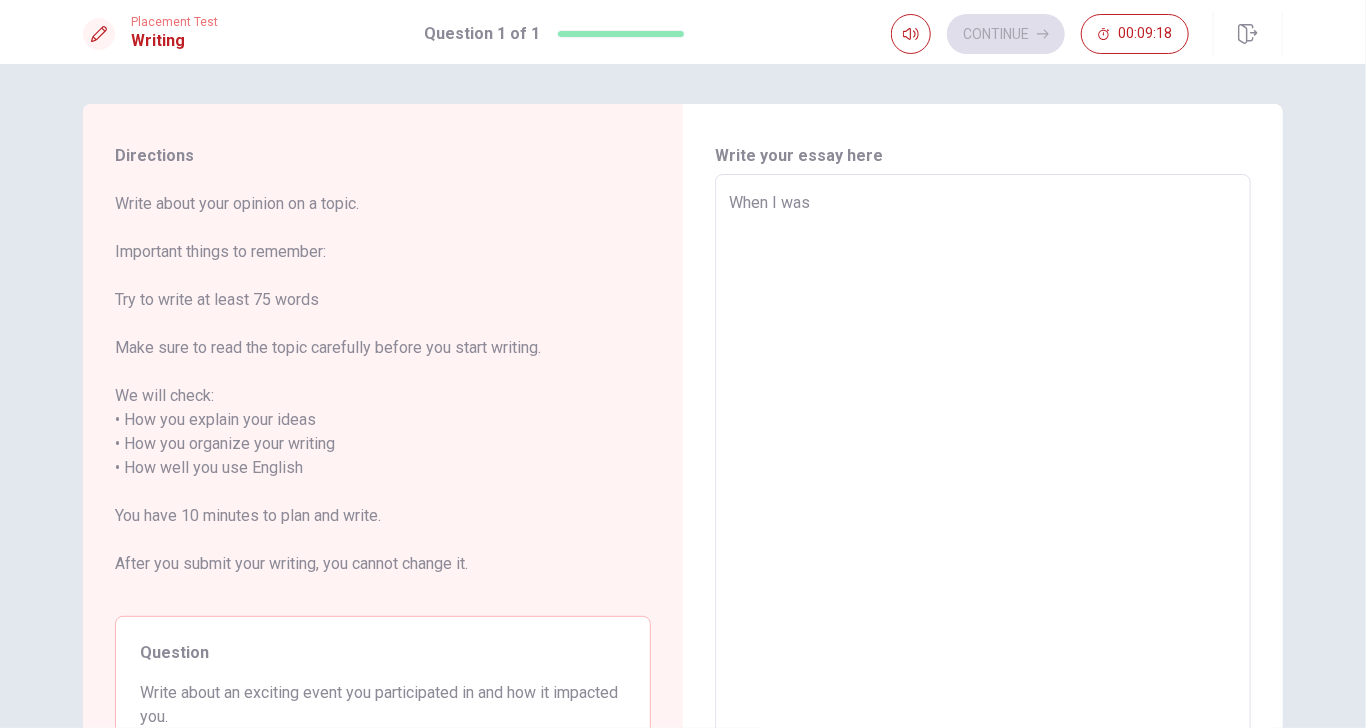 type on "When I was" 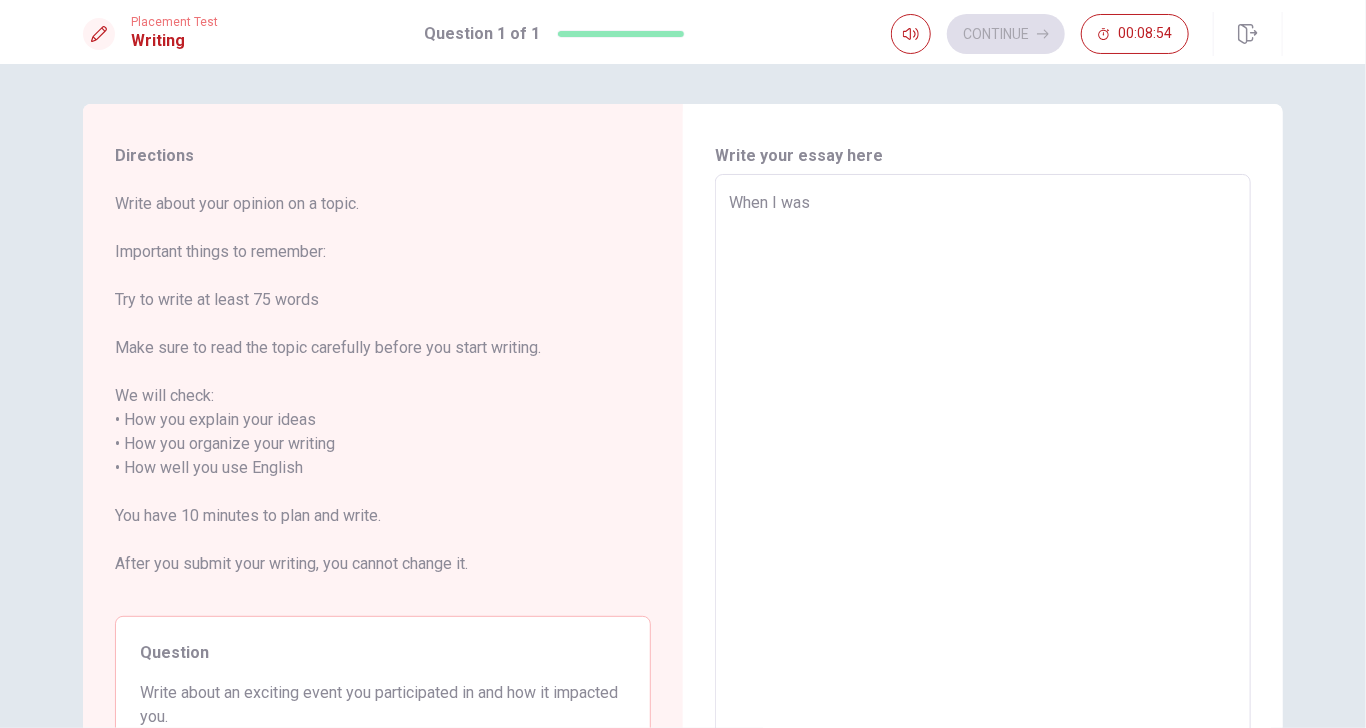 type on "x" 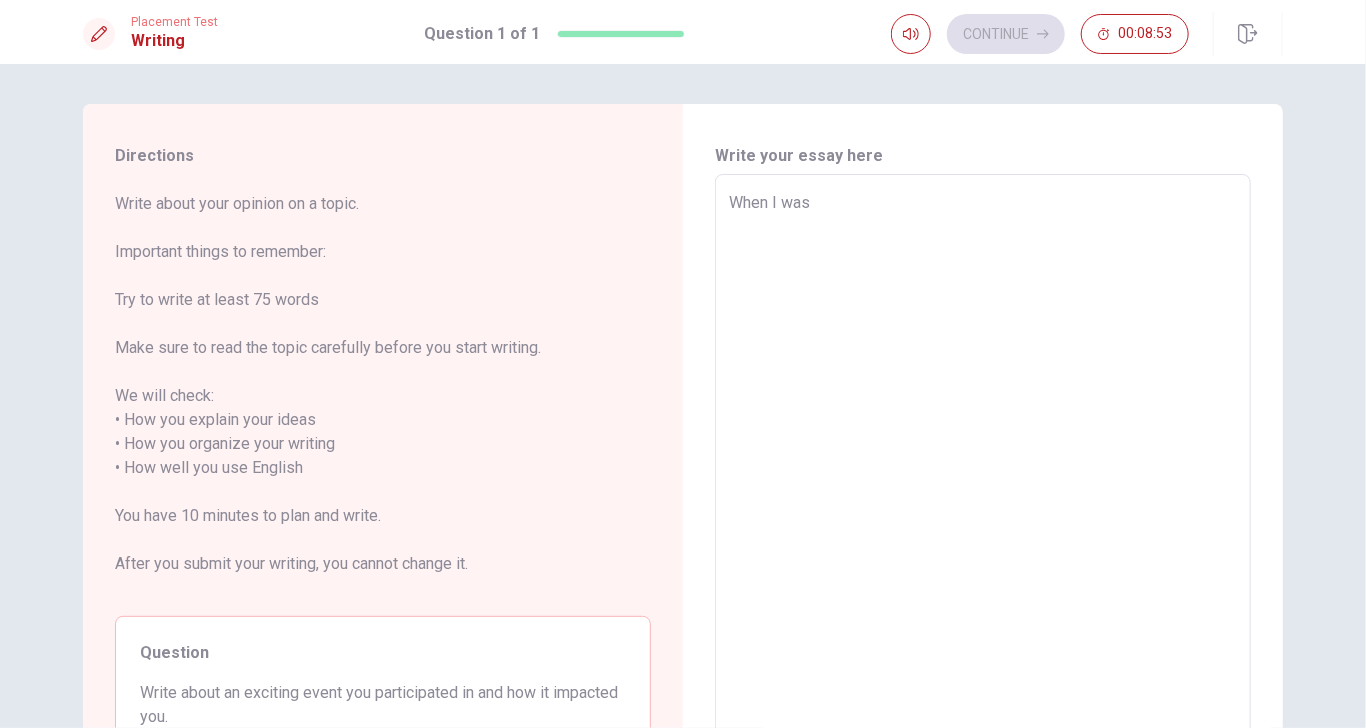 type on "When I was y" 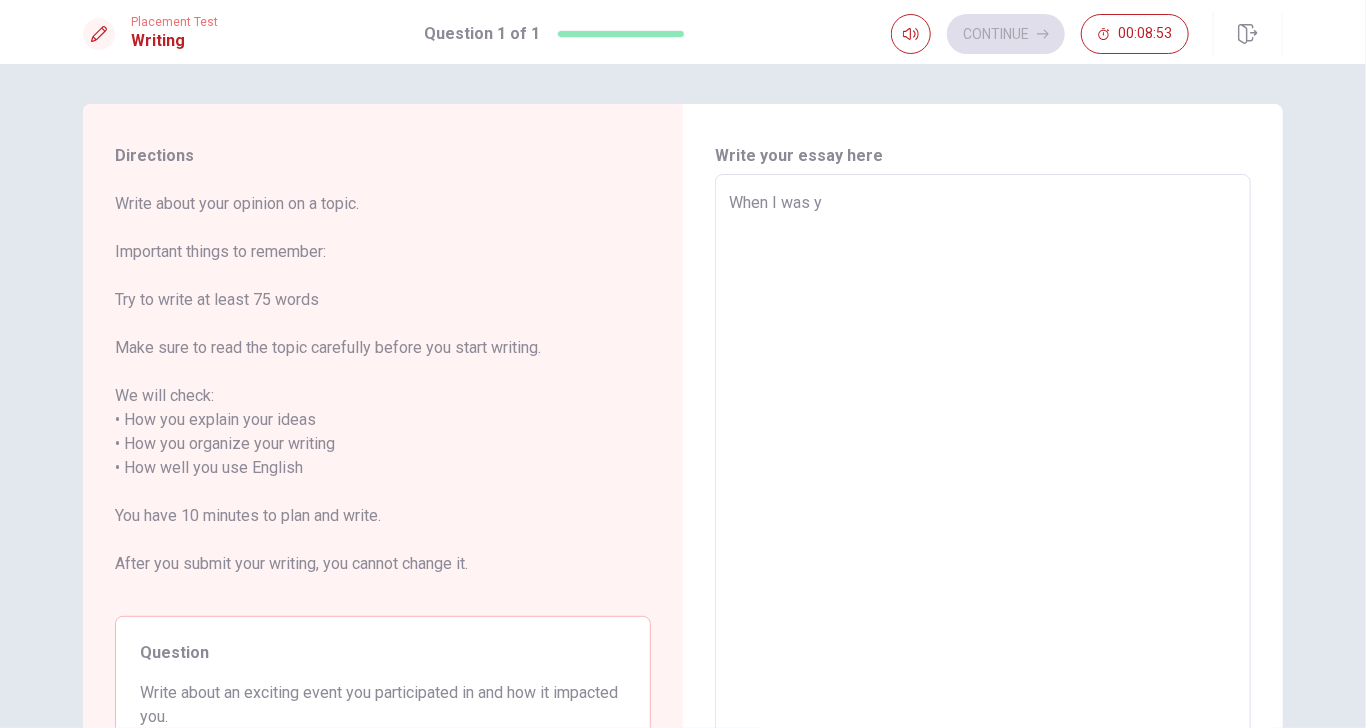 type on "x" 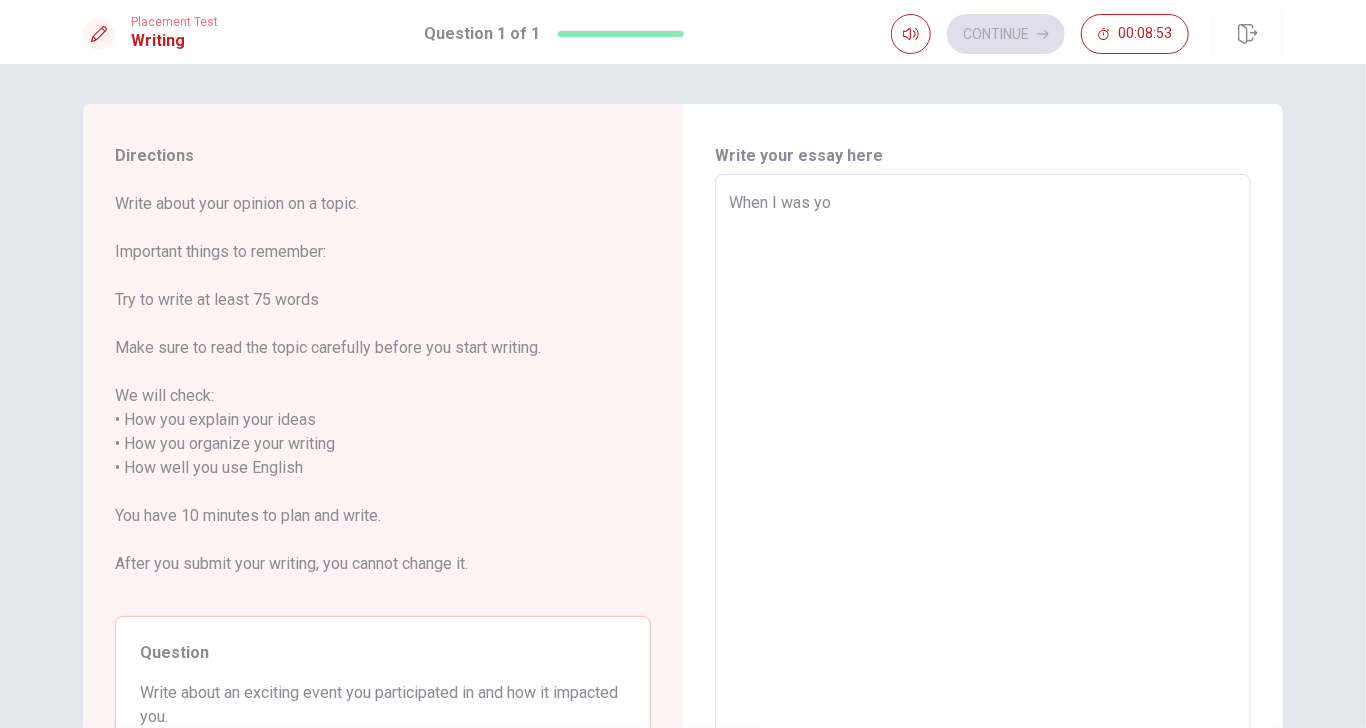 type on "x" 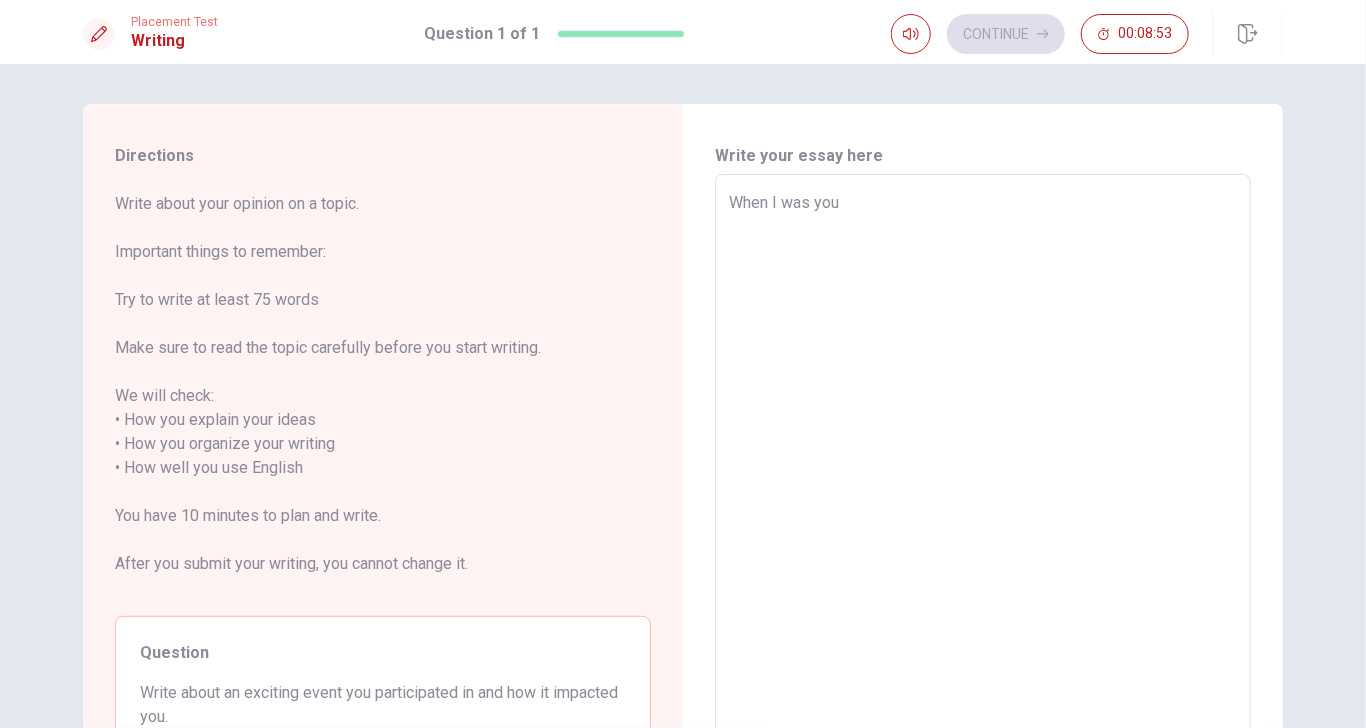 type on "x" 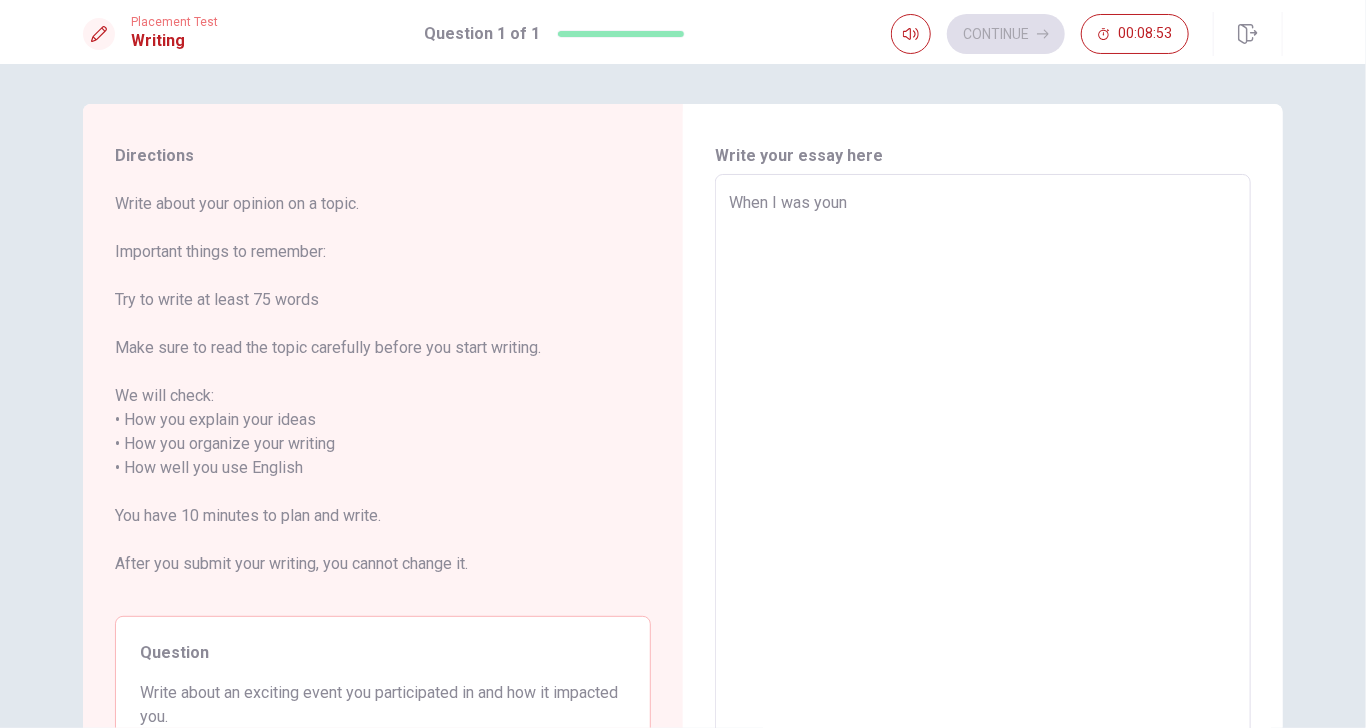 type on "x" 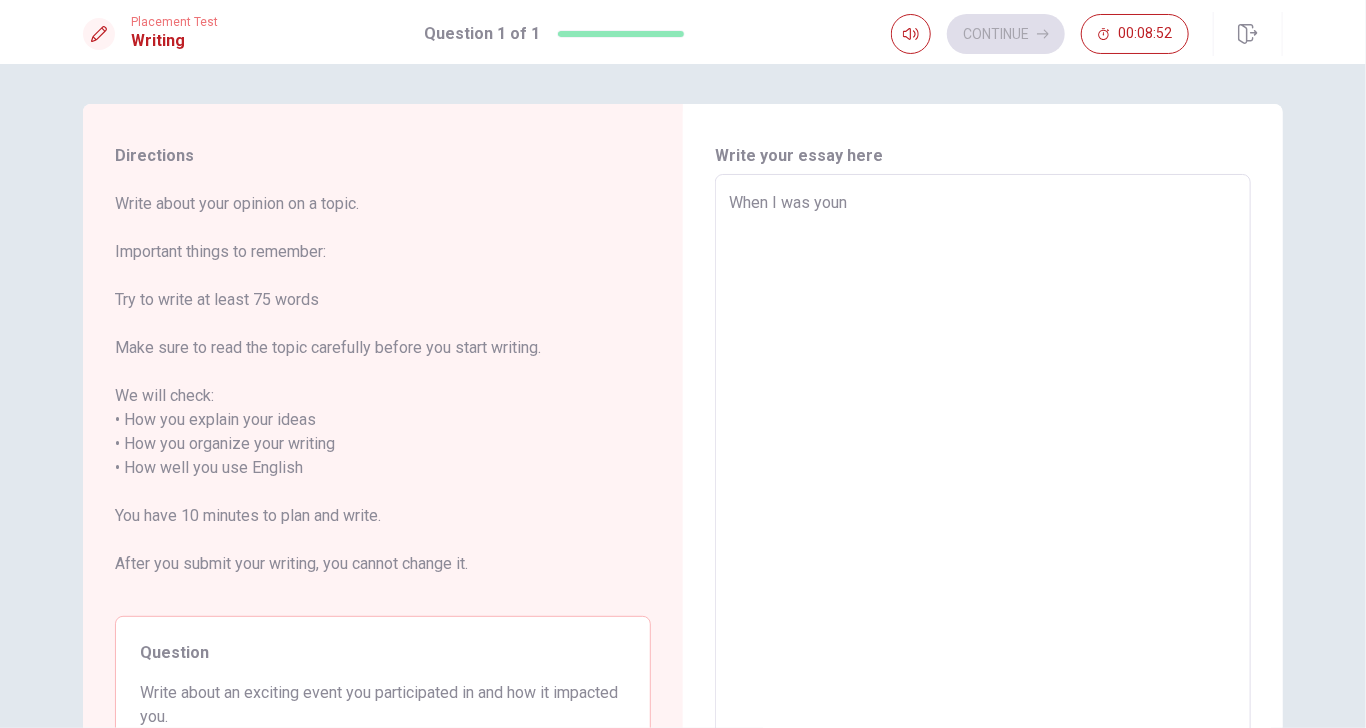 type on "When I was young" 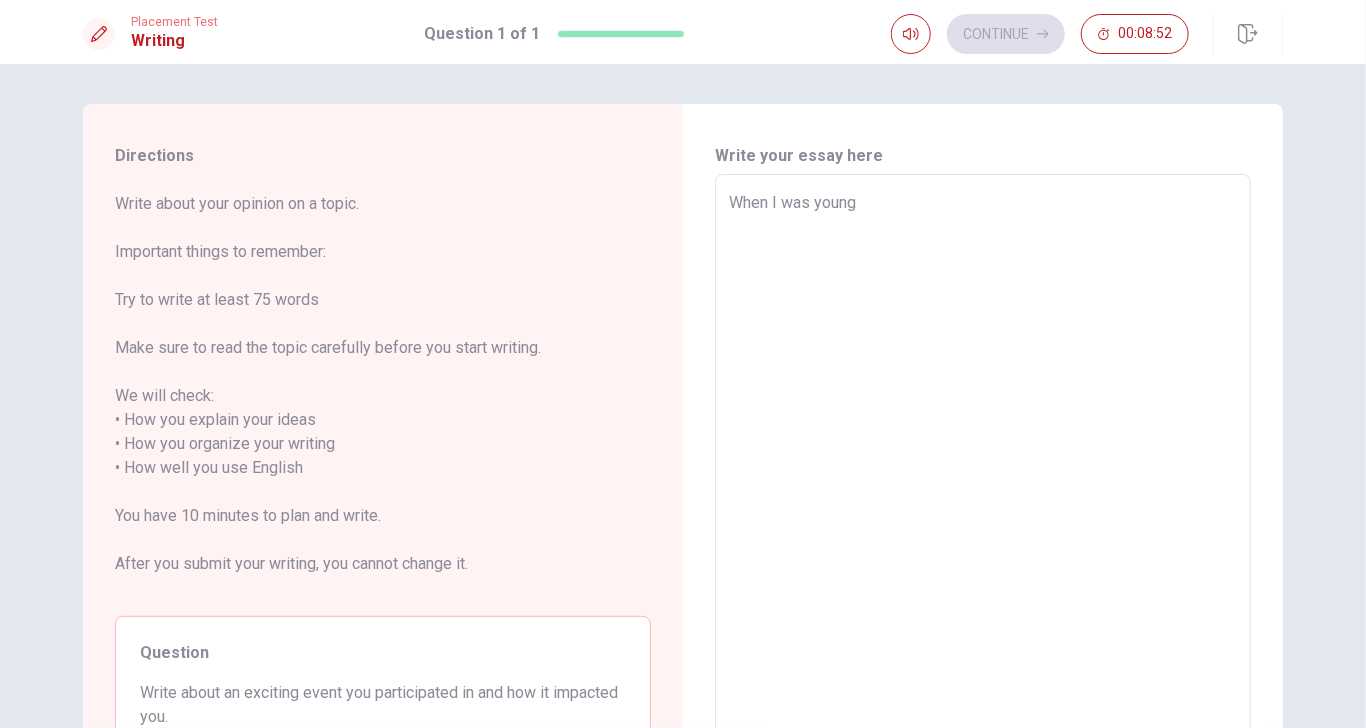 type on "x" 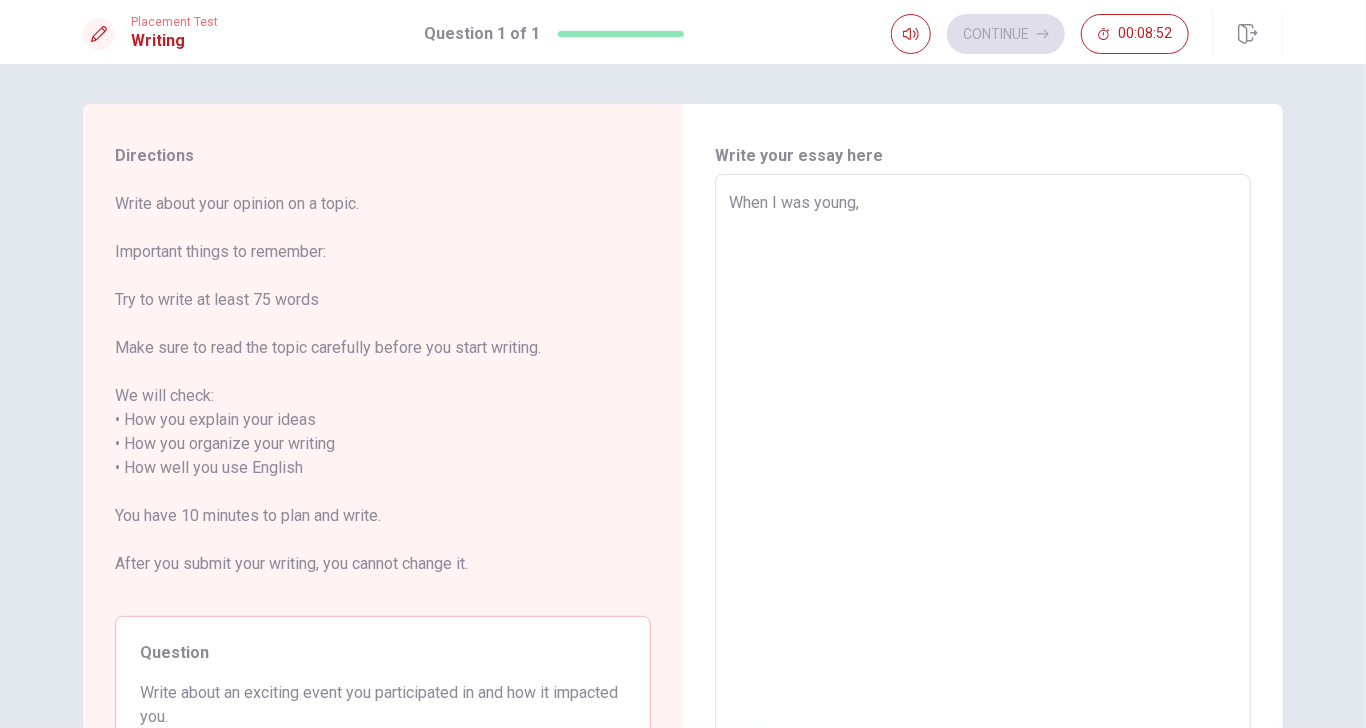 type on "x" 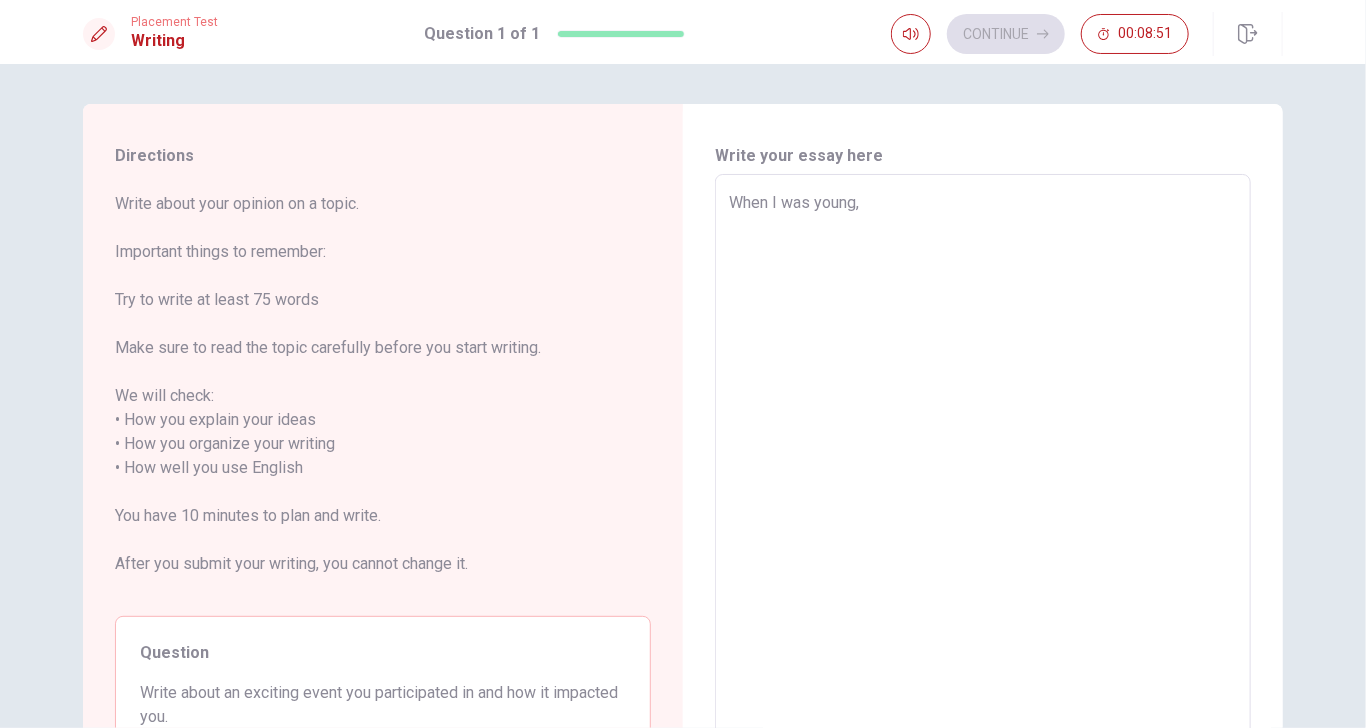 type on "x" 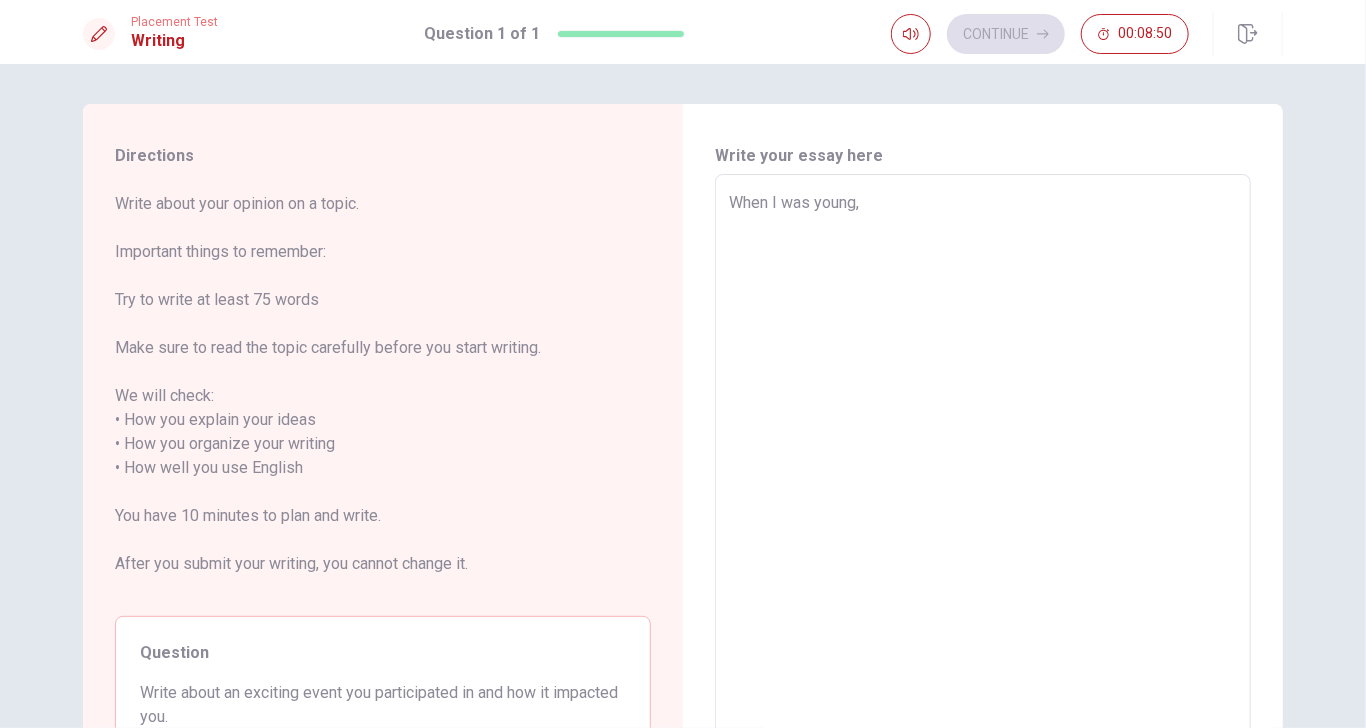 type on "When I was young, I" 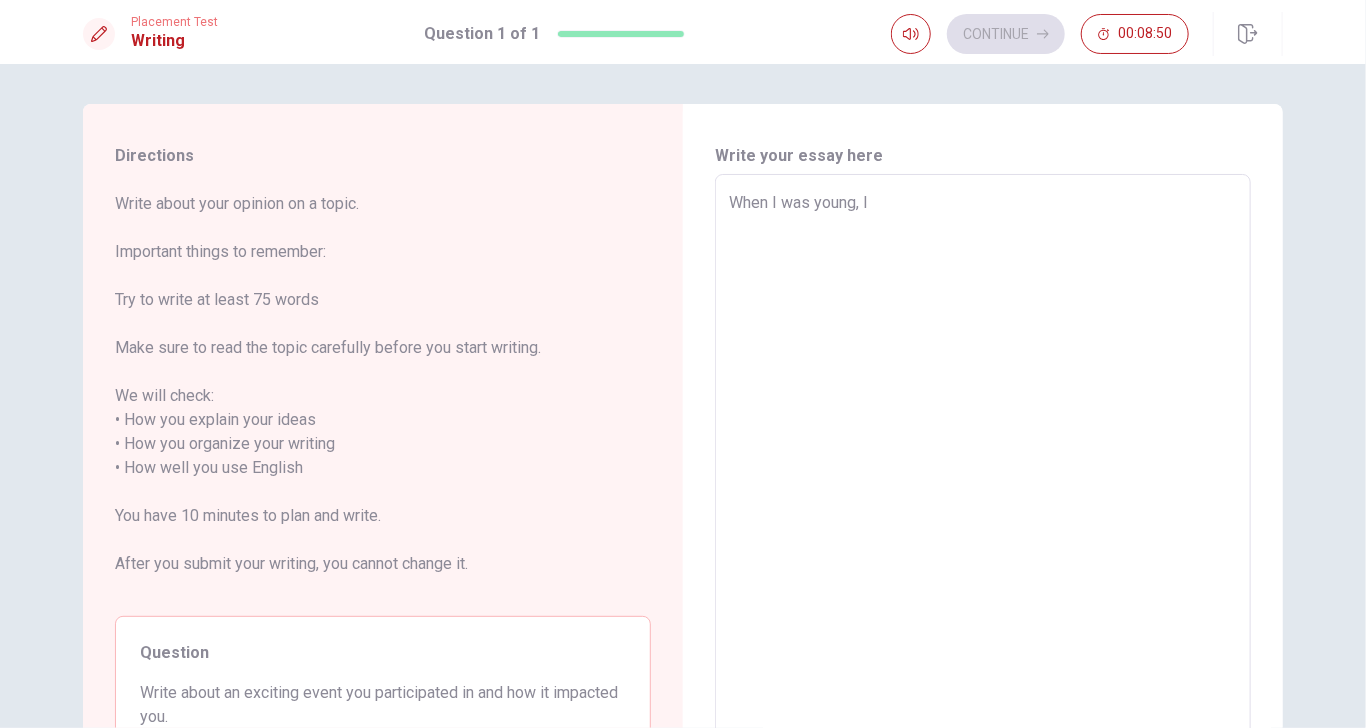 type on "x" 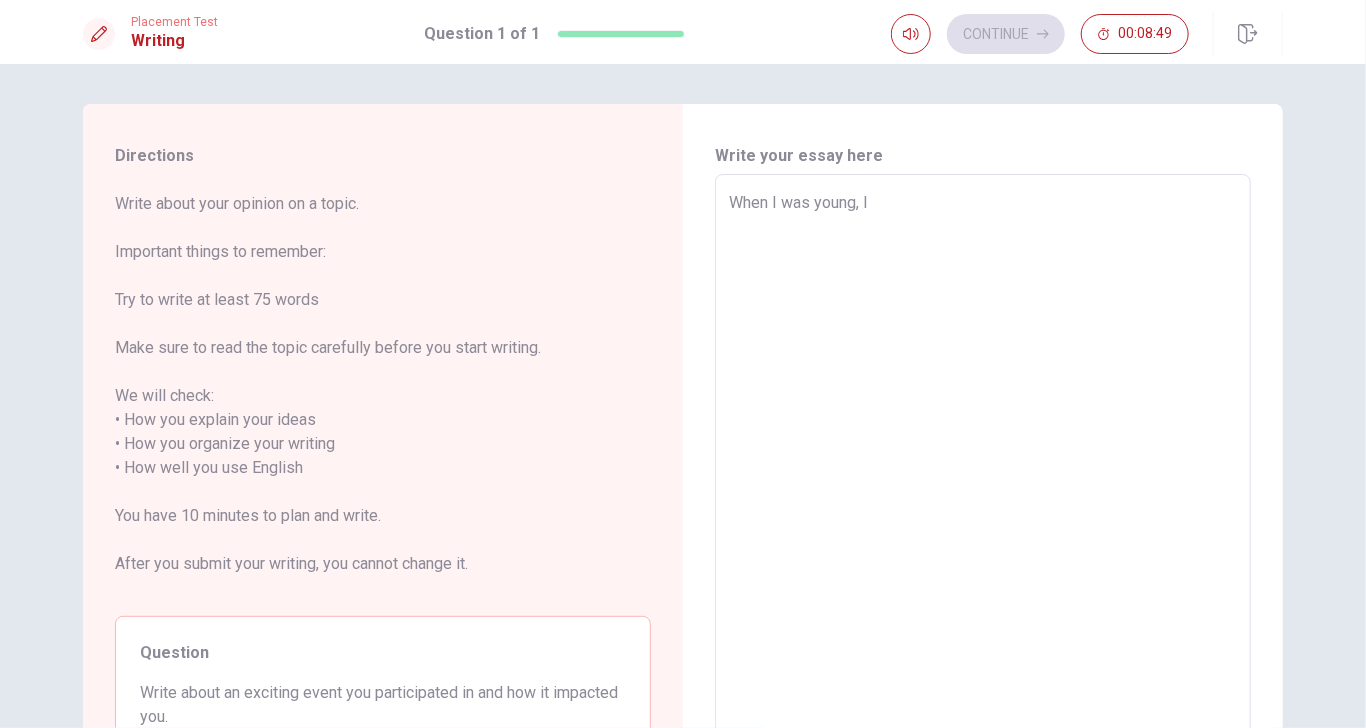 type on "x" 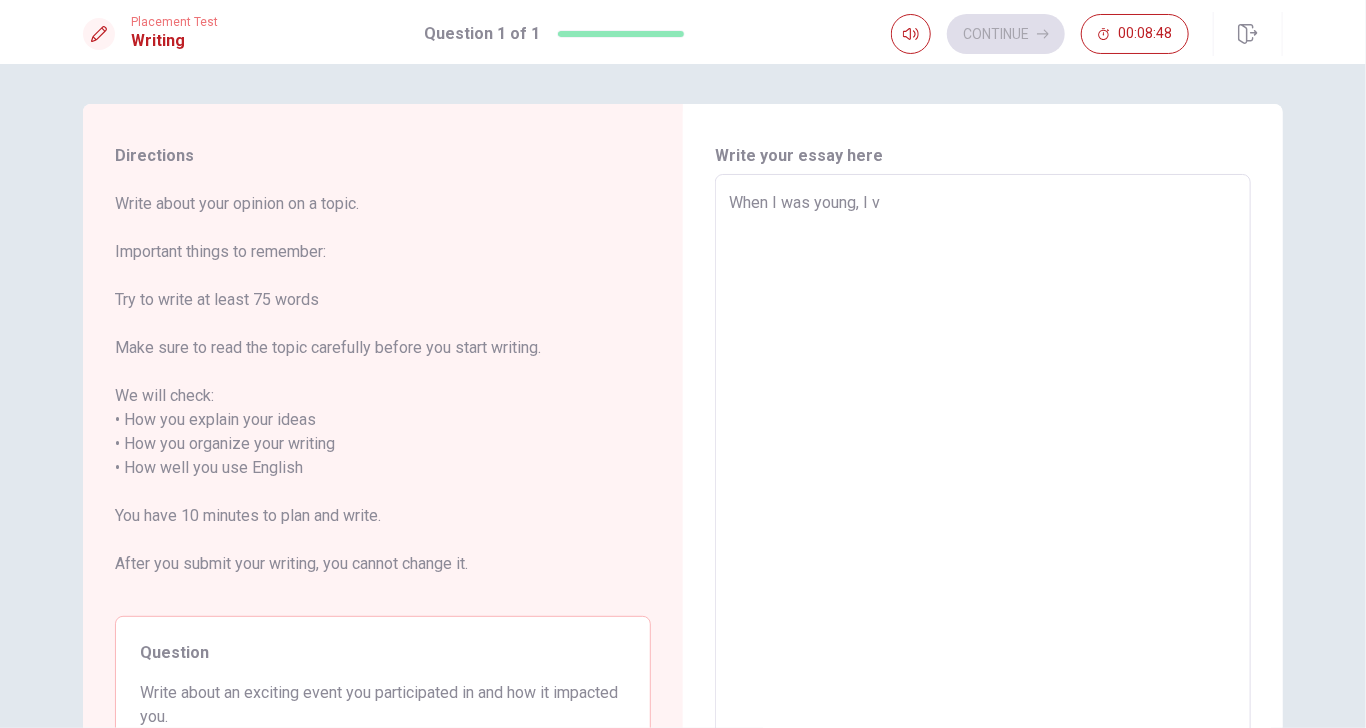 type on "x" 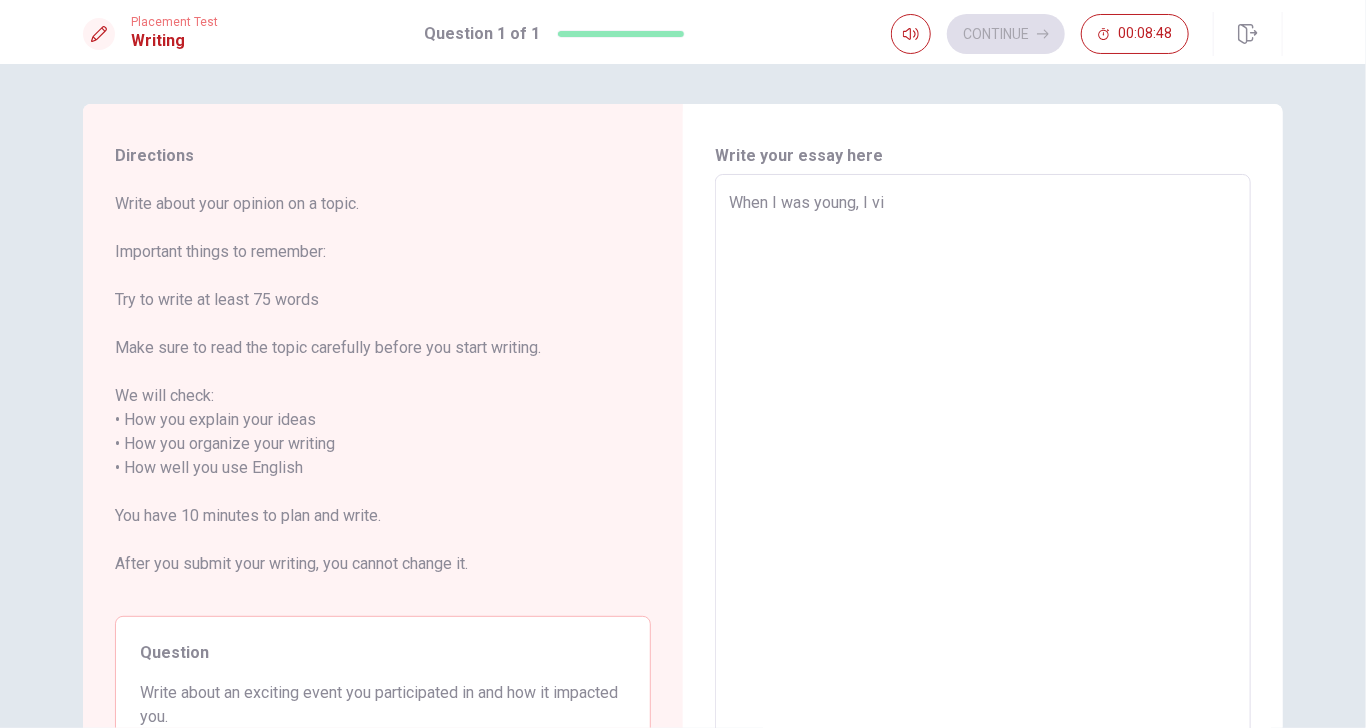type on "x" 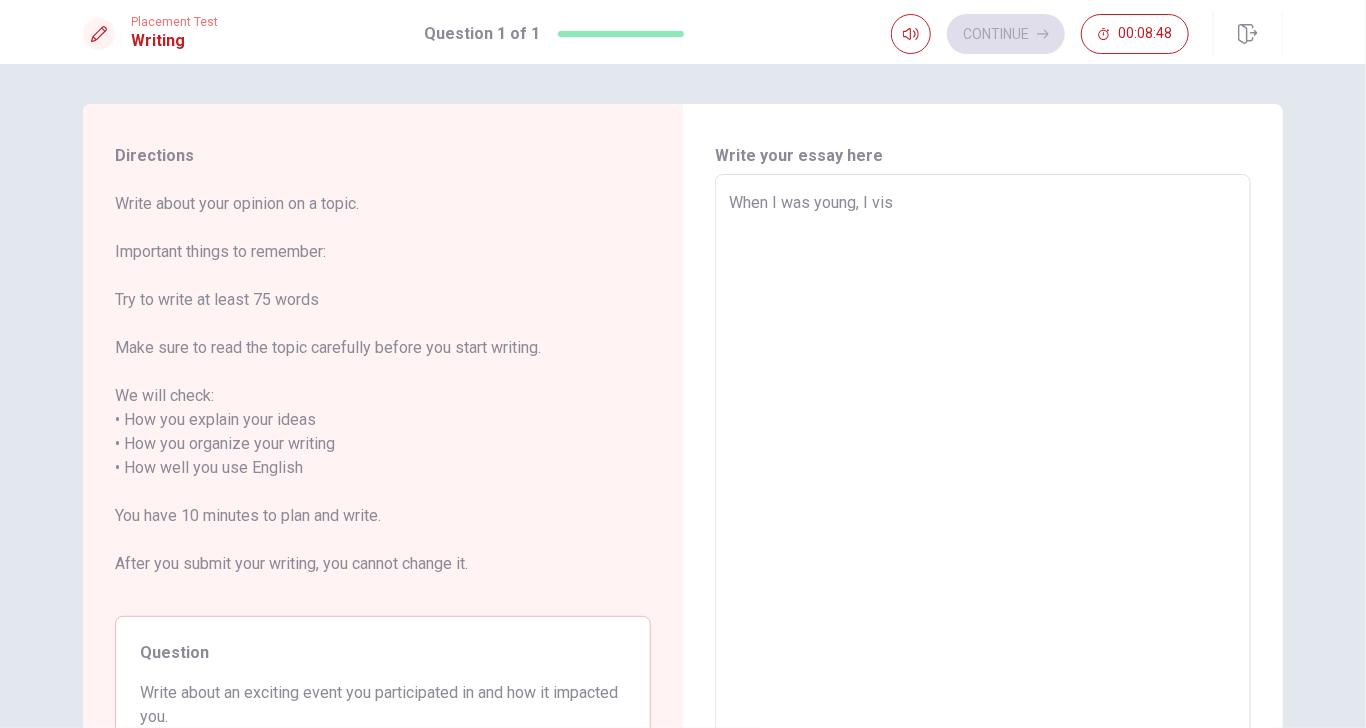 type on "x" 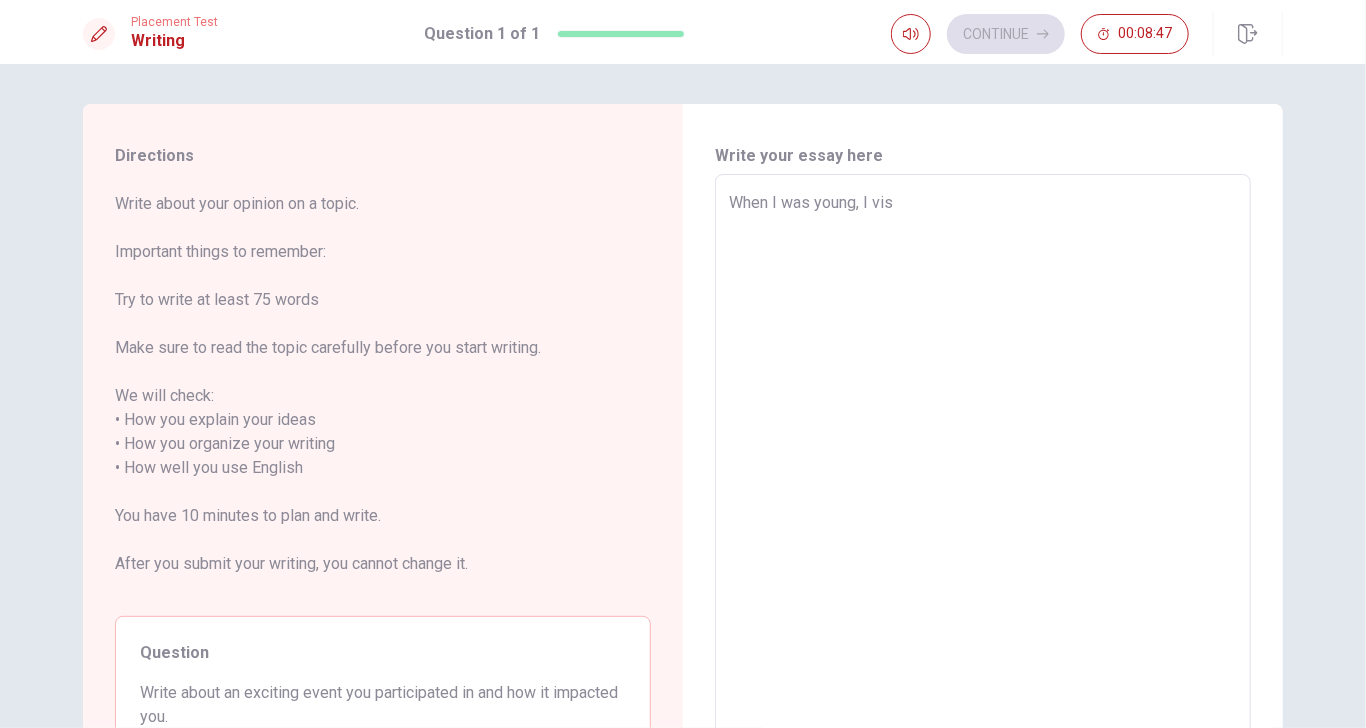 type on "When I was young, I vist" 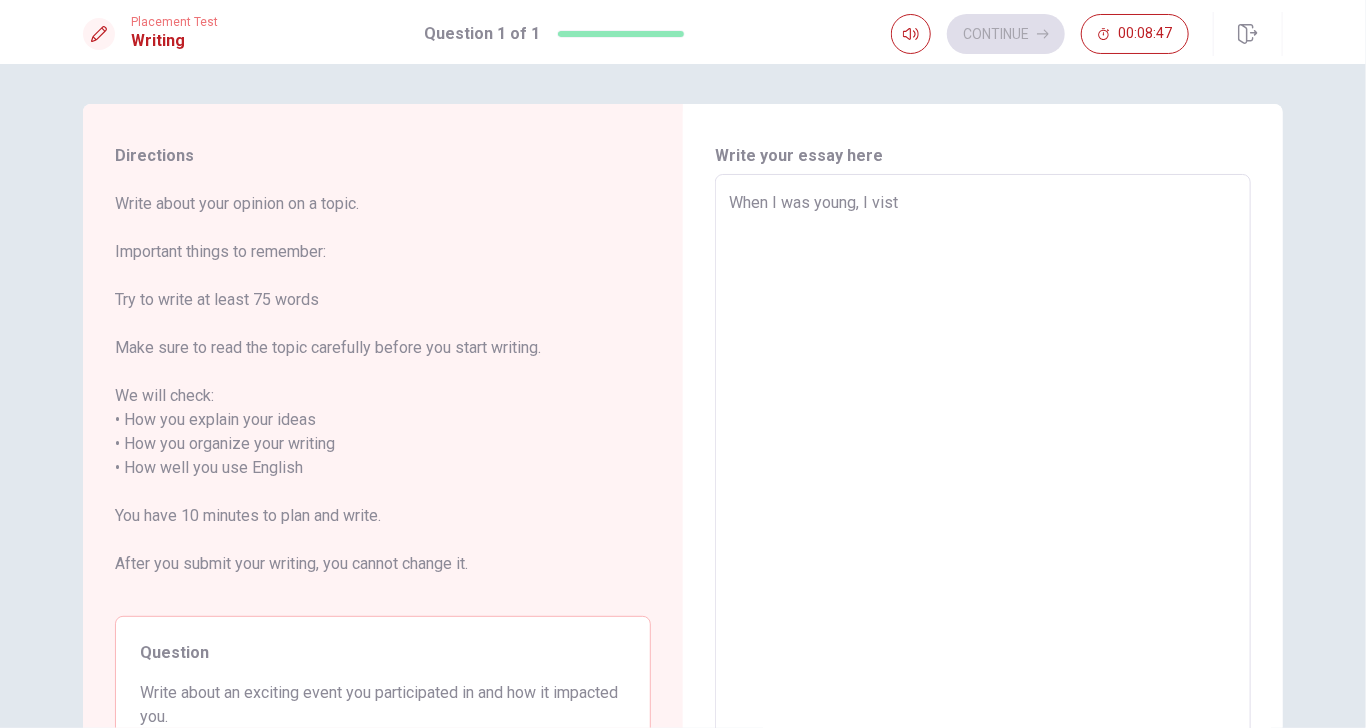 type on "x" 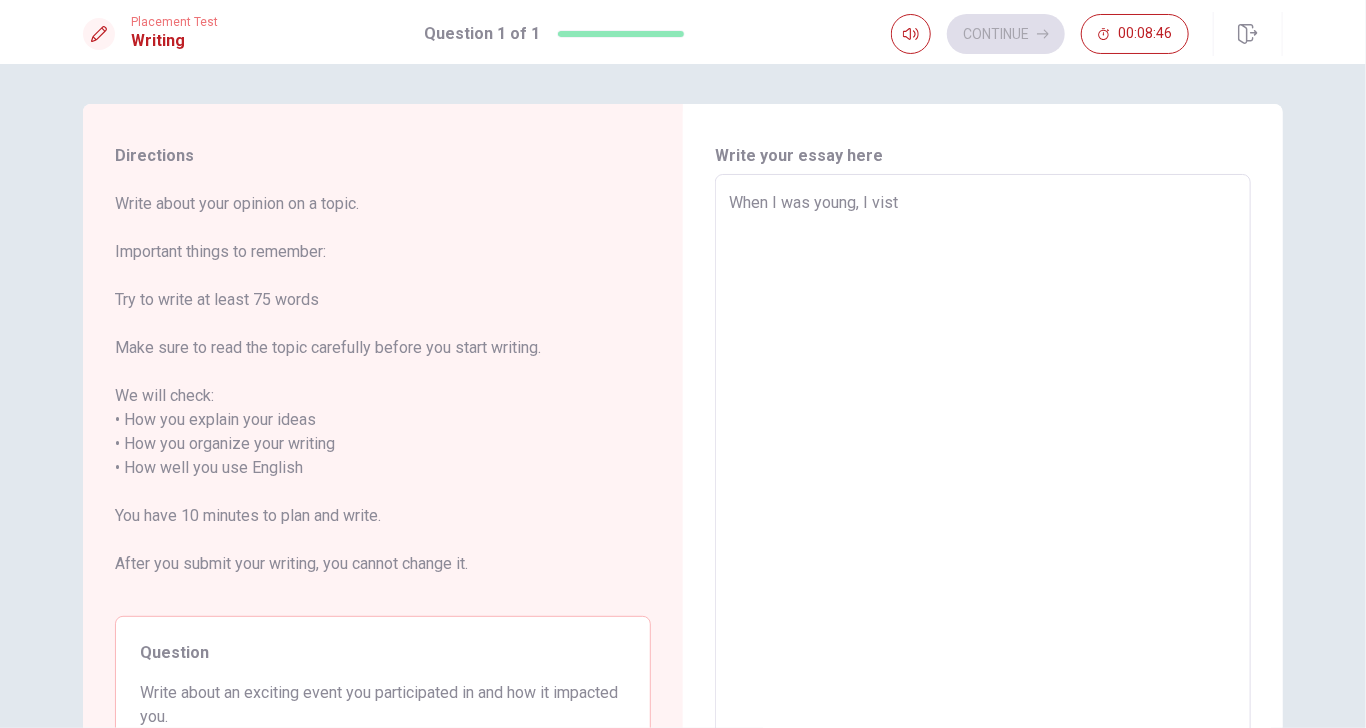 type on "When I was young, I visti" 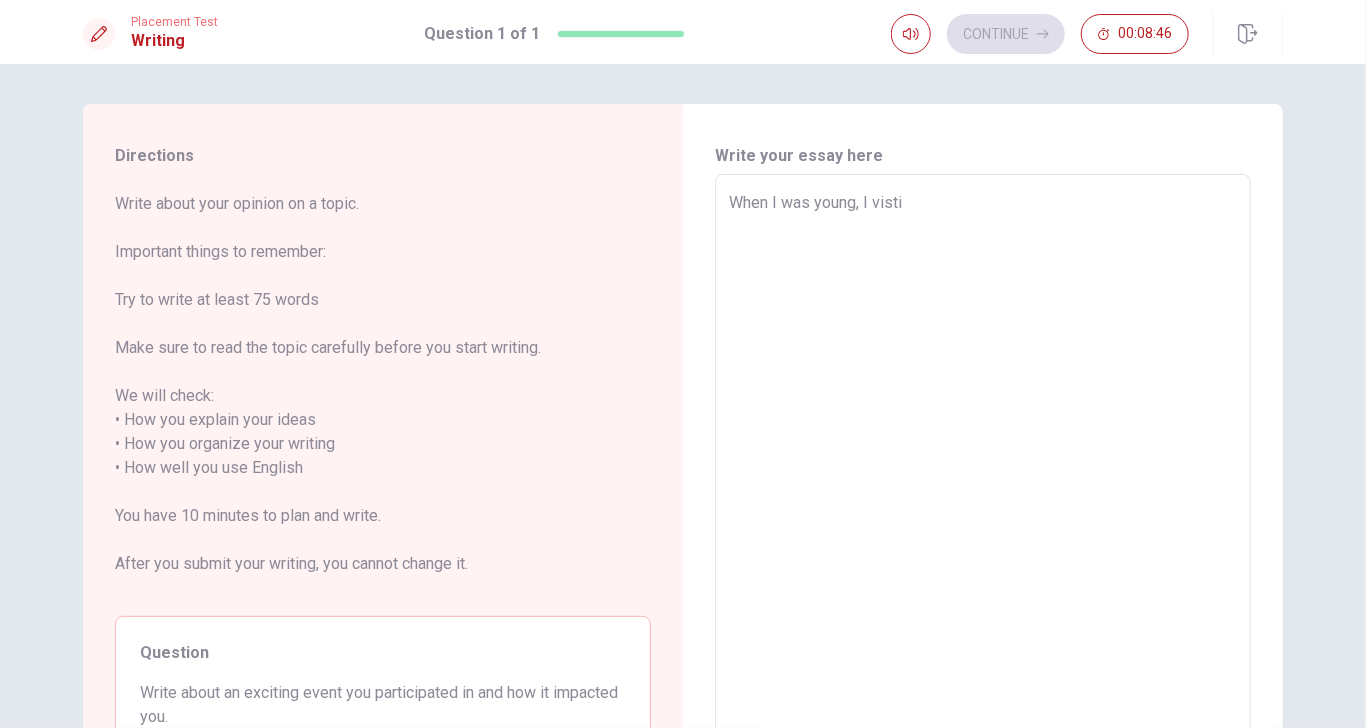 type on "x" 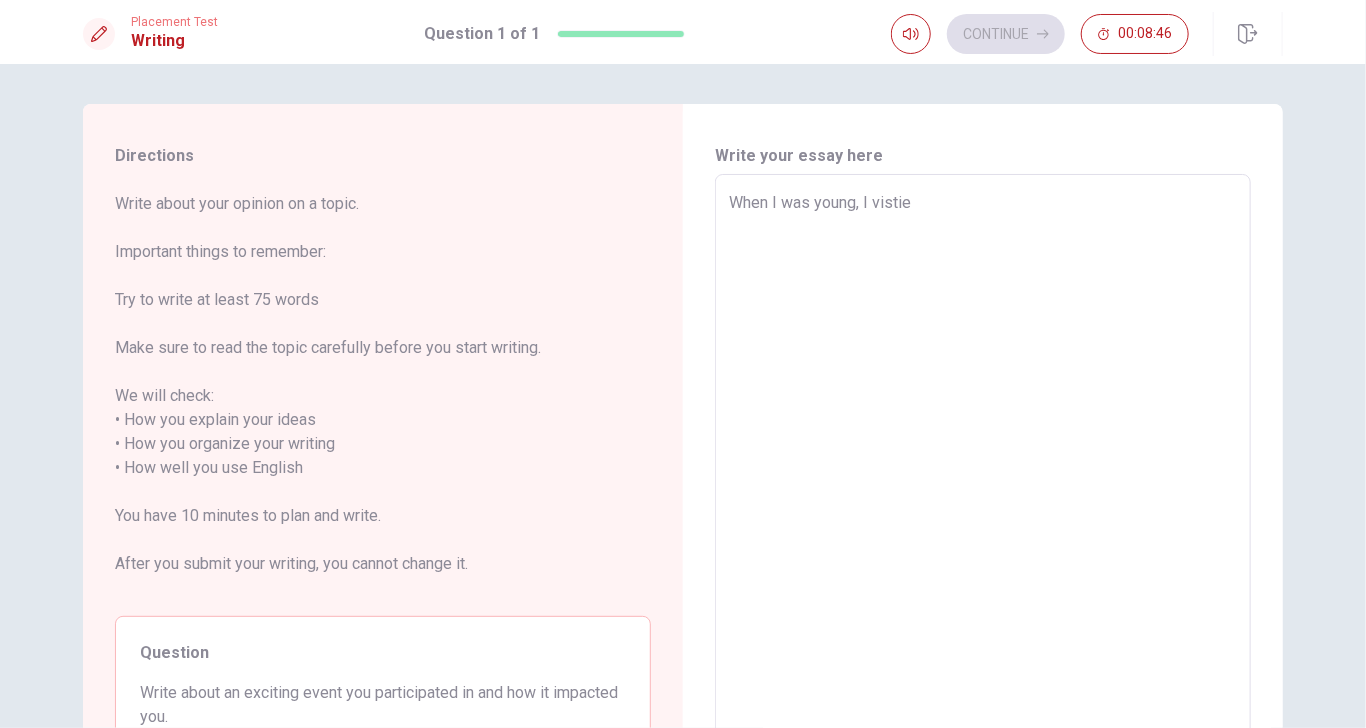 type on "x" 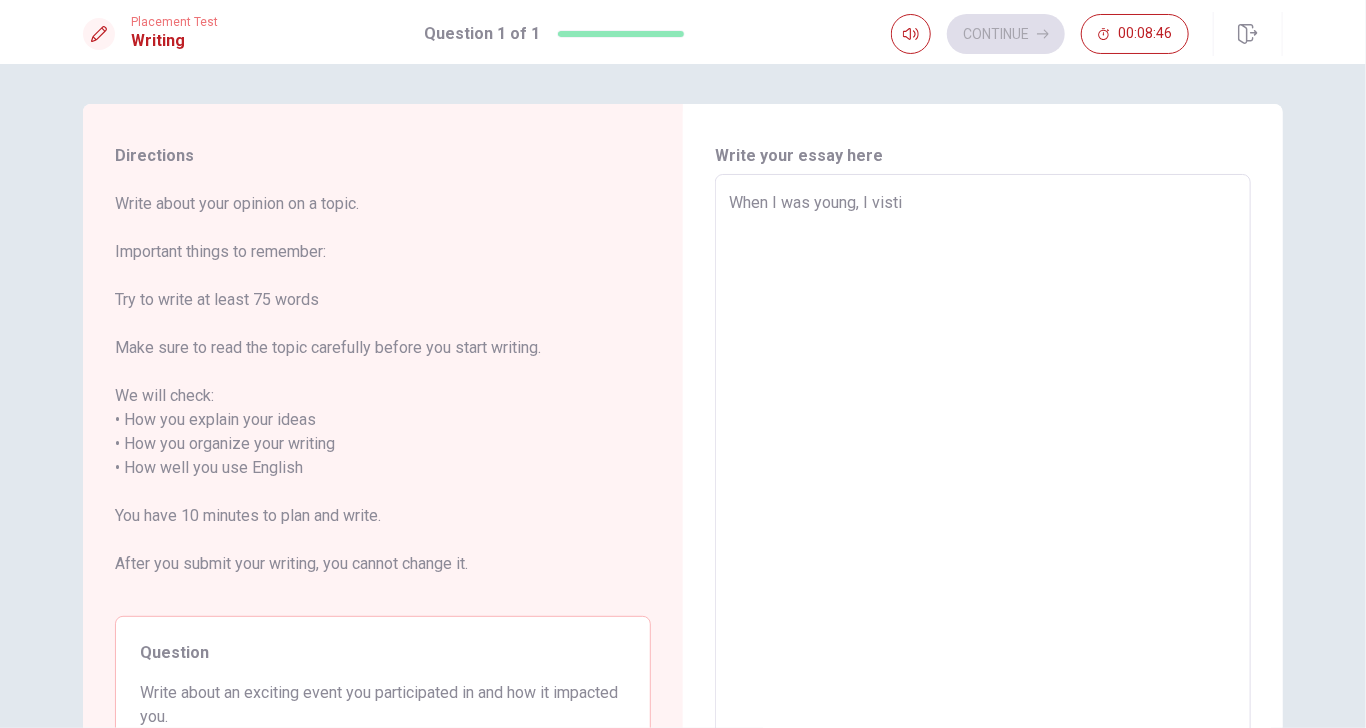 type on "x" 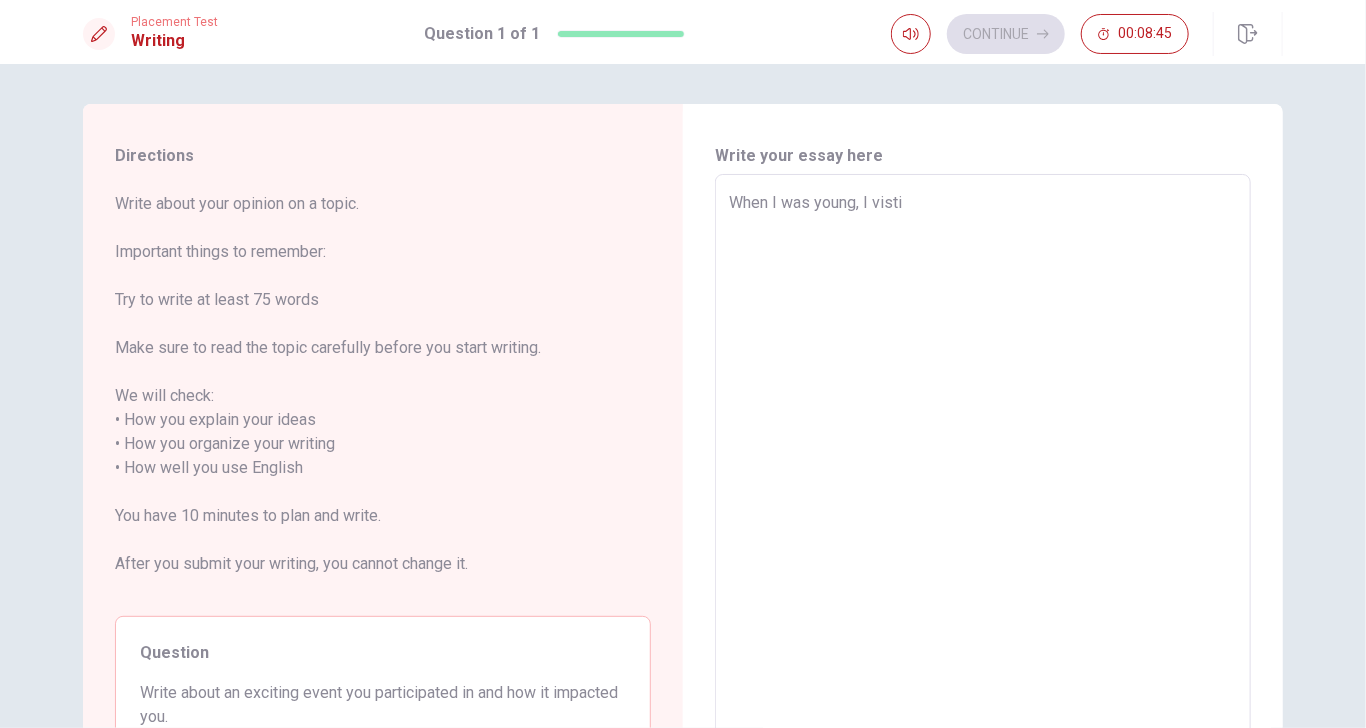 type on "When I was young, I vist" 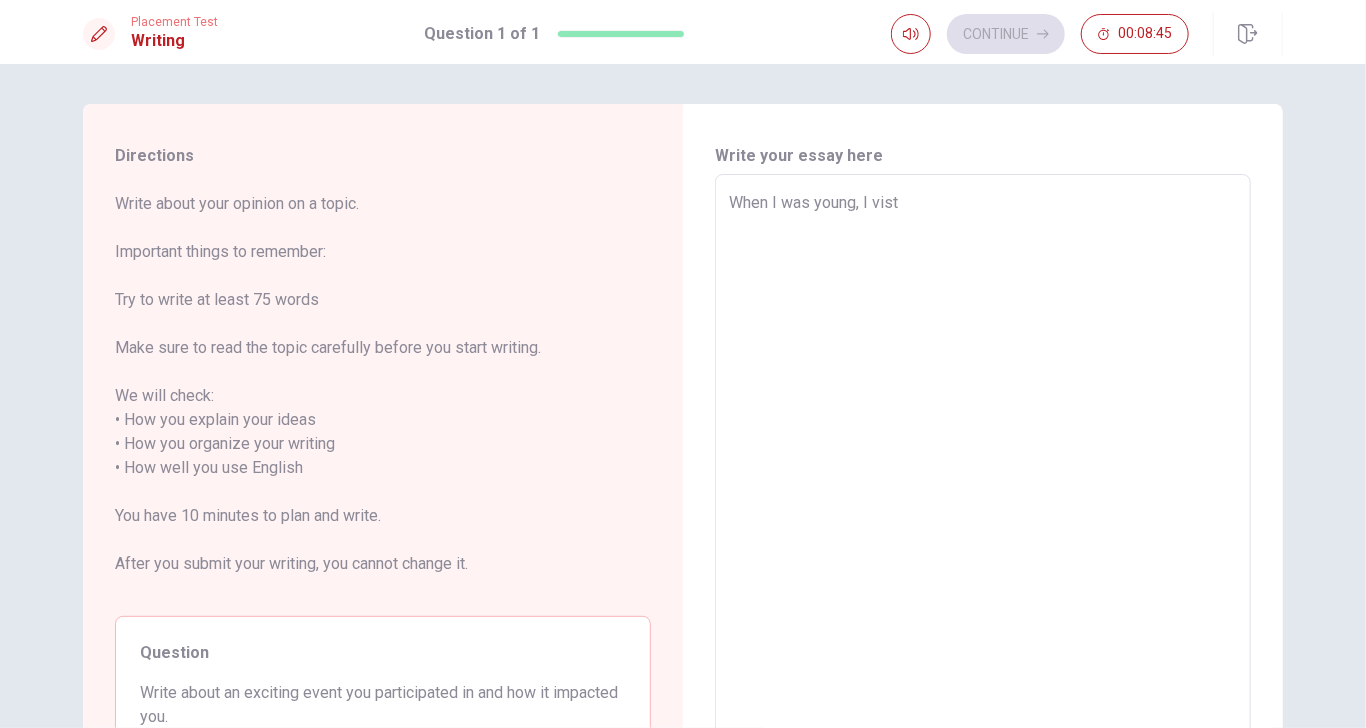 type on "x" 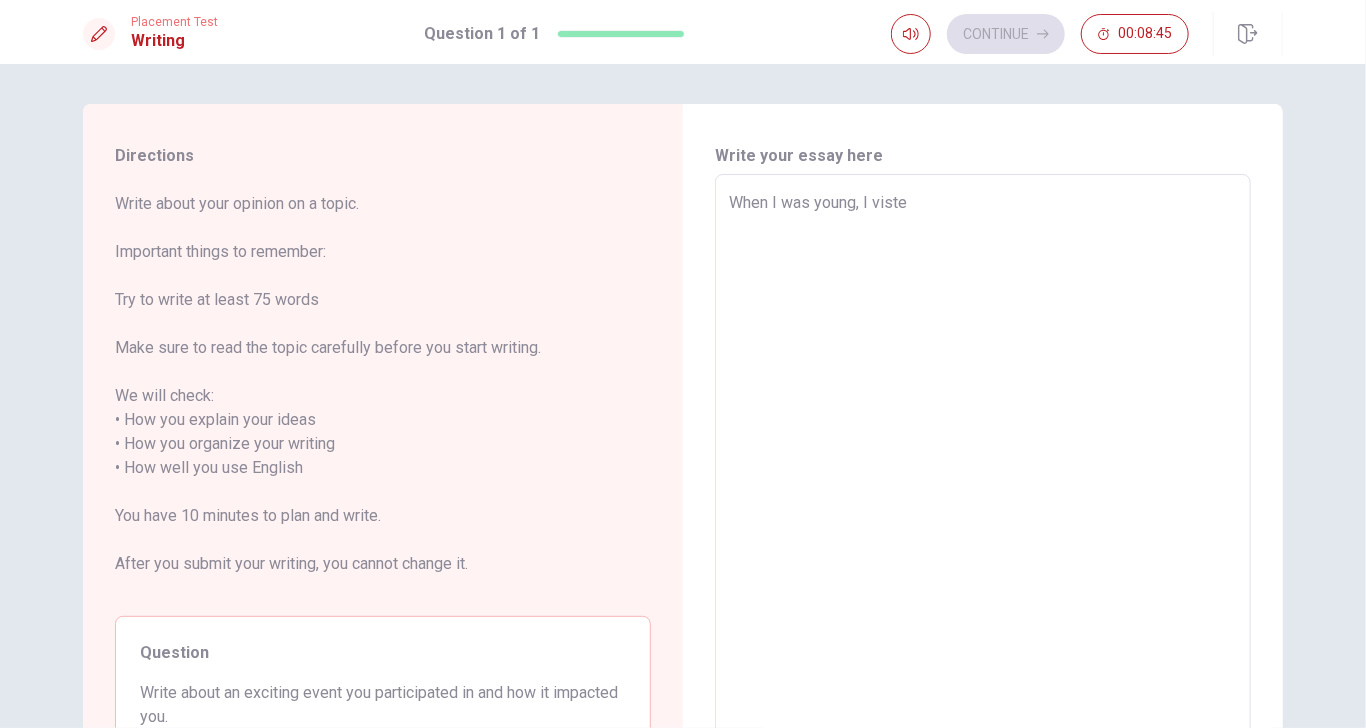 type on "x" 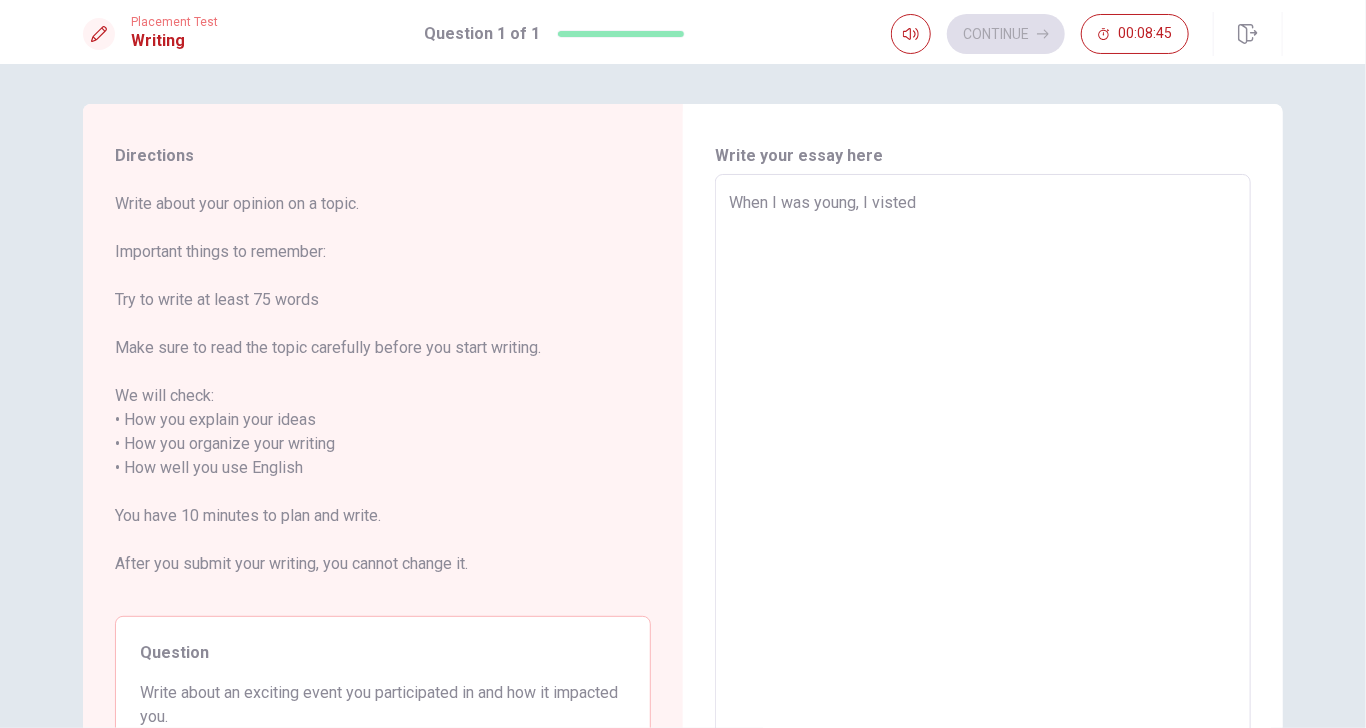 type on "x" 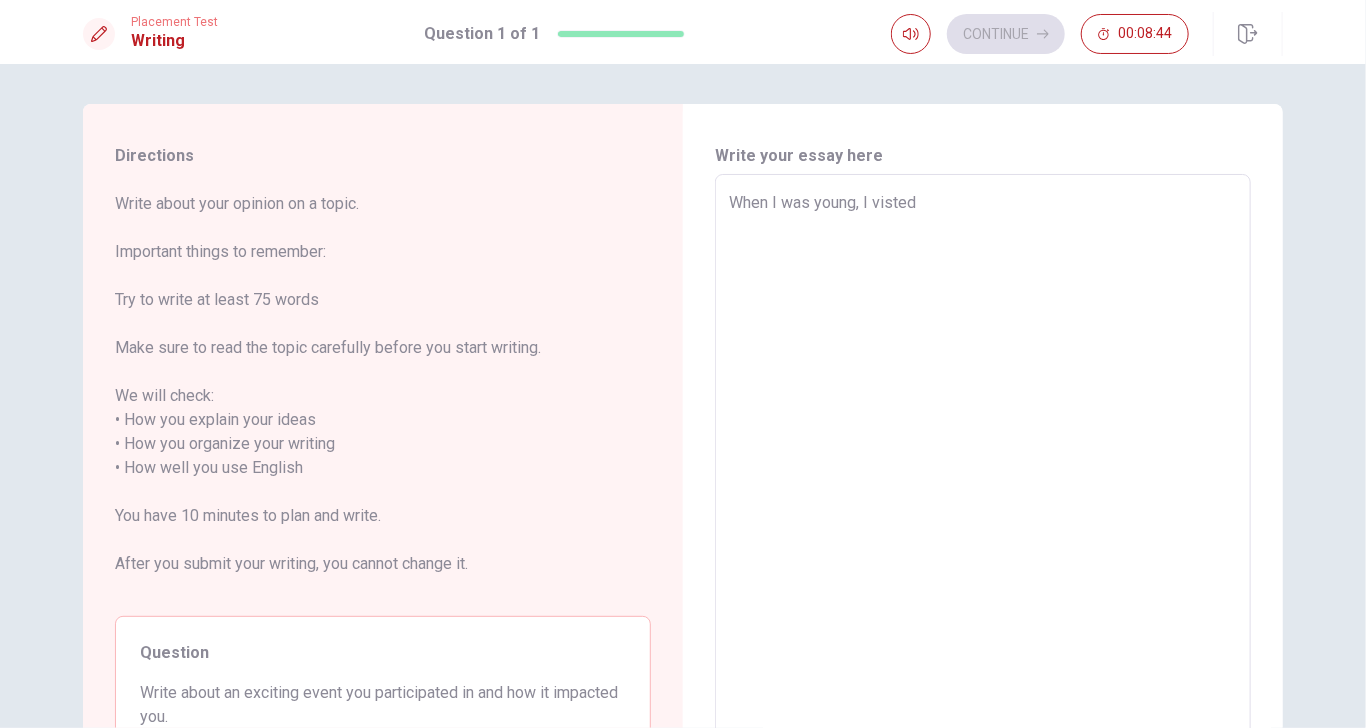 type on "When I was young, I viste" 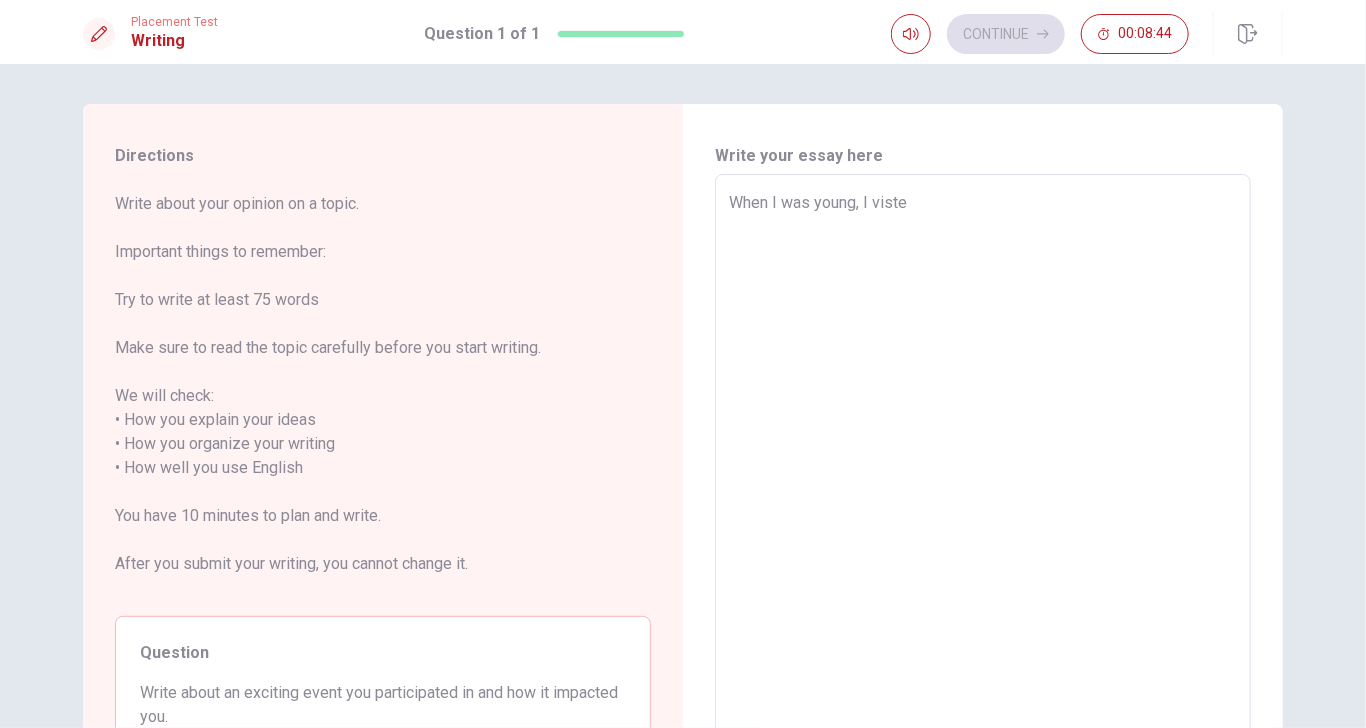 type on "x" 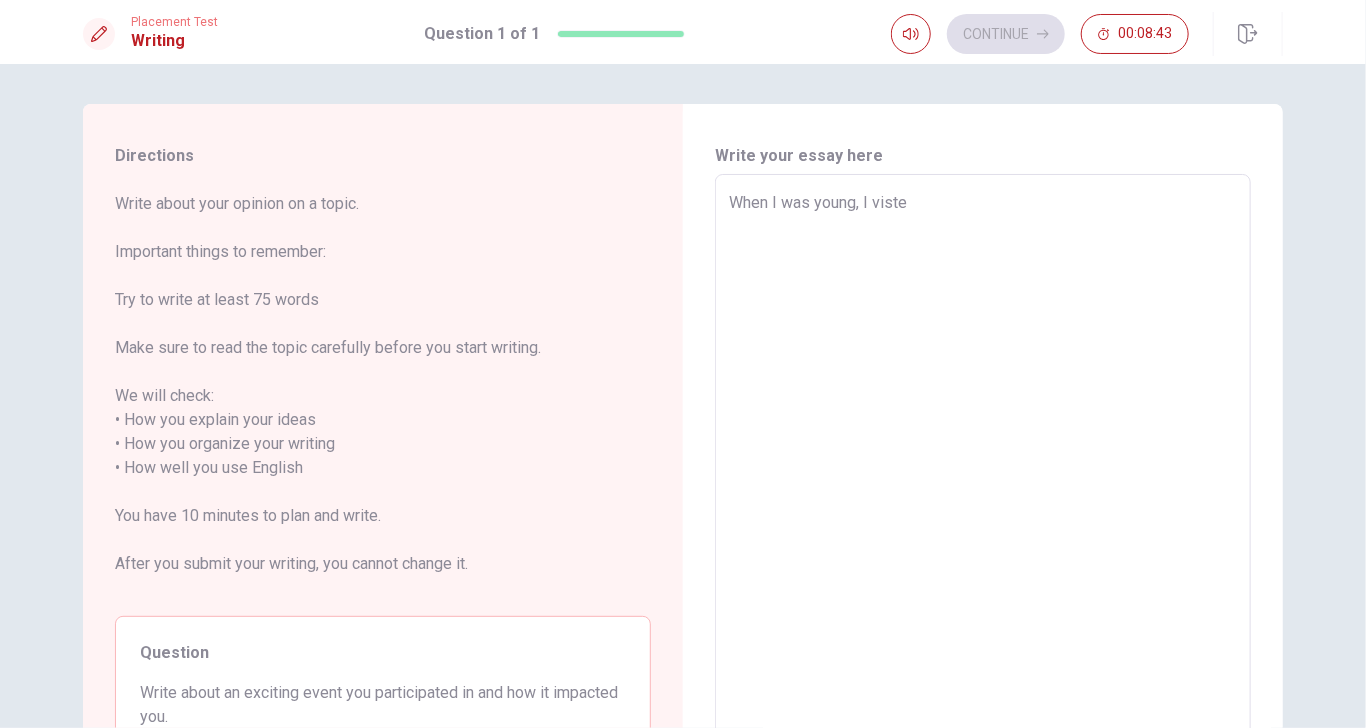 type on "When I was young, I vist" 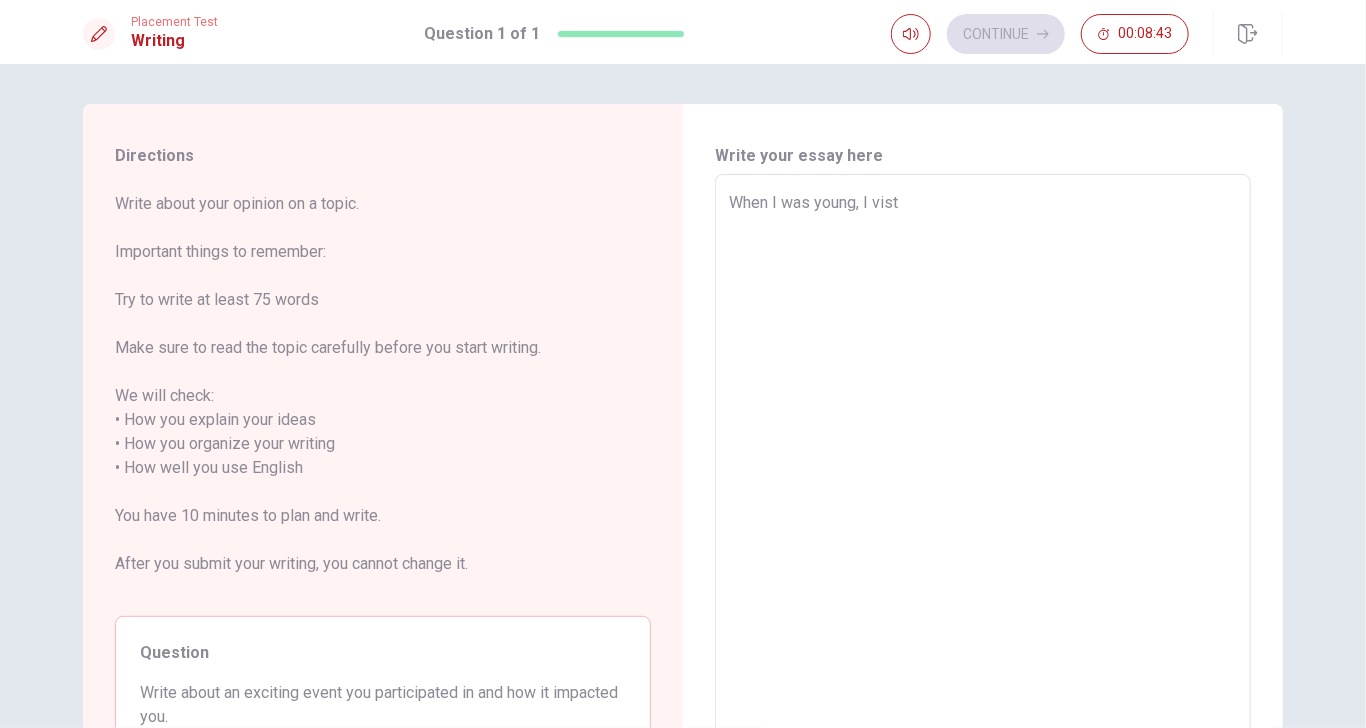 type on "x" 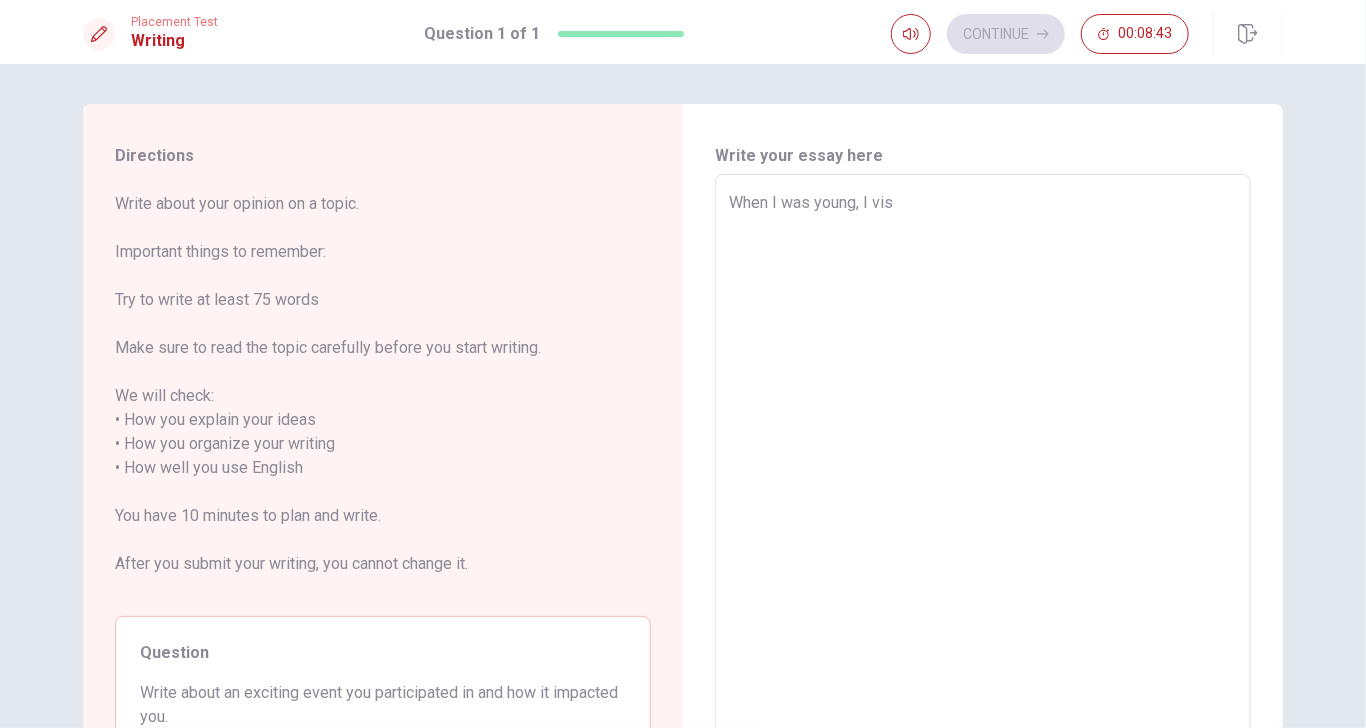 type on "x" 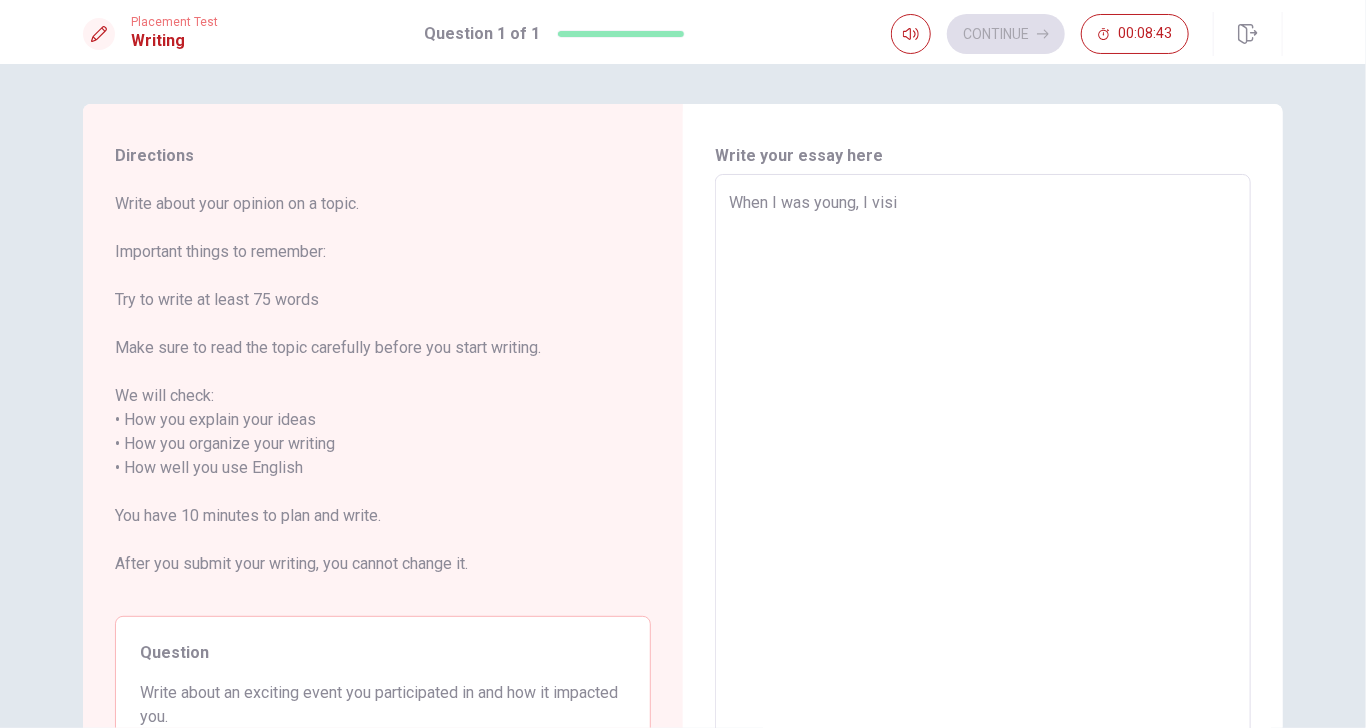 type on "x" 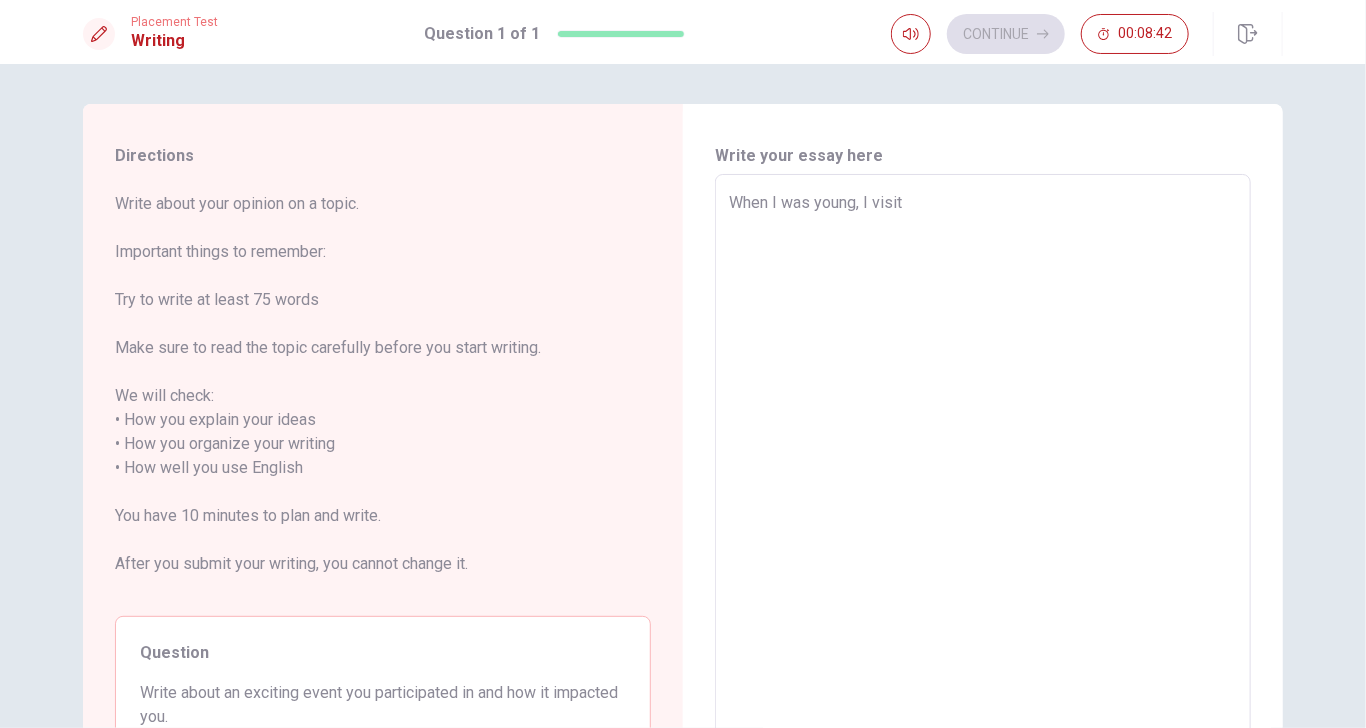 type on "When I was young, I visite" 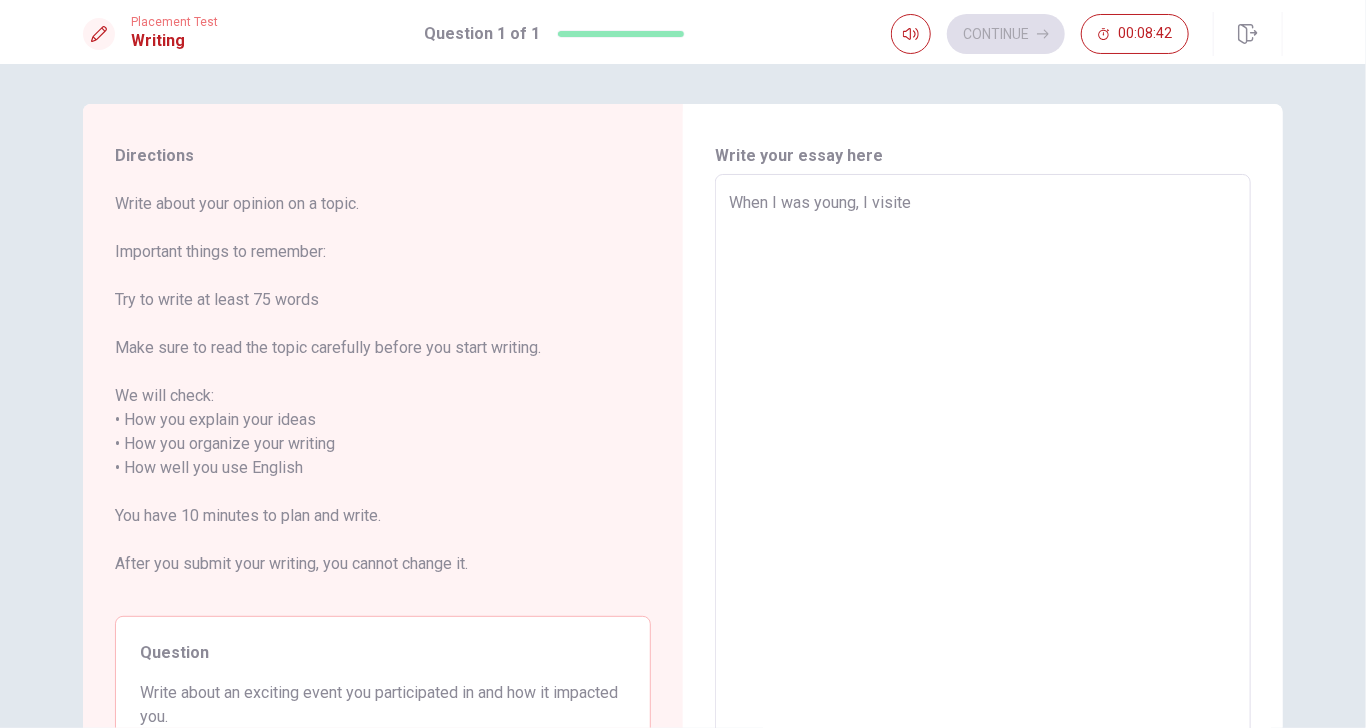type on "x" 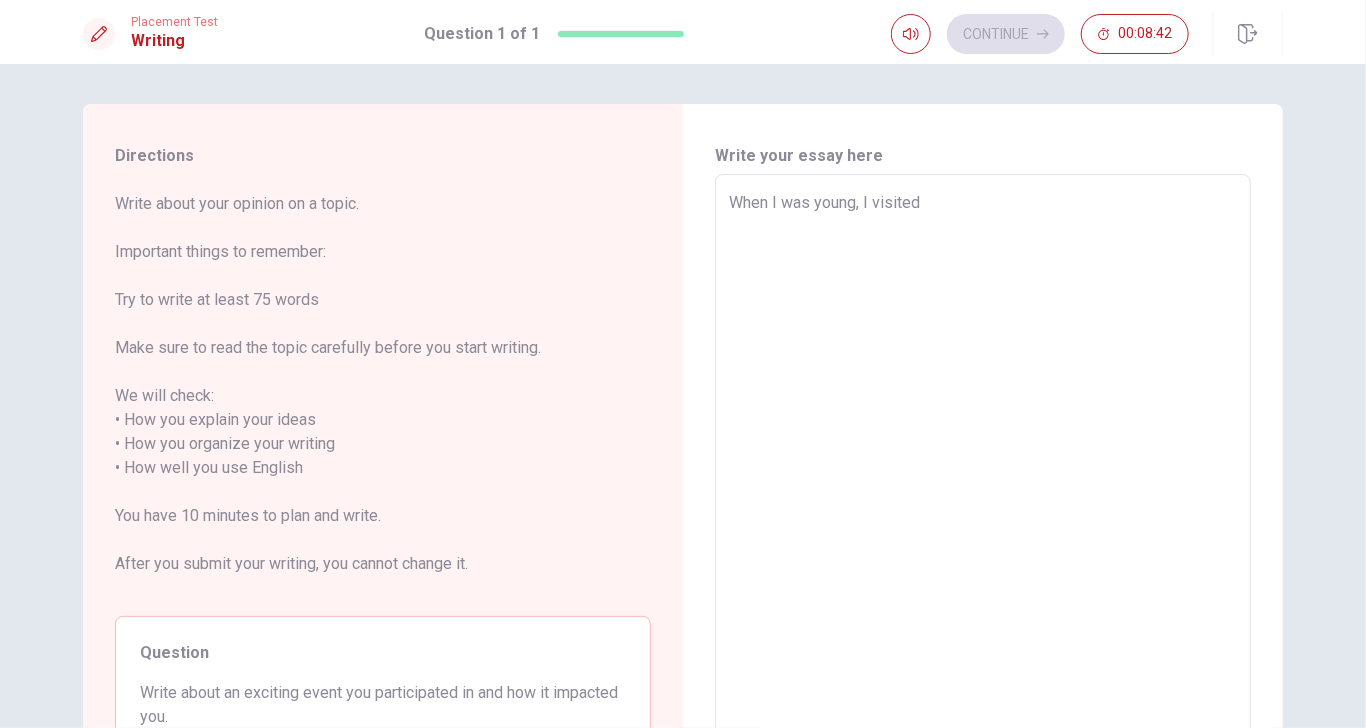 type on "x" 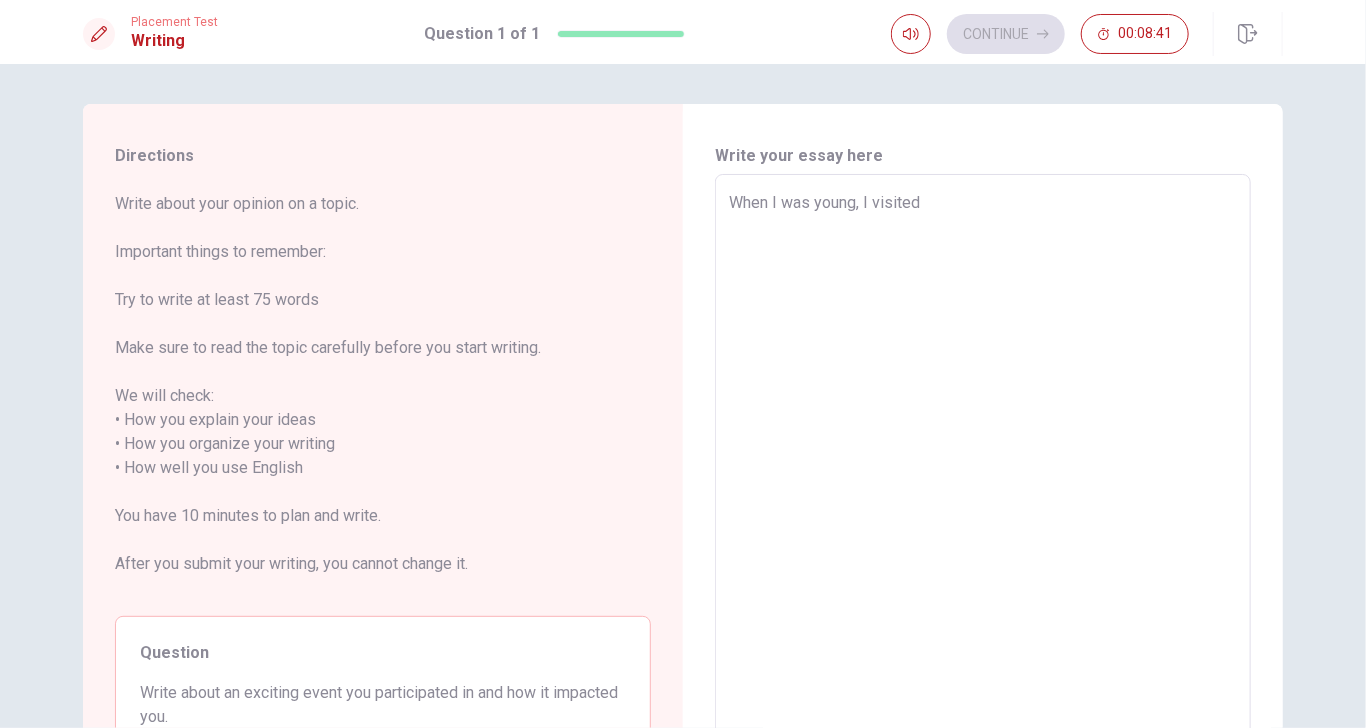 type on "x" 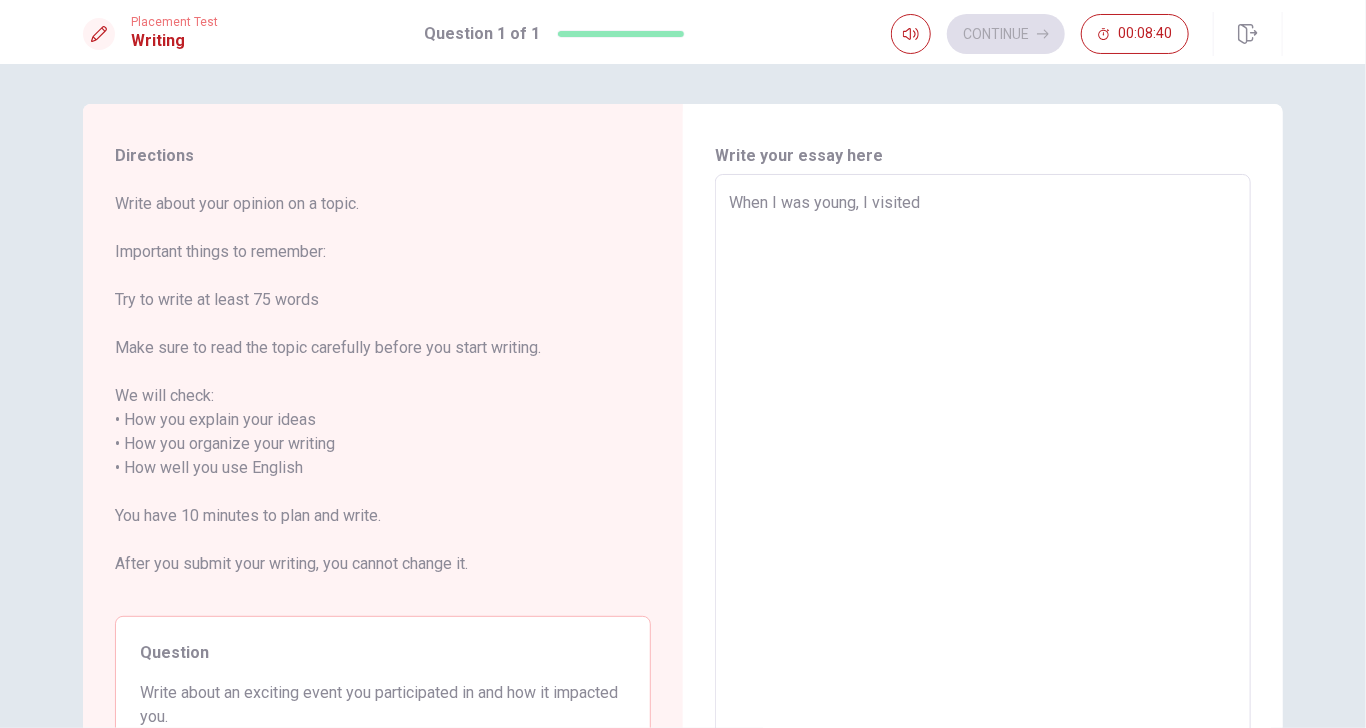 type on "When I was young, I visited a" 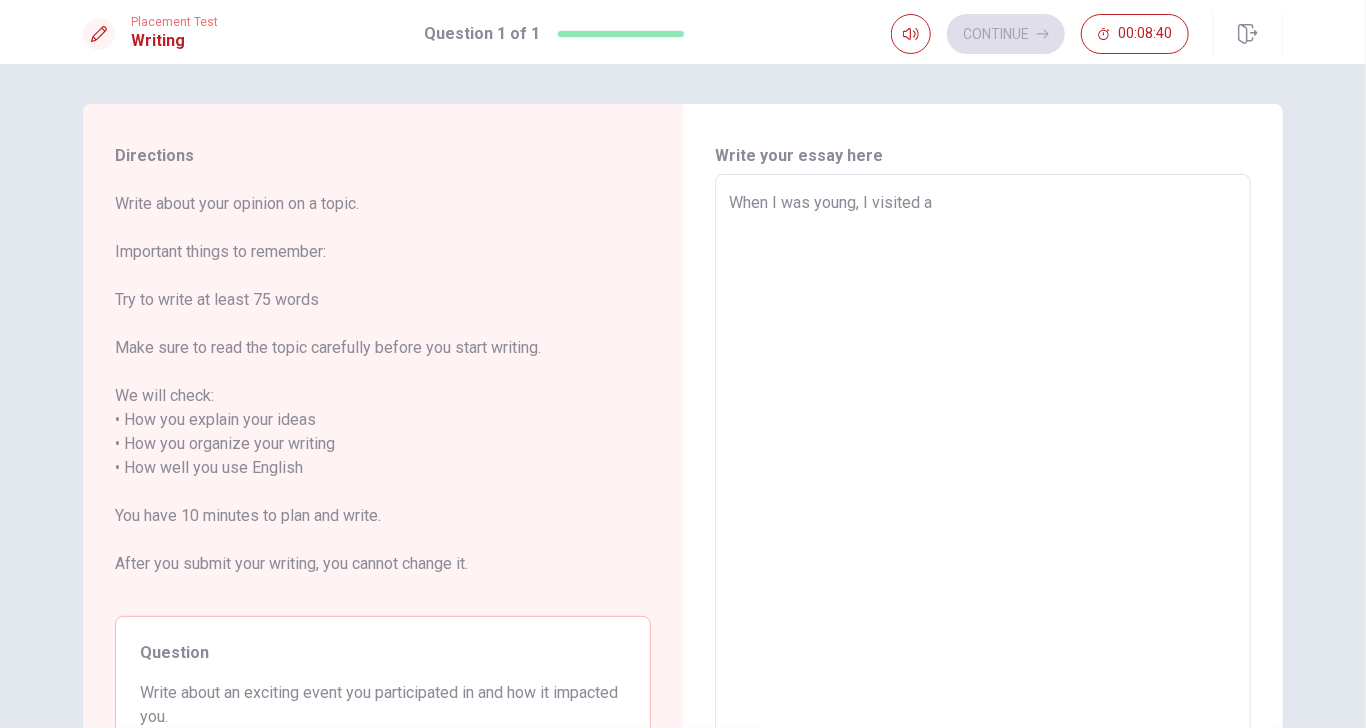 type on "x" 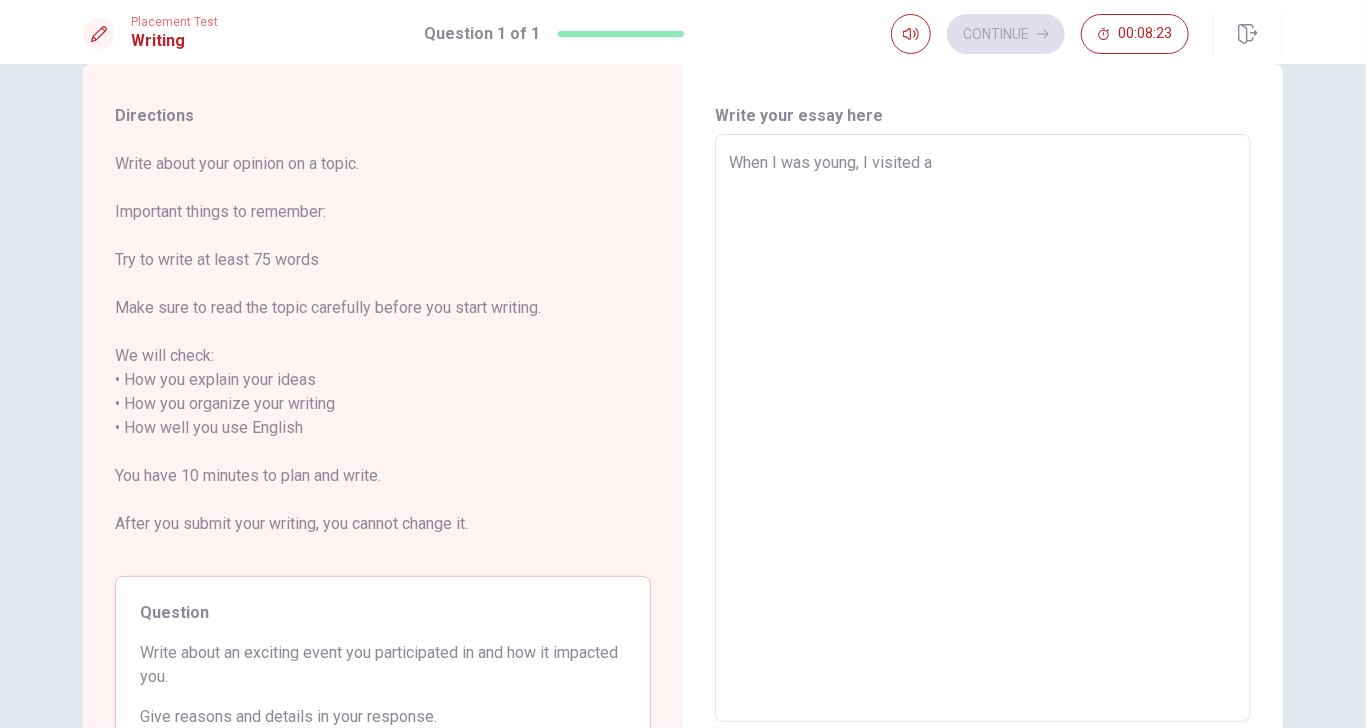 scroll, scrollTop: 100, scrollLeft: 0, axis: vertical 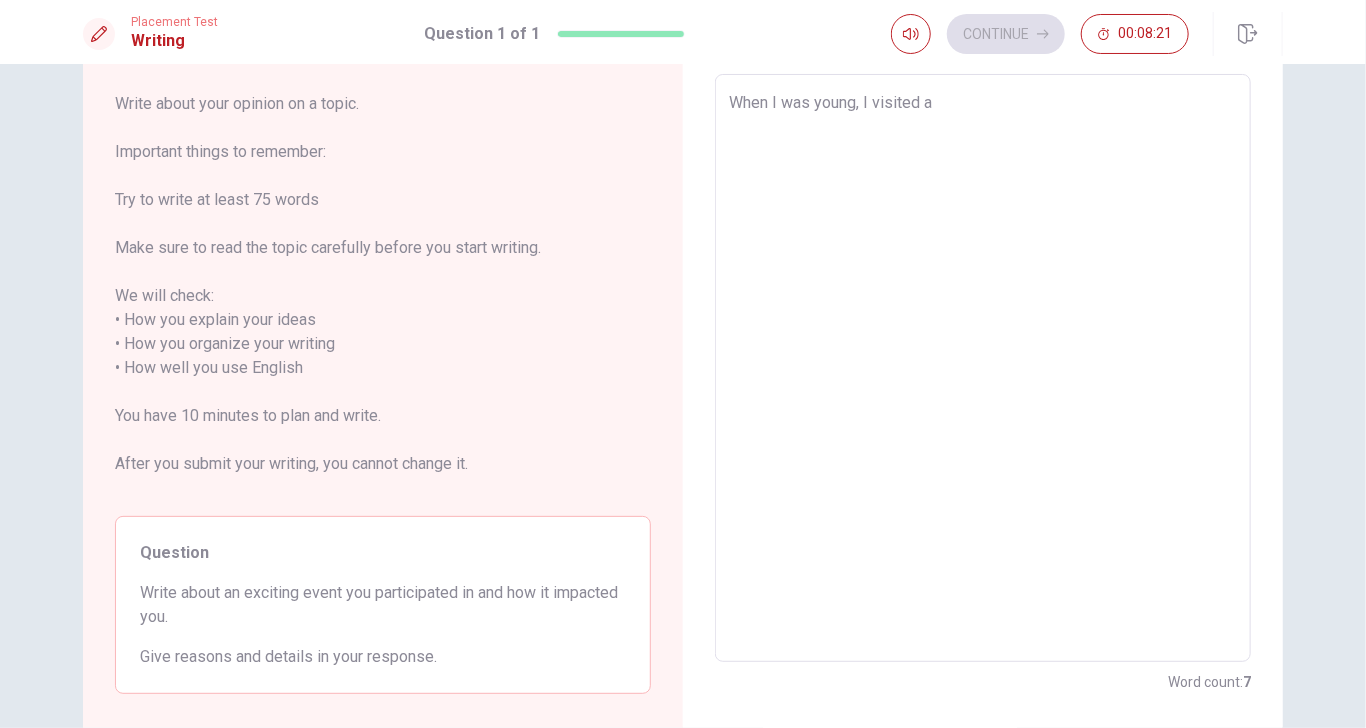 click on "When I was young, I visited a" at bounding box center [983, 368] 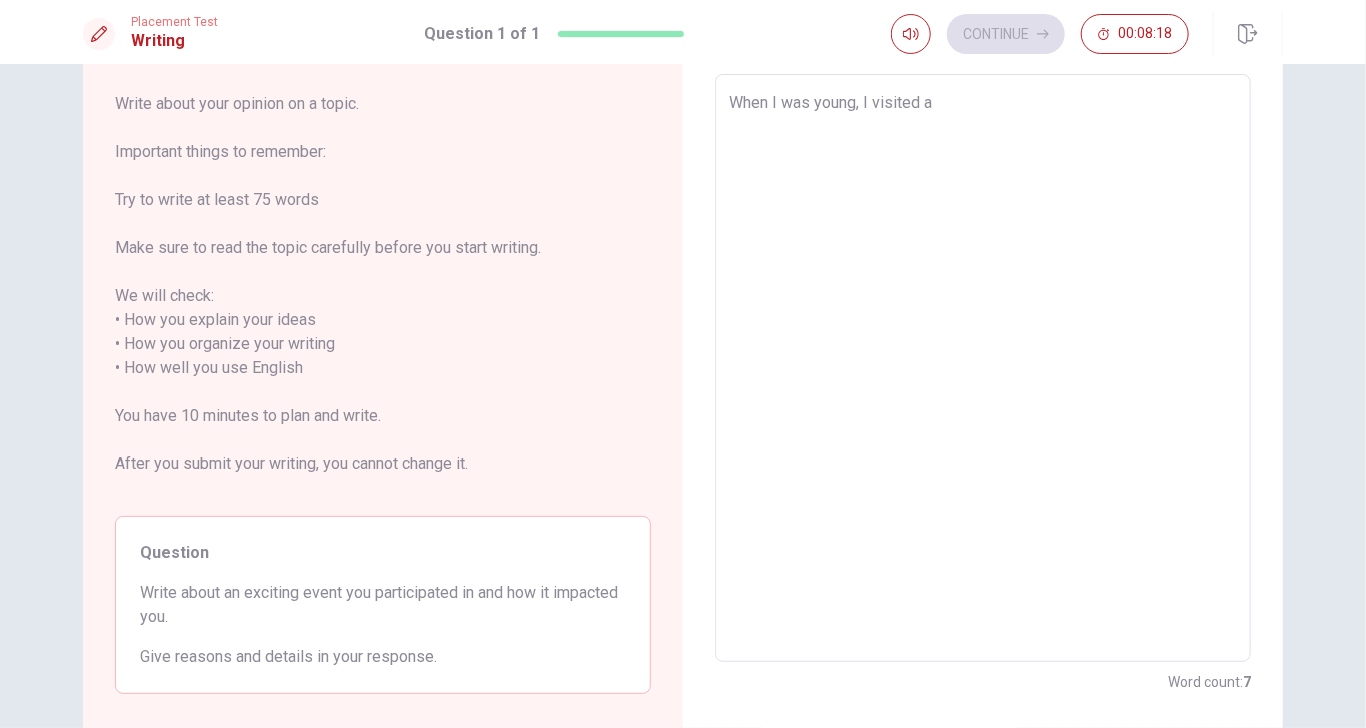 type on "x" 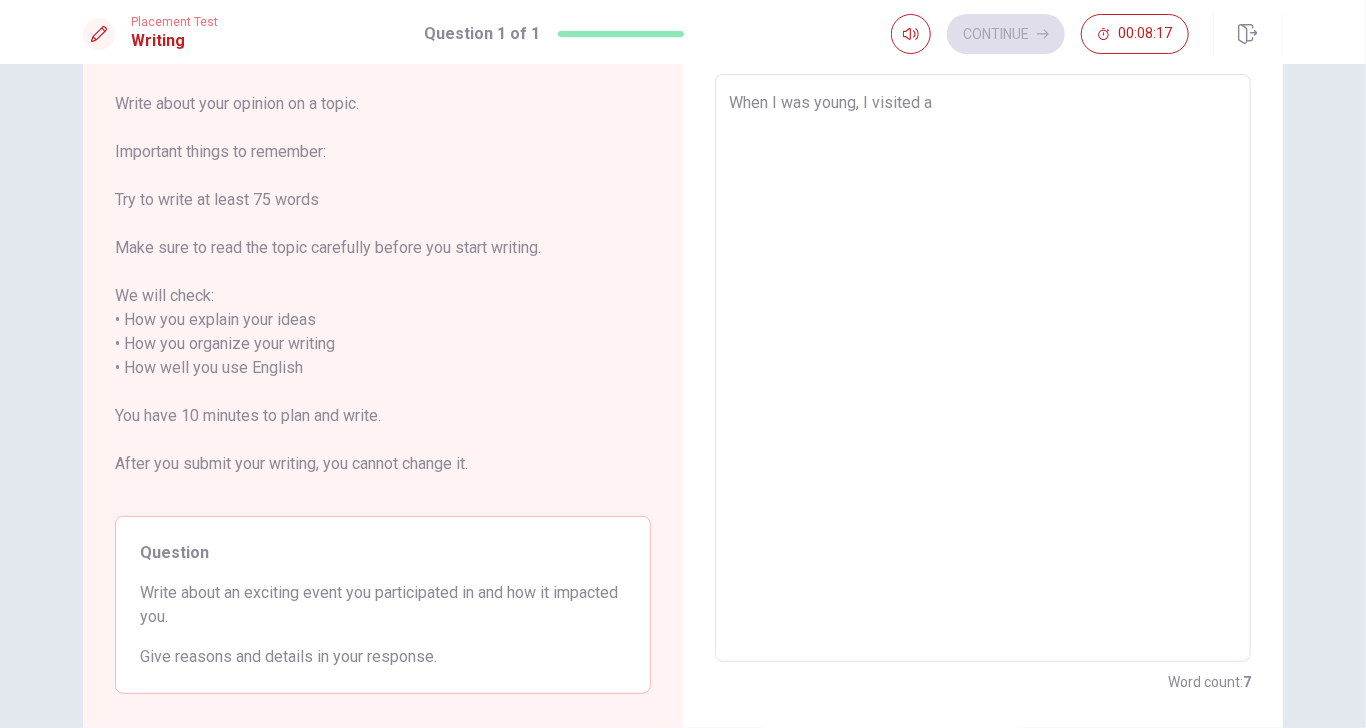 type on "When I was young, I visited a" 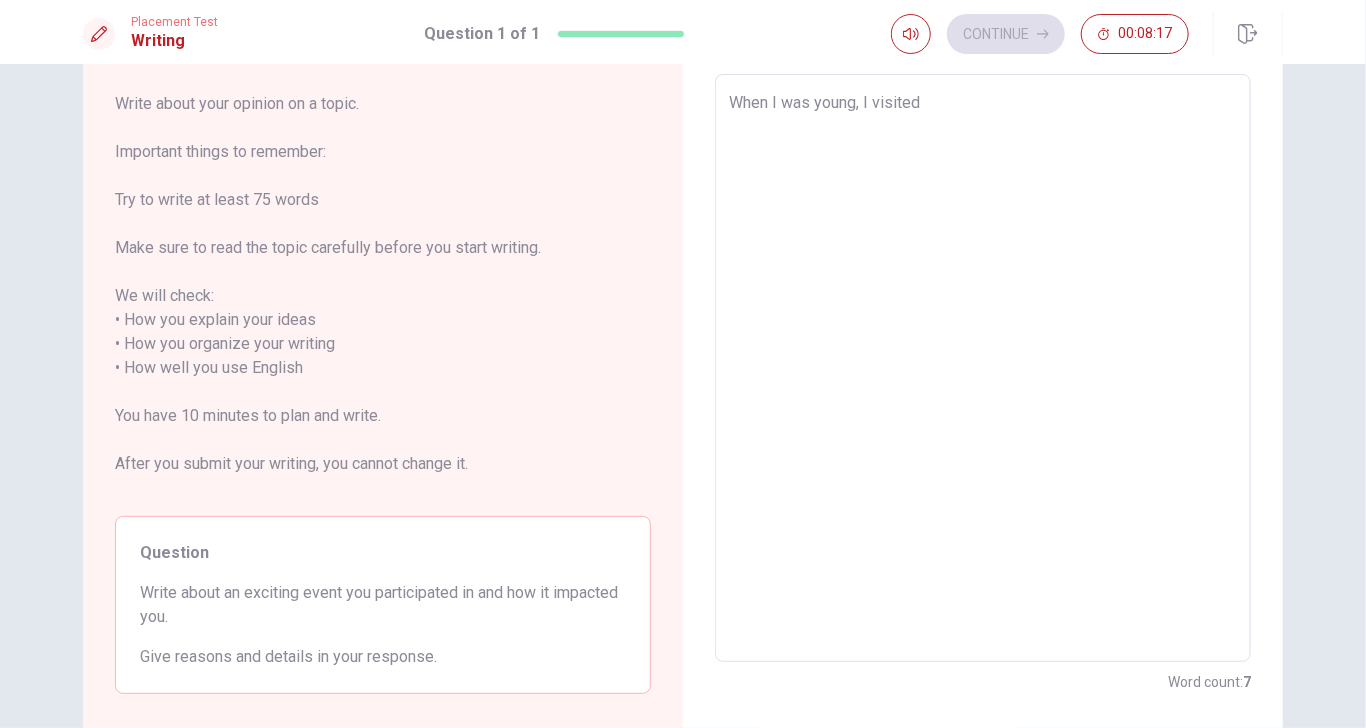type on "x" 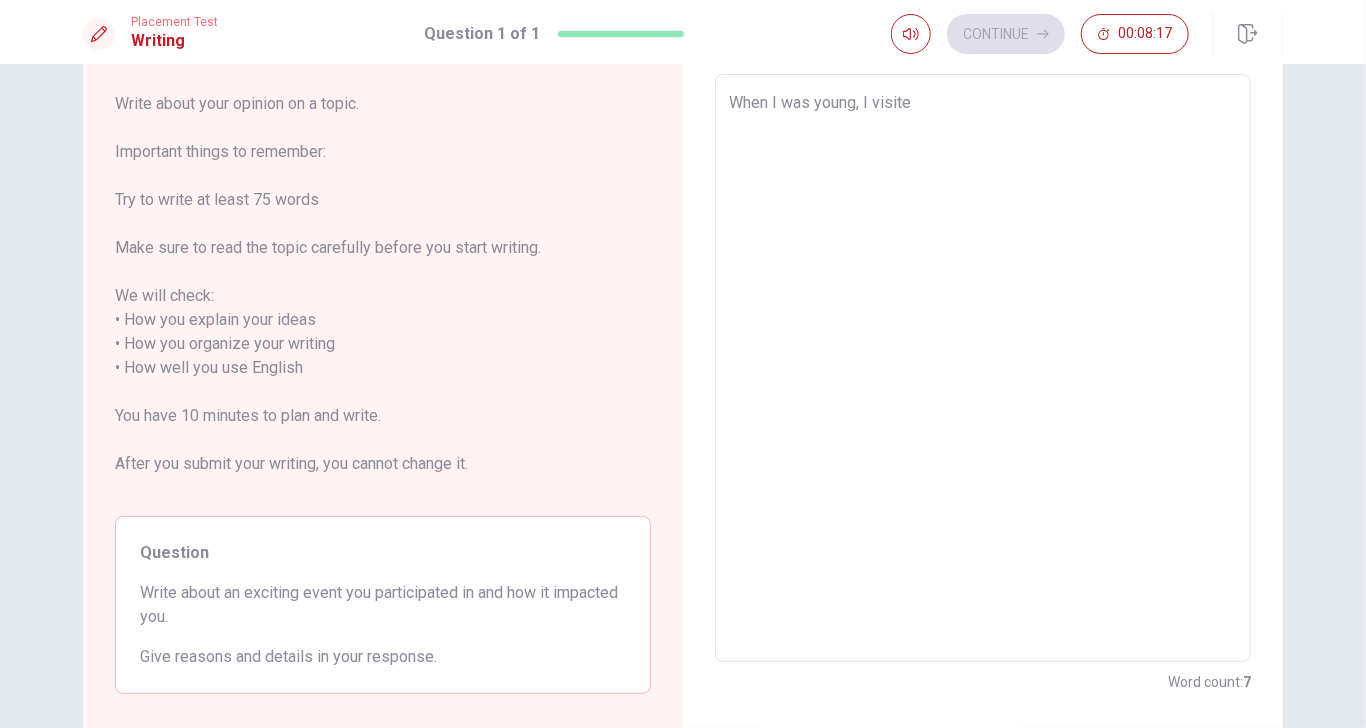 type on "x" 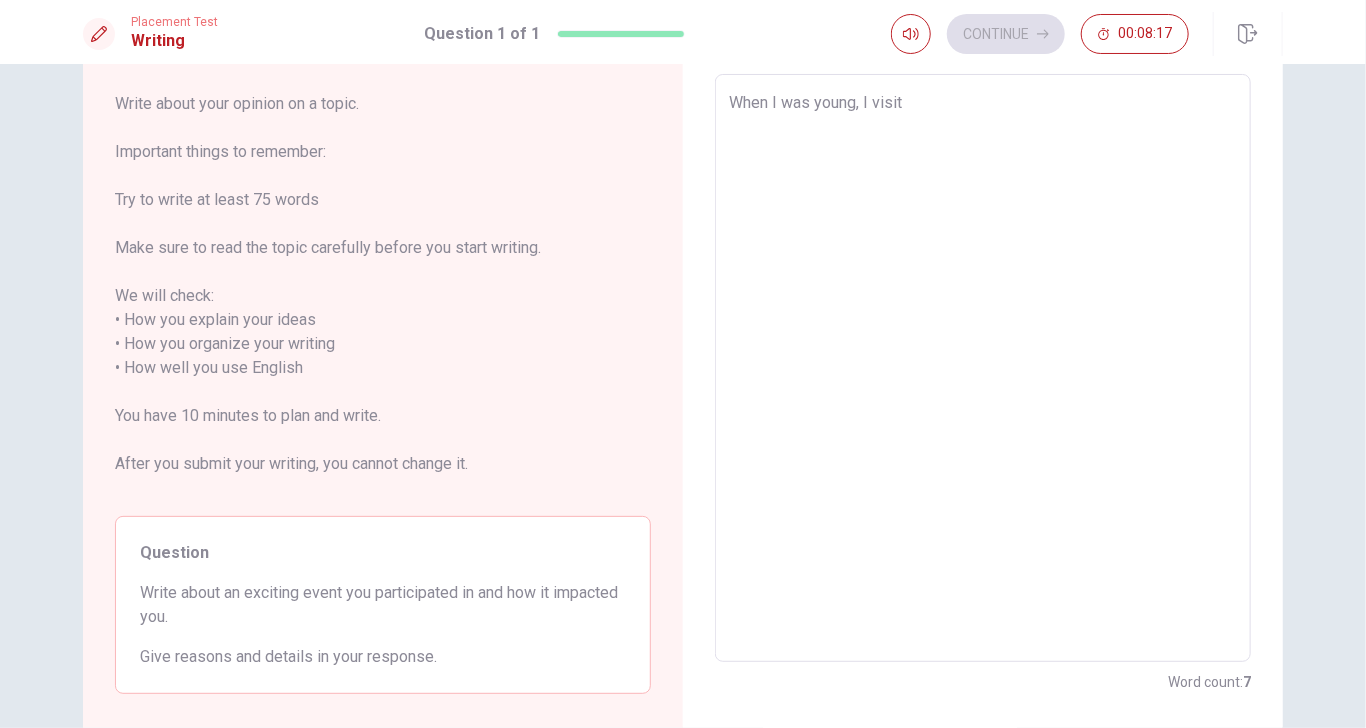 type on "When I was young, I visi" 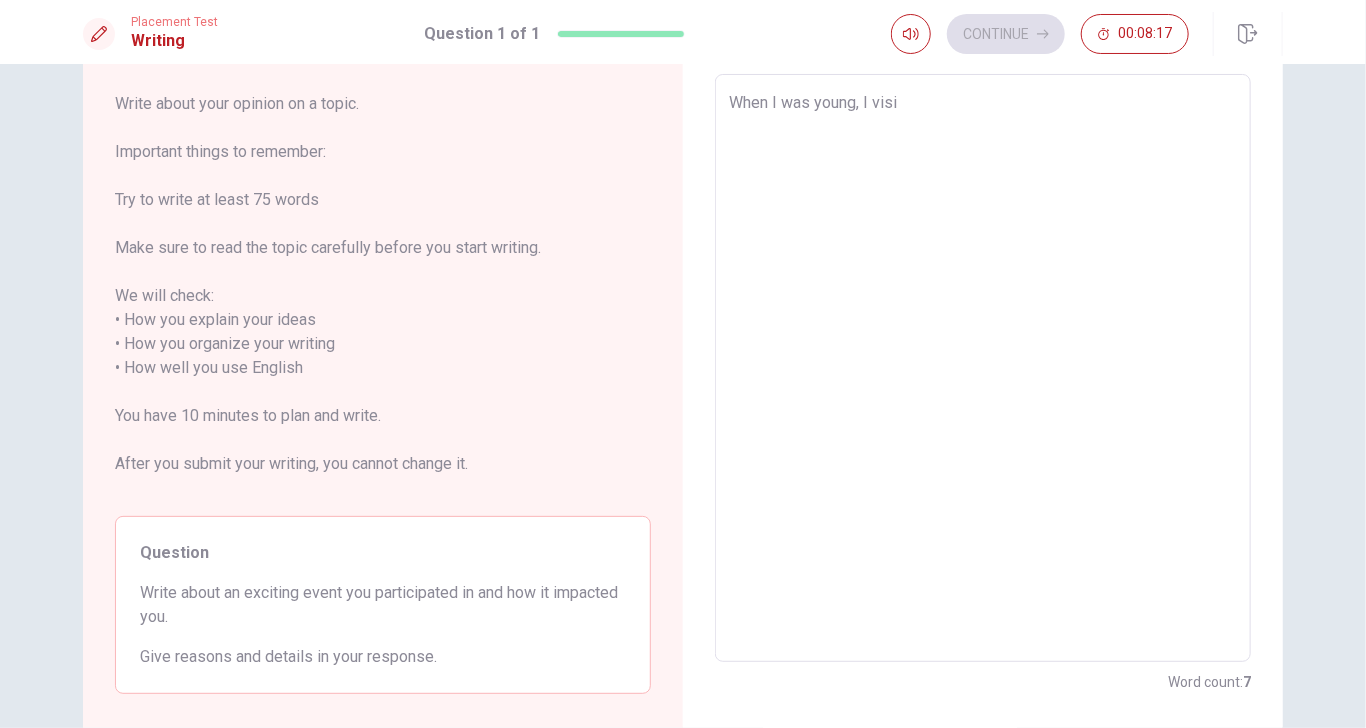 type on "x" 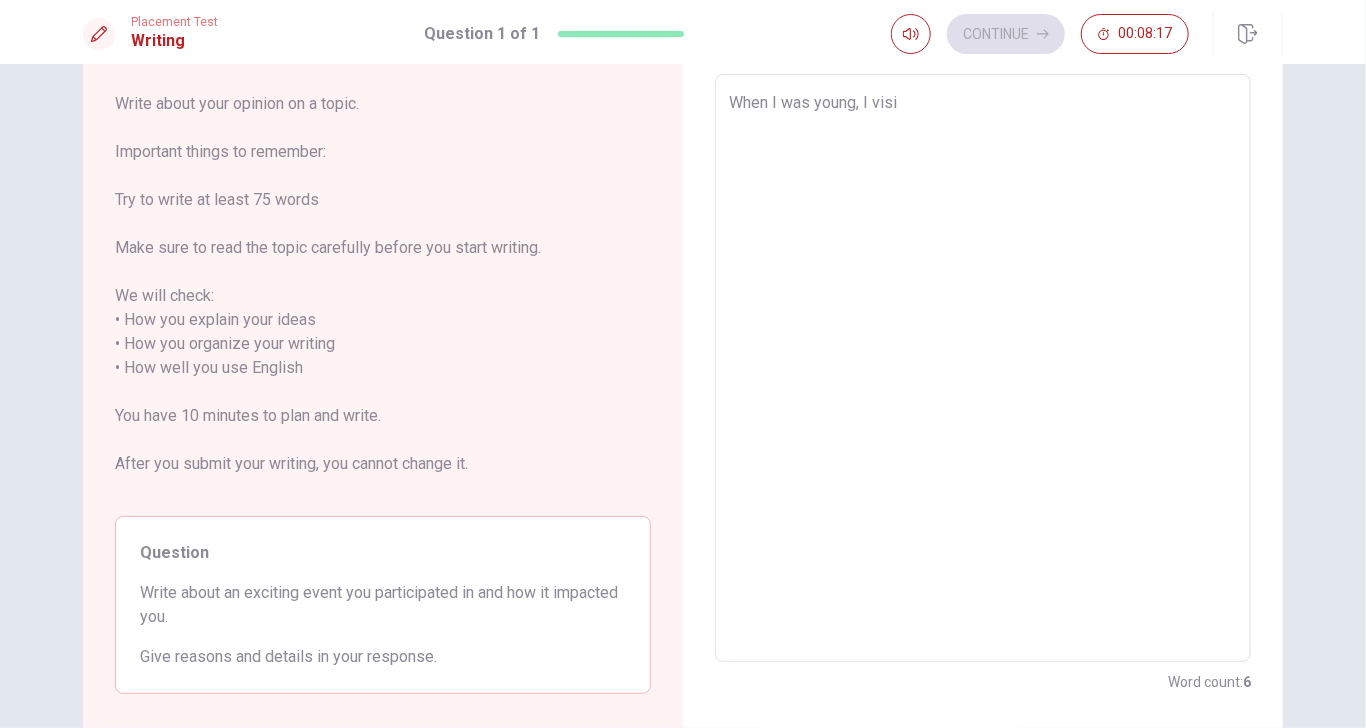 type on "When I was young, I vis" 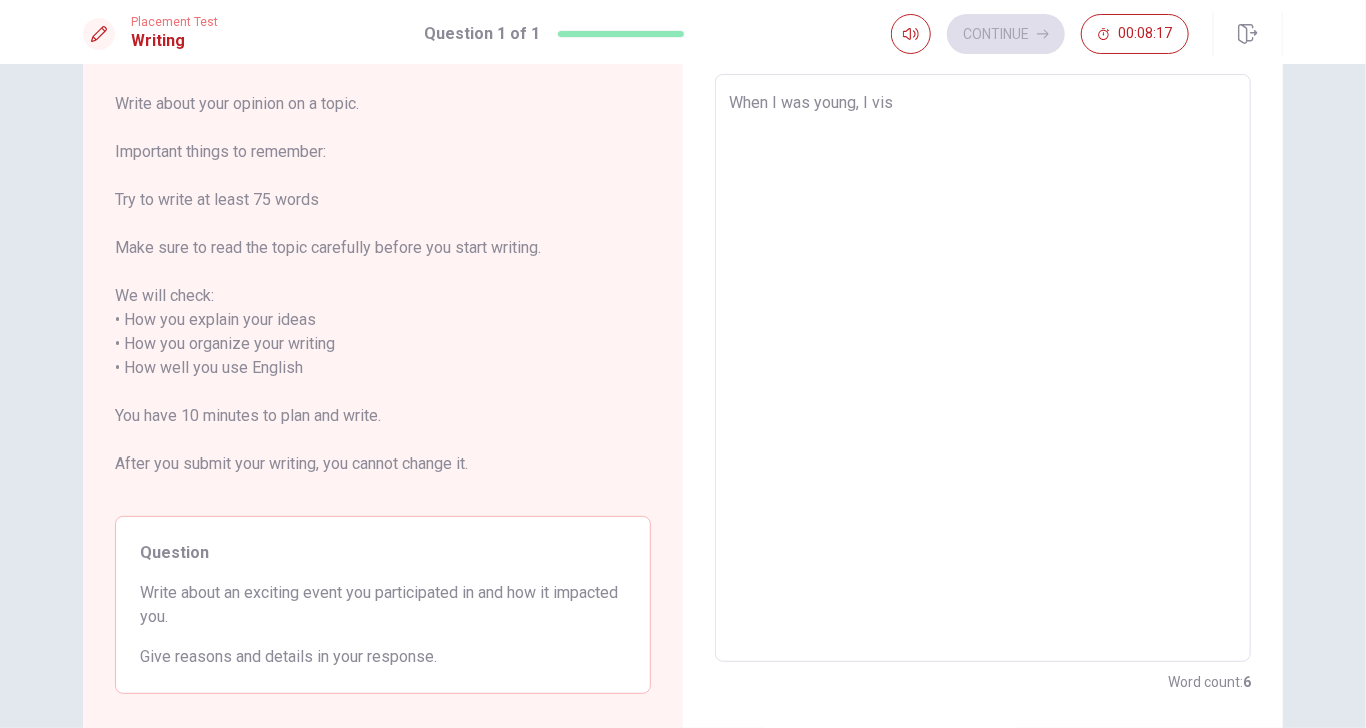 type on "x" 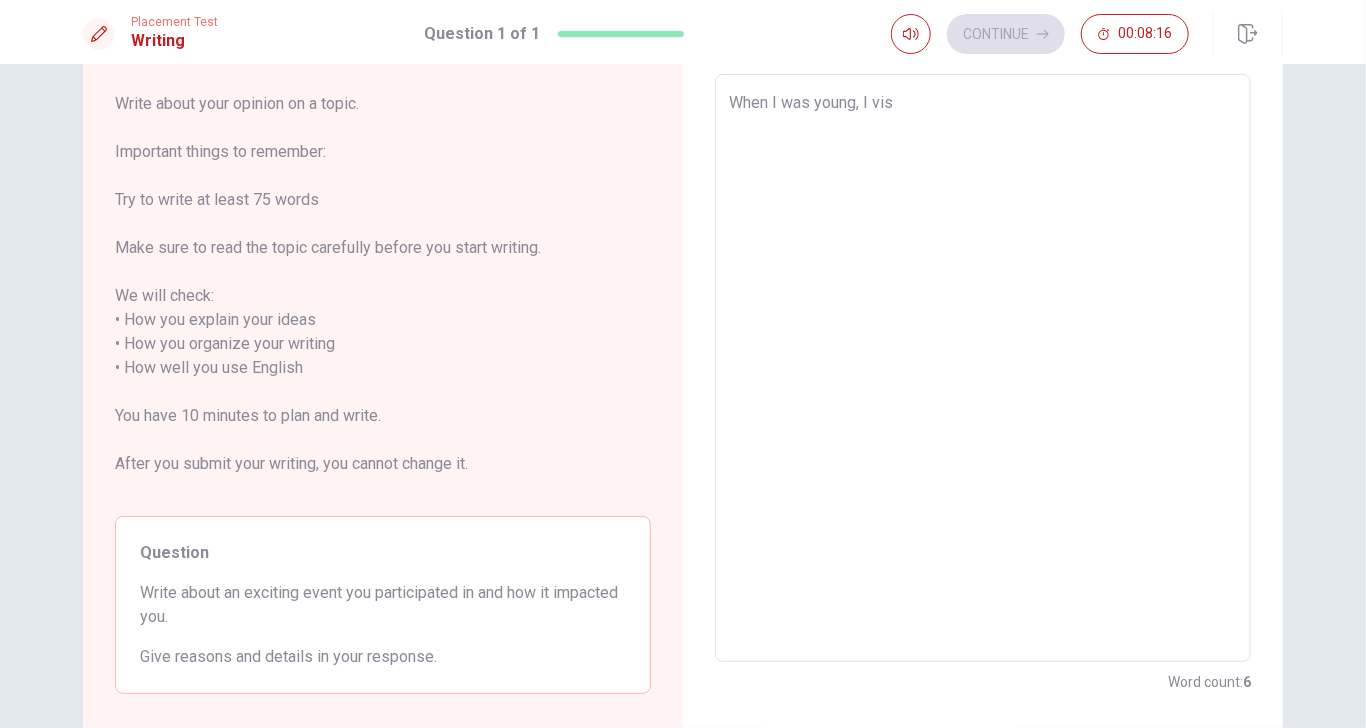 type on "When I was young, I vi" 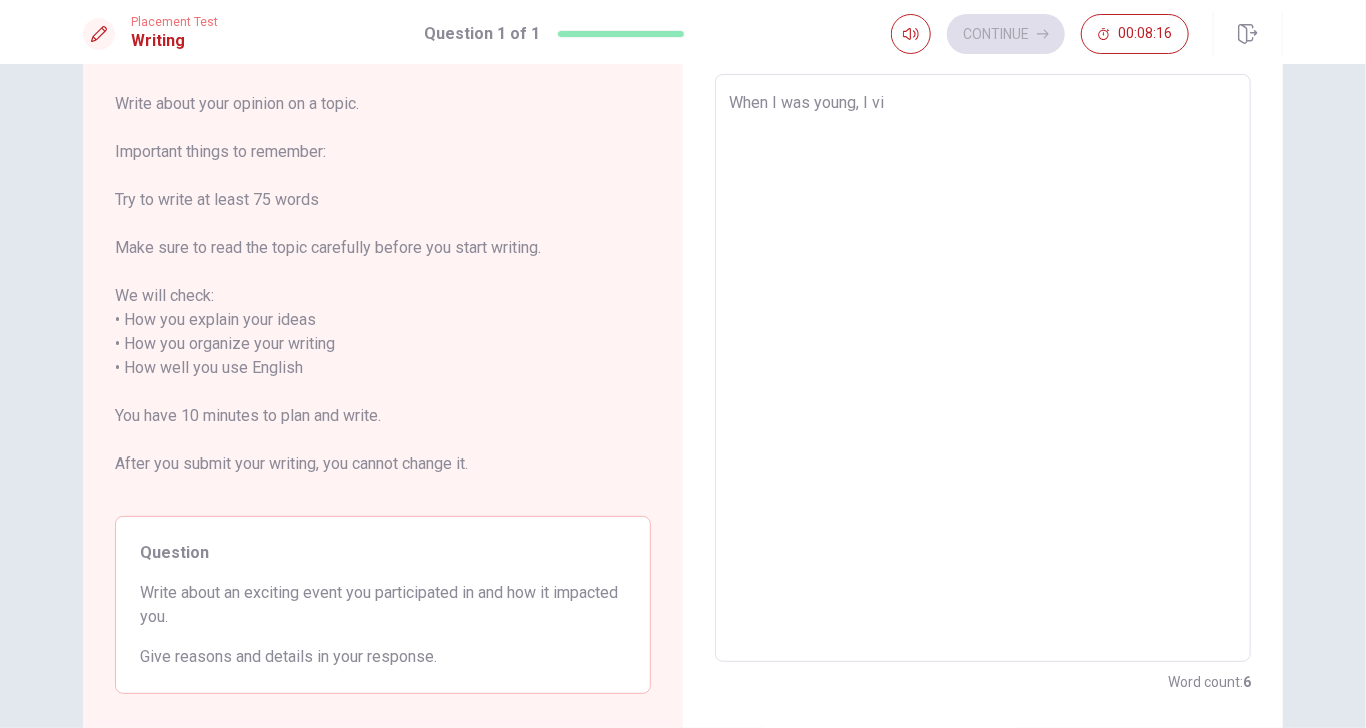 type on "x" 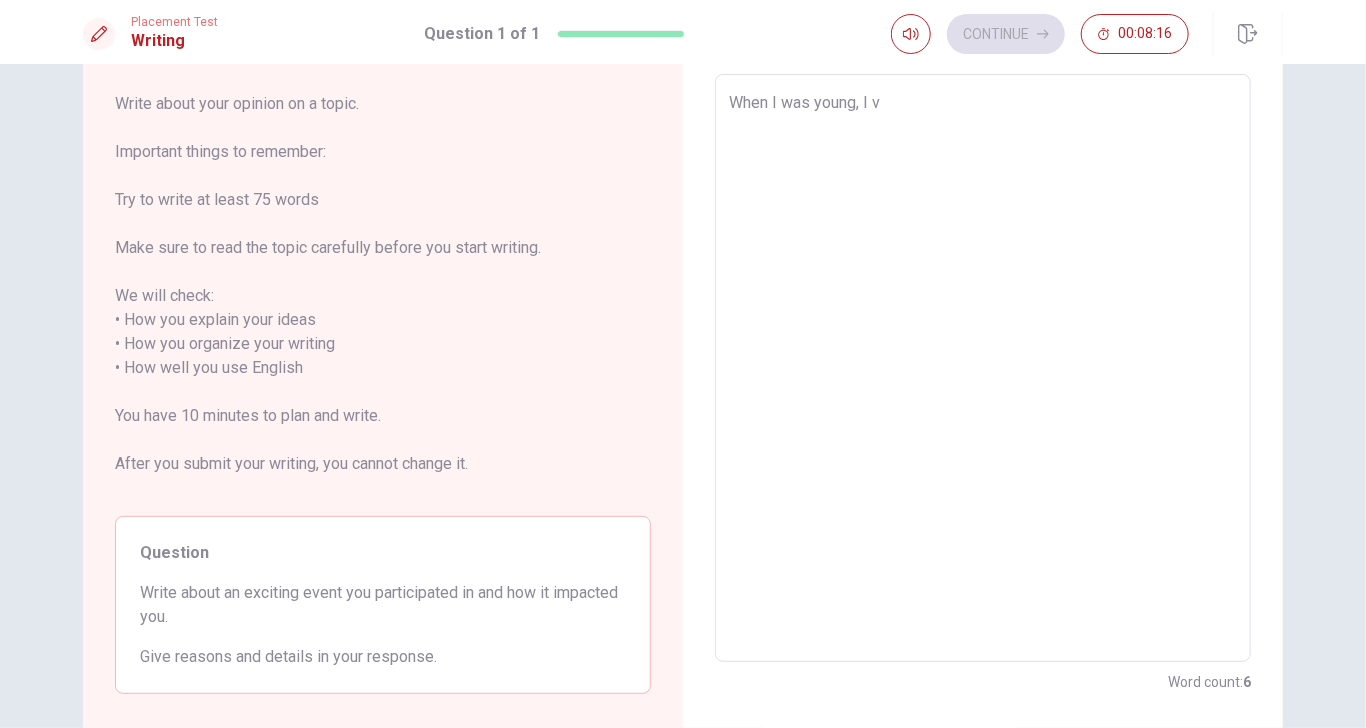 type on "x" 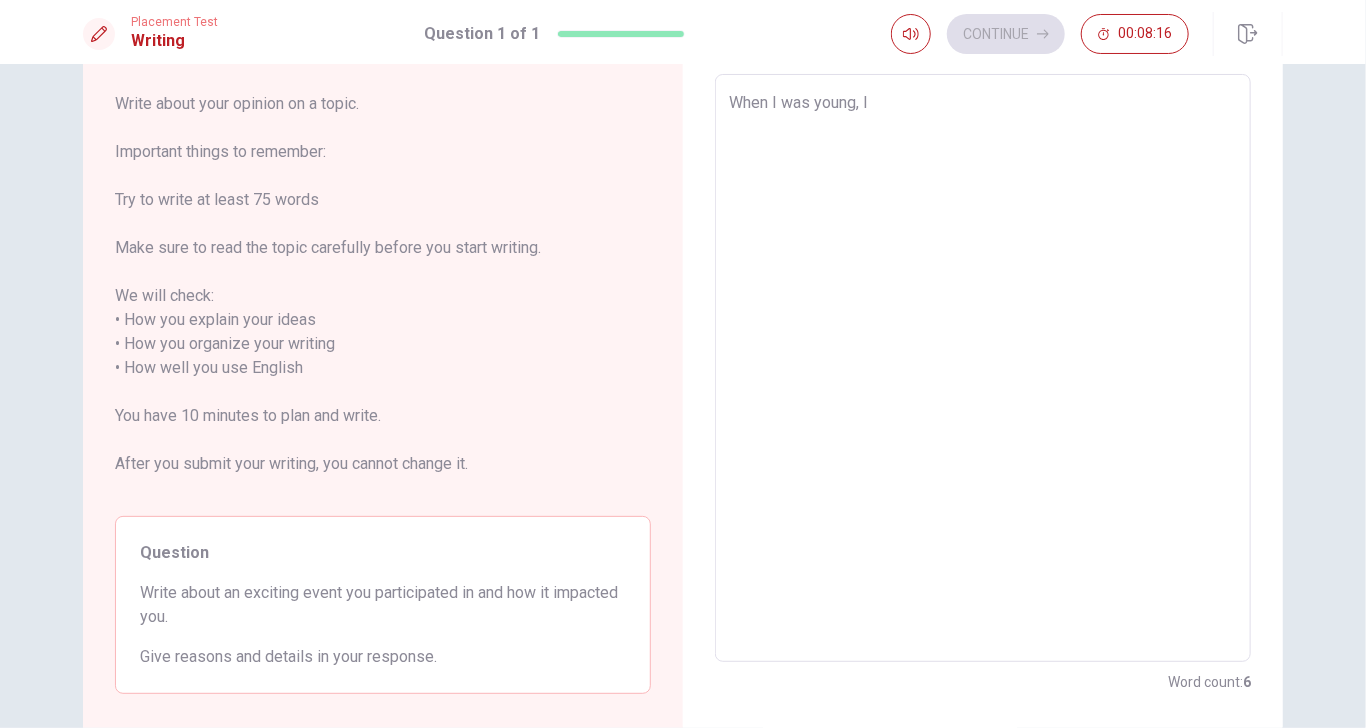 type on "x" 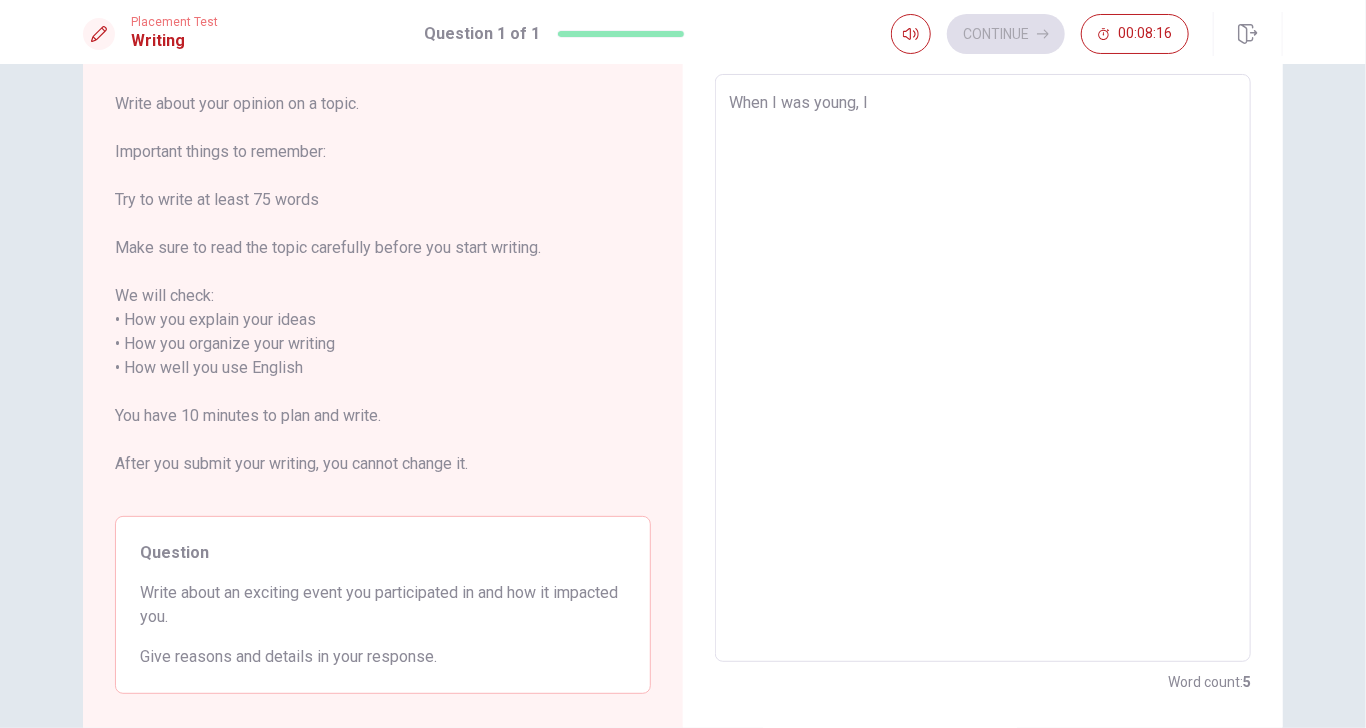type on "When I was young, I" 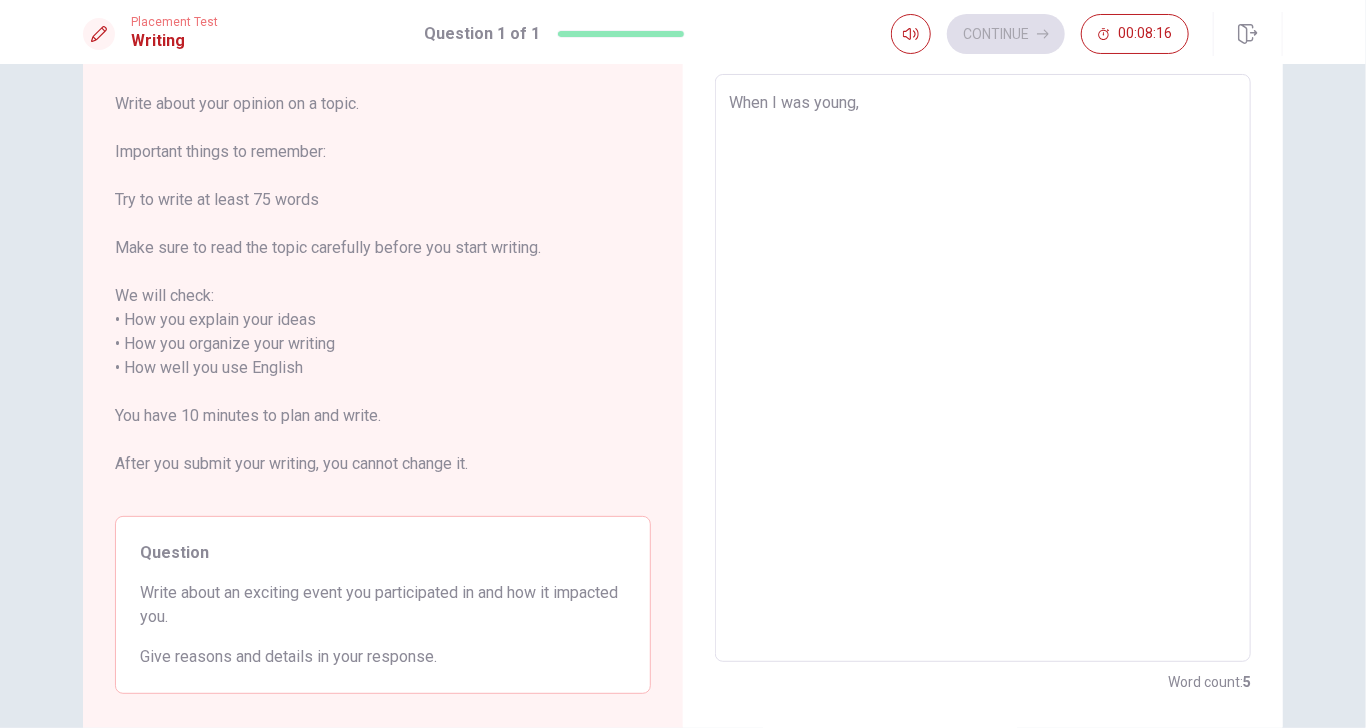 type on "x" 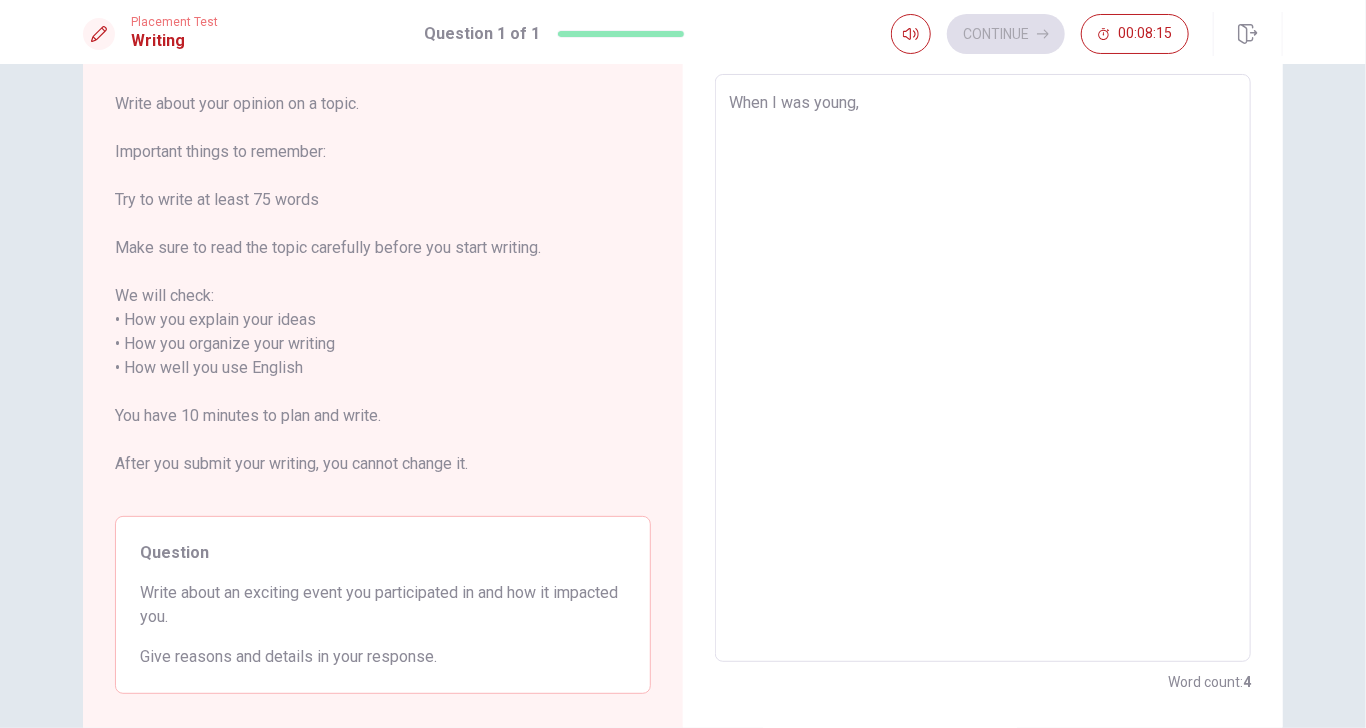 type on "x" 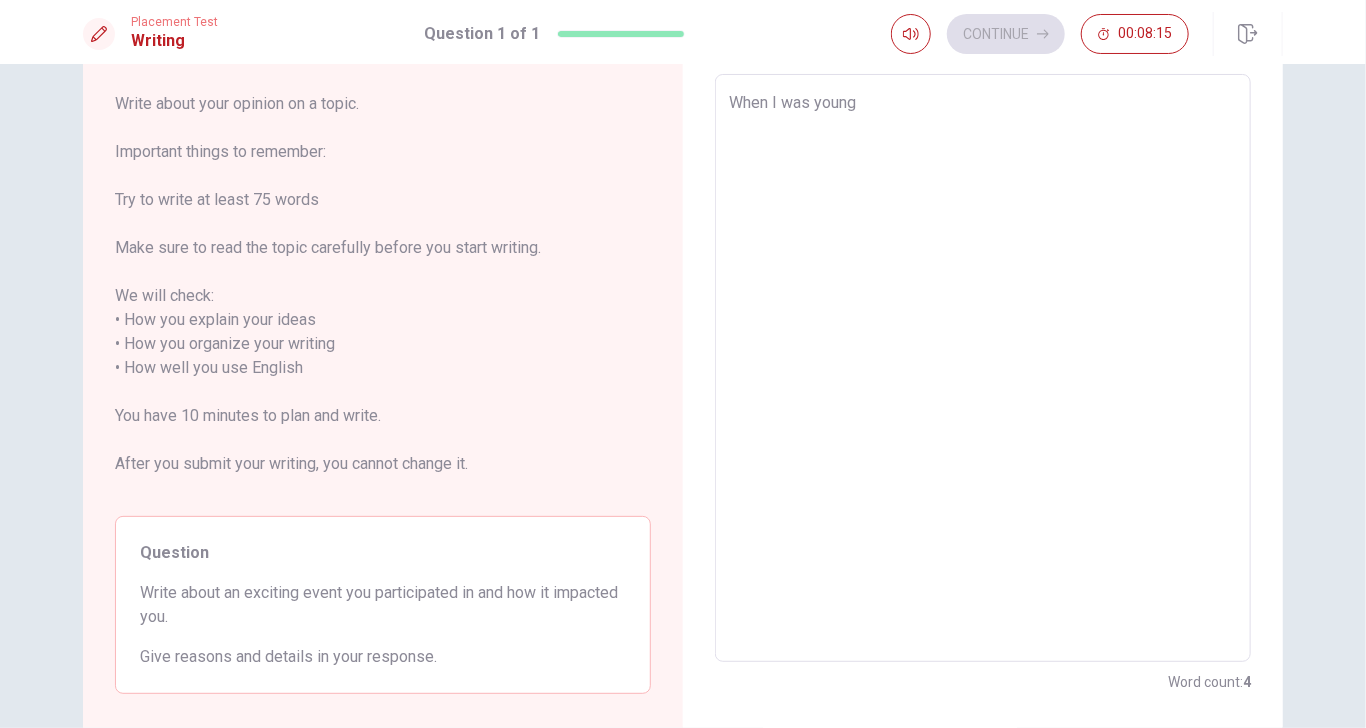 type on "x" 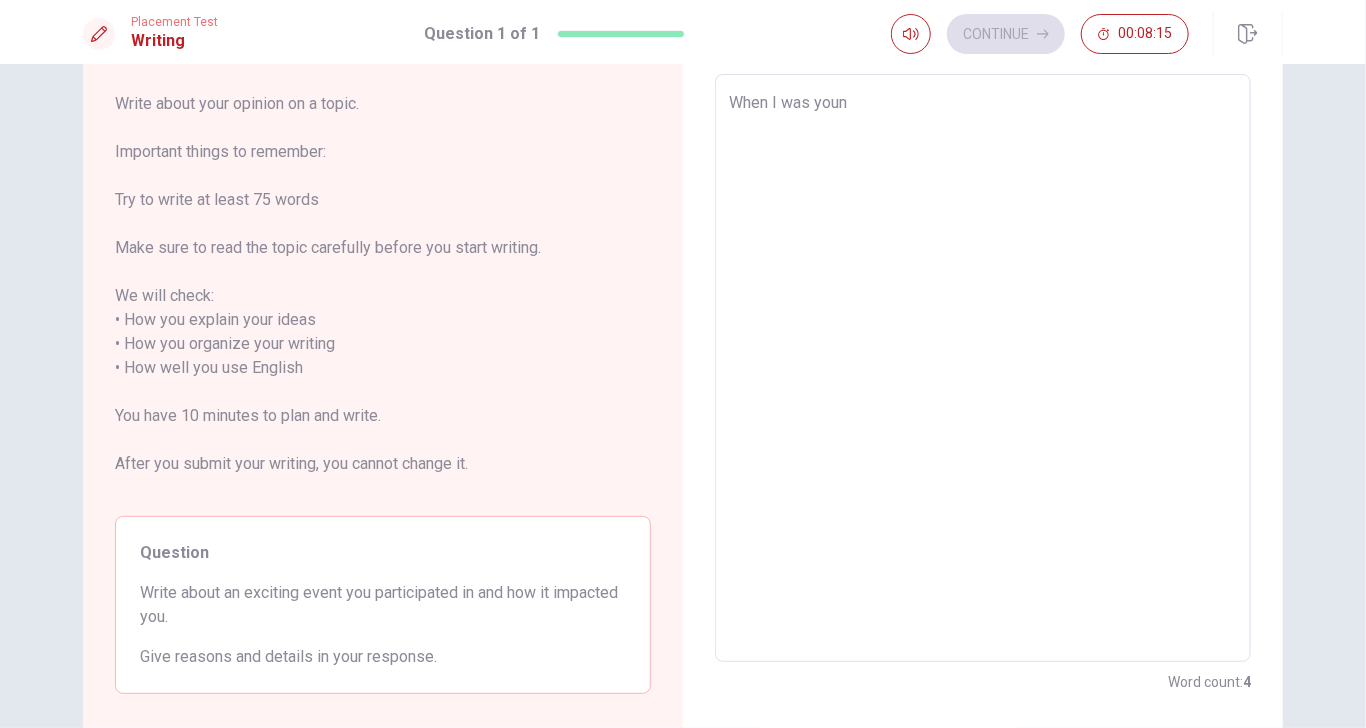 type on "x" 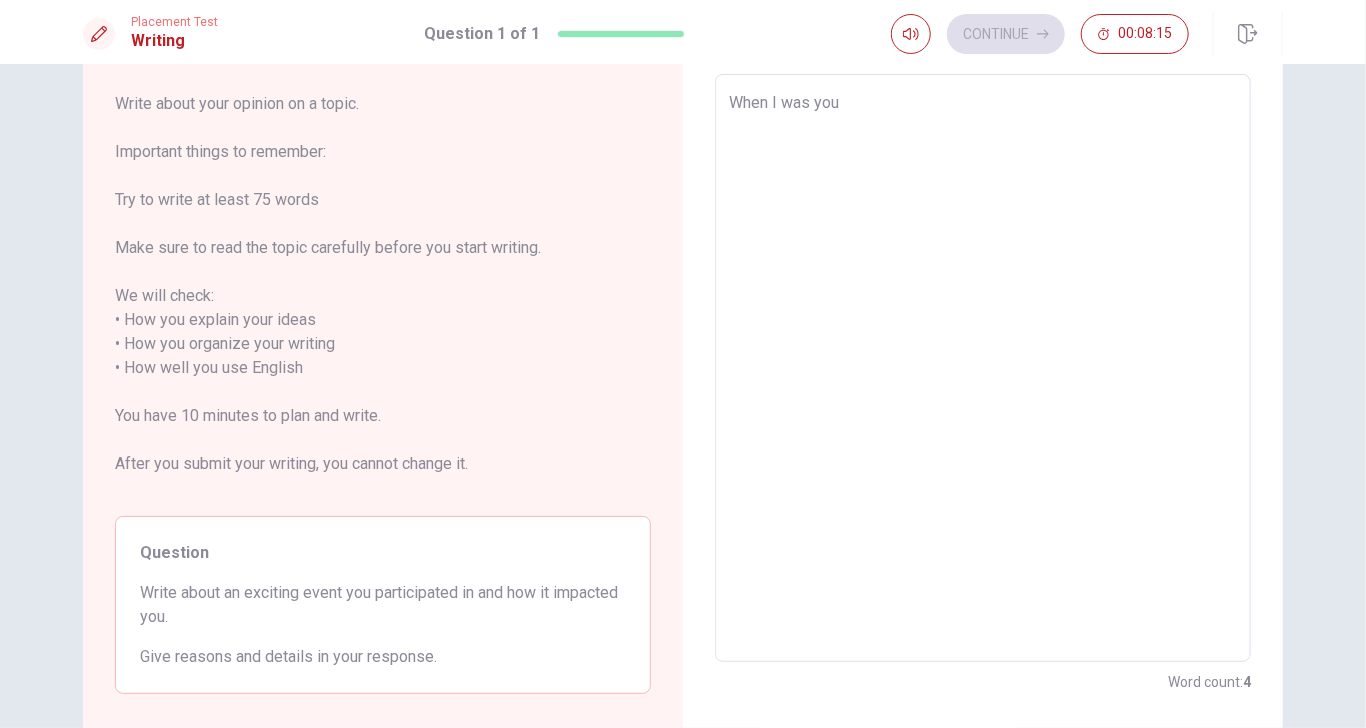 type on "x" 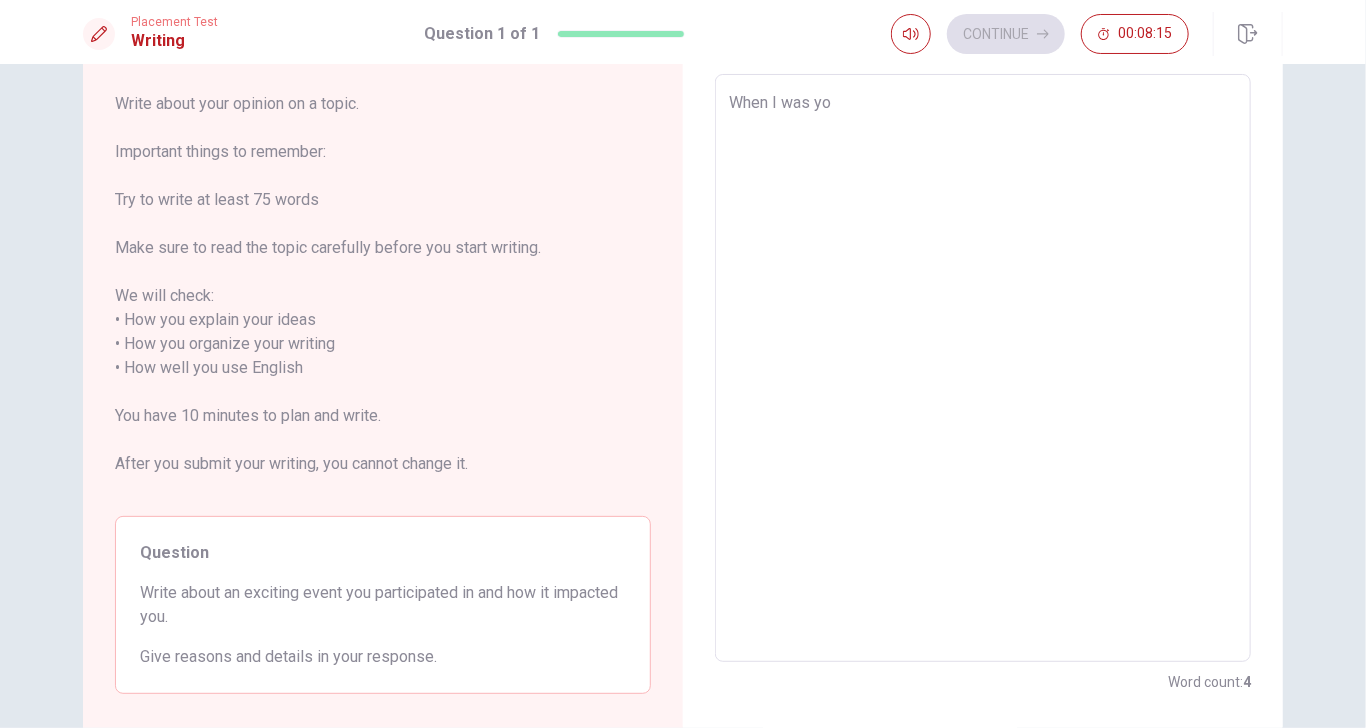 type on "x" 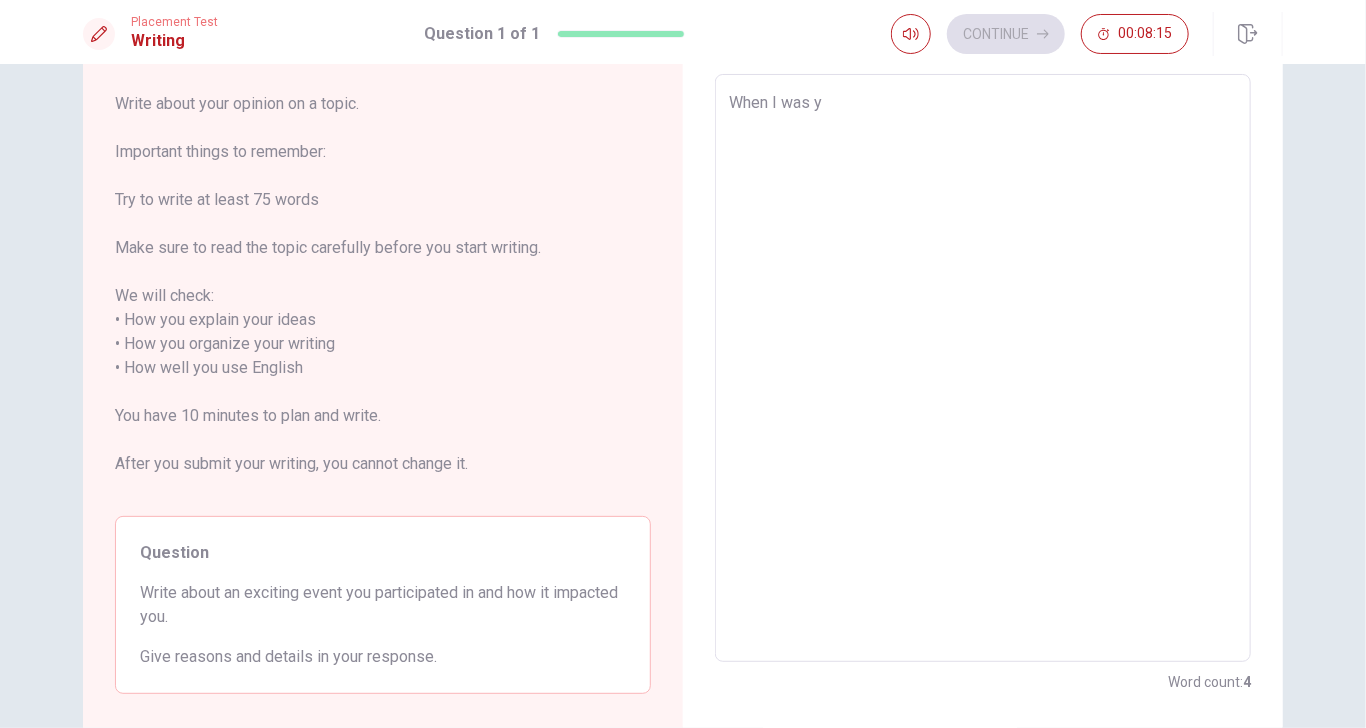 type on "x" 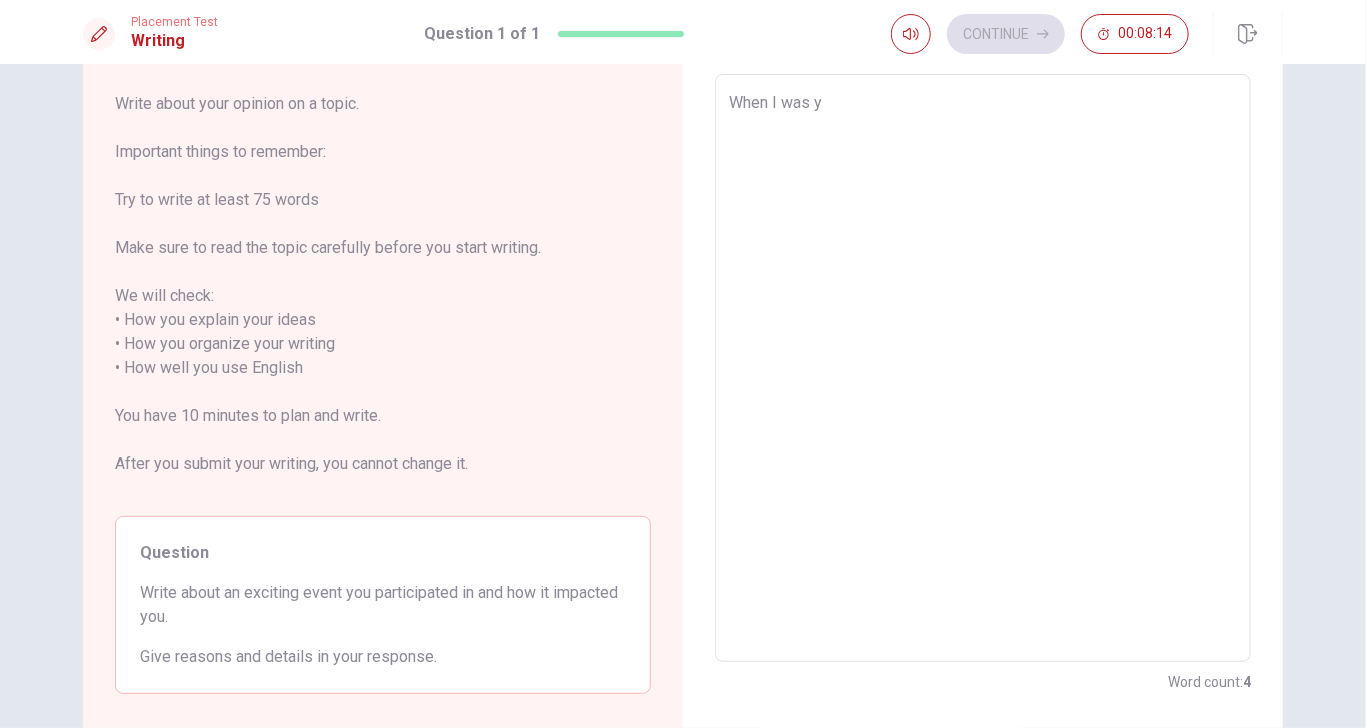 type on "When I was" 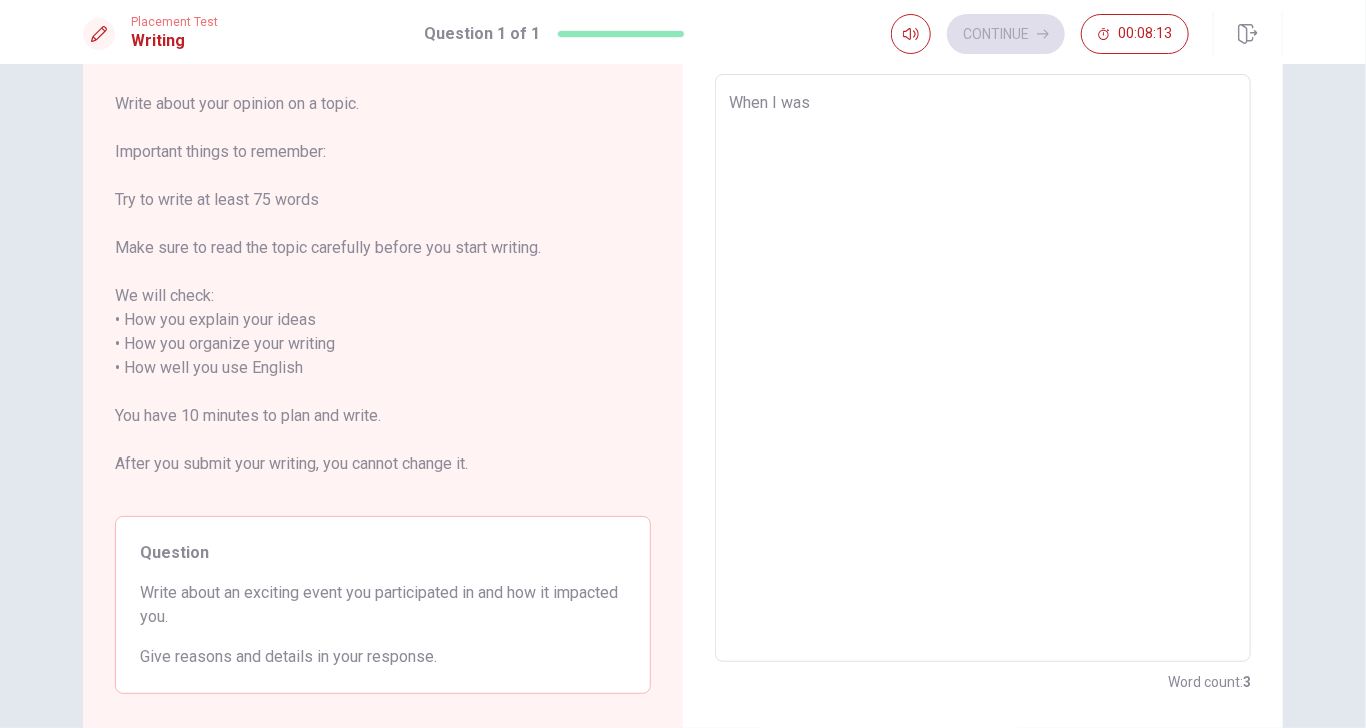 type on "x" 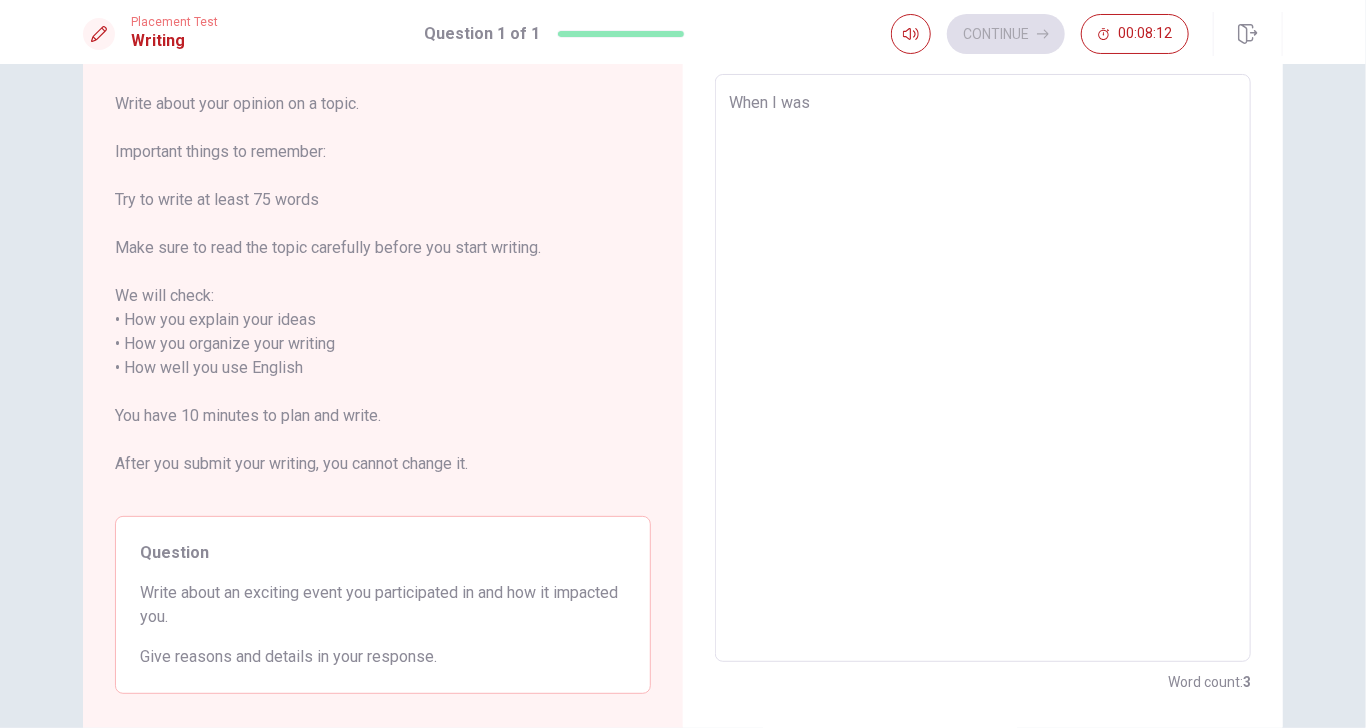 type on "When I was t" 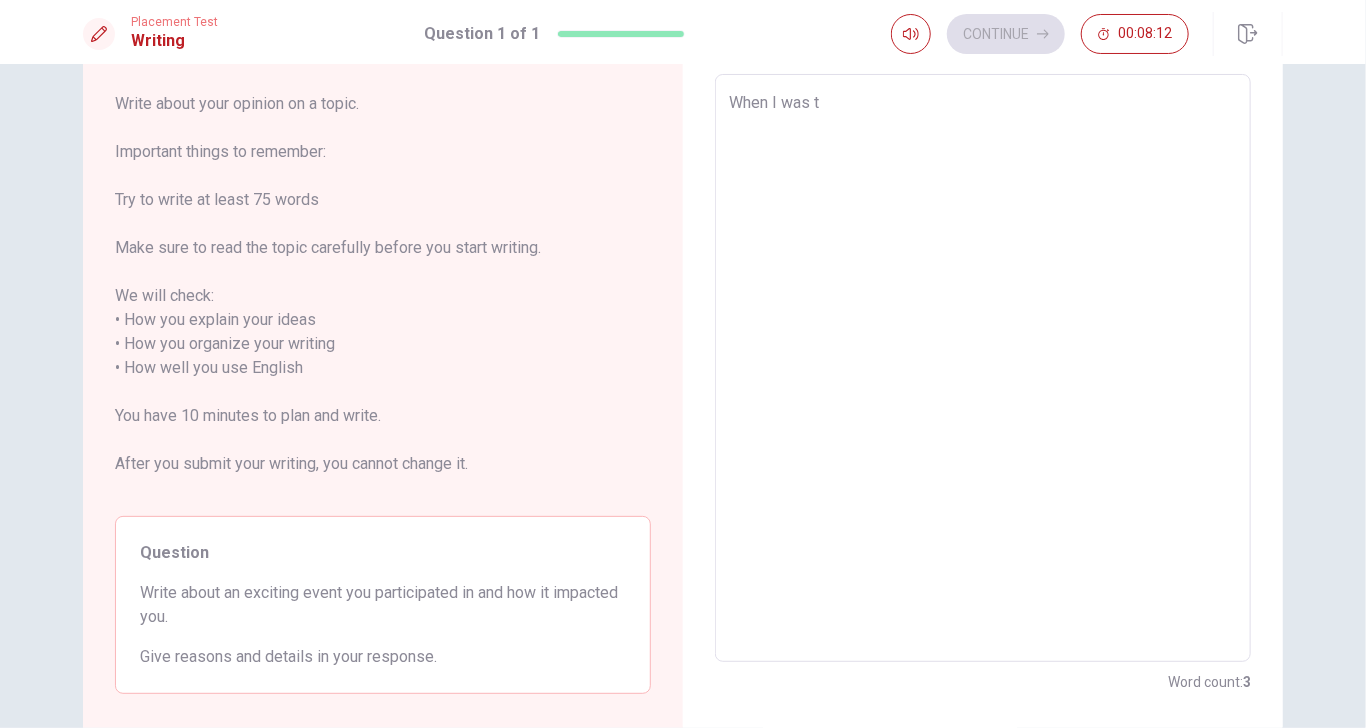 type on "x" 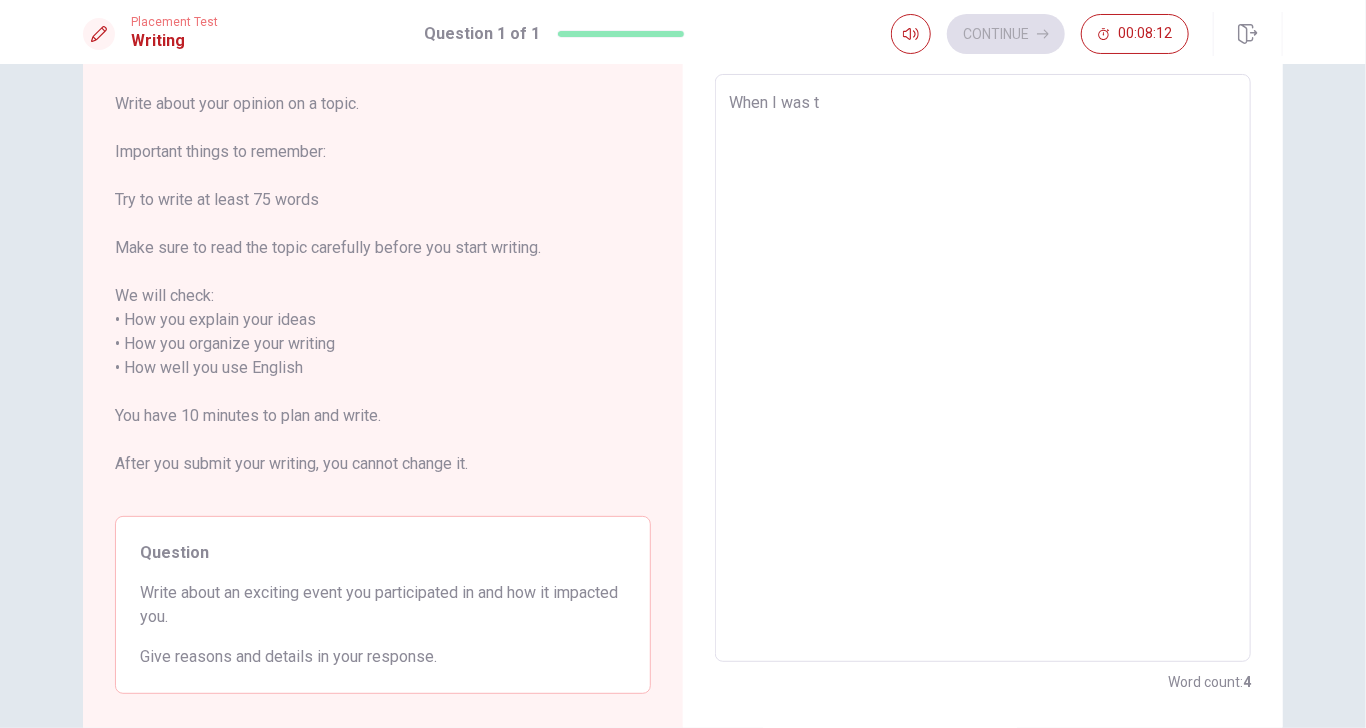 type on "When I was" 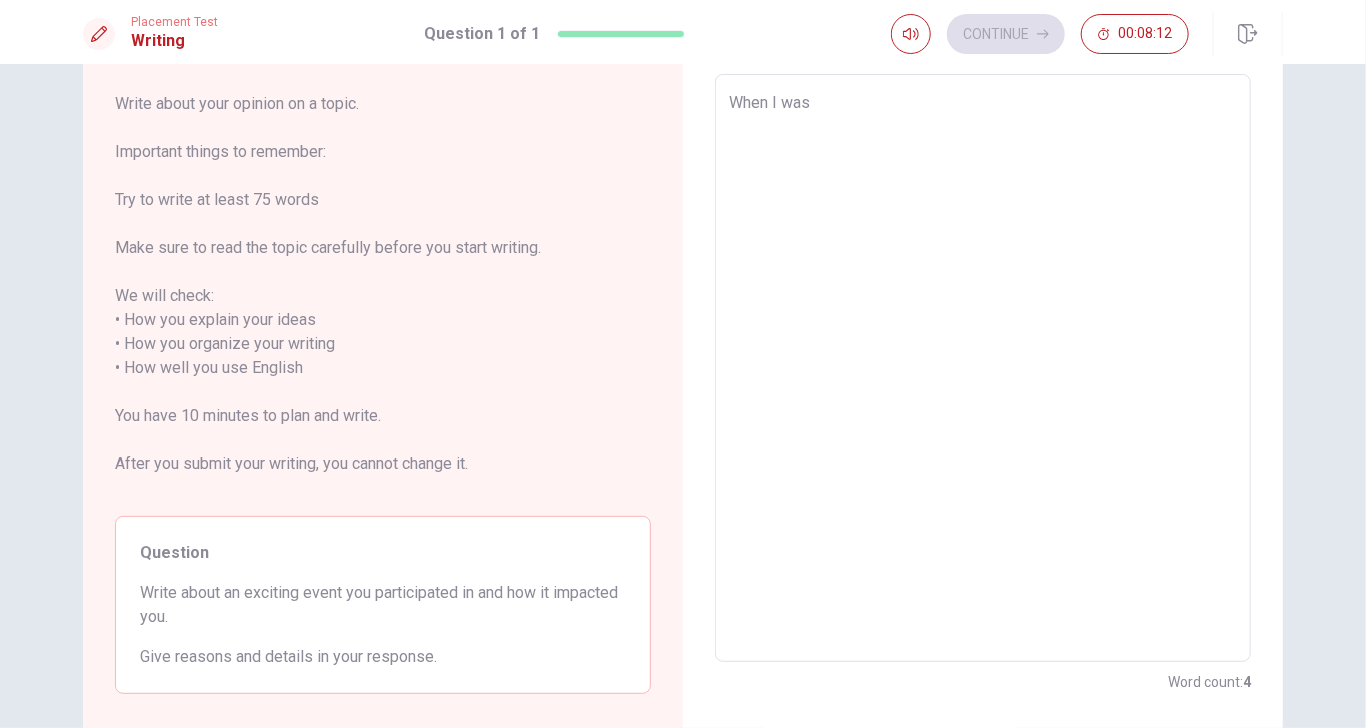 type on "x" 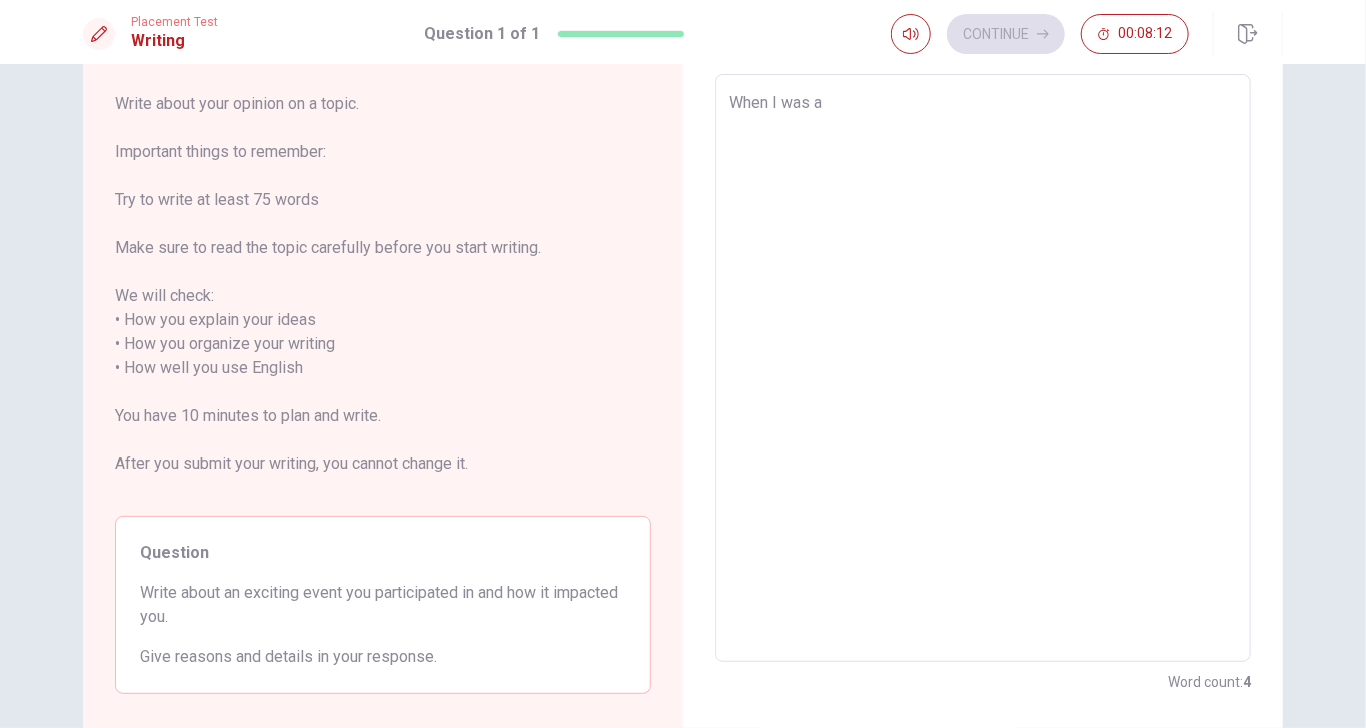 type on "x" 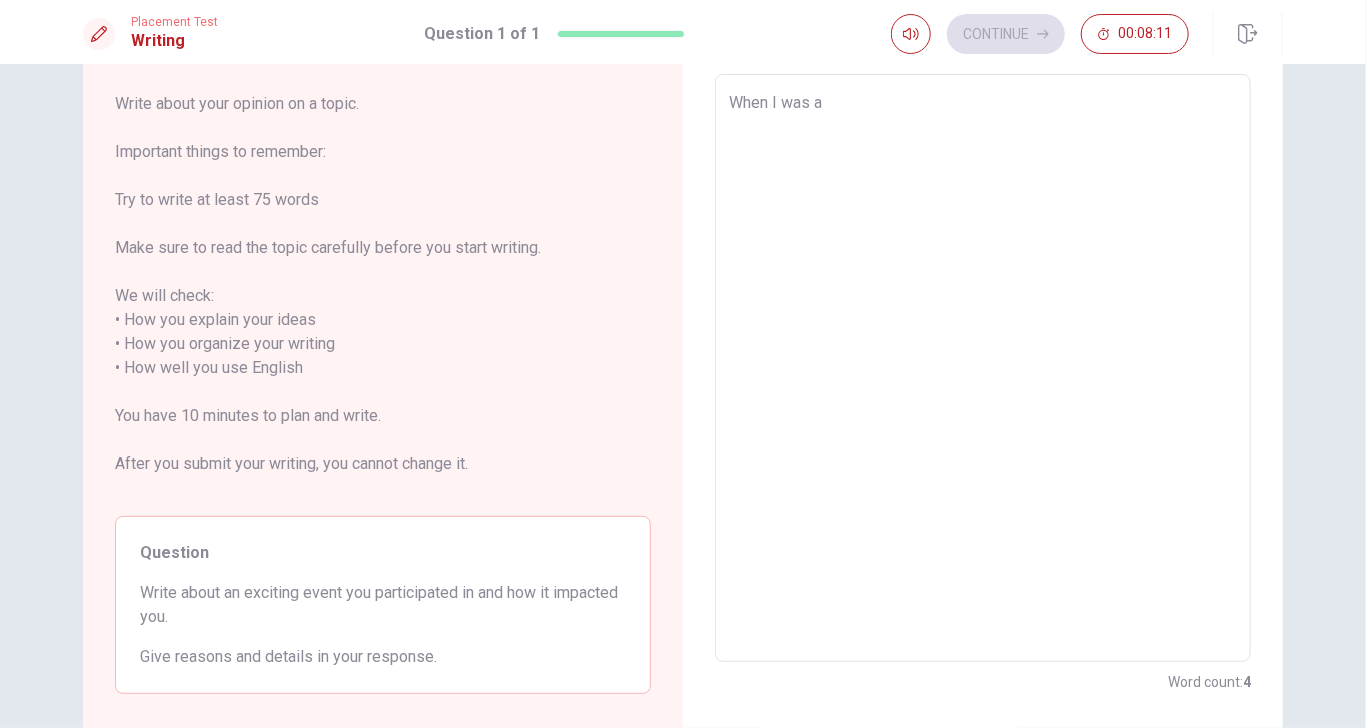 type on "When I was a t" 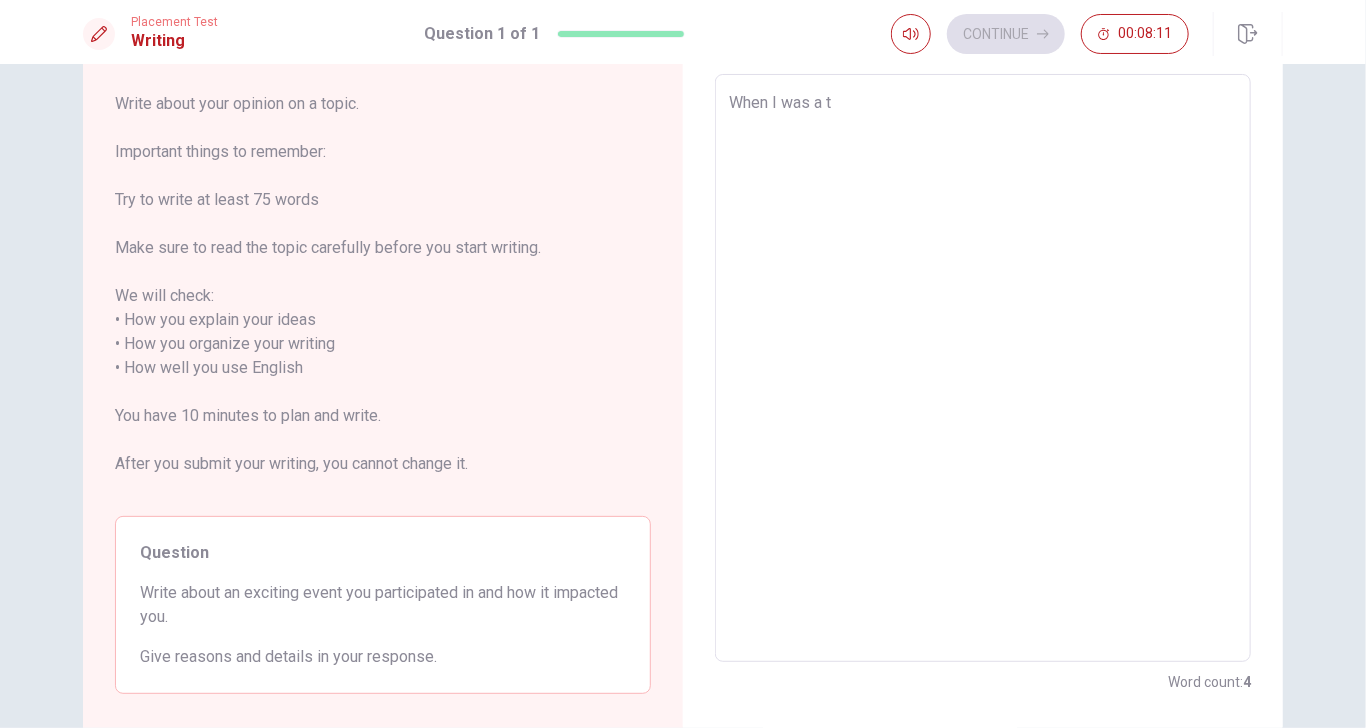 type on "x" 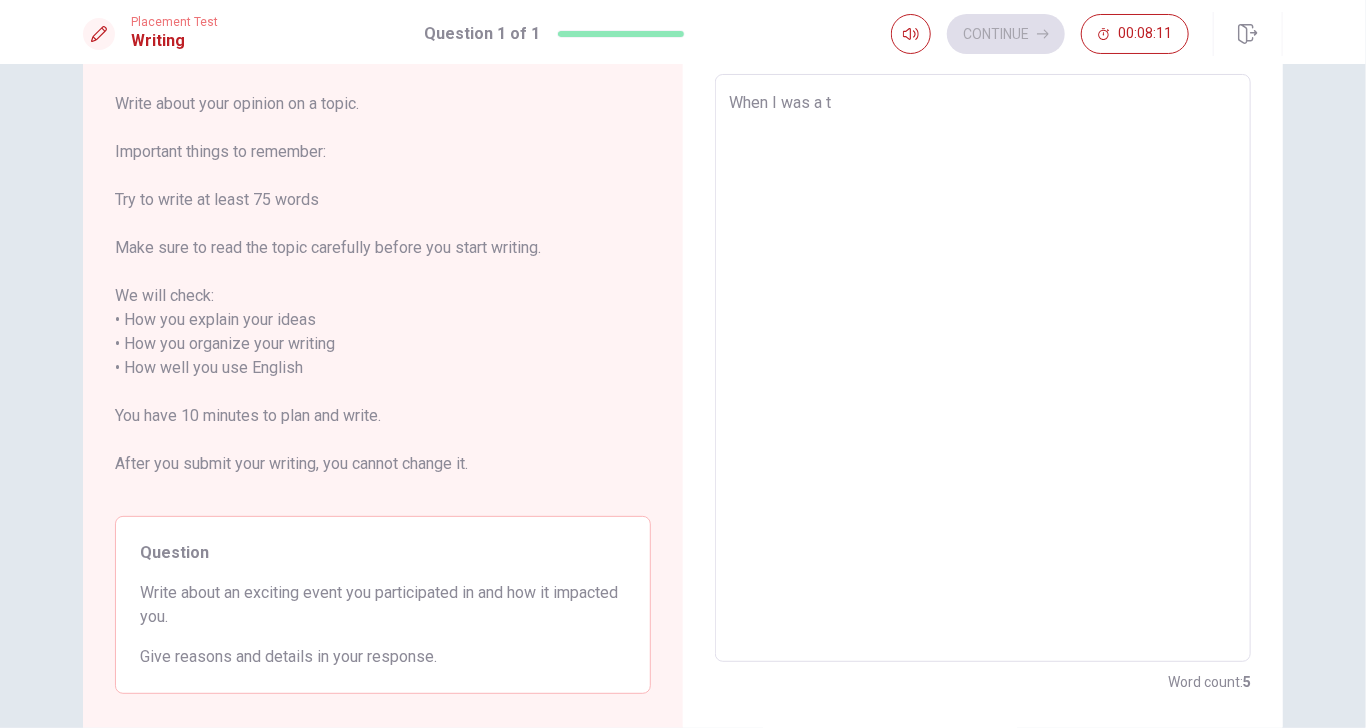 type on "When I was a te" 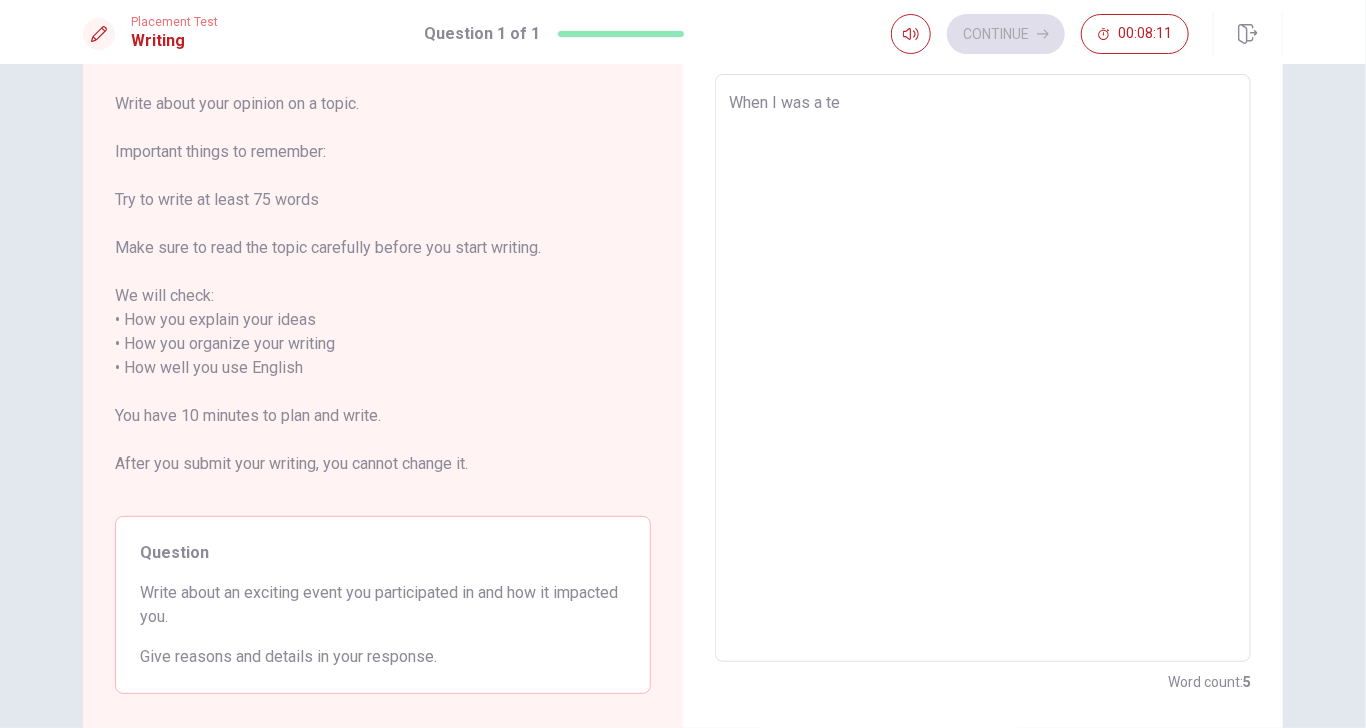 type on "x" 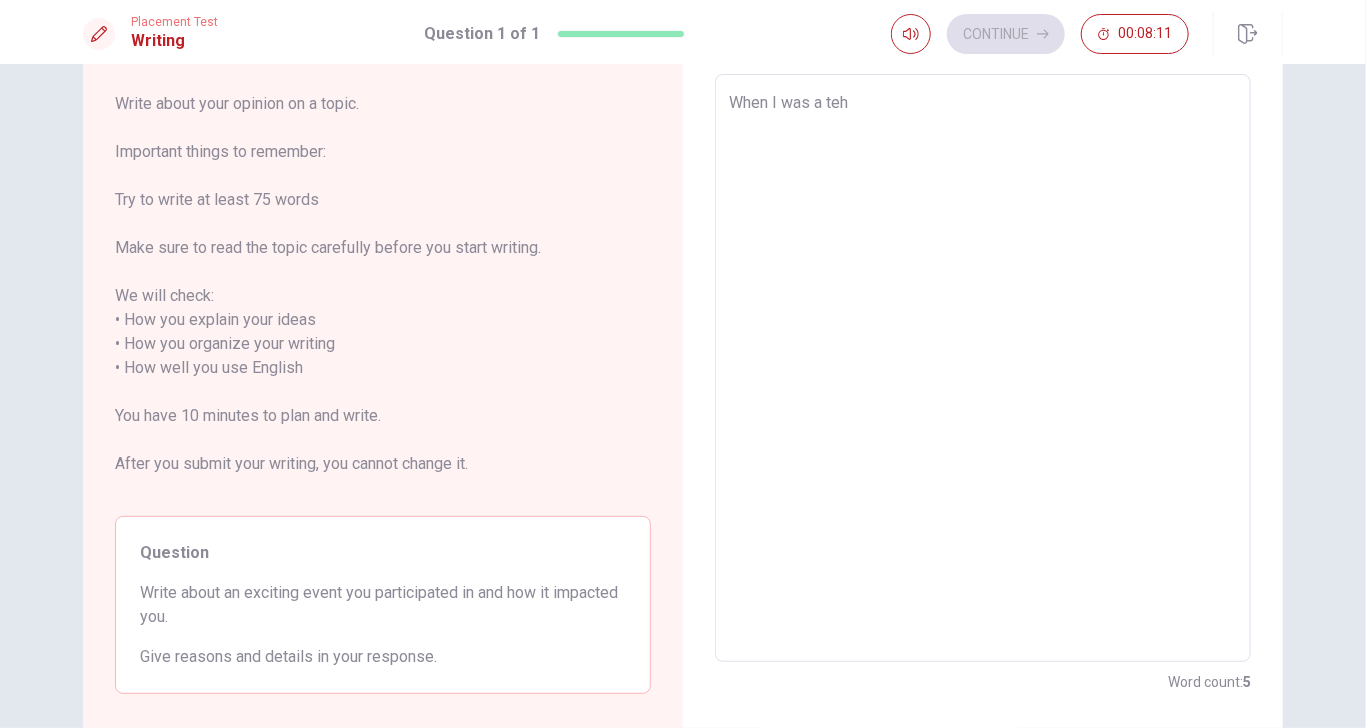 type on "x" 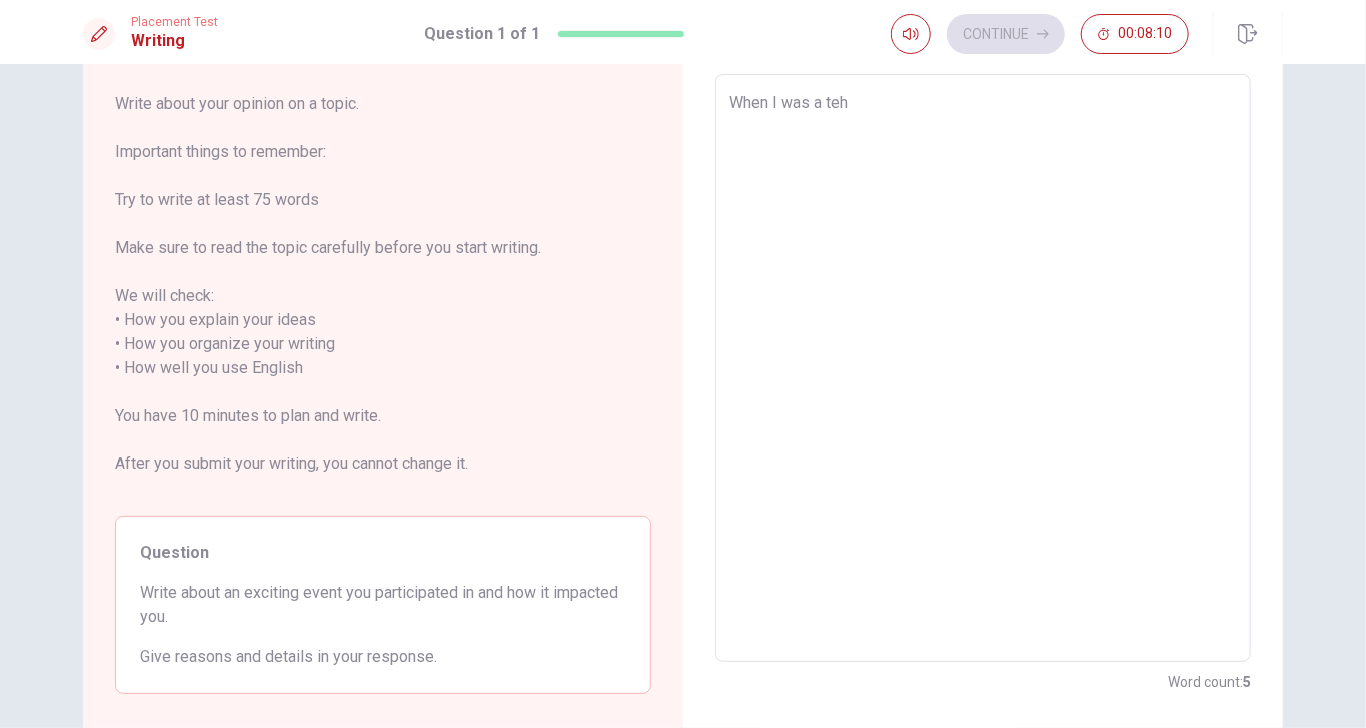 type on "When I was a tehe" 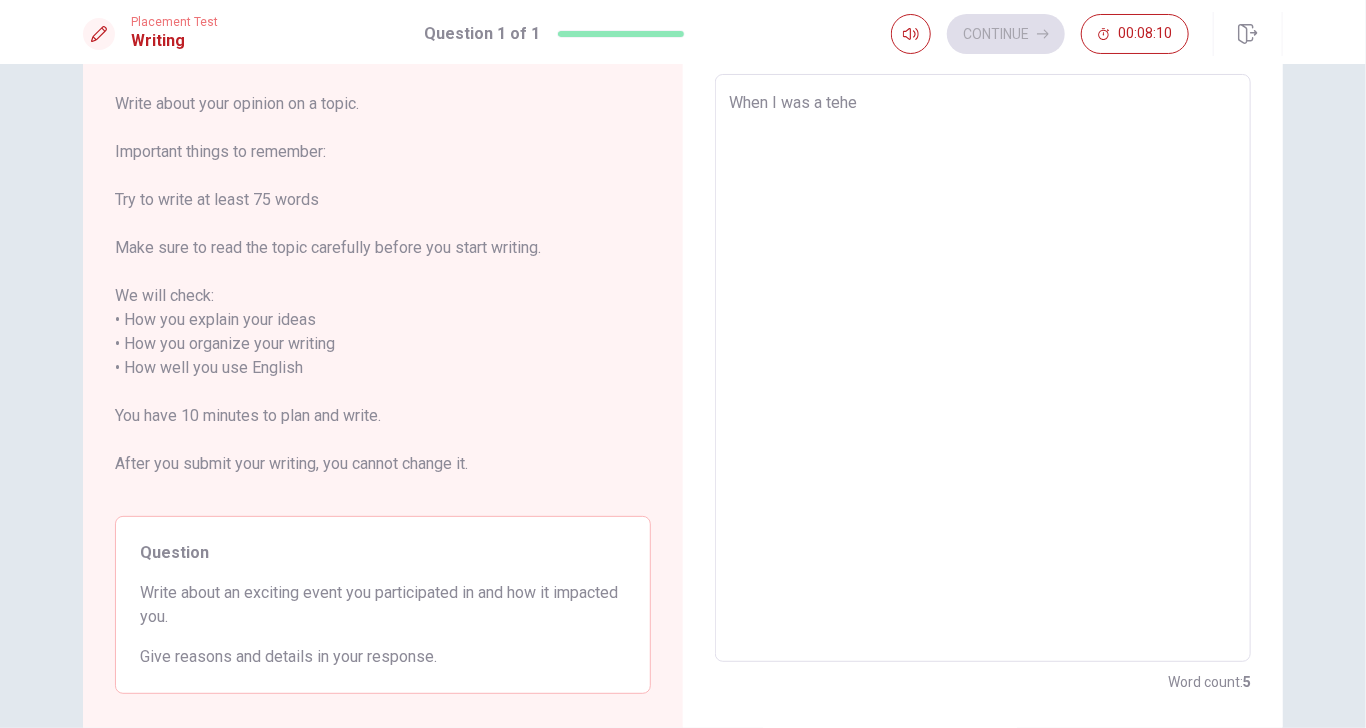 type on "x" 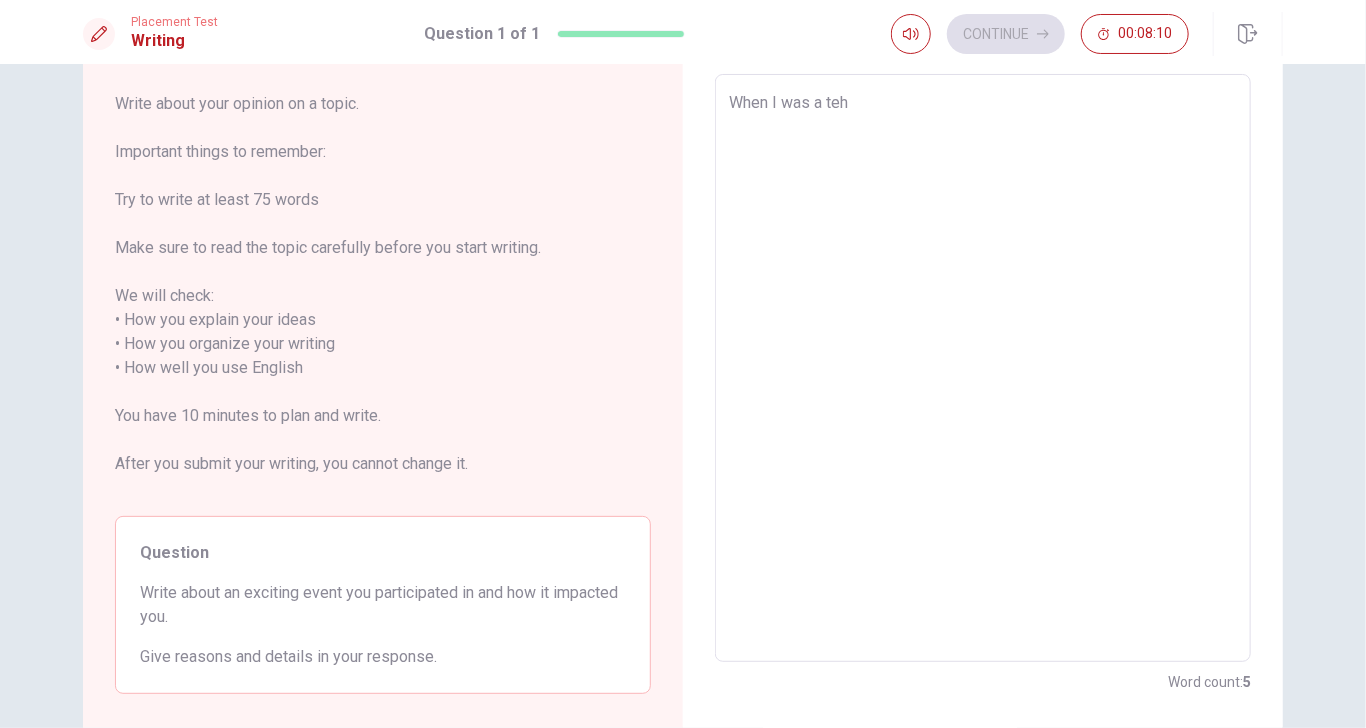 type on "x" 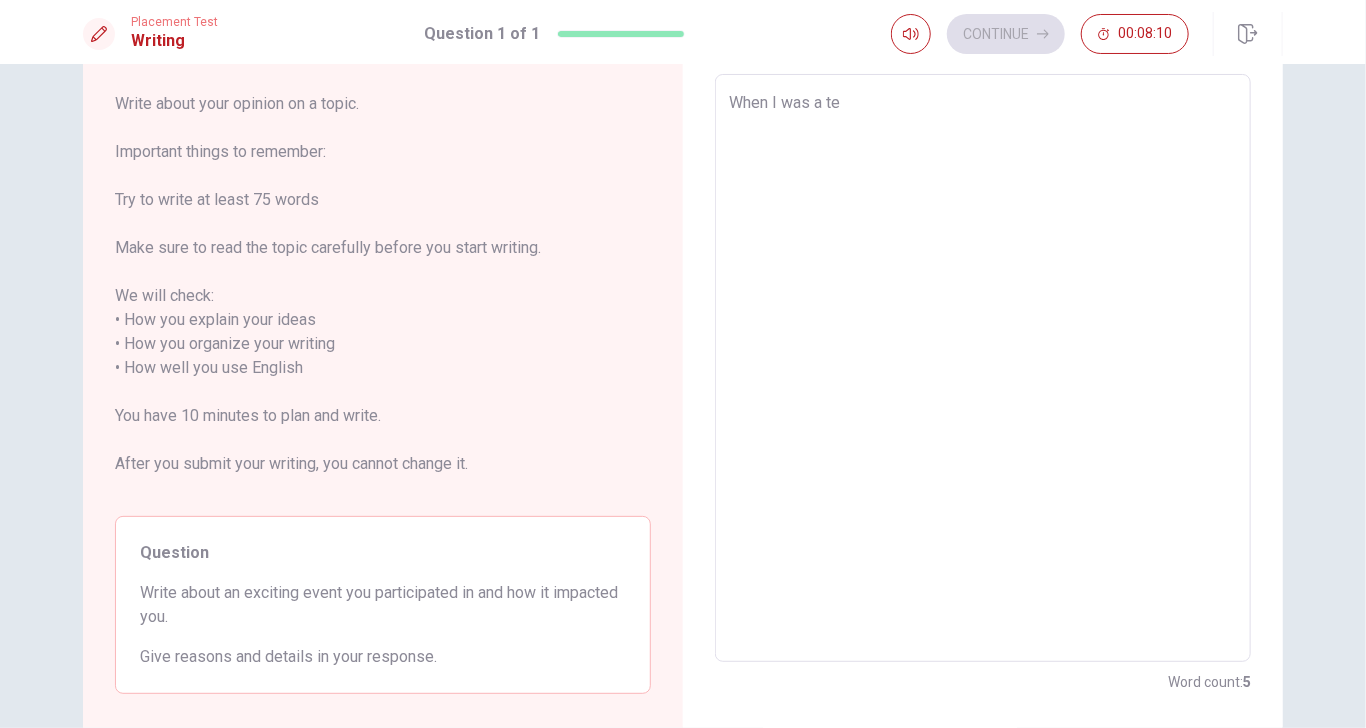 type on "x" 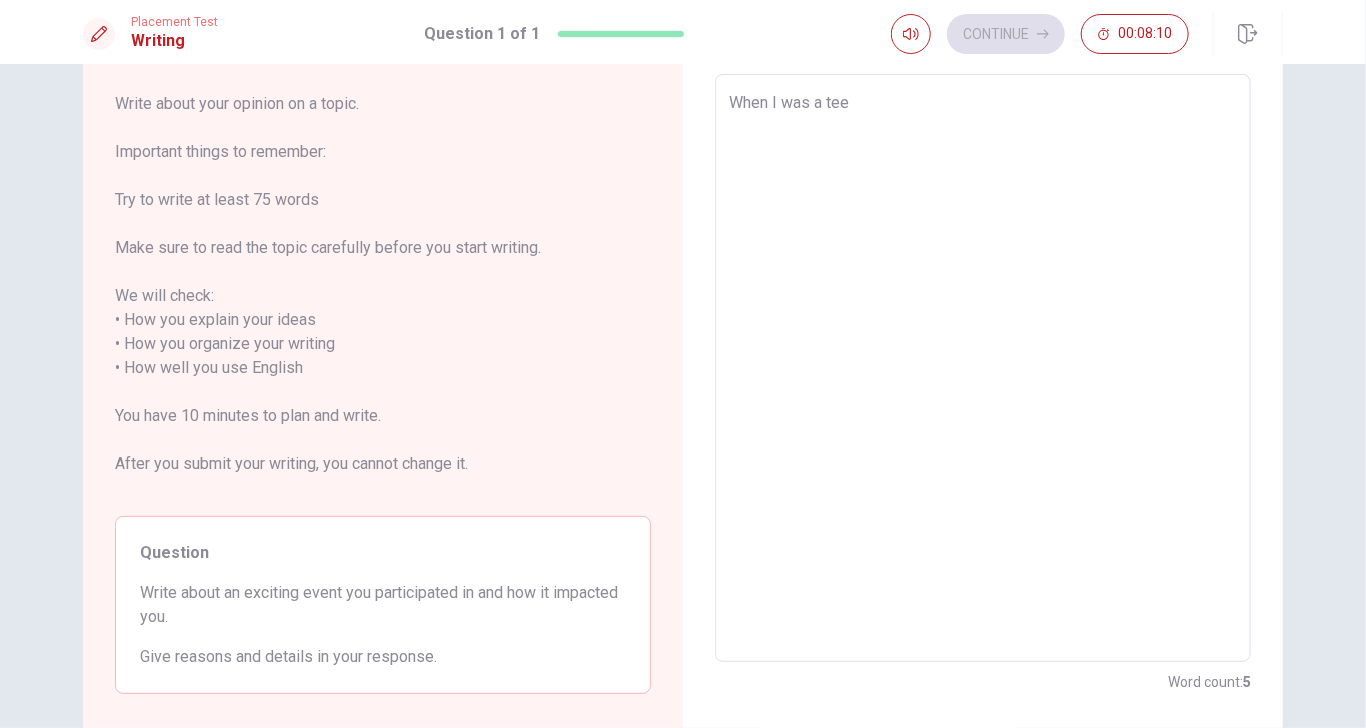 type on "x" 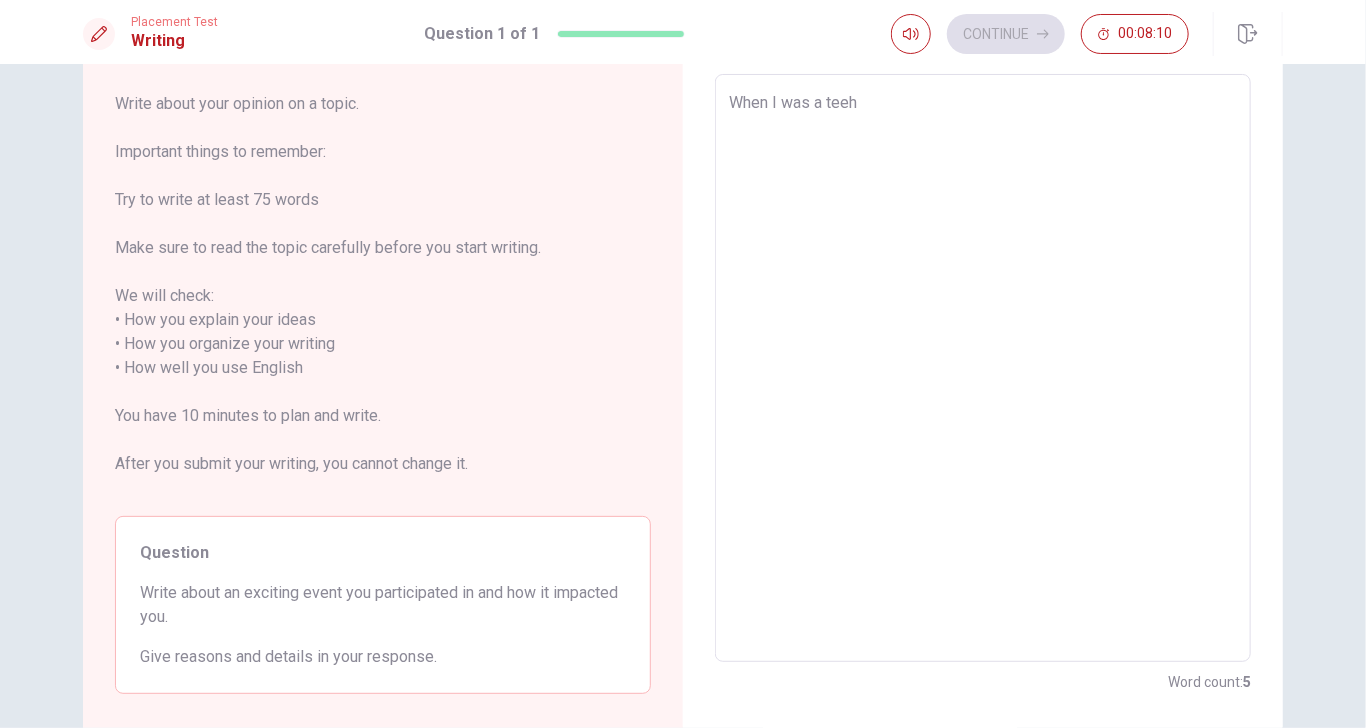 type on "x" 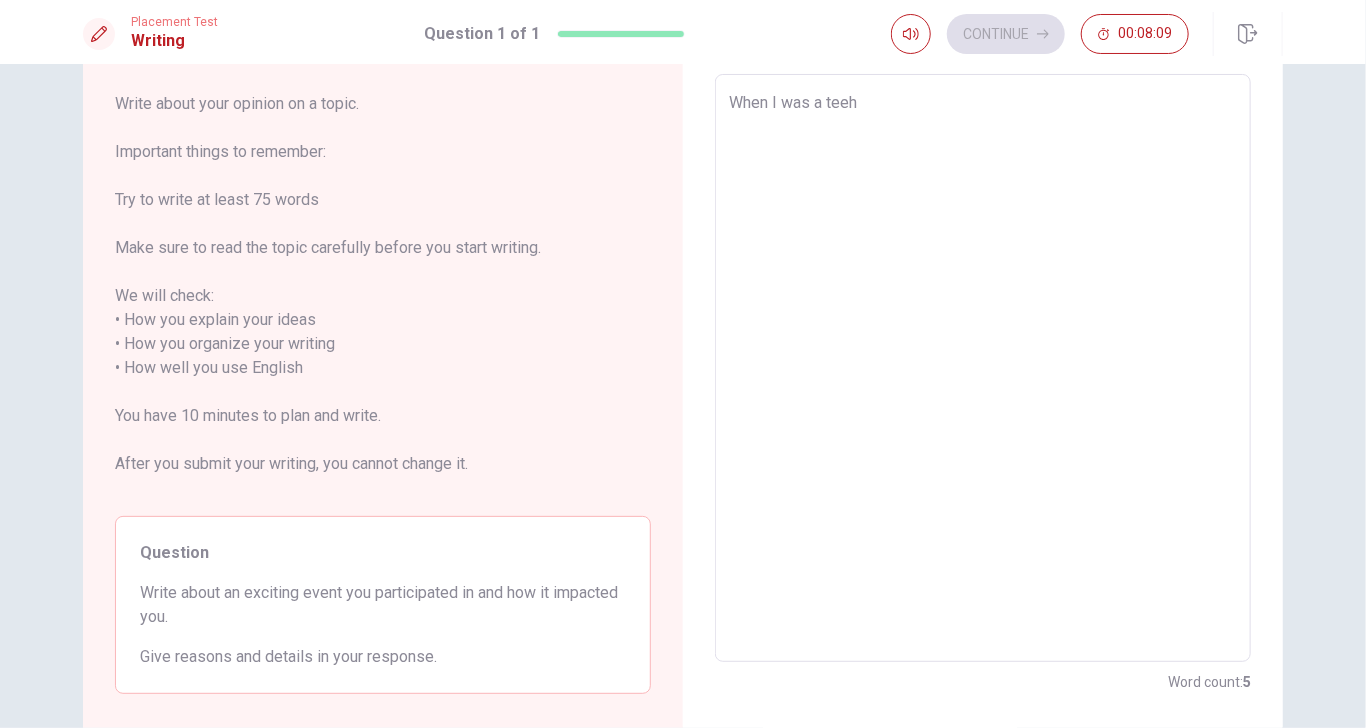type on "When I was a tee" 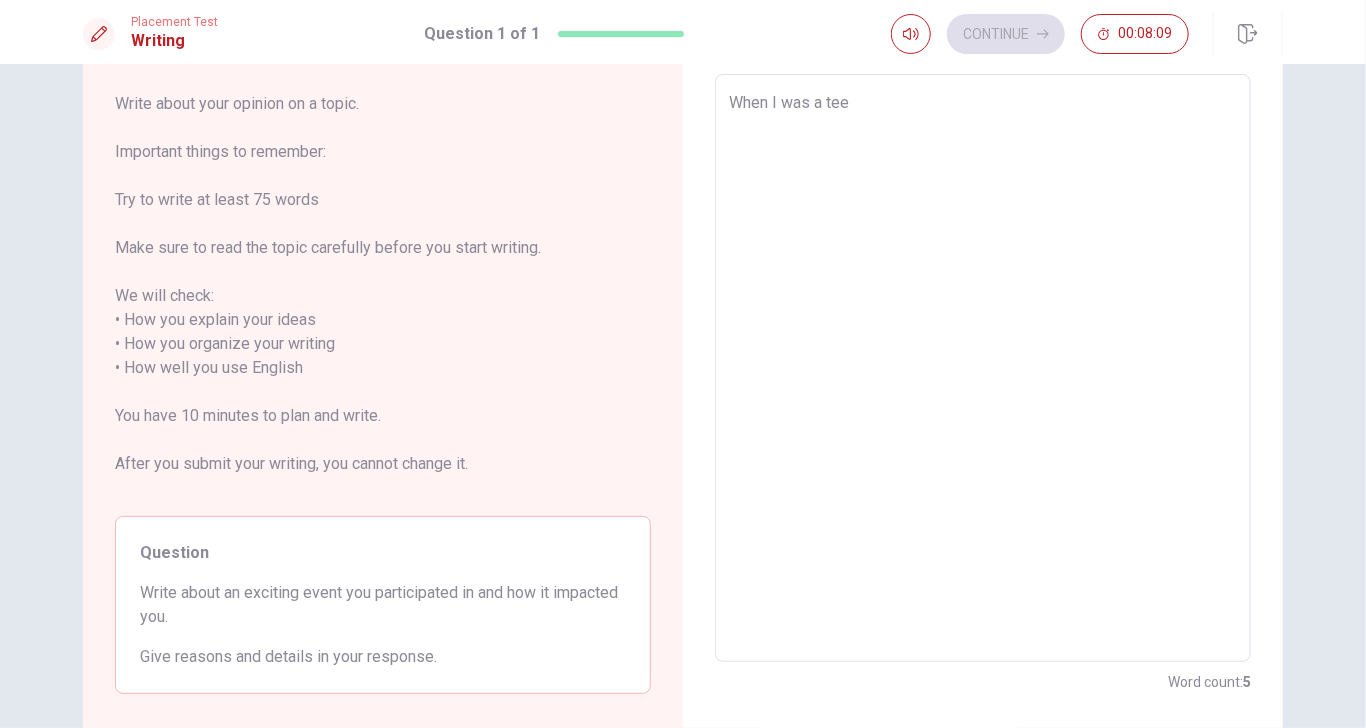 type on "x" 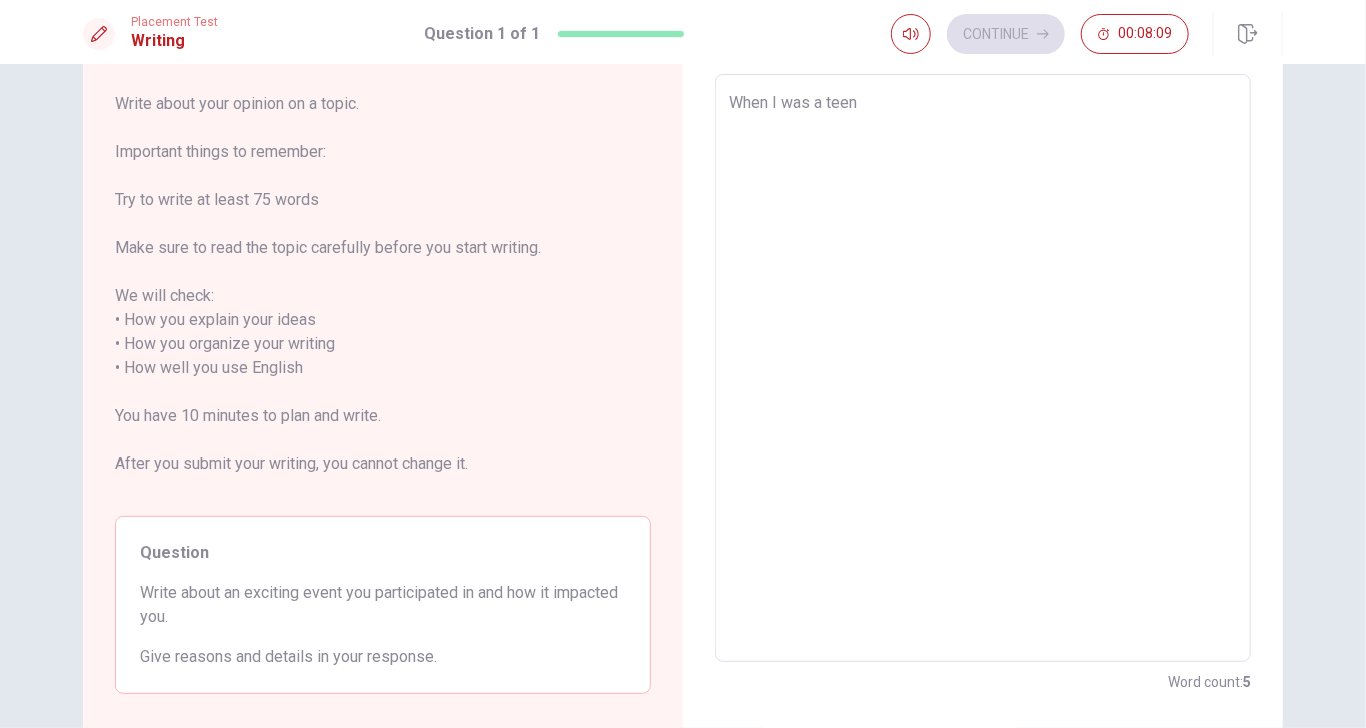 type on "x" 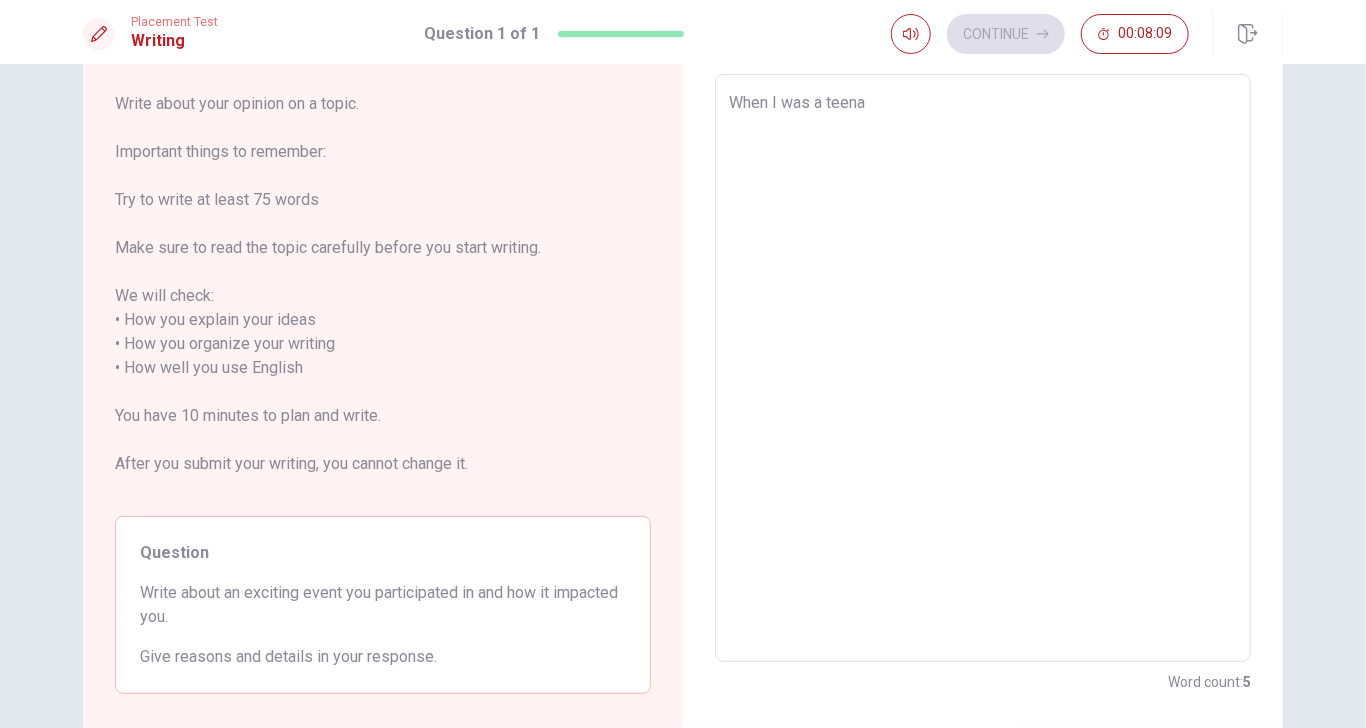 type on "x" 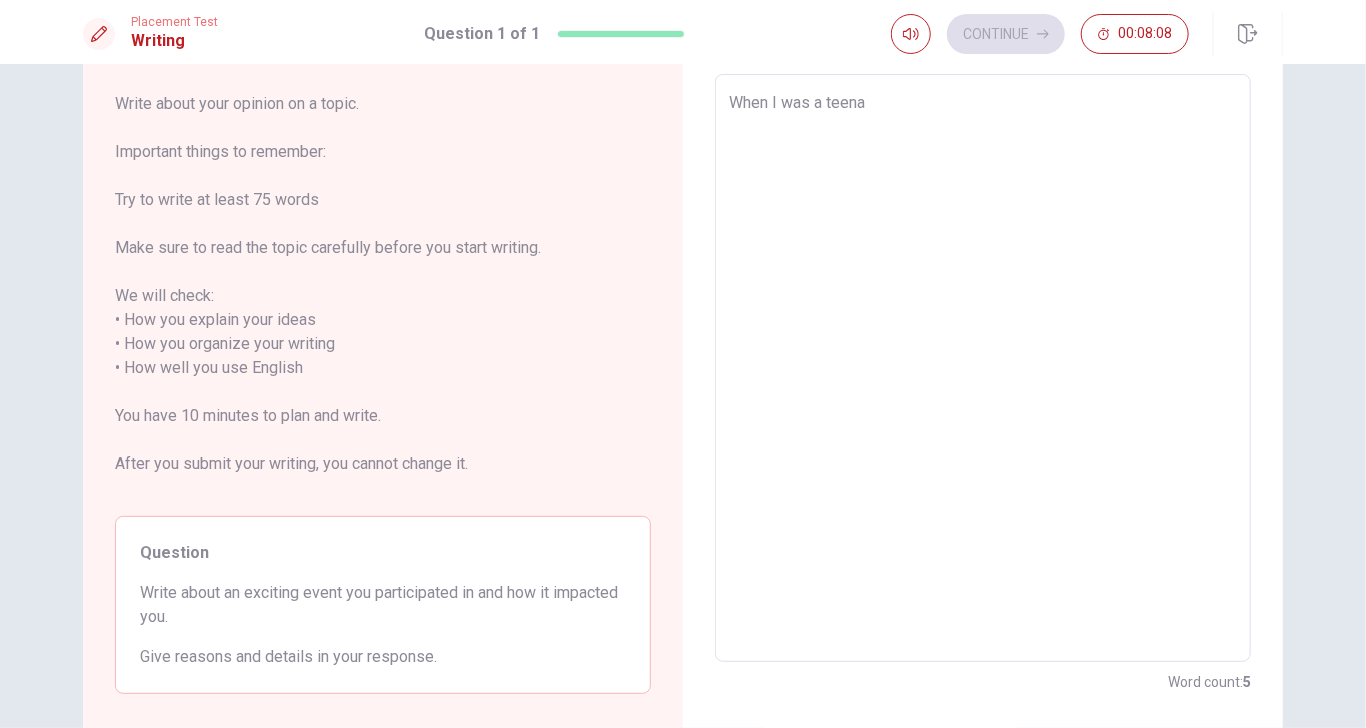type on "When I was a teenag" 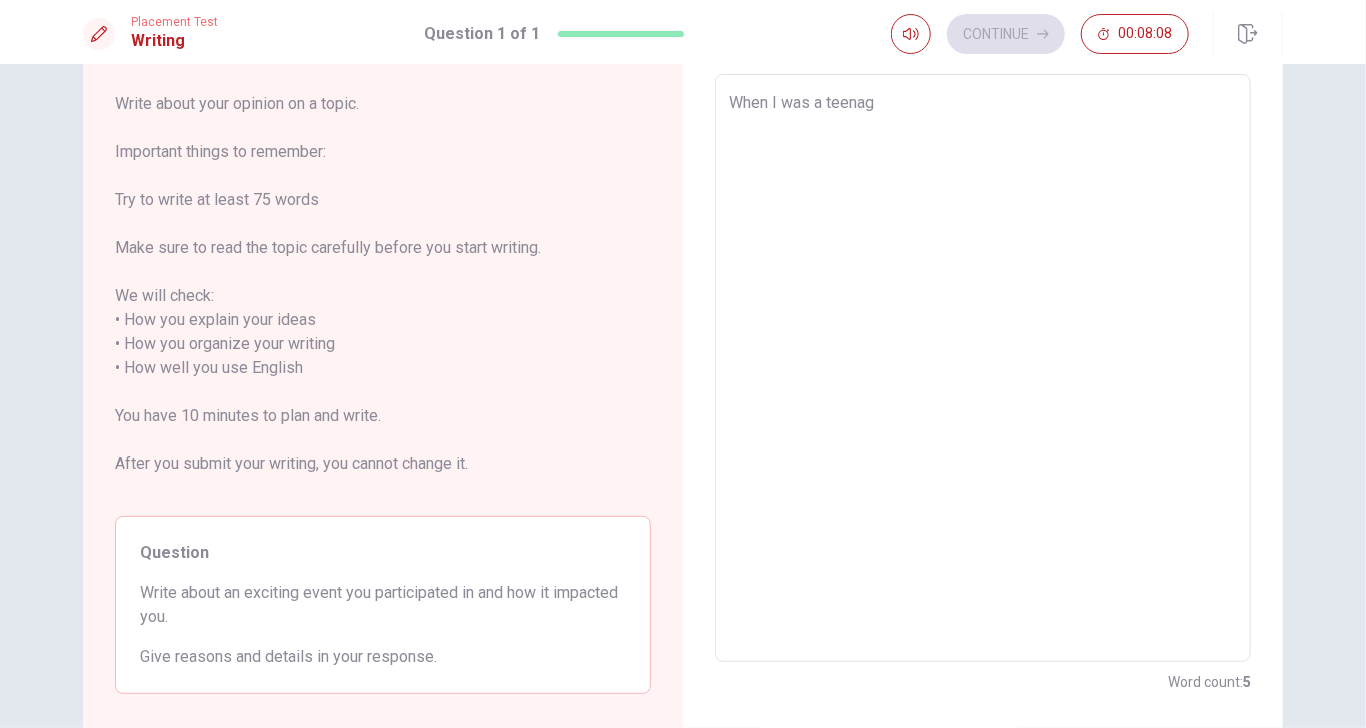 type on "x" 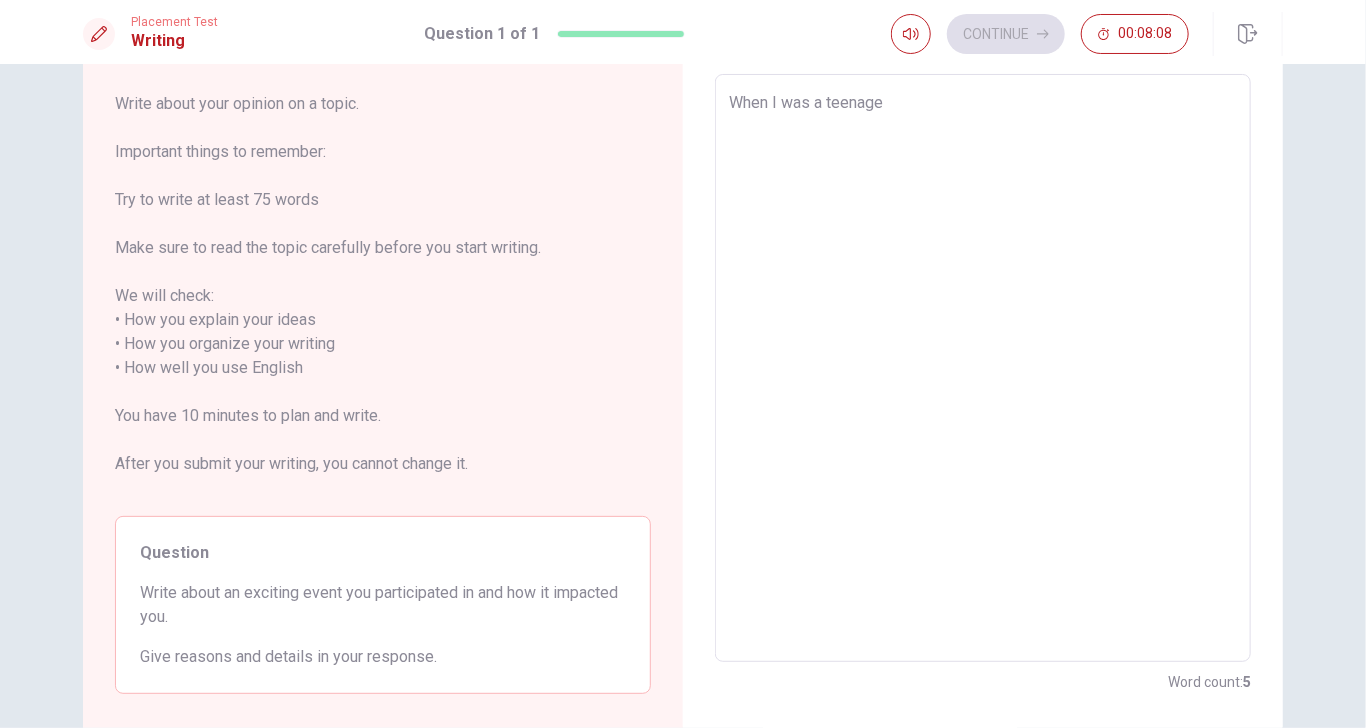 type on "x" 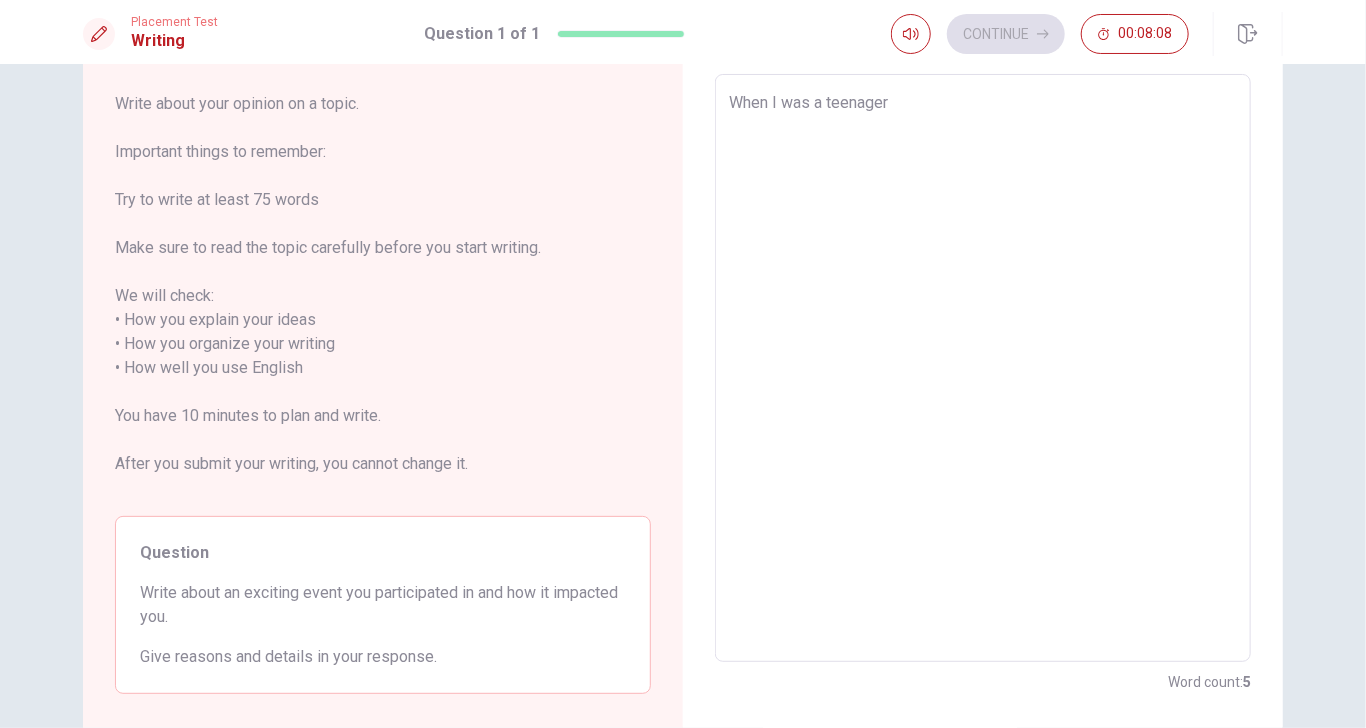 type on "x" 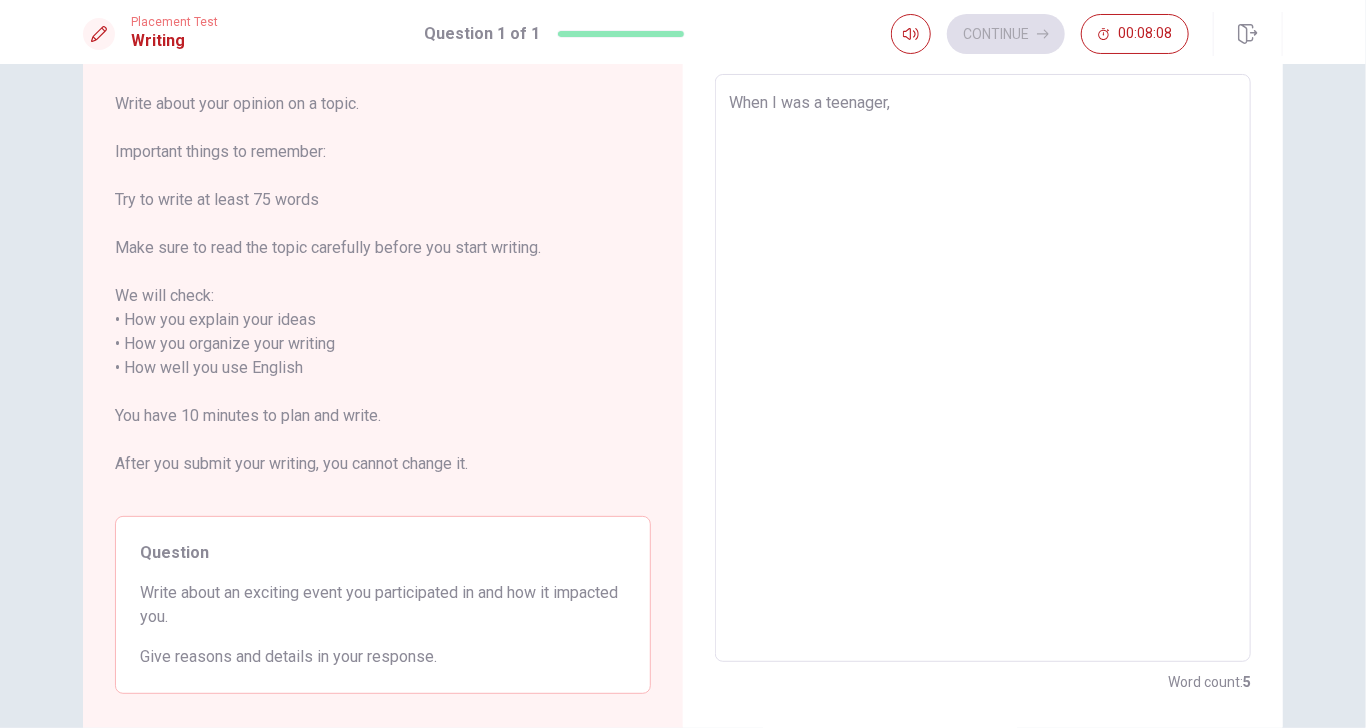 type on "x" 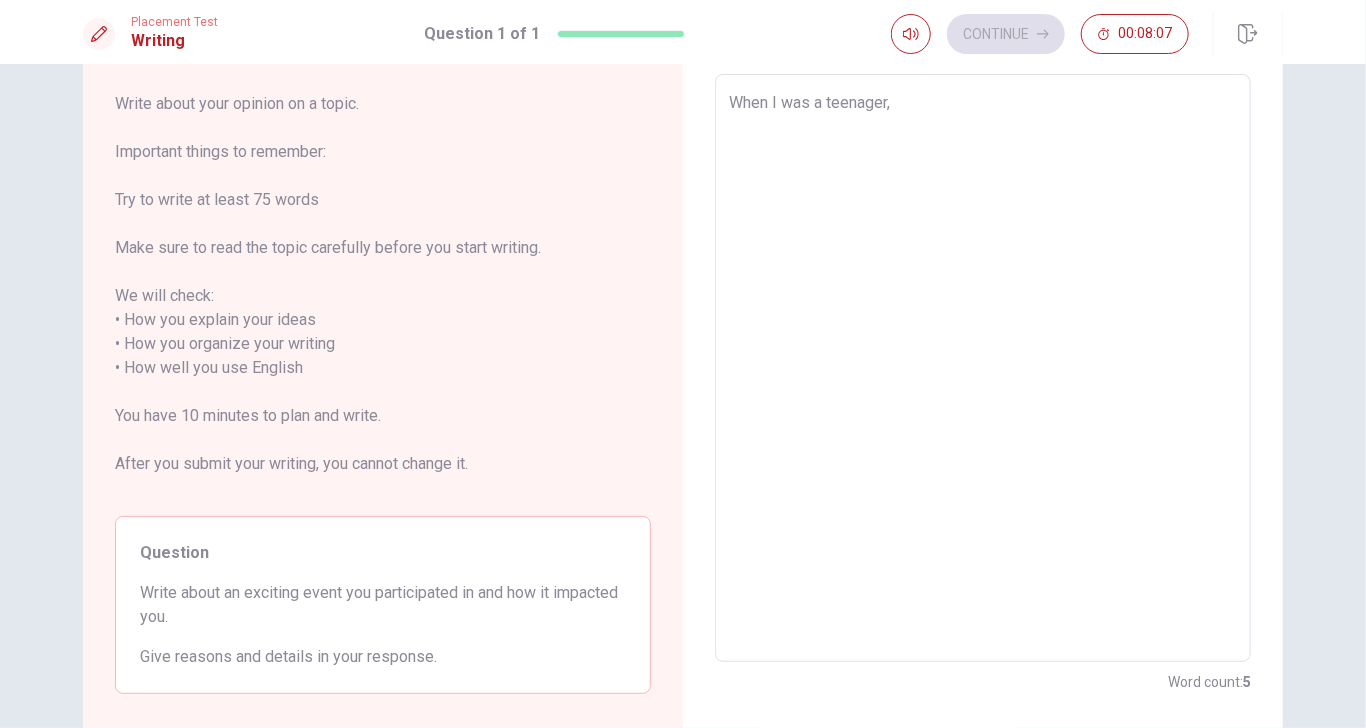 type on "When I was a teenager," 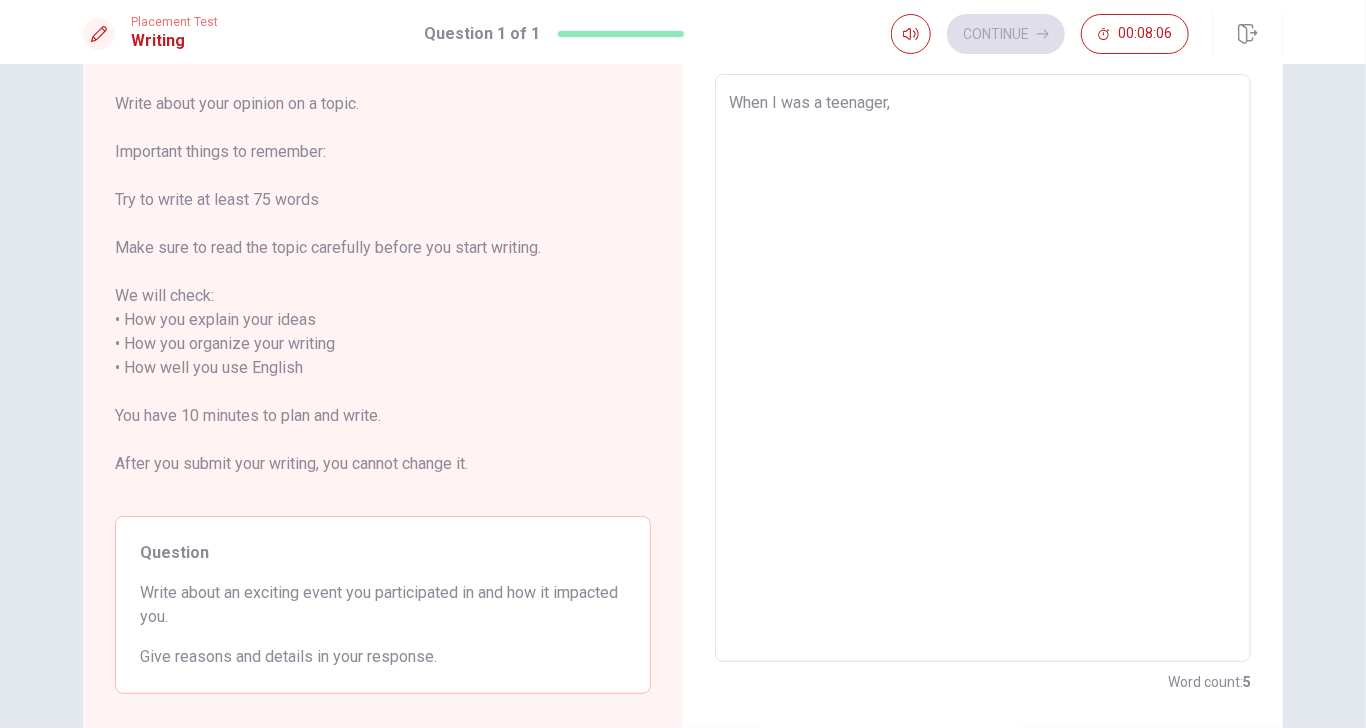 type on "When I was a teenager, I" 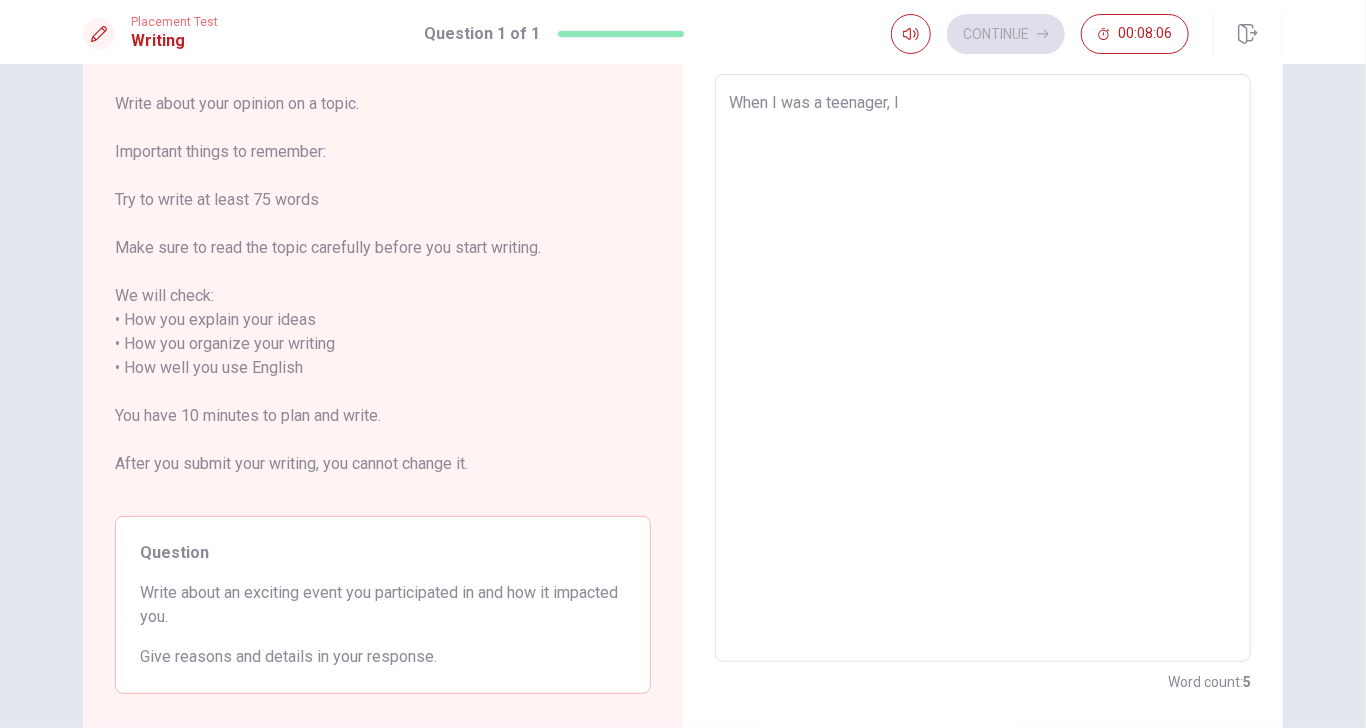 type on "x" 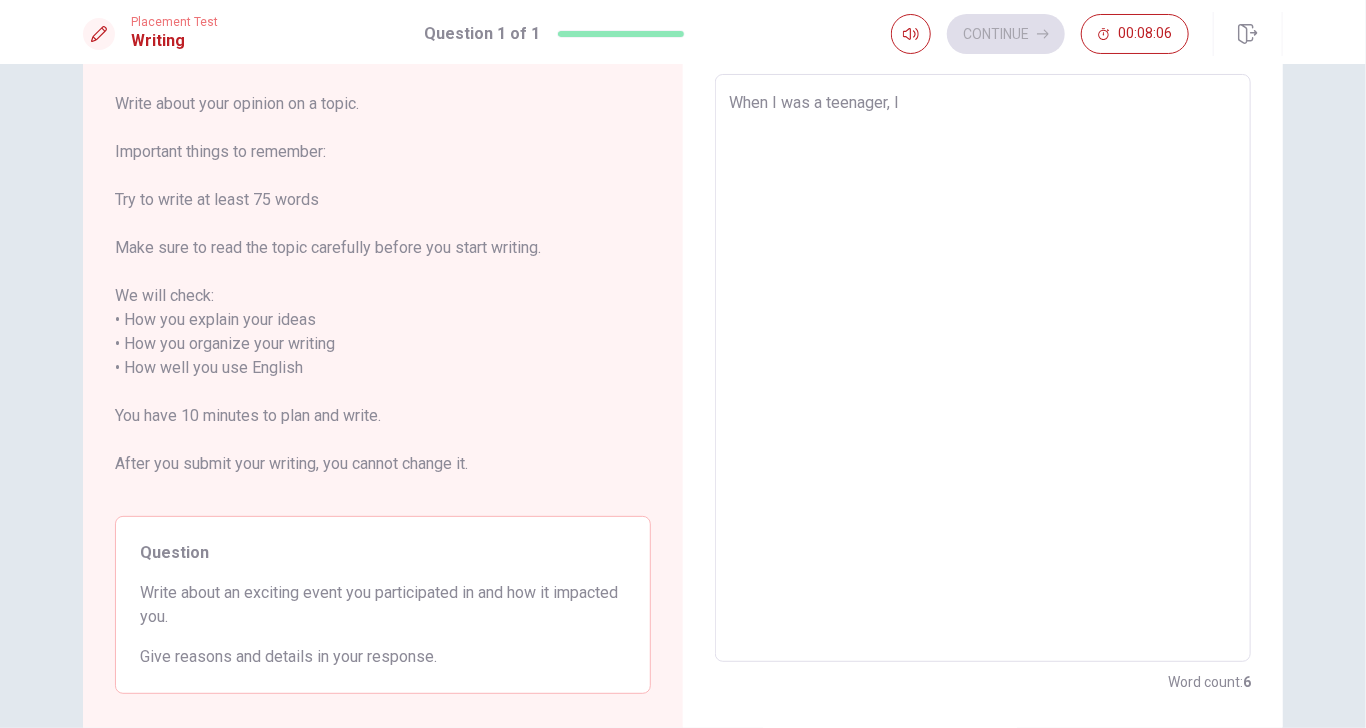 type on "When I was a teenager, I" 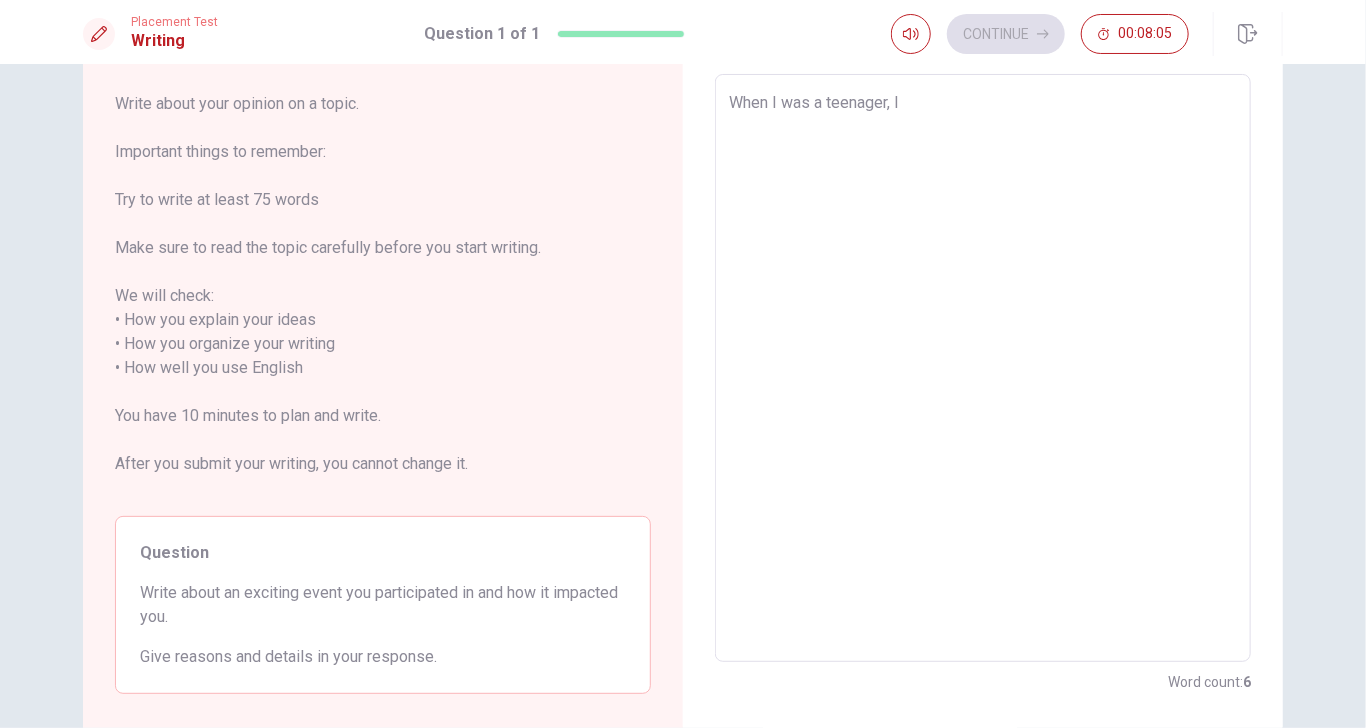 type on "x" 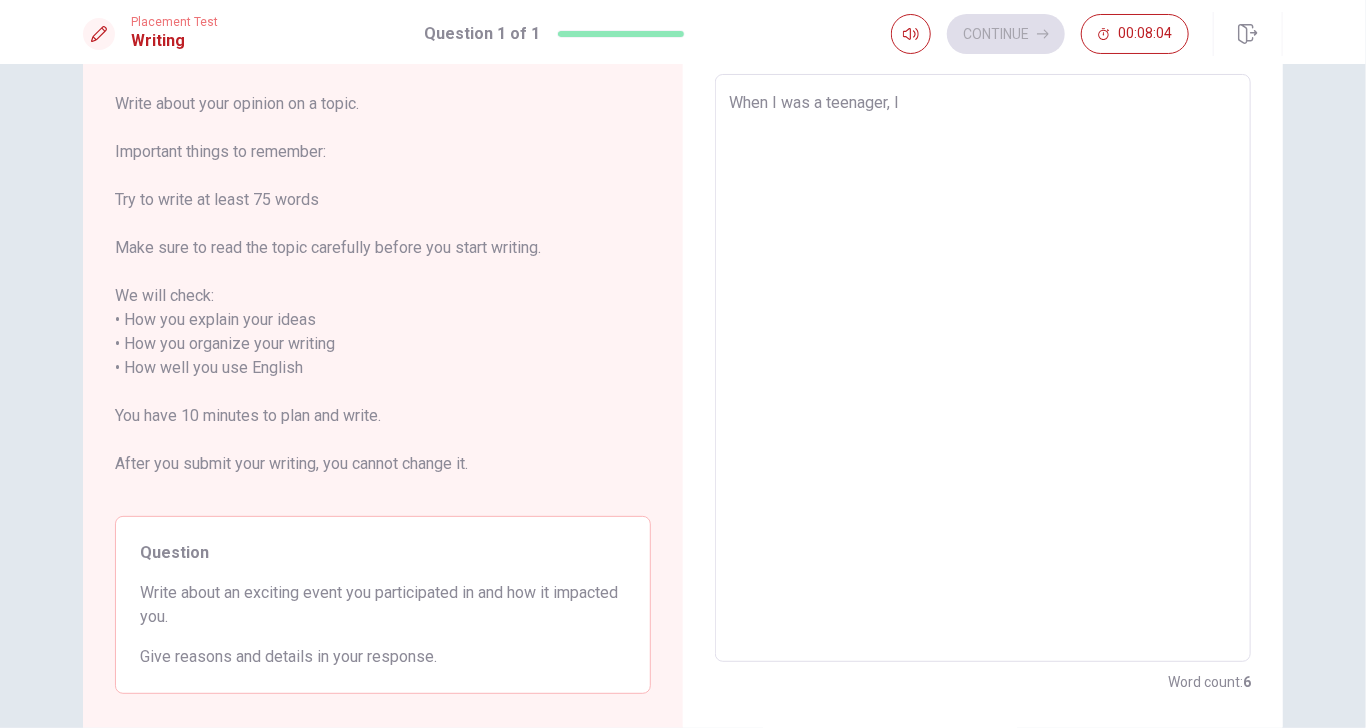 type on "When I was a teenager, I r" 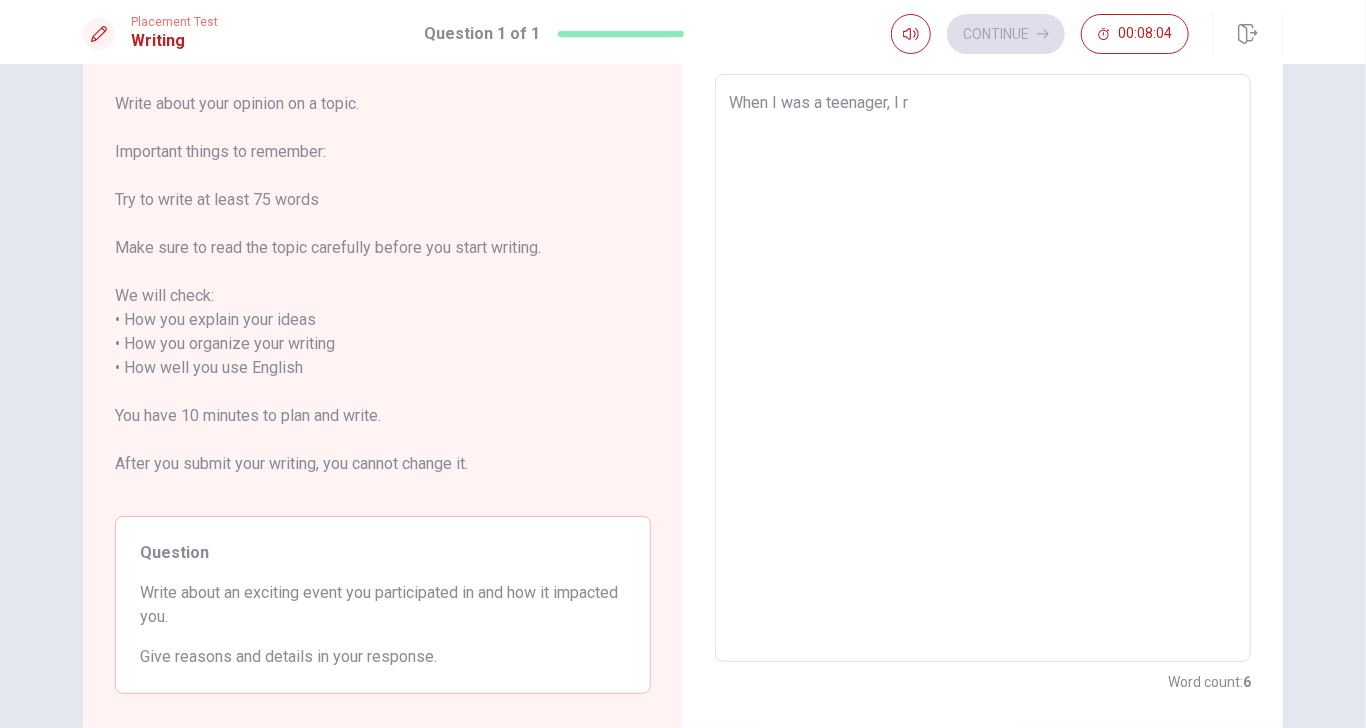 type on "x" 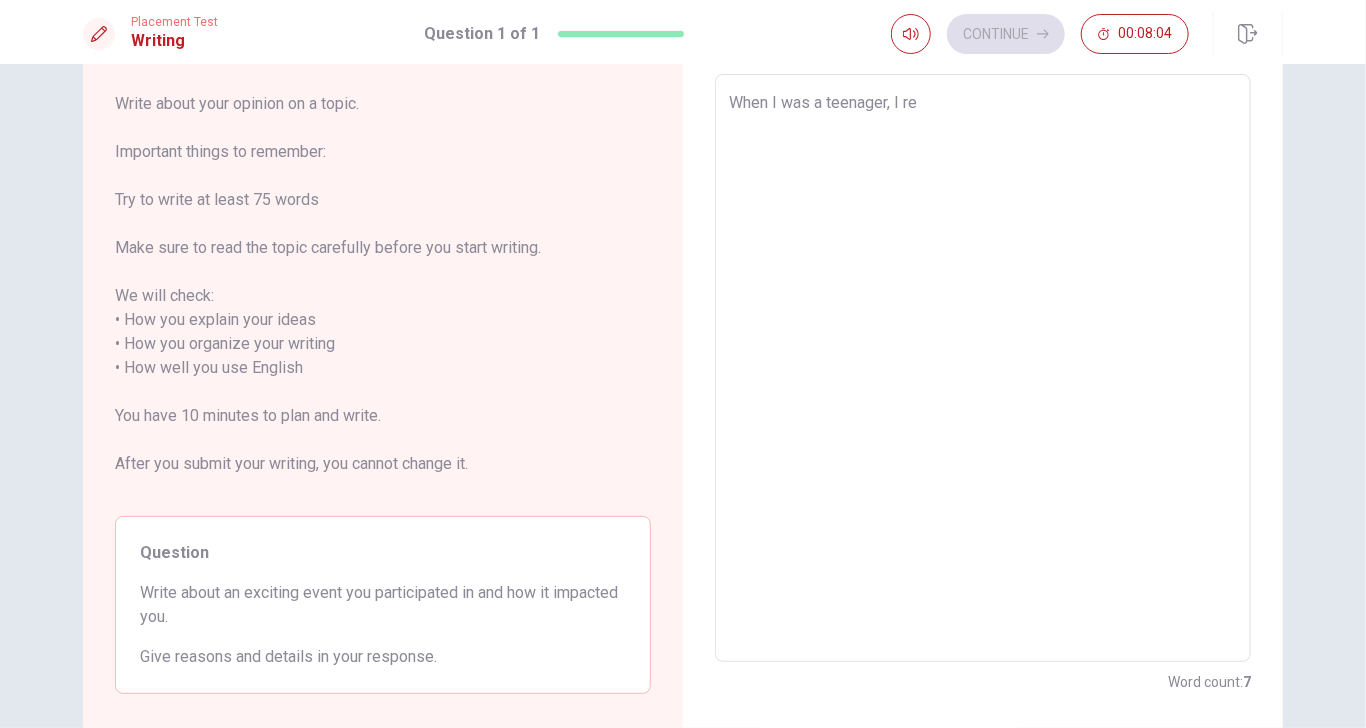 type on "x" 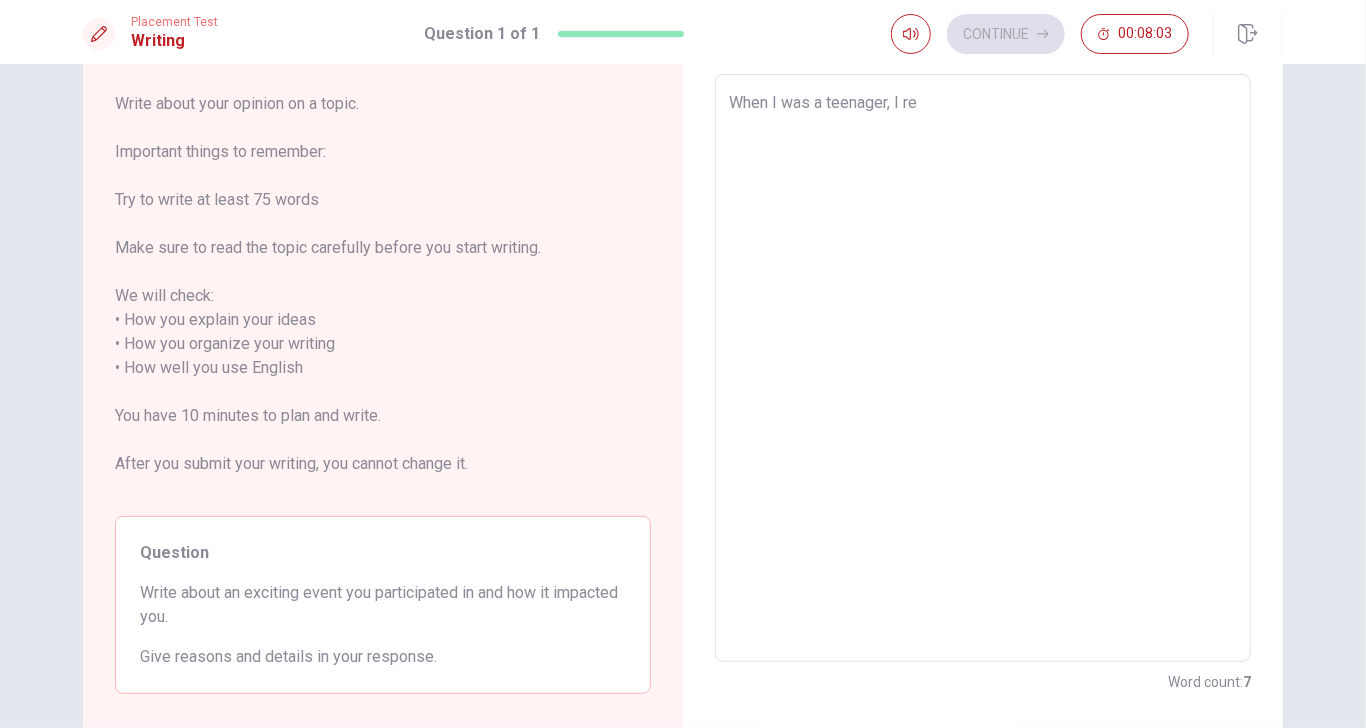 type on "When I was a teenager, I ref" 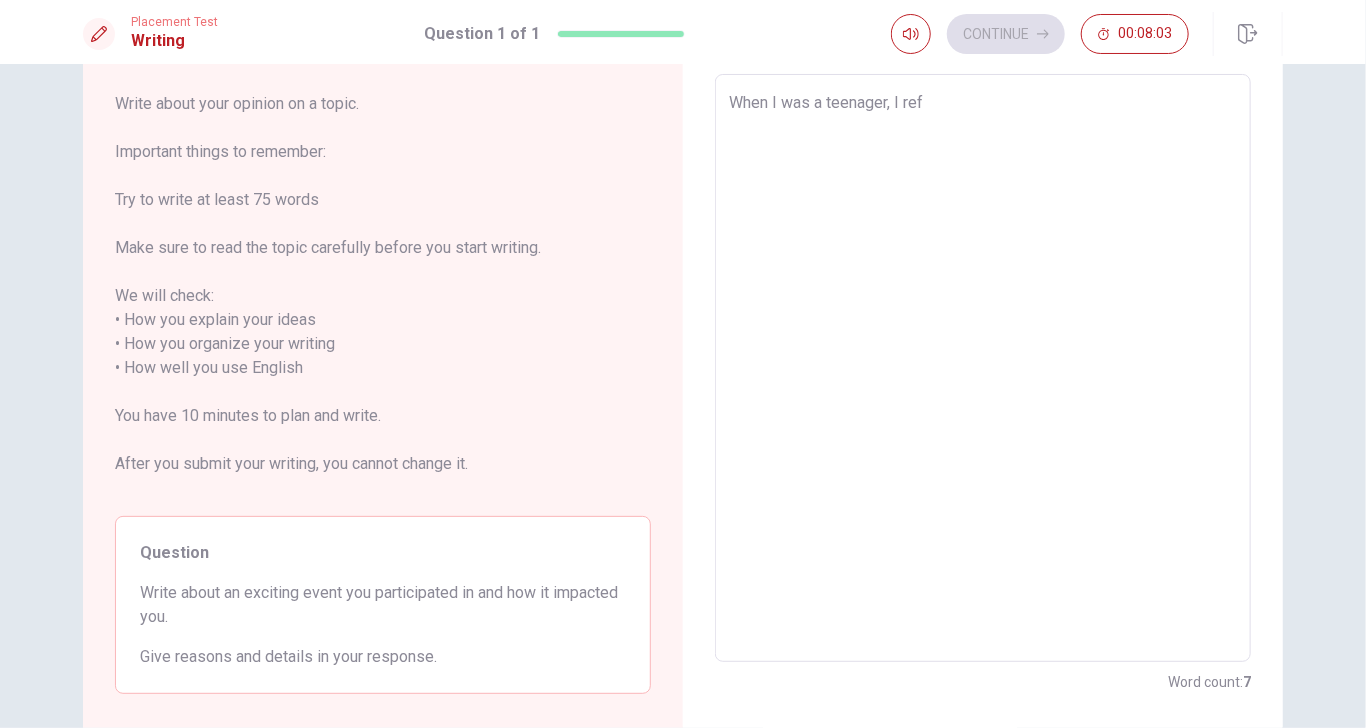 type on "x" 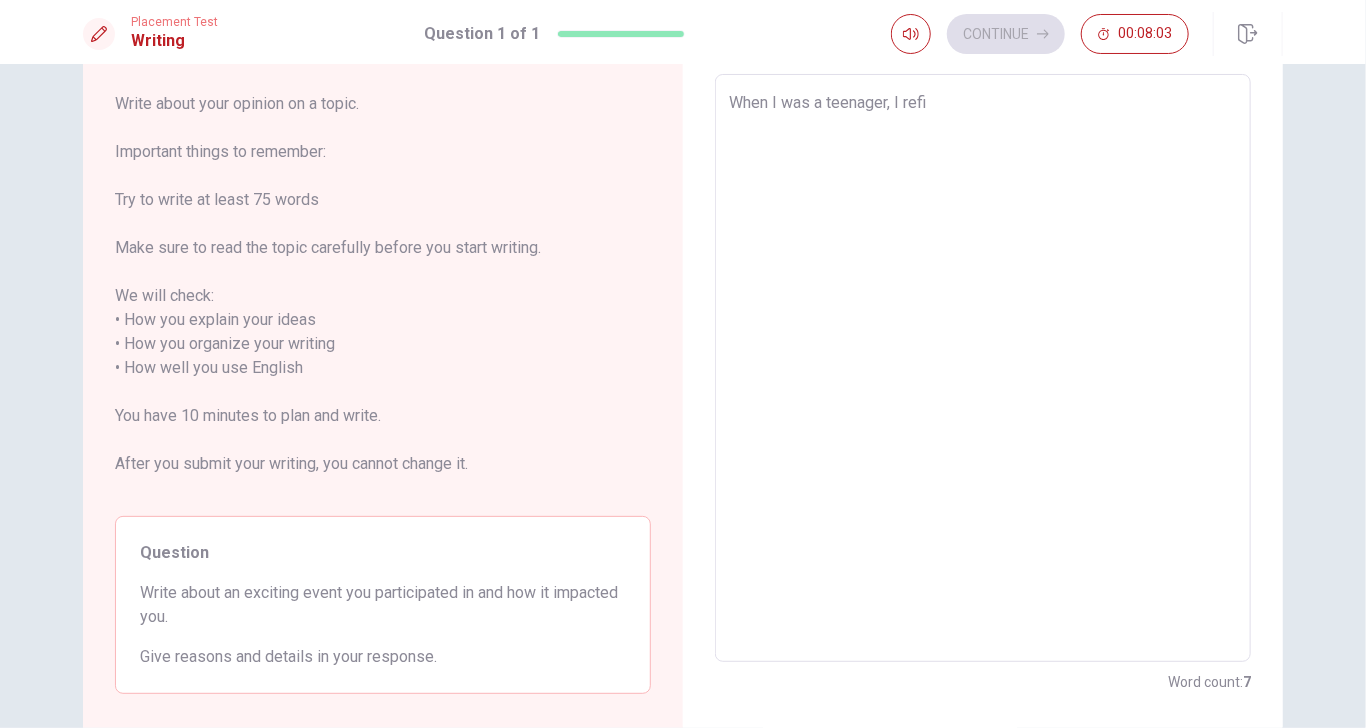 type on "x" 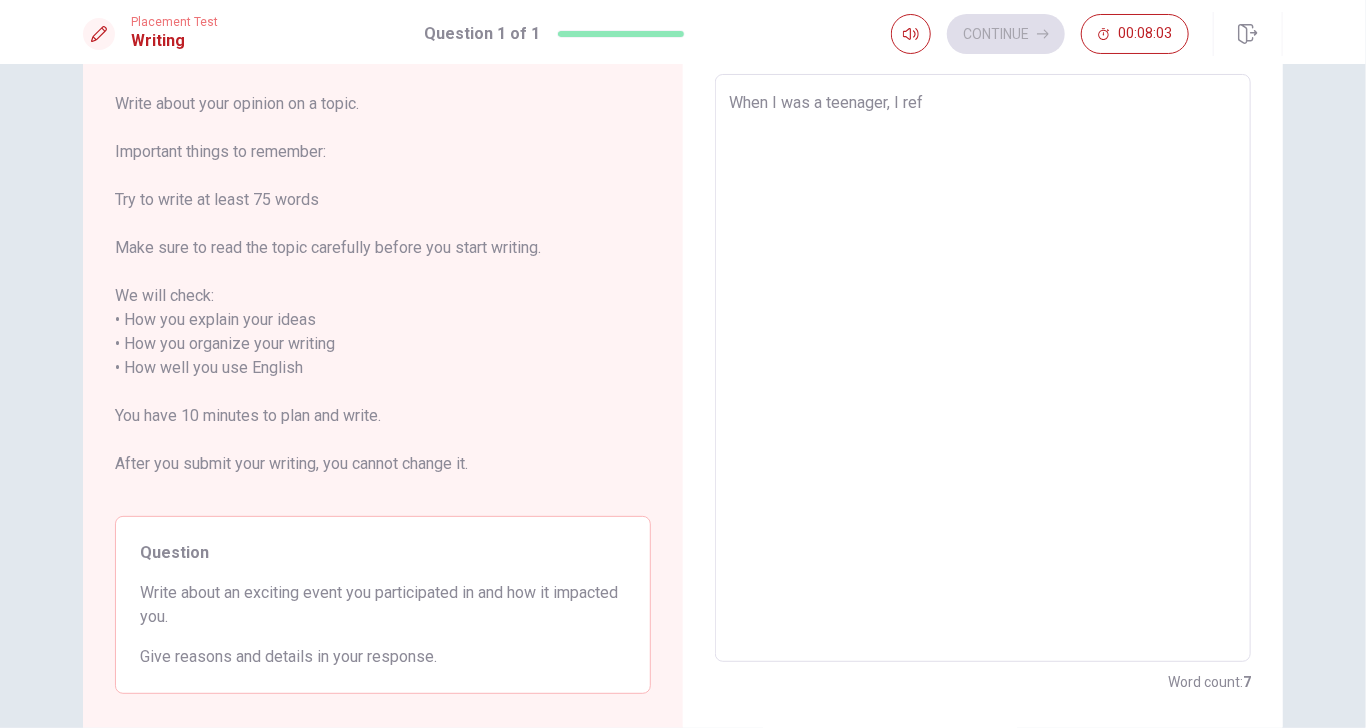 type on "x" 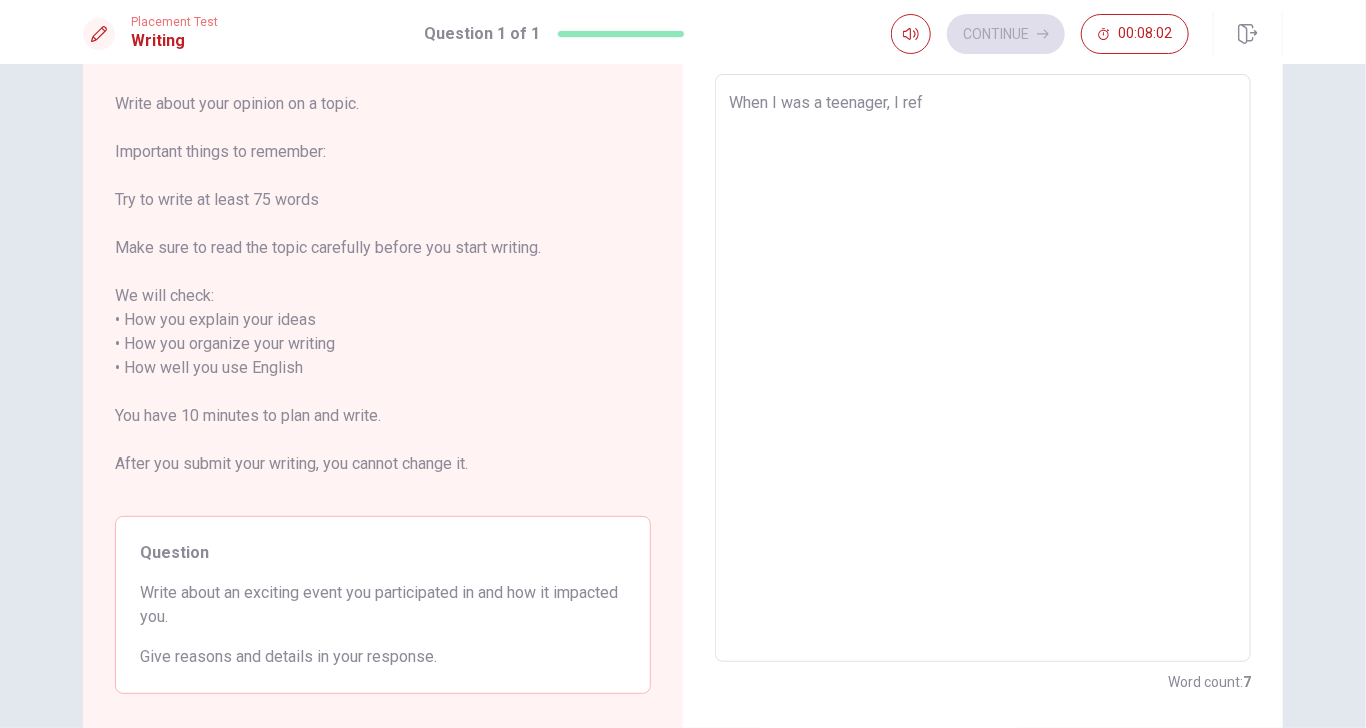 type on "When I was a teenager, I re" 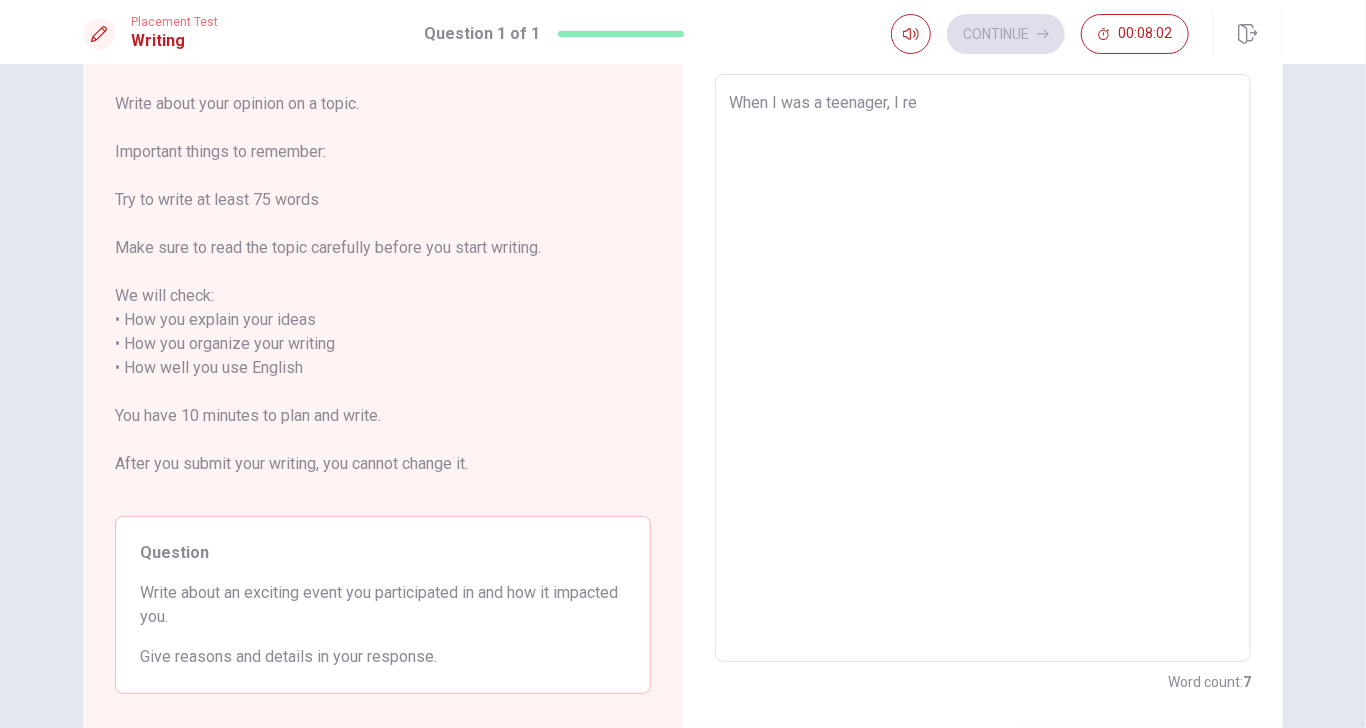 type on "x" 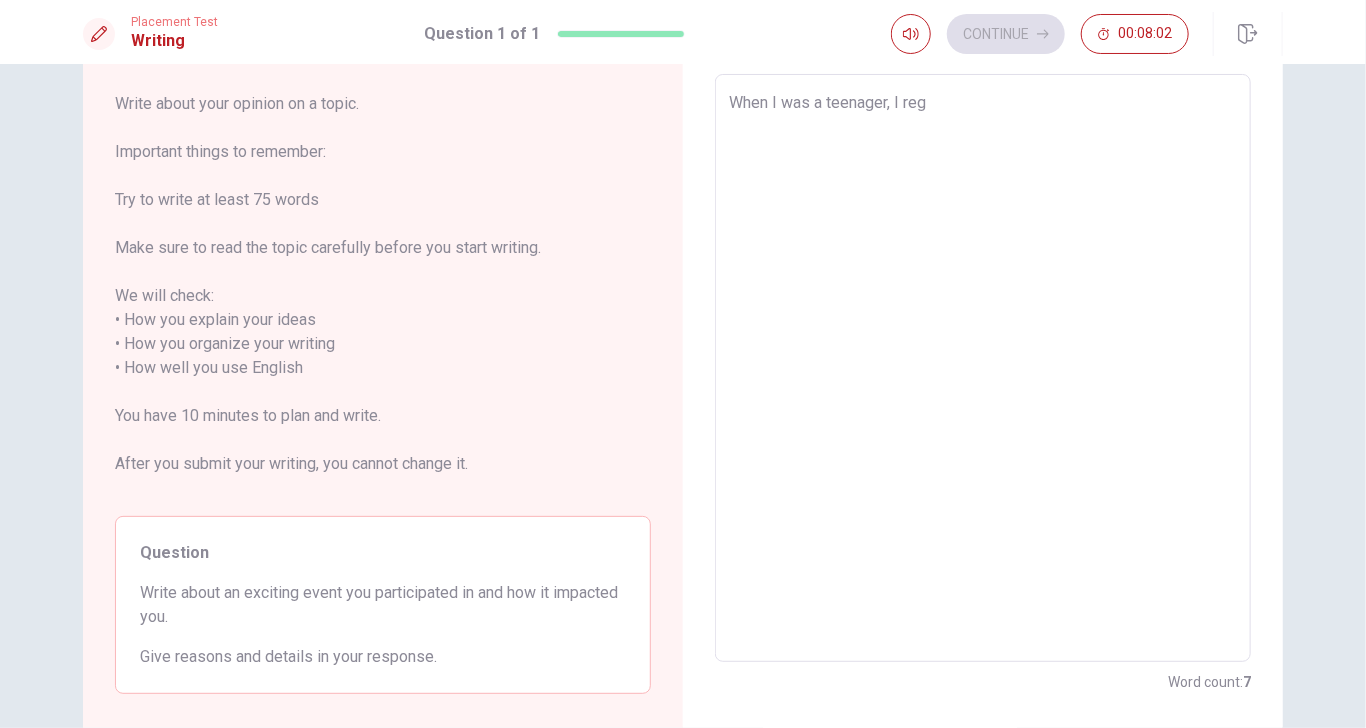 type on "x" 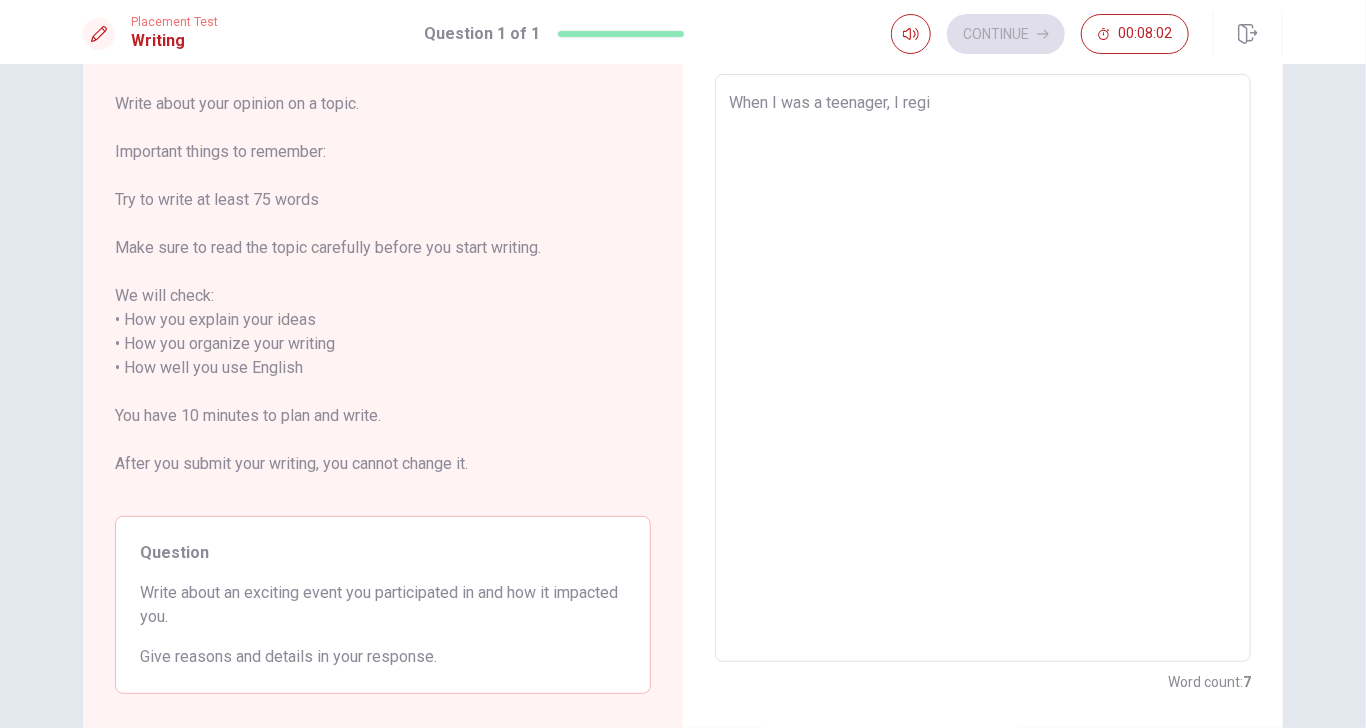 type on "x" 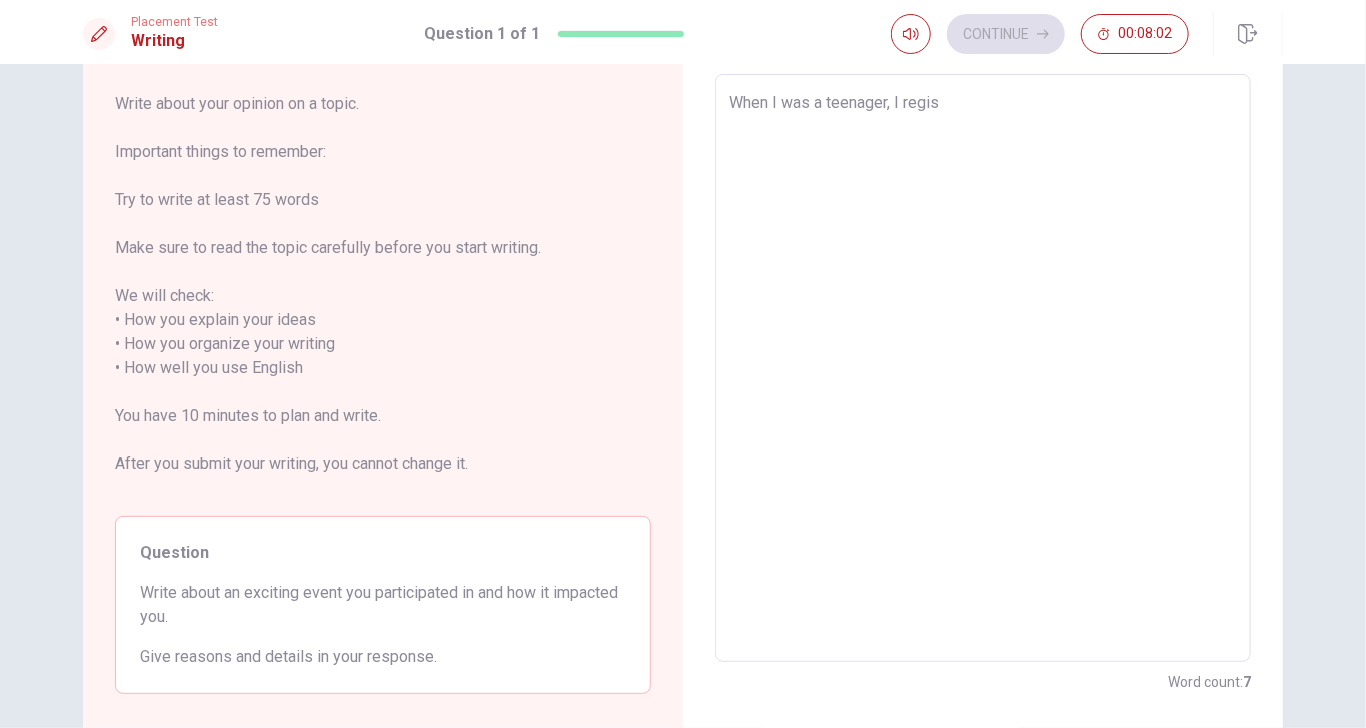 type on "x" 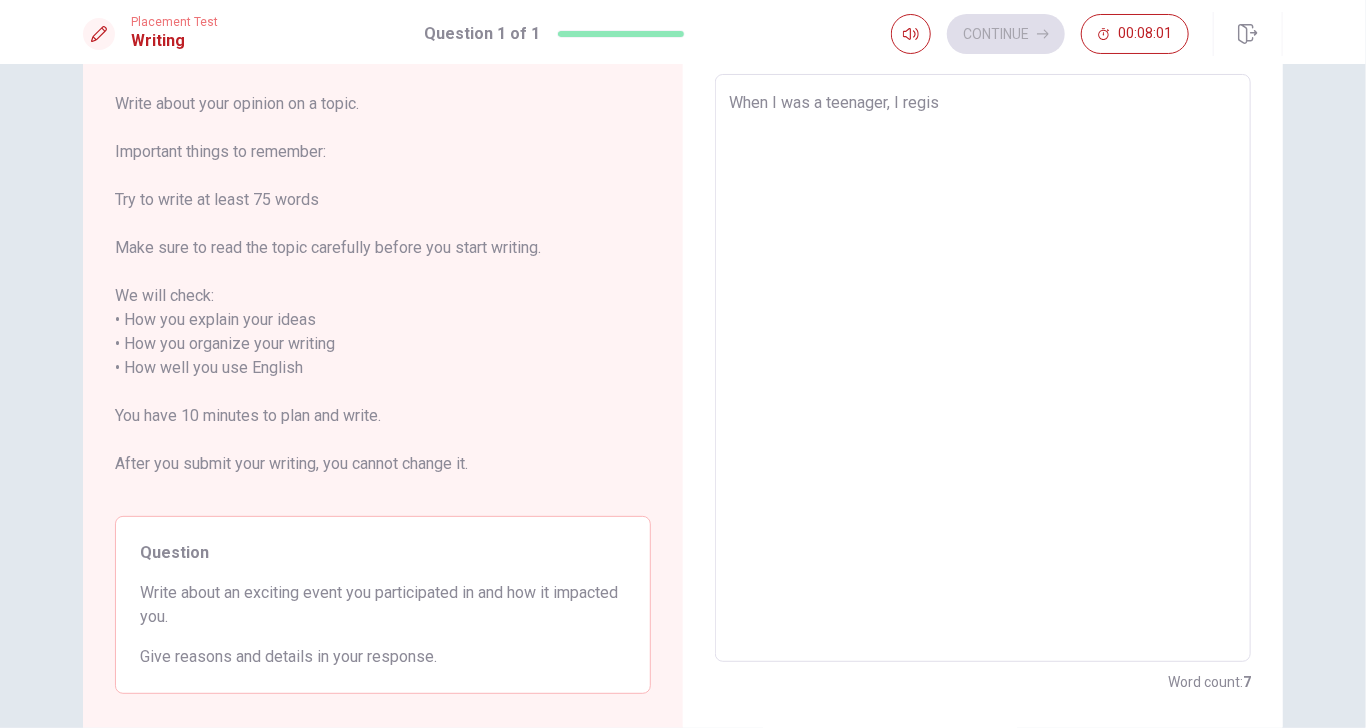type on "When I was a teenager, I regist" 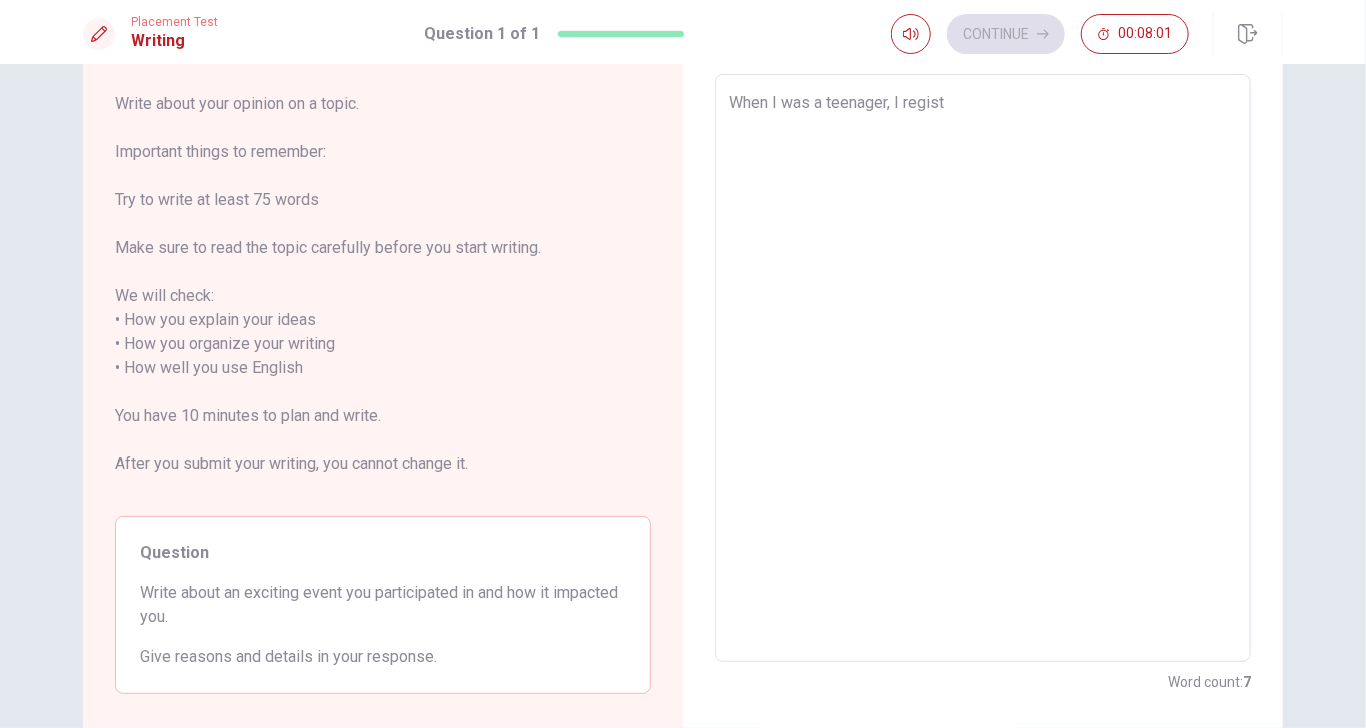 type on "x" 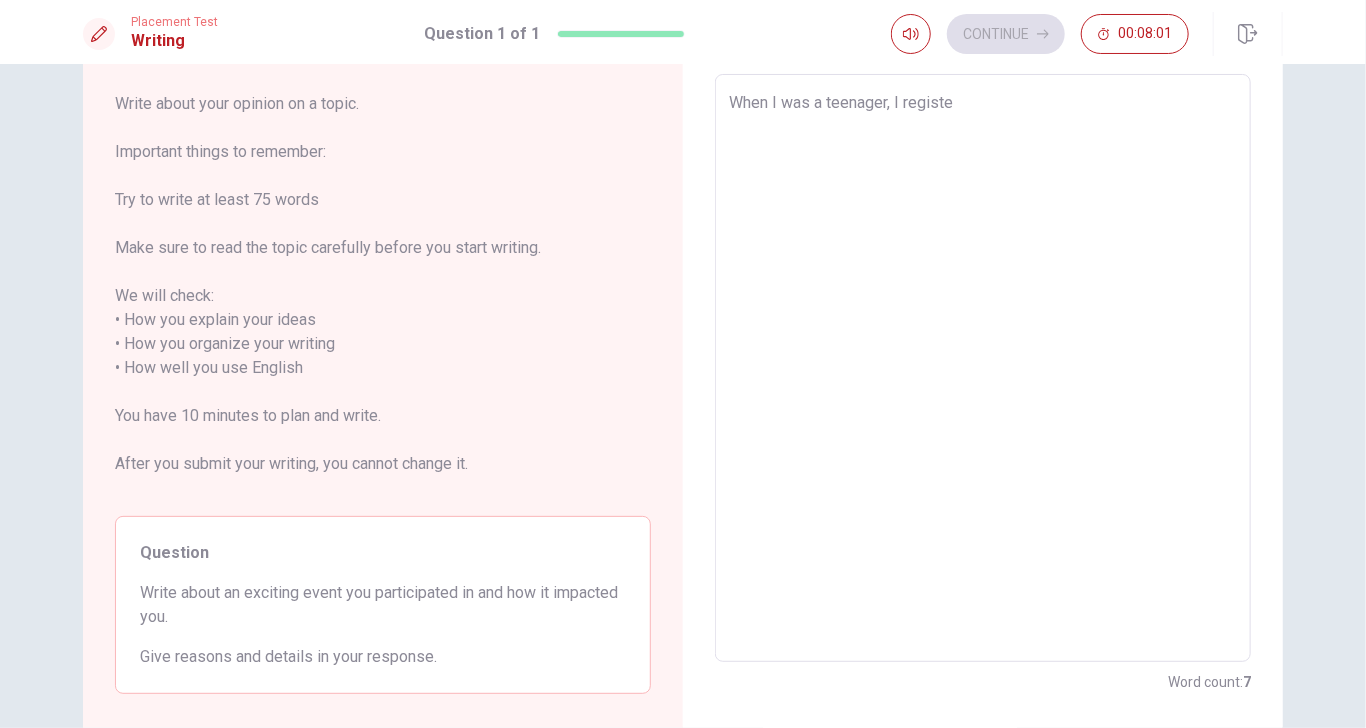 type on "x" 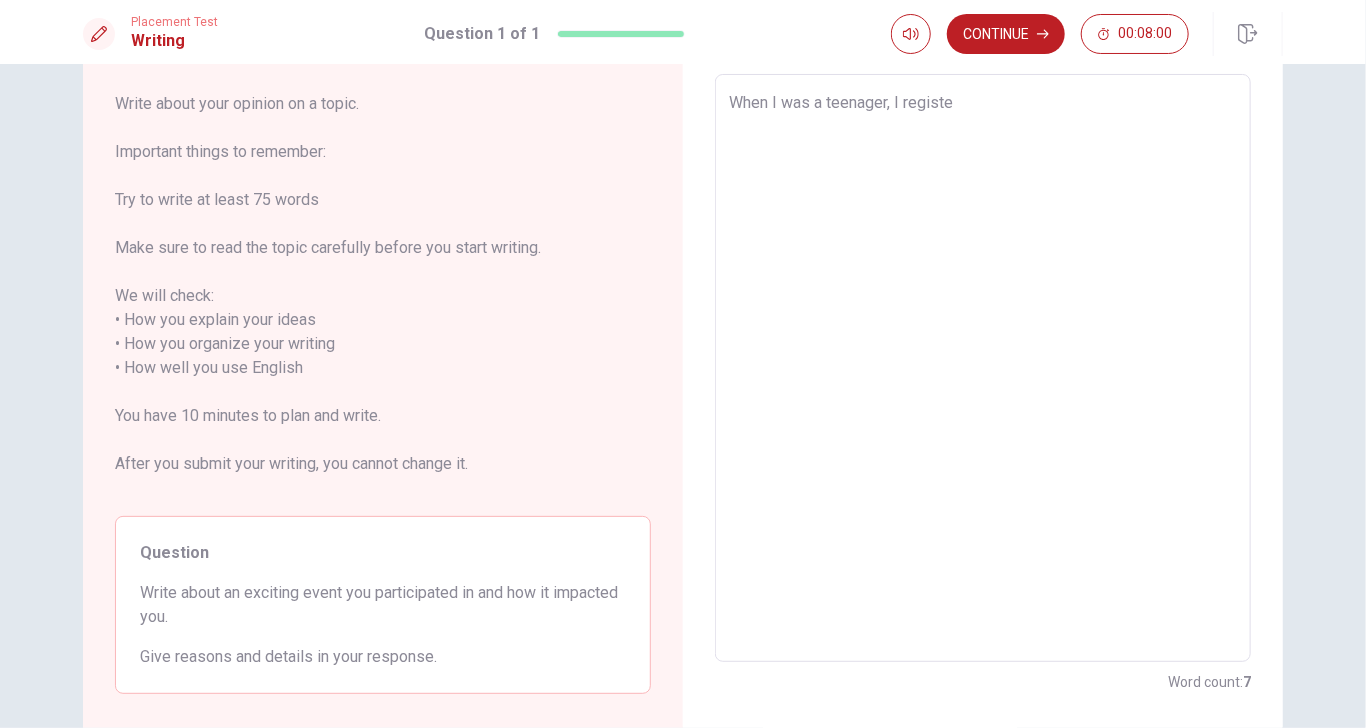 type on "When I was a teenager, I register" 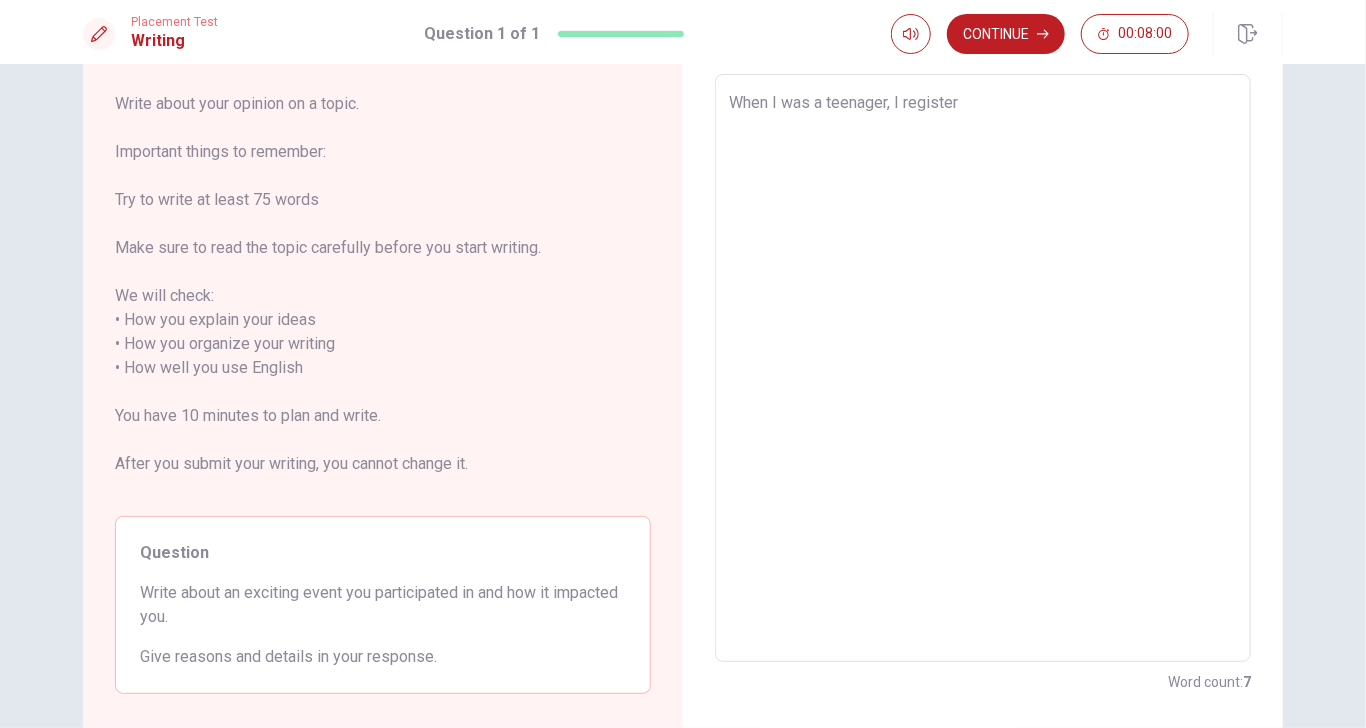 type on "x" 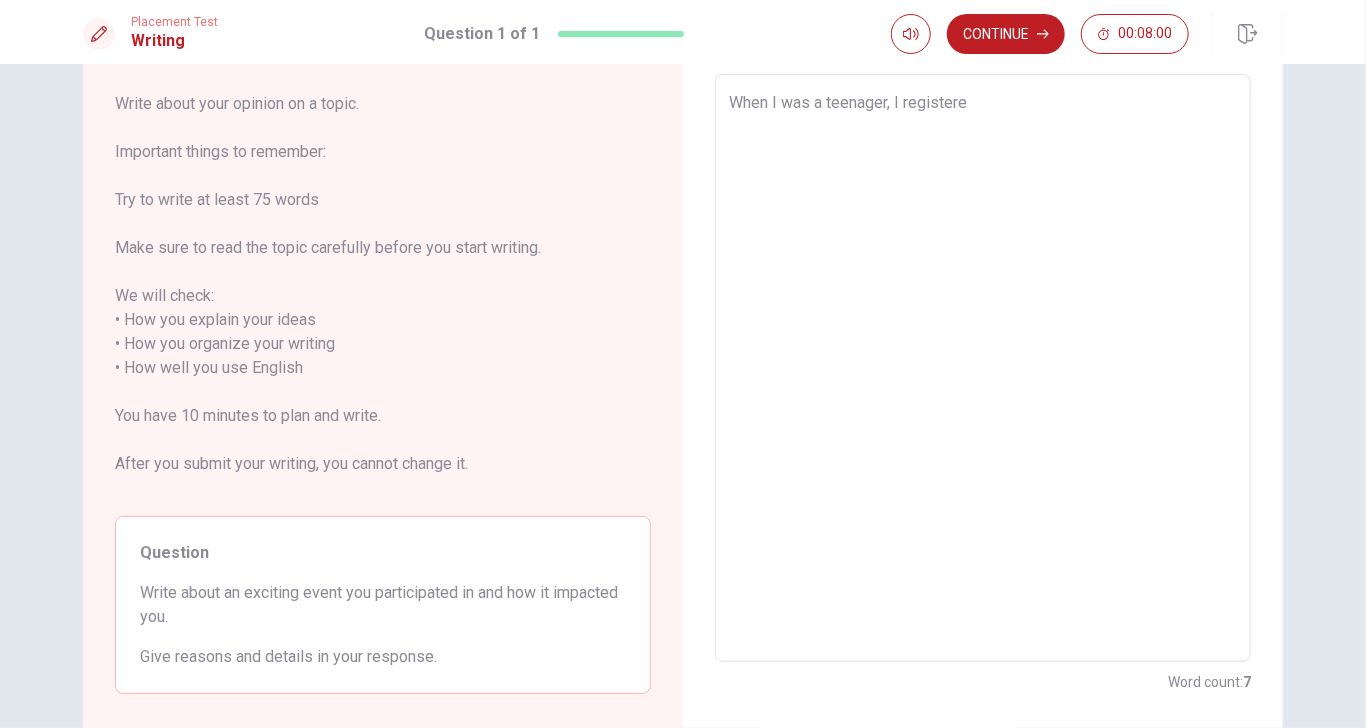 type on "x" 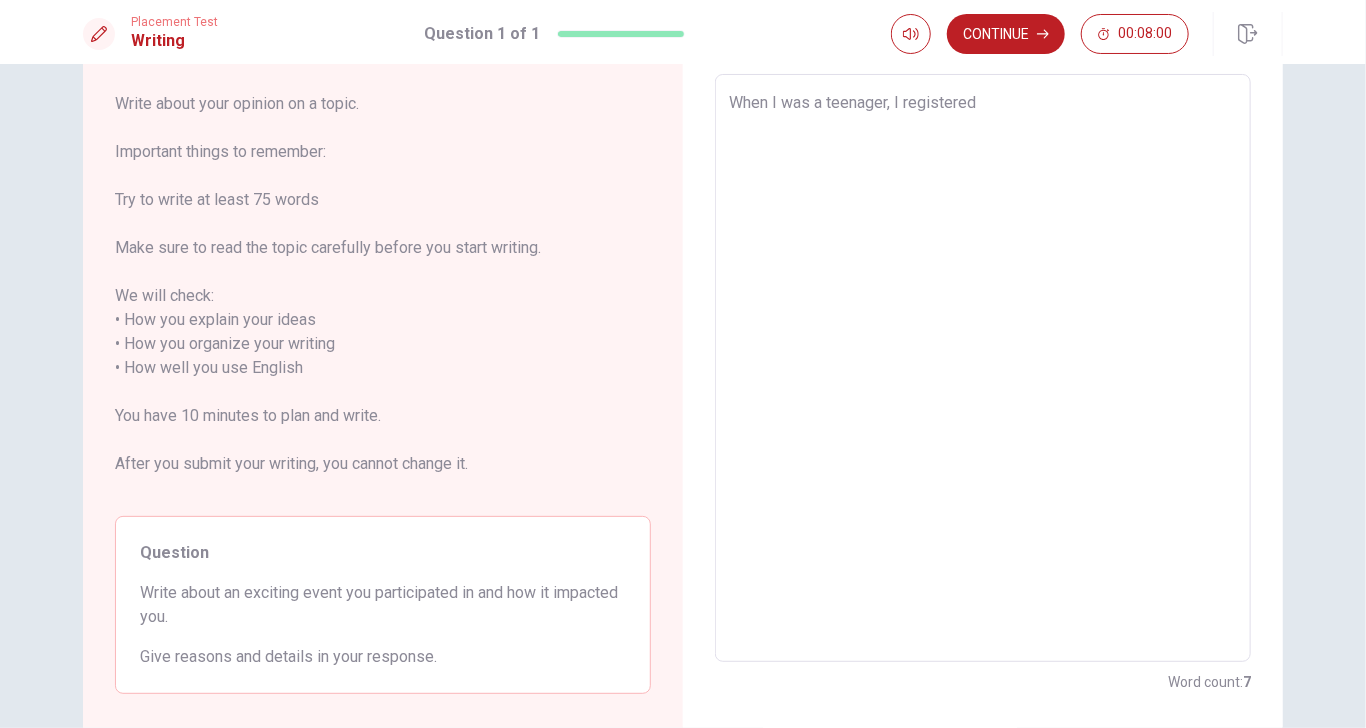 type on "x" 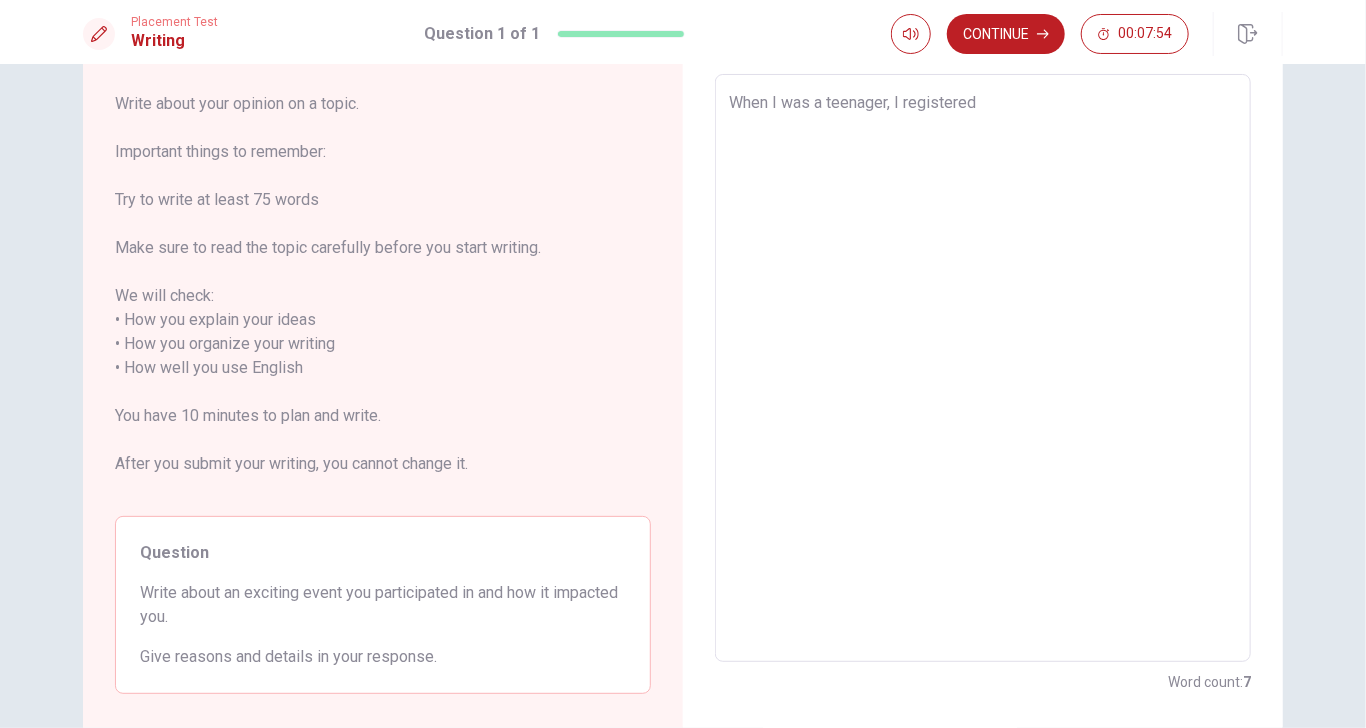 type 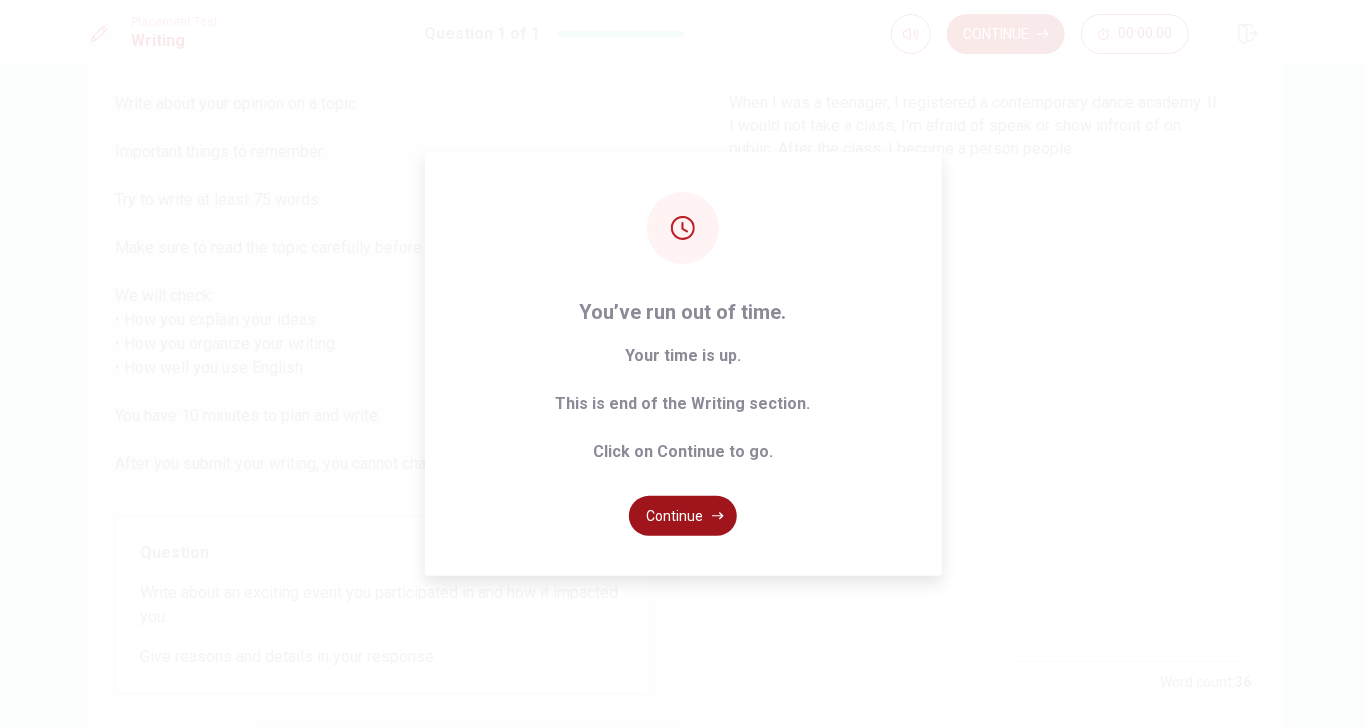 click on "Continue" at bounding box center [683, 516] 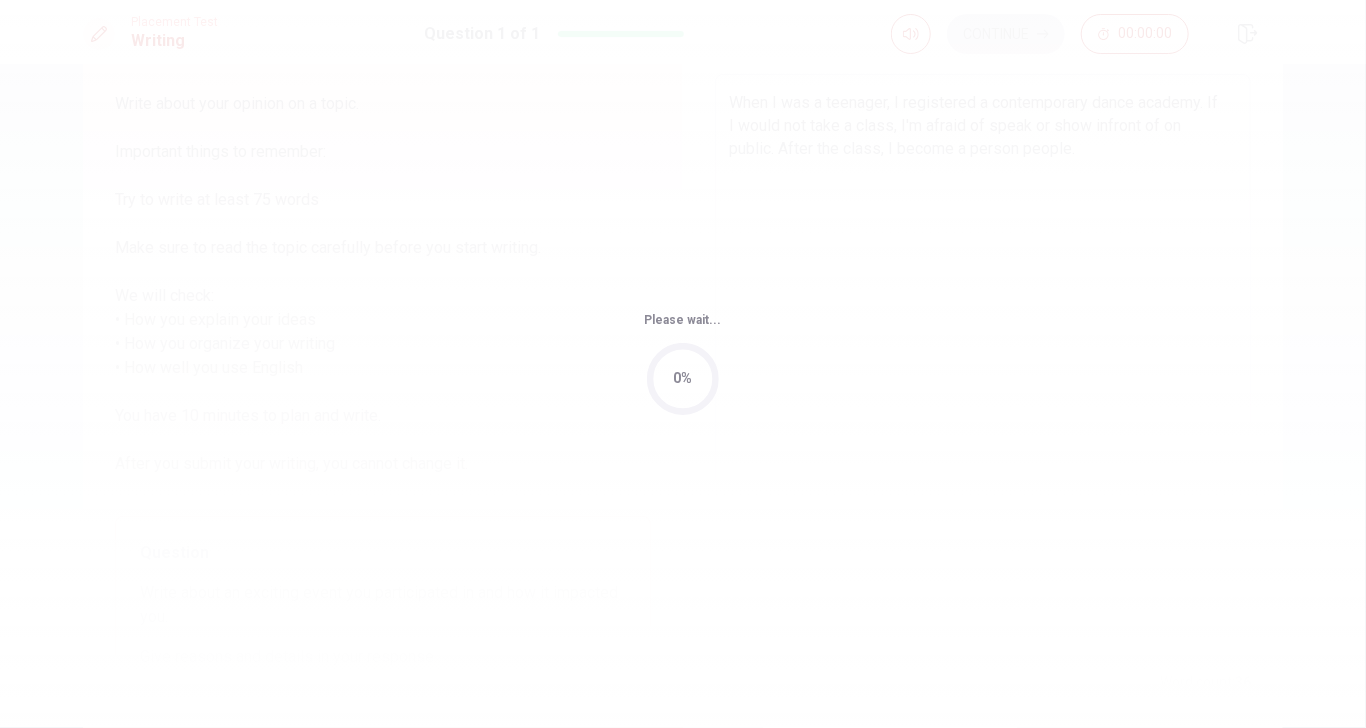 scroll, scrollTop: 0, scrollLeft: 0, axis: both 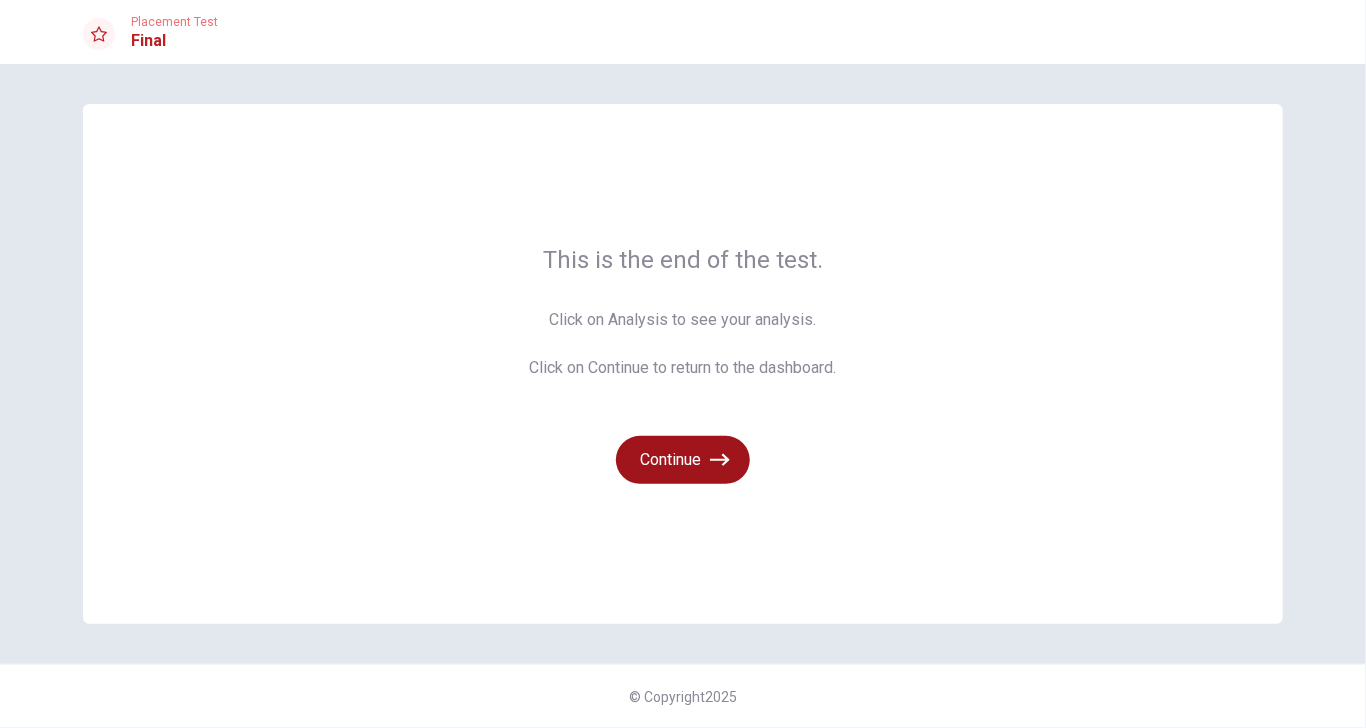 click on "Continue" at bounding box center [683, 460] 